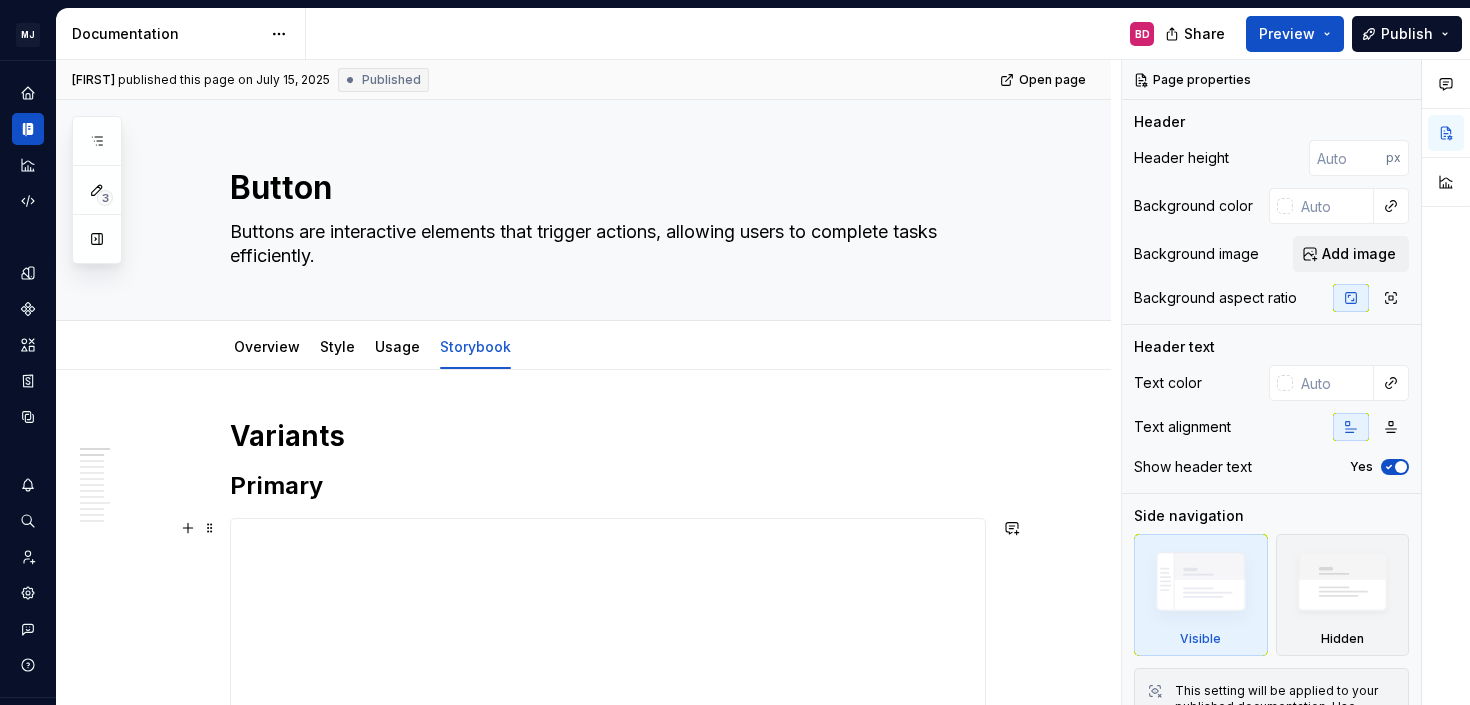scroll, scrollTop: 0, scrollLeft: 0, axis: both 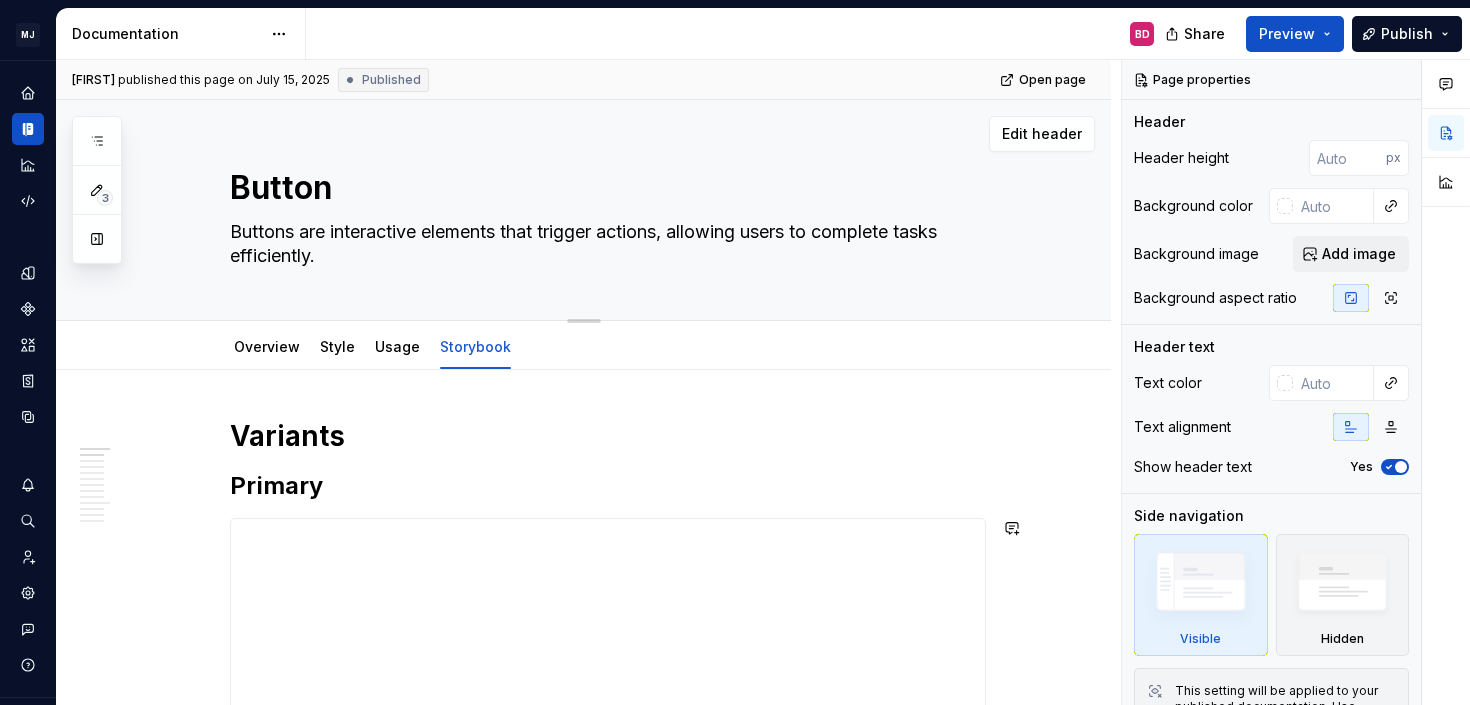 type on "*" 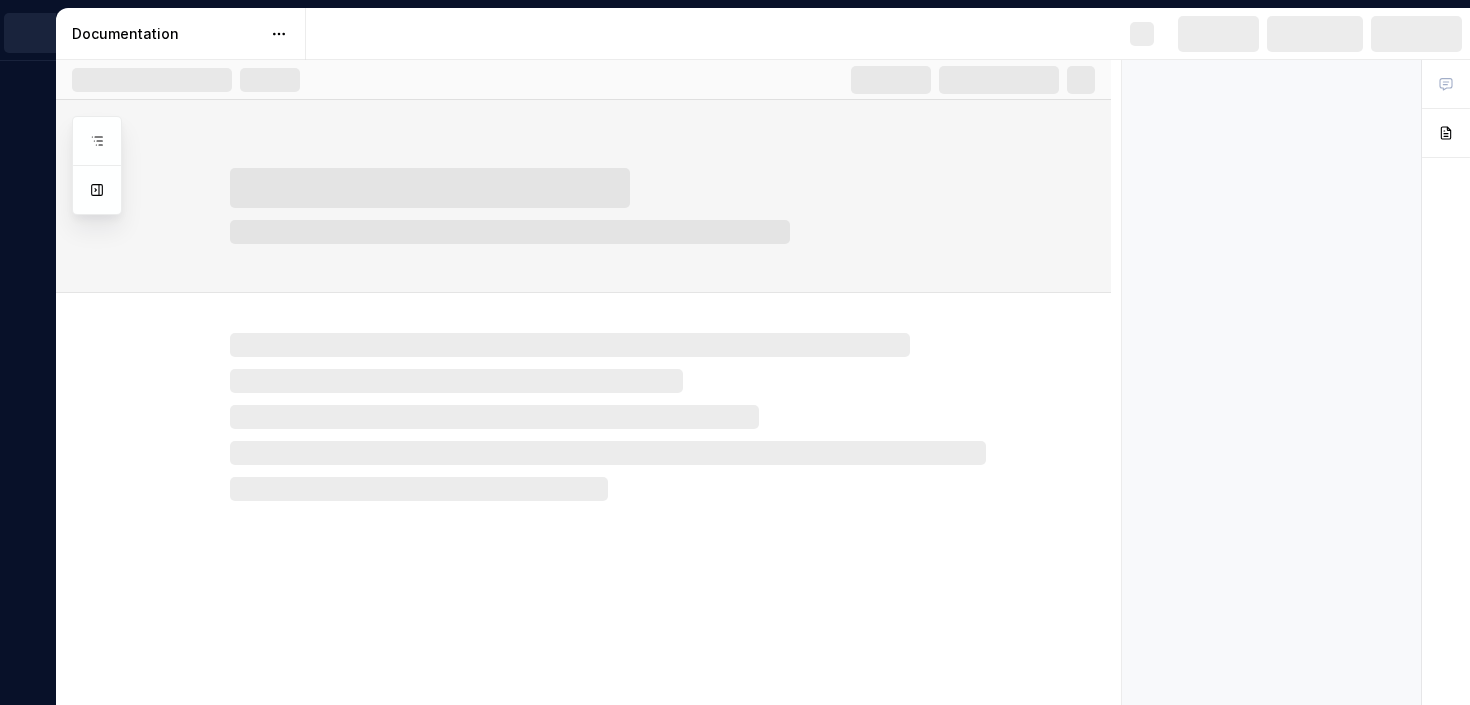 scroll, scrollTop: 0, scrollLeft: 0, axis: both 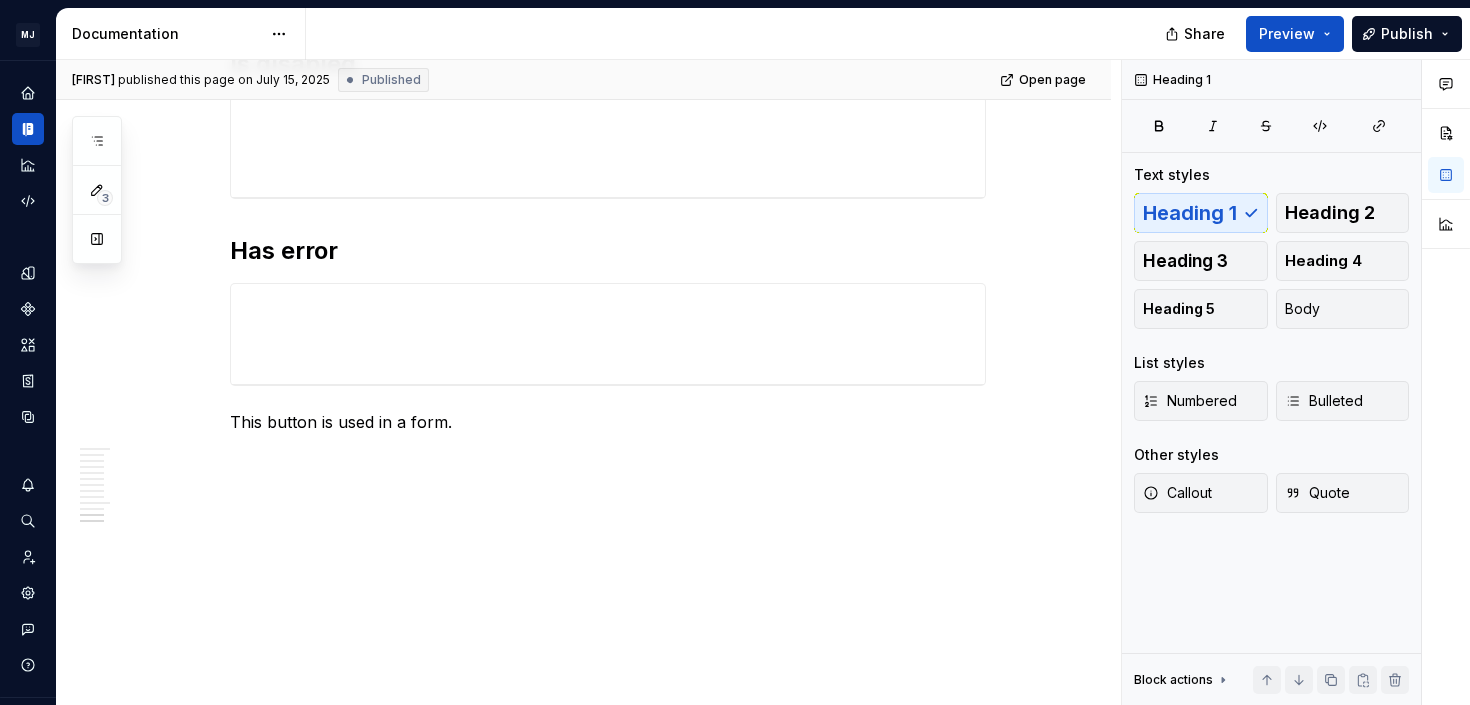 type on "*" 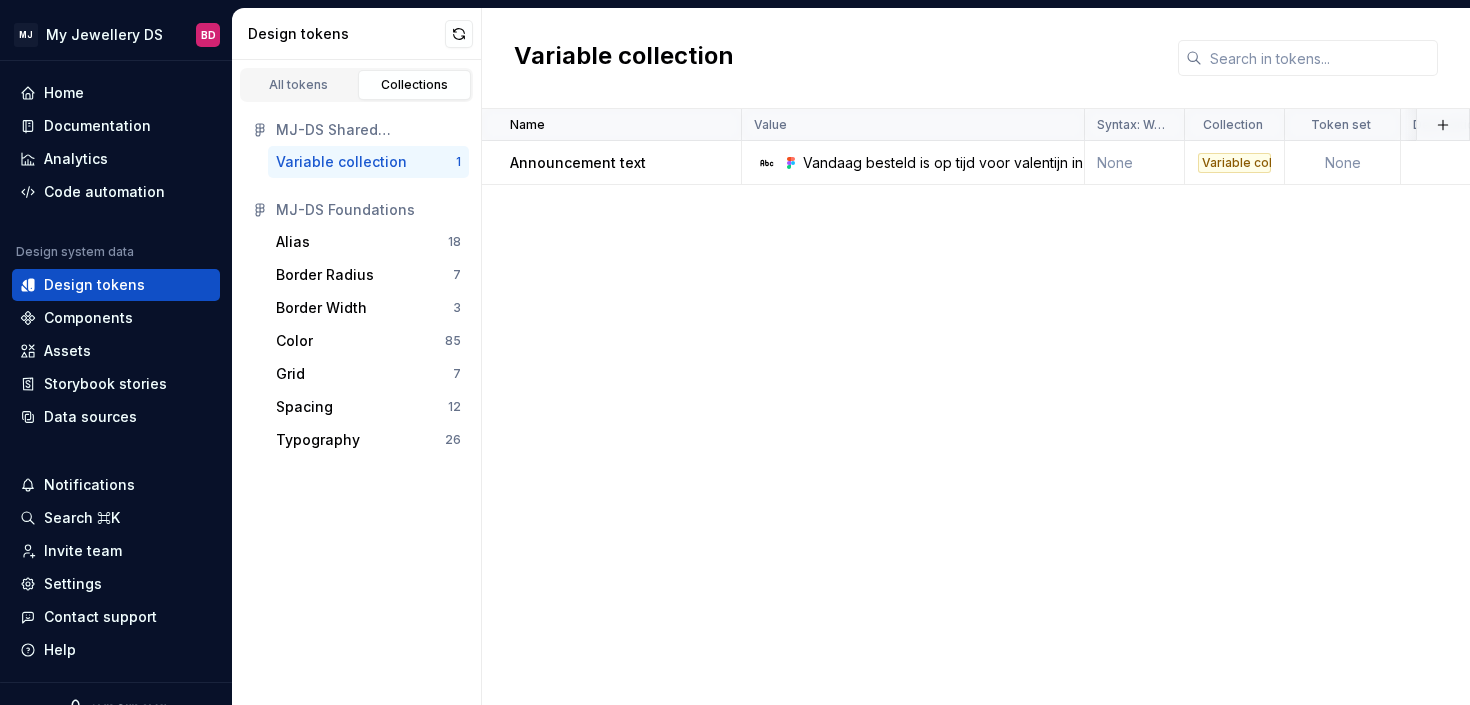 scroll, scrollTop: 0, scrollLeft: 0, axis: both 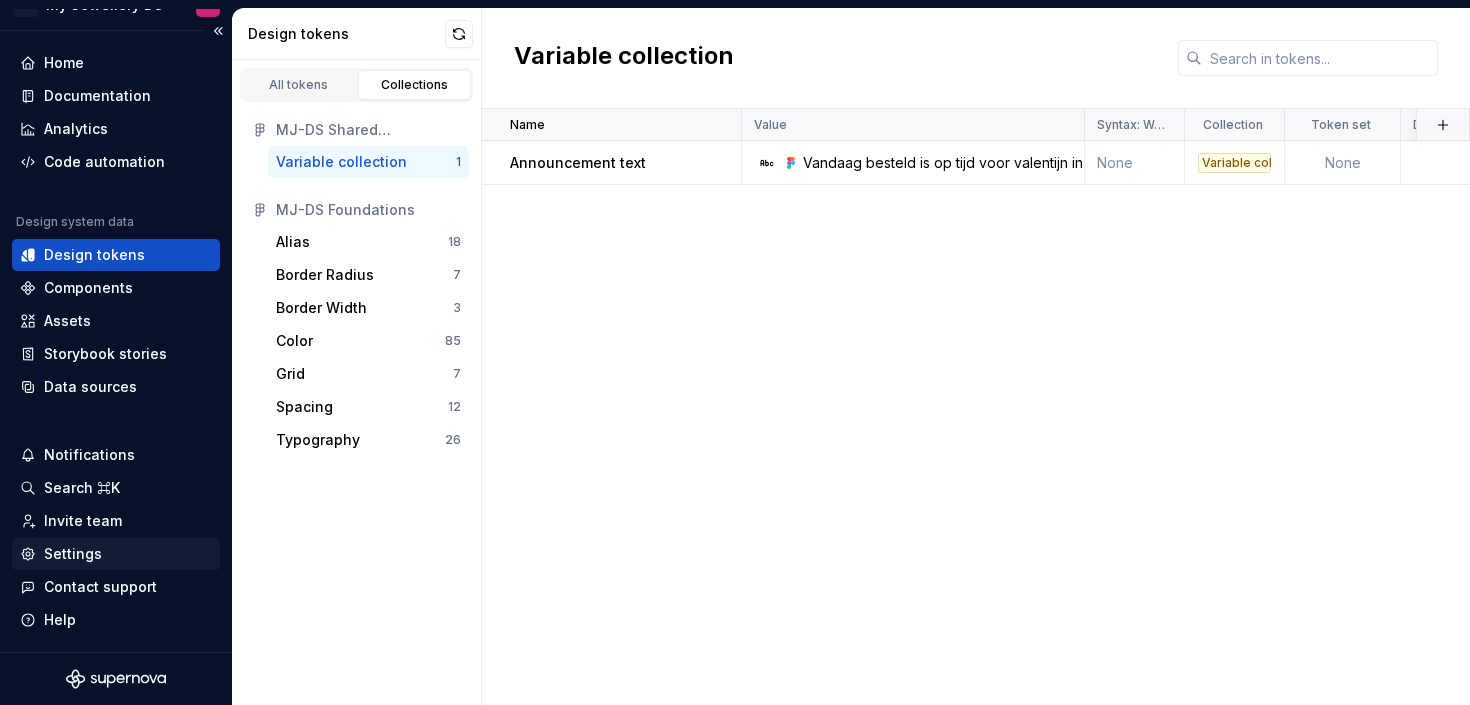 click on "Settings" at bounding box center (116, 554) 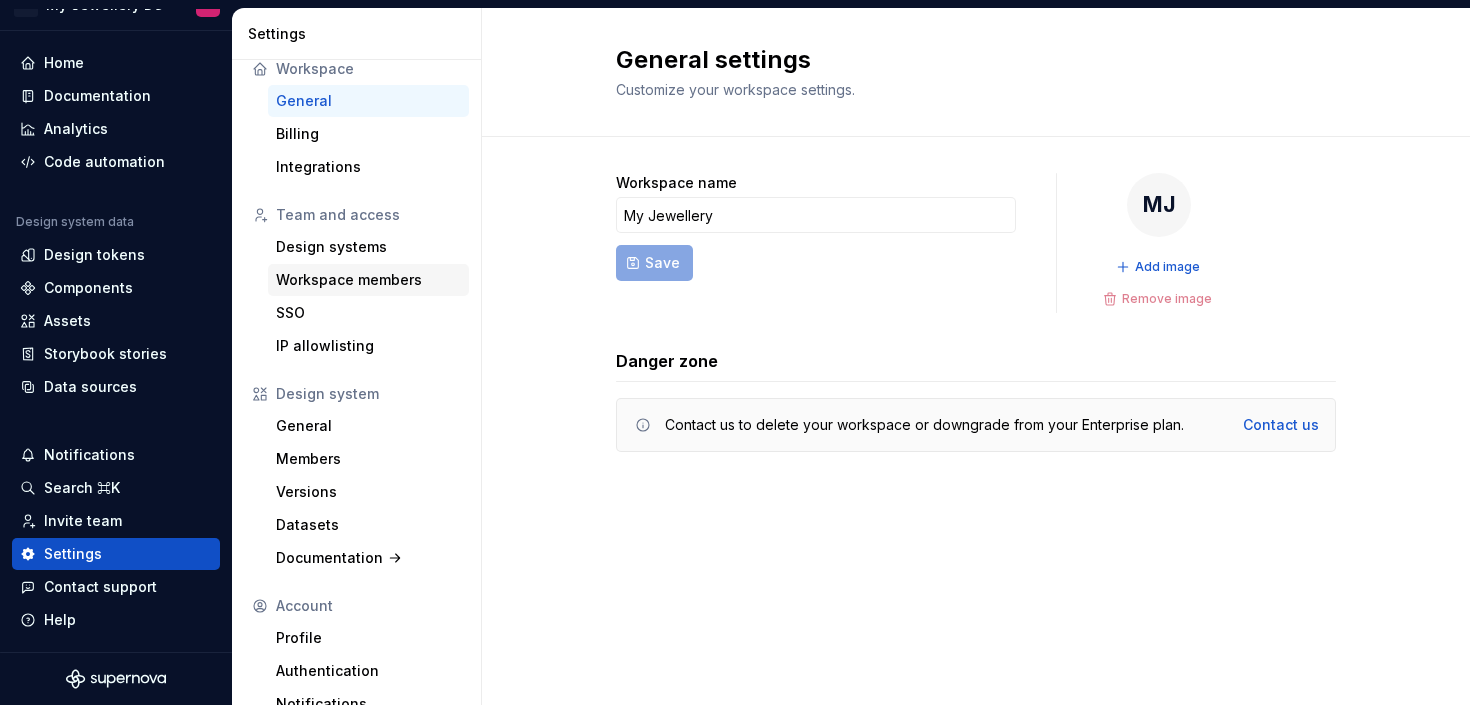 scroll, scrollTop: 40, scrollLeft: 0, axis: vertical 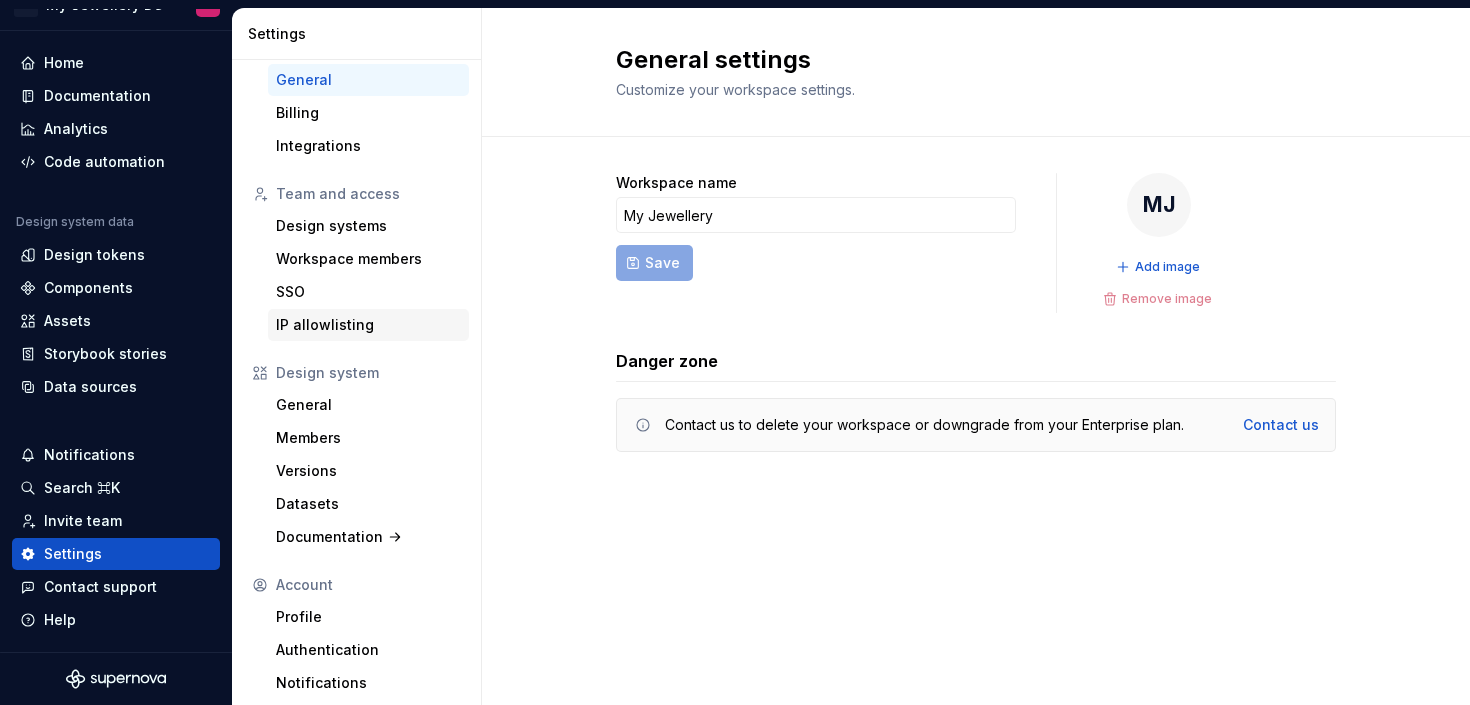 click on "IP allowlisting" at bounding box center [368, 325] 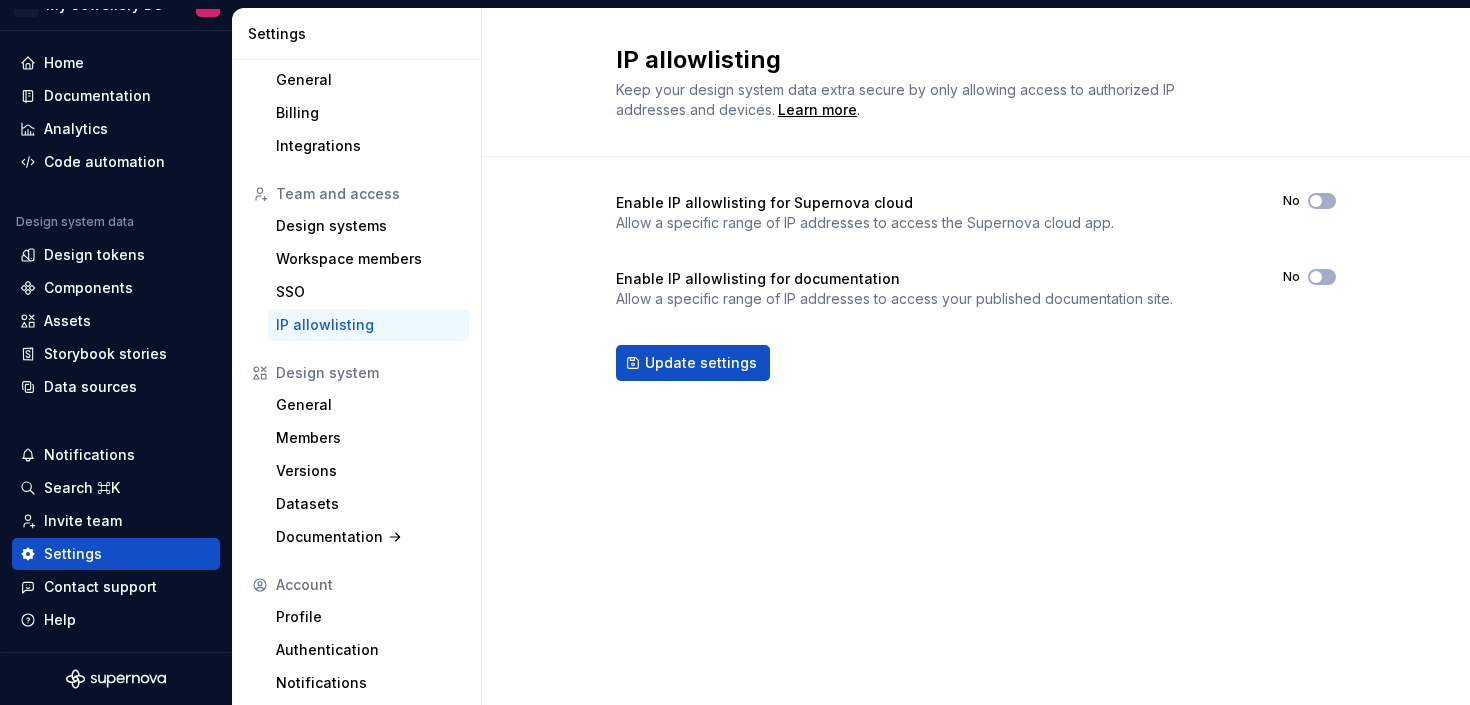 scroll, scrollTop: 46, scrollLeft: 0, axis: vertical 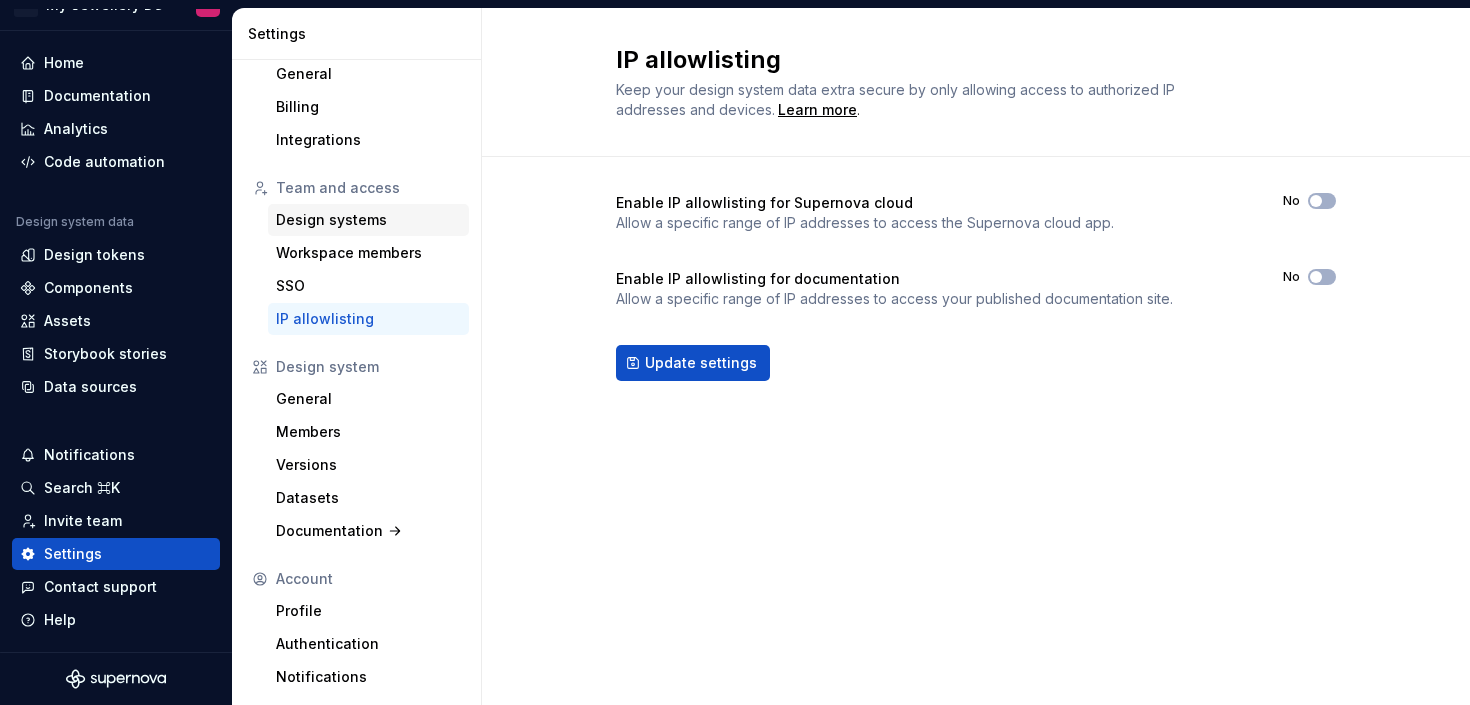click on "Design systems" at bounding box center (368, 220) 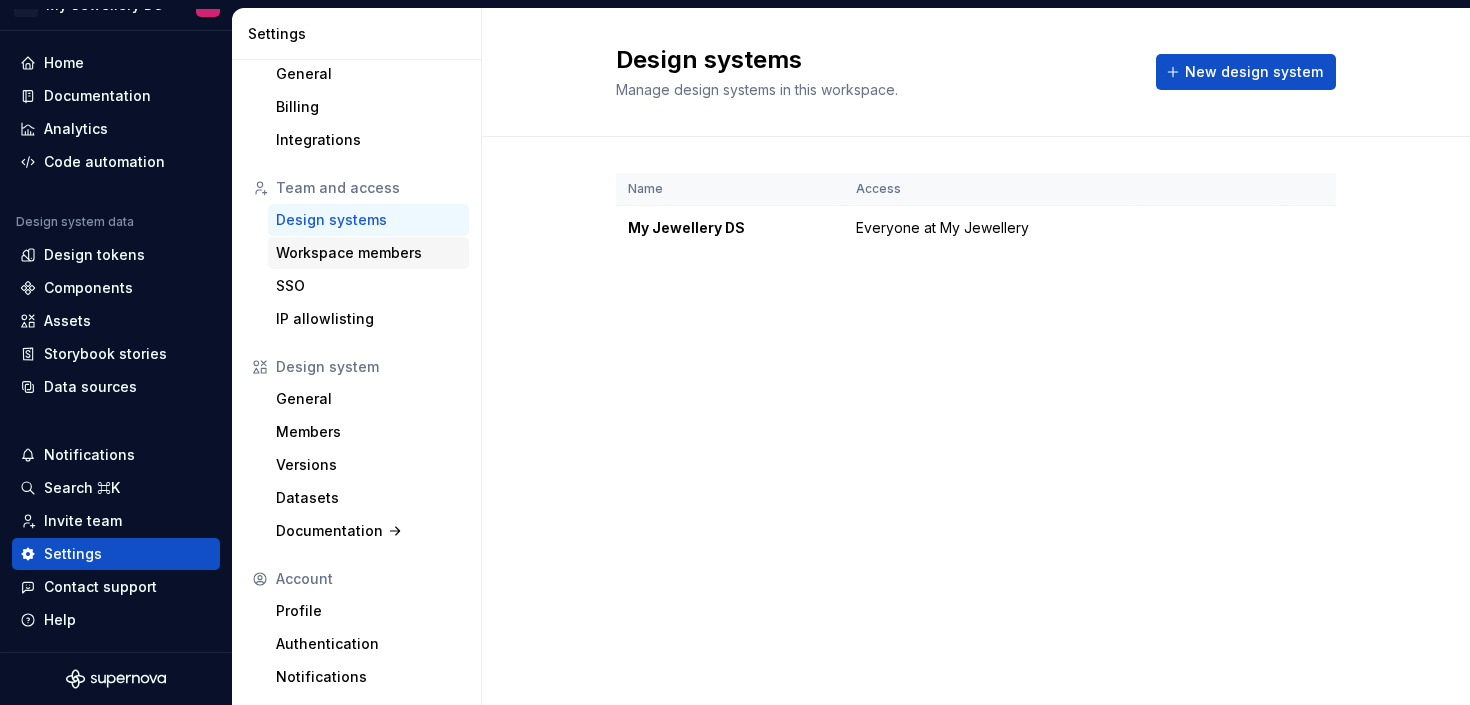 click on "Workspace members" at bounding box center (368, 253) 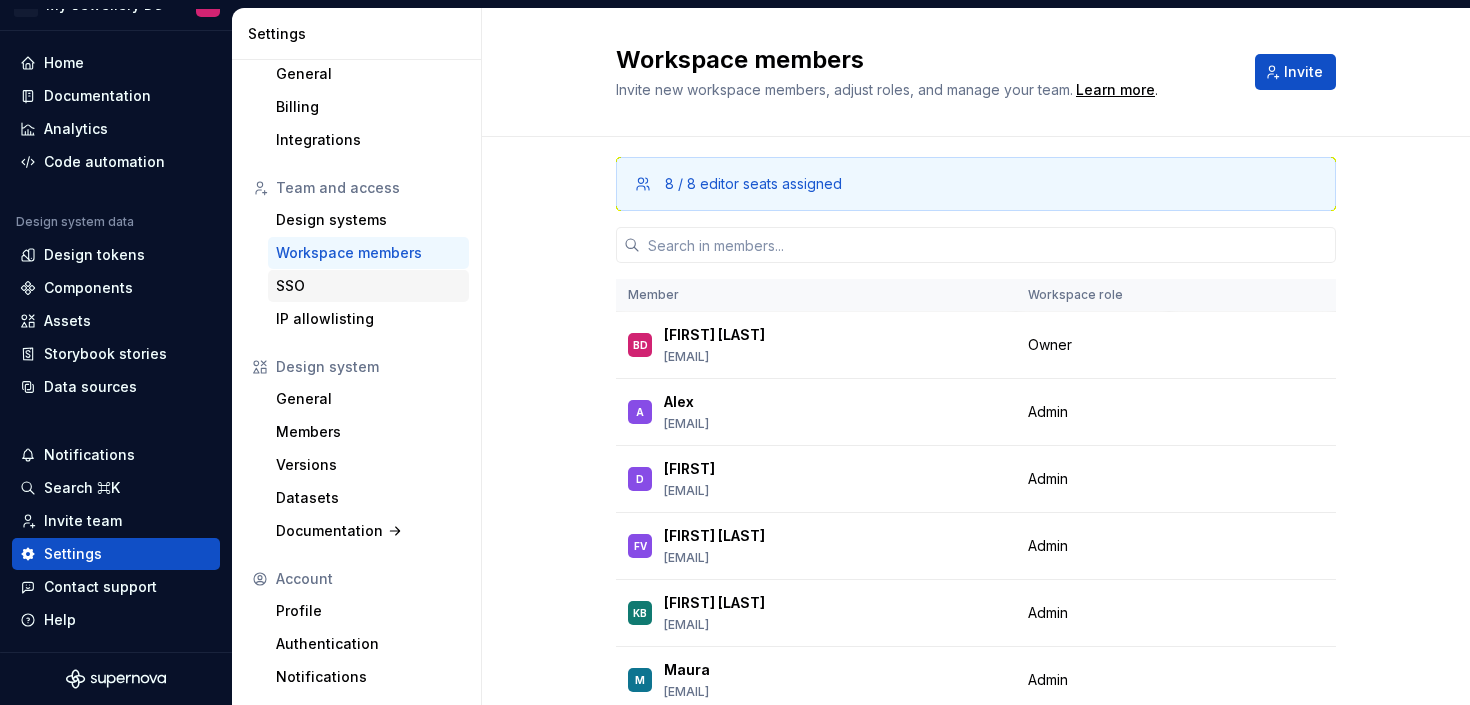click on "SSO" at bounding box center (368, 286) 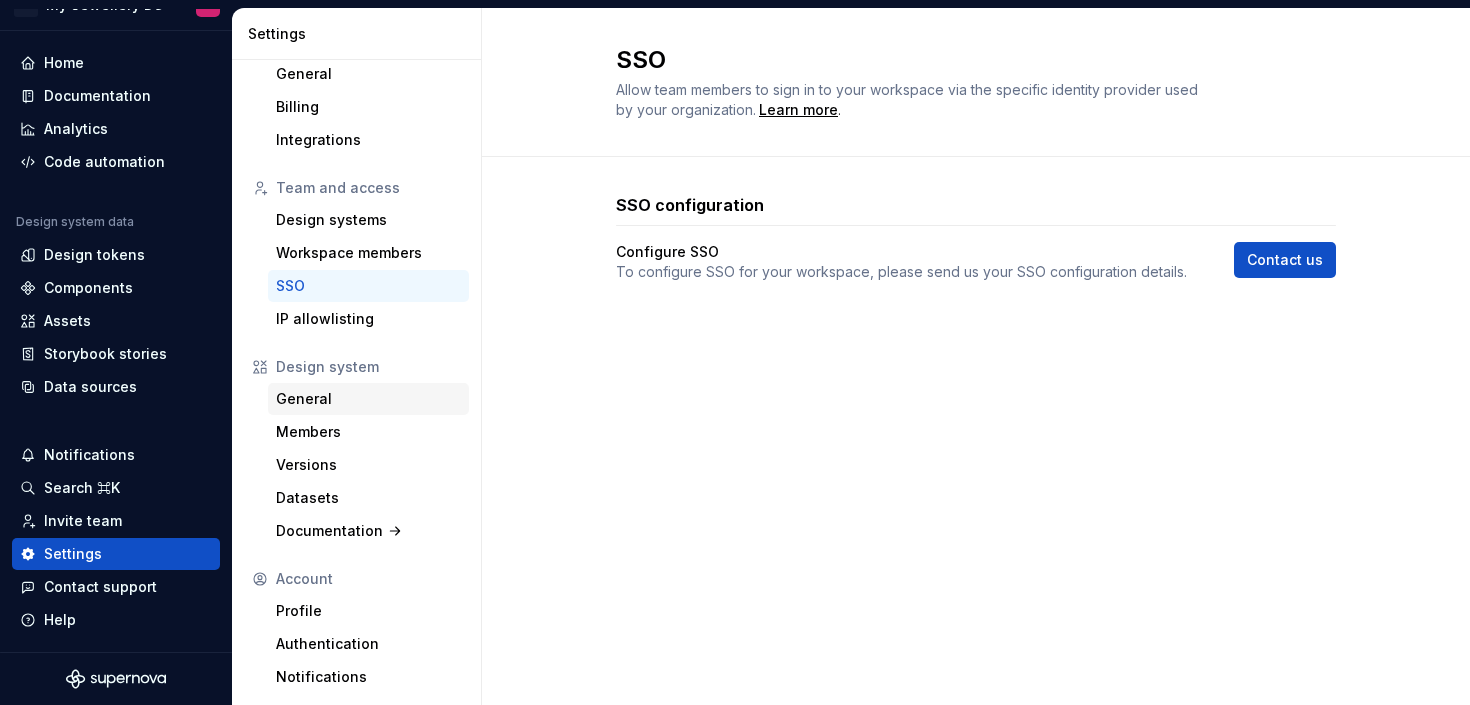 click on "General" at bounding box center [368, 399] 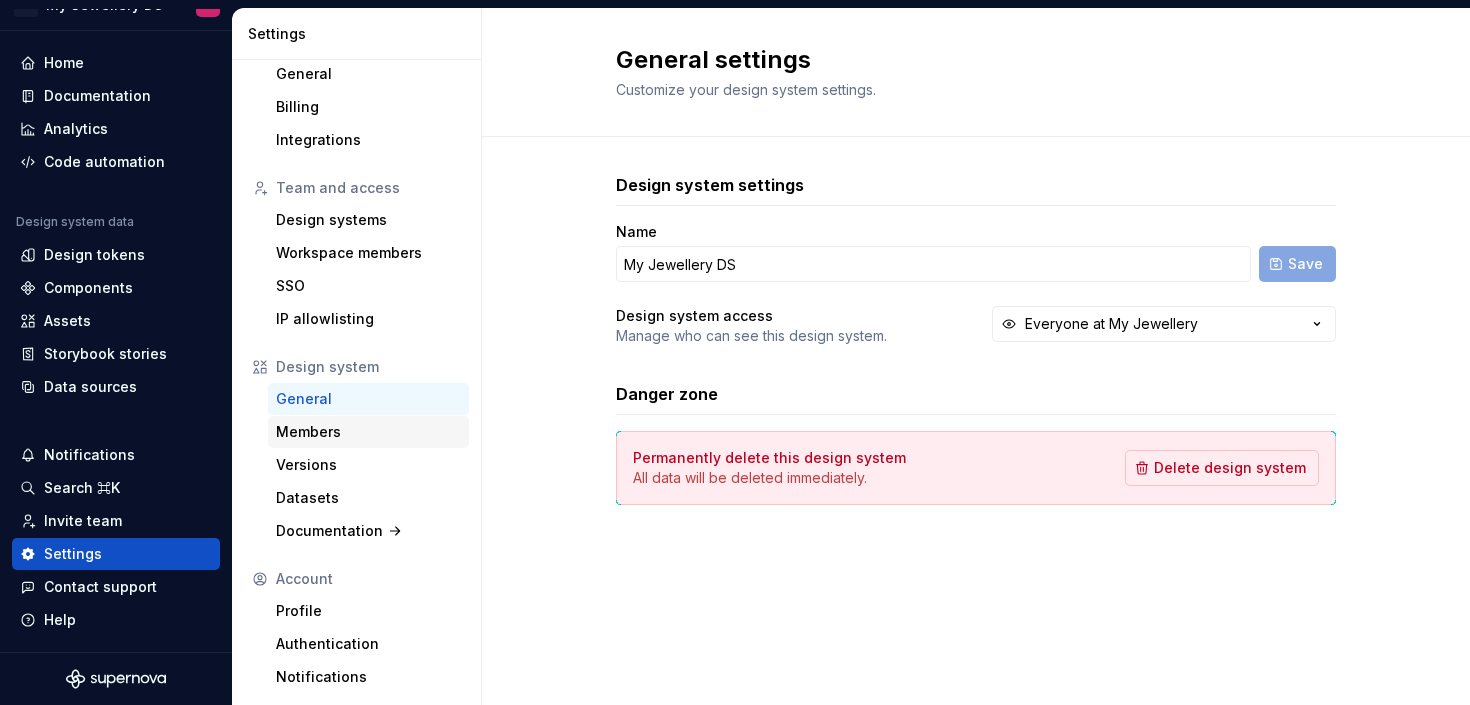 click on "Members" at bounding box center (368, 432) 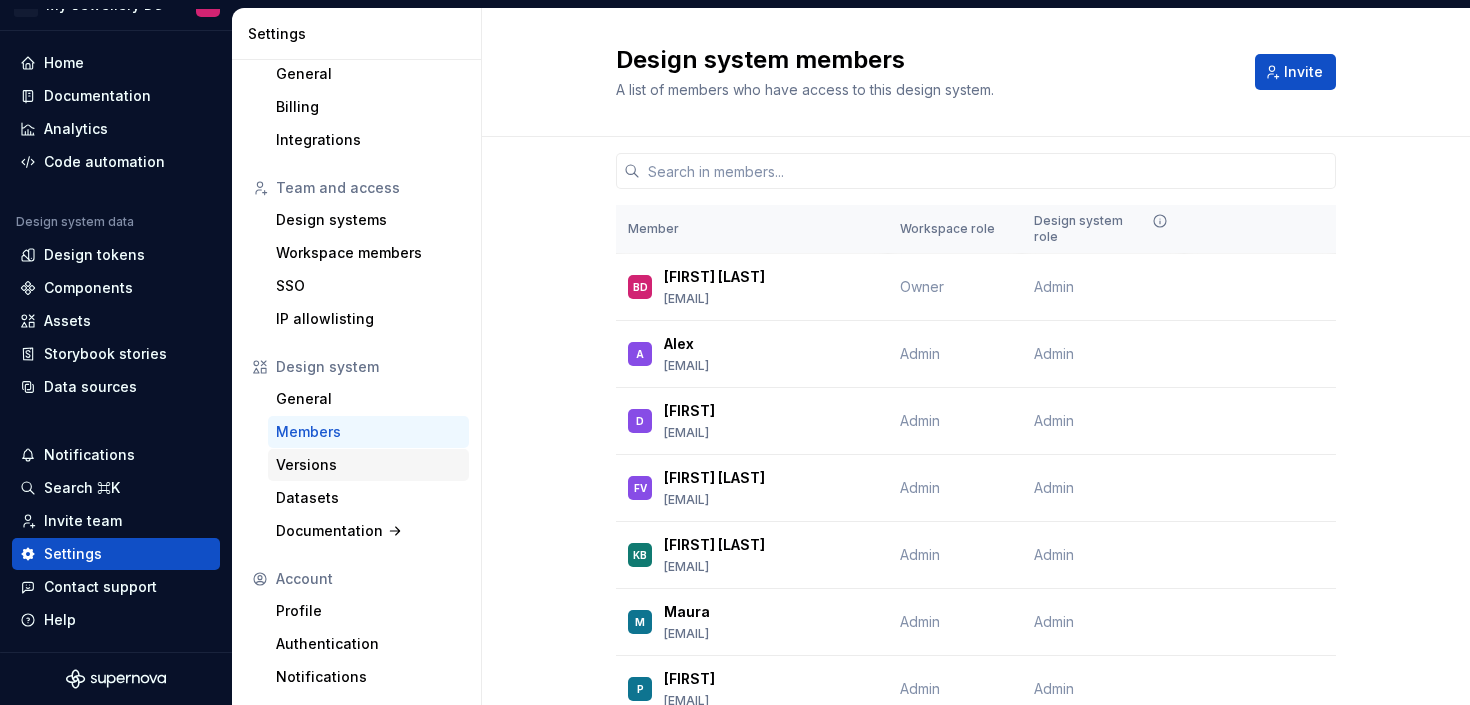 click on "Versions" at bounding box center [368, 465] 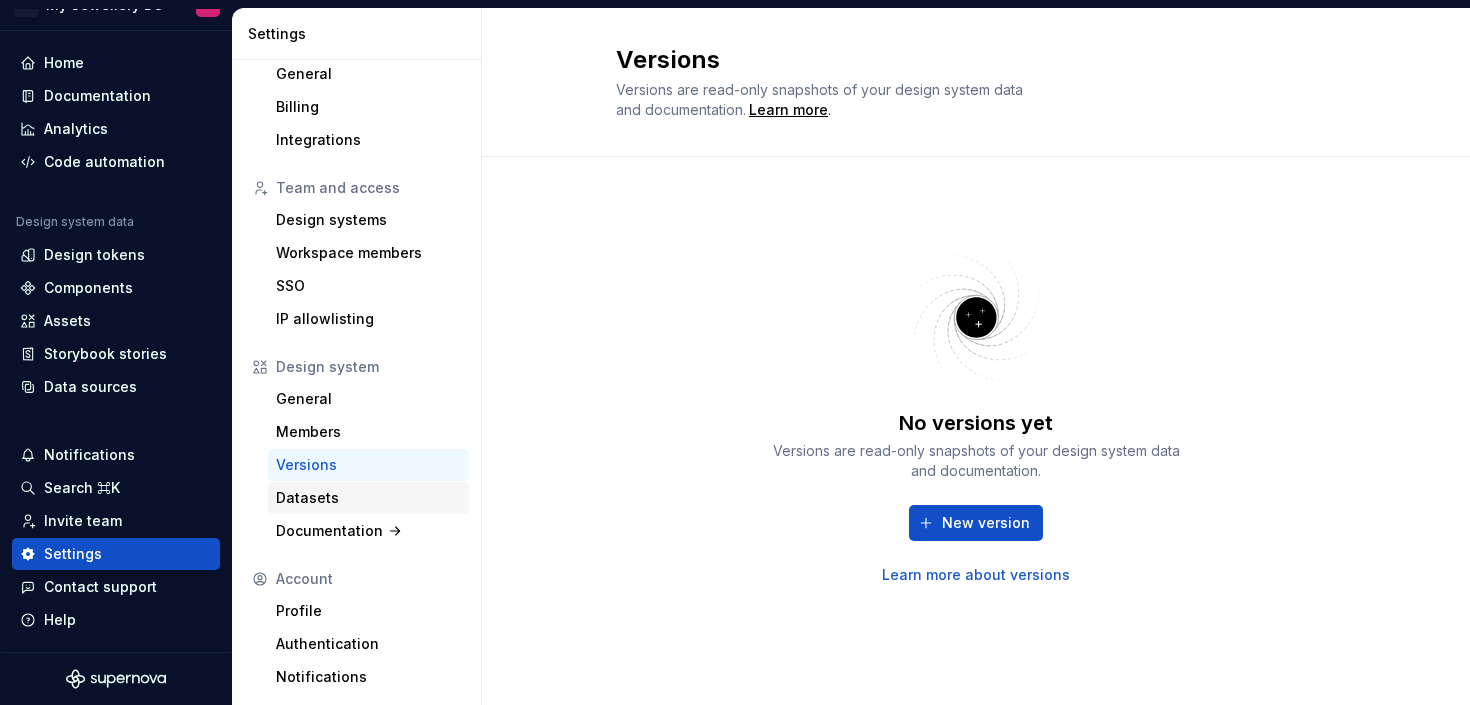 click on "Datasets" at bounding box center (368, 498) 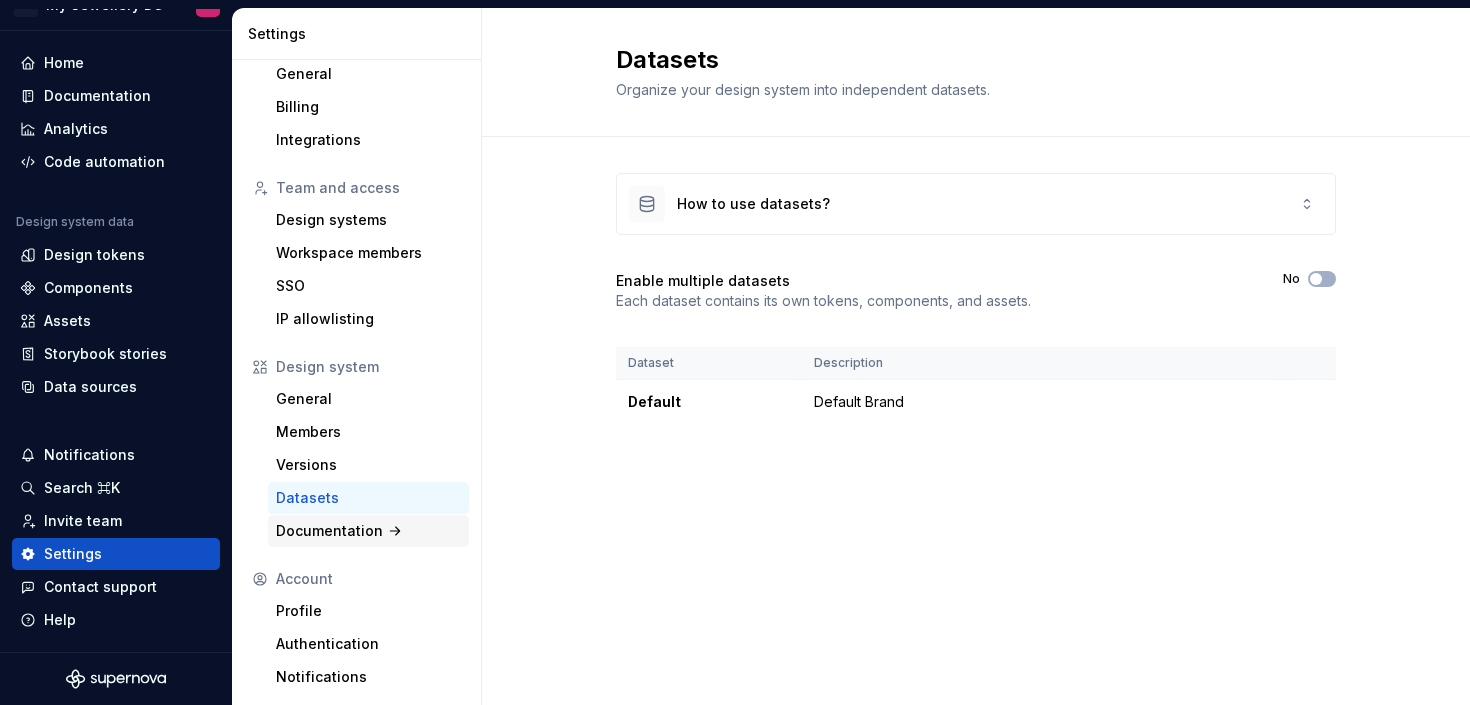 click on "Documentation" at bounding box center (368, 531) 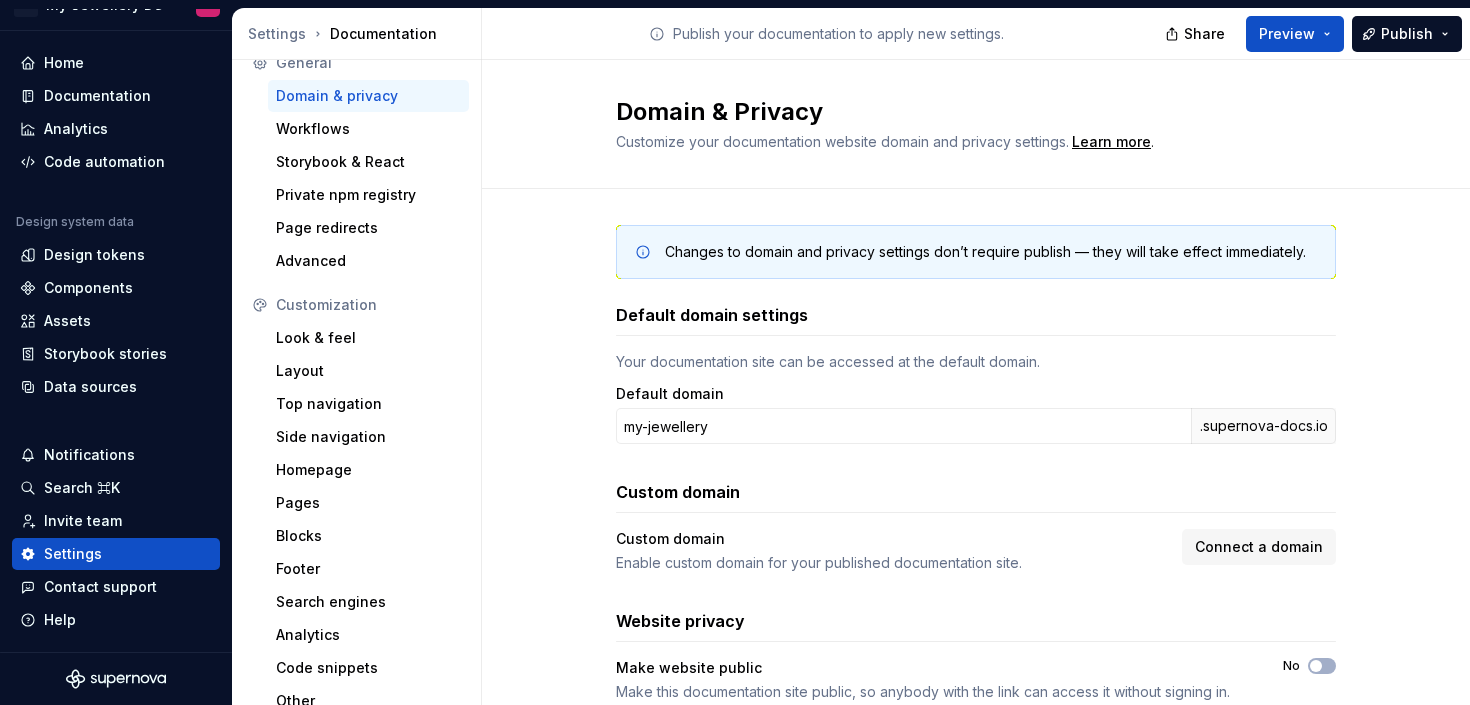 scroll, scrollTop: 41, scrollLeft: 0, axis: vertical 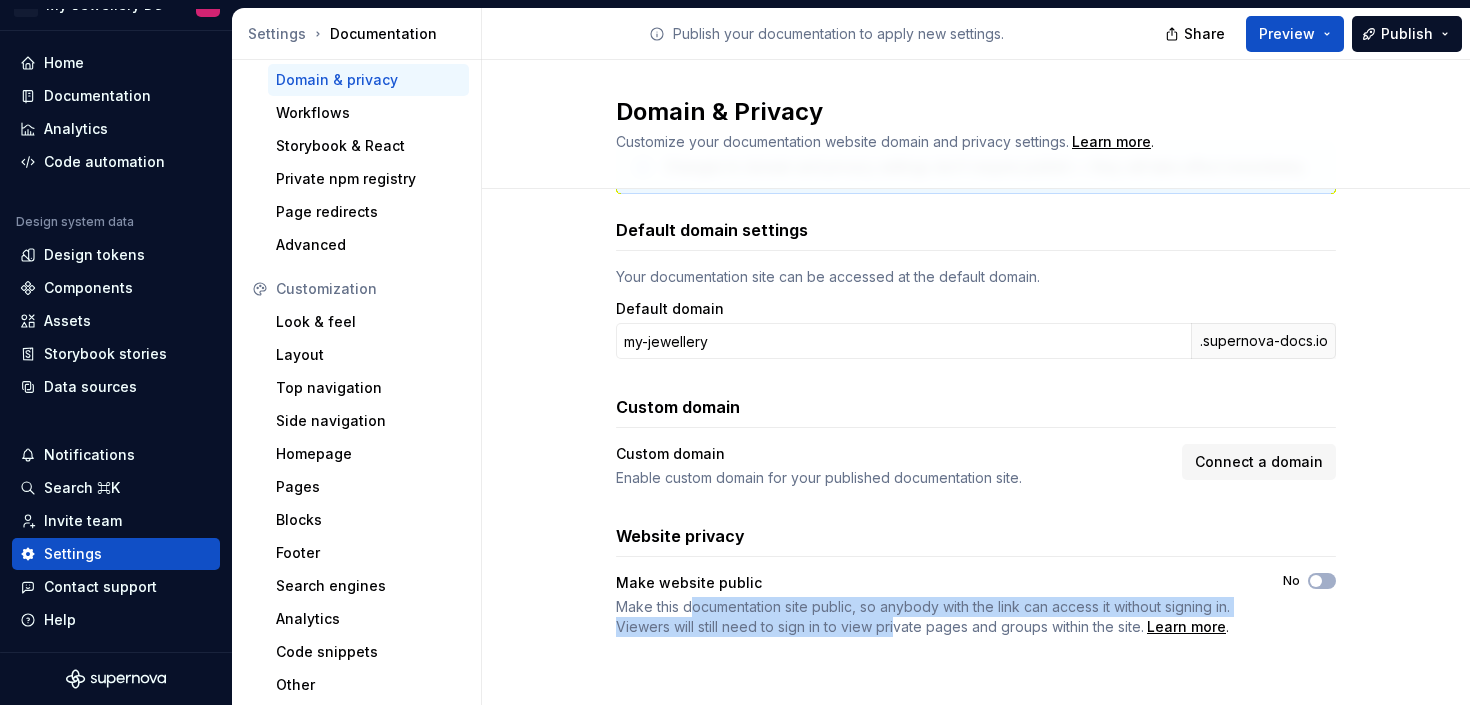 drag, startPoint x: 696, startPoint y: 612, endPoint x: 893, endPoint y: 619, distance: 197.12433 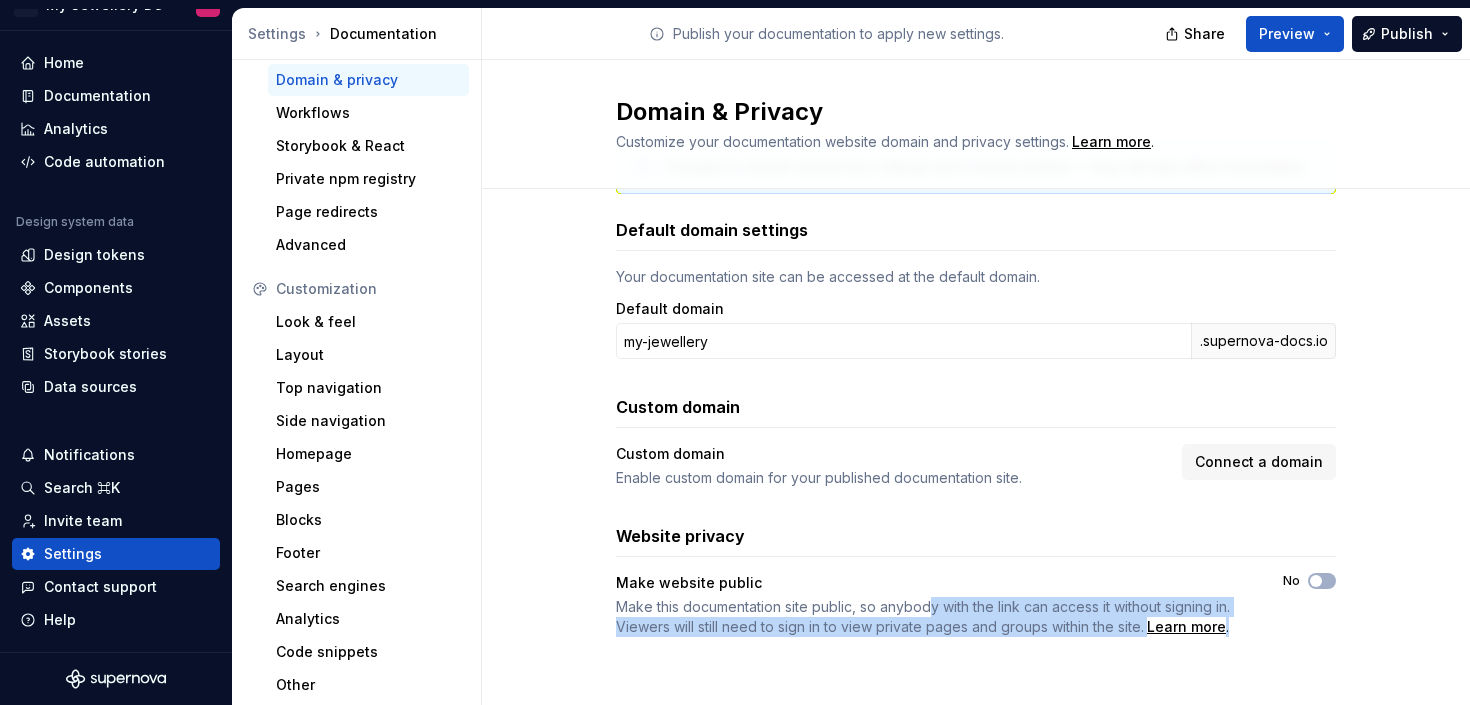 drag, startPoint x: 932, startPoint y: 603, endPoint x: 976, endPoint y: 641, distance: 58.137768 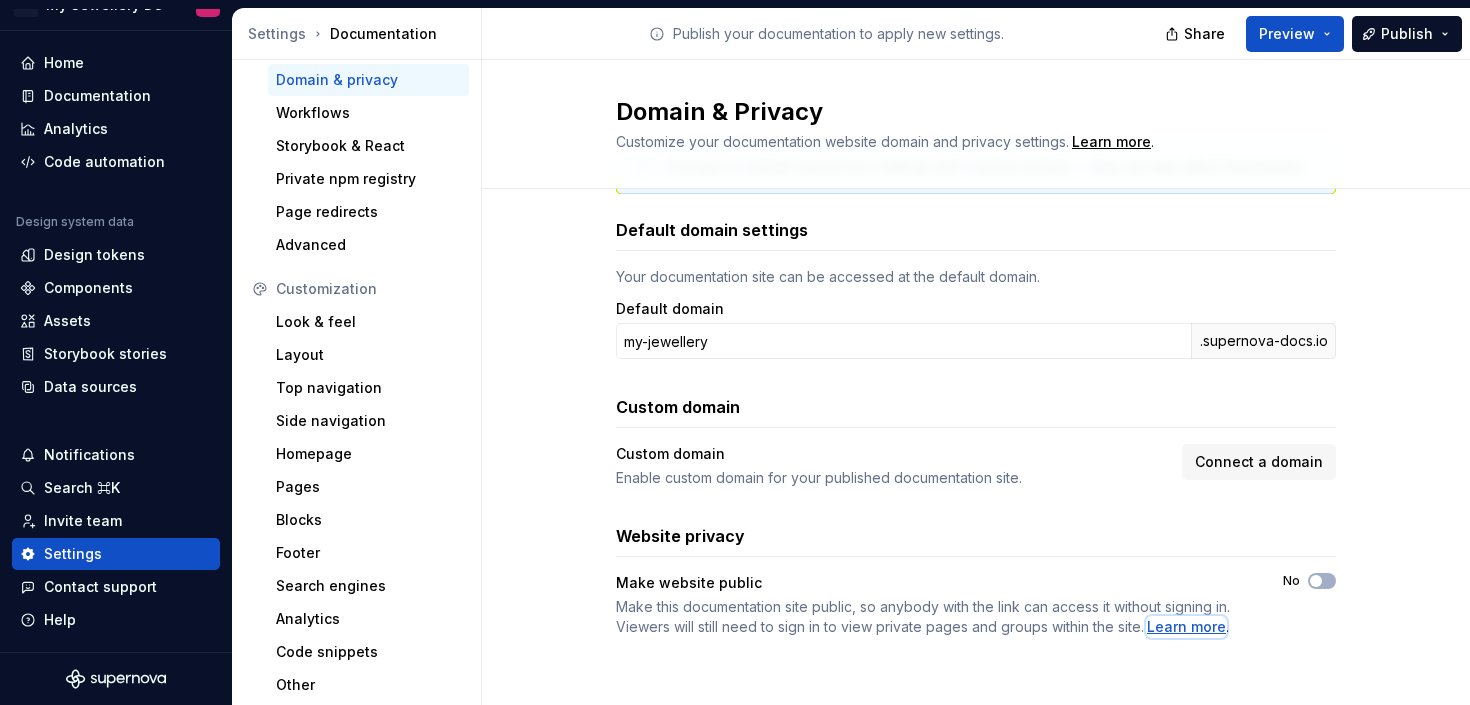 click on "Learn more" at bounding box center (1186, 627) 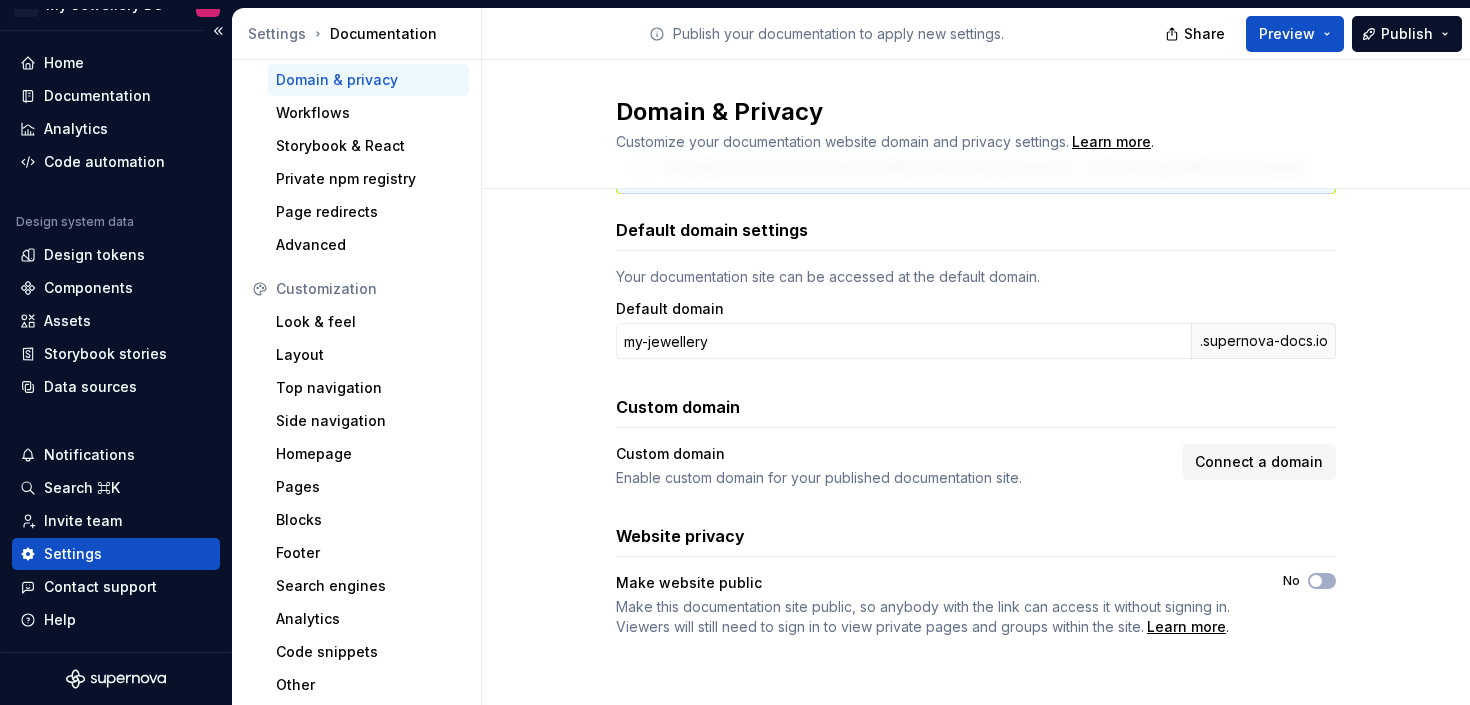 click on "Settings" at bounding box center [116, 554] 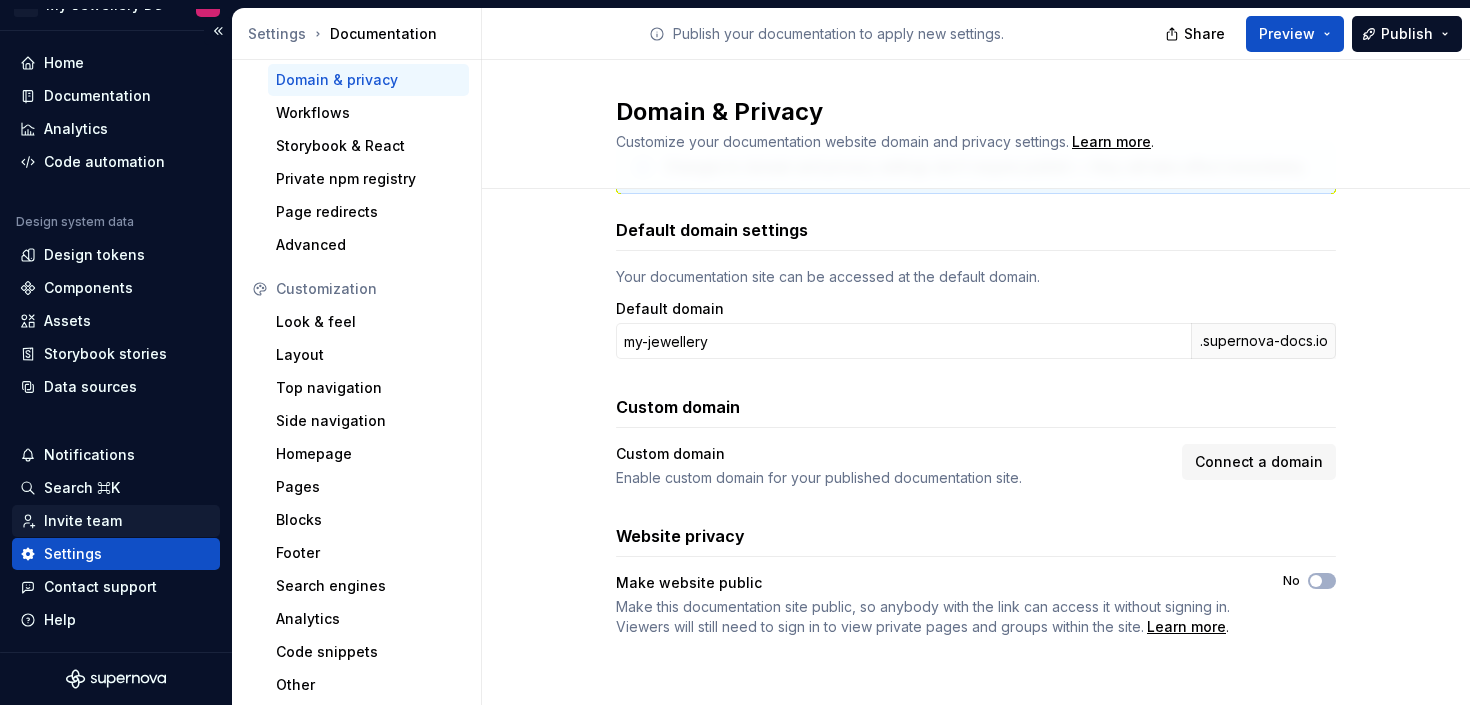 click on "Invite team" at bounding box center [116, 521] 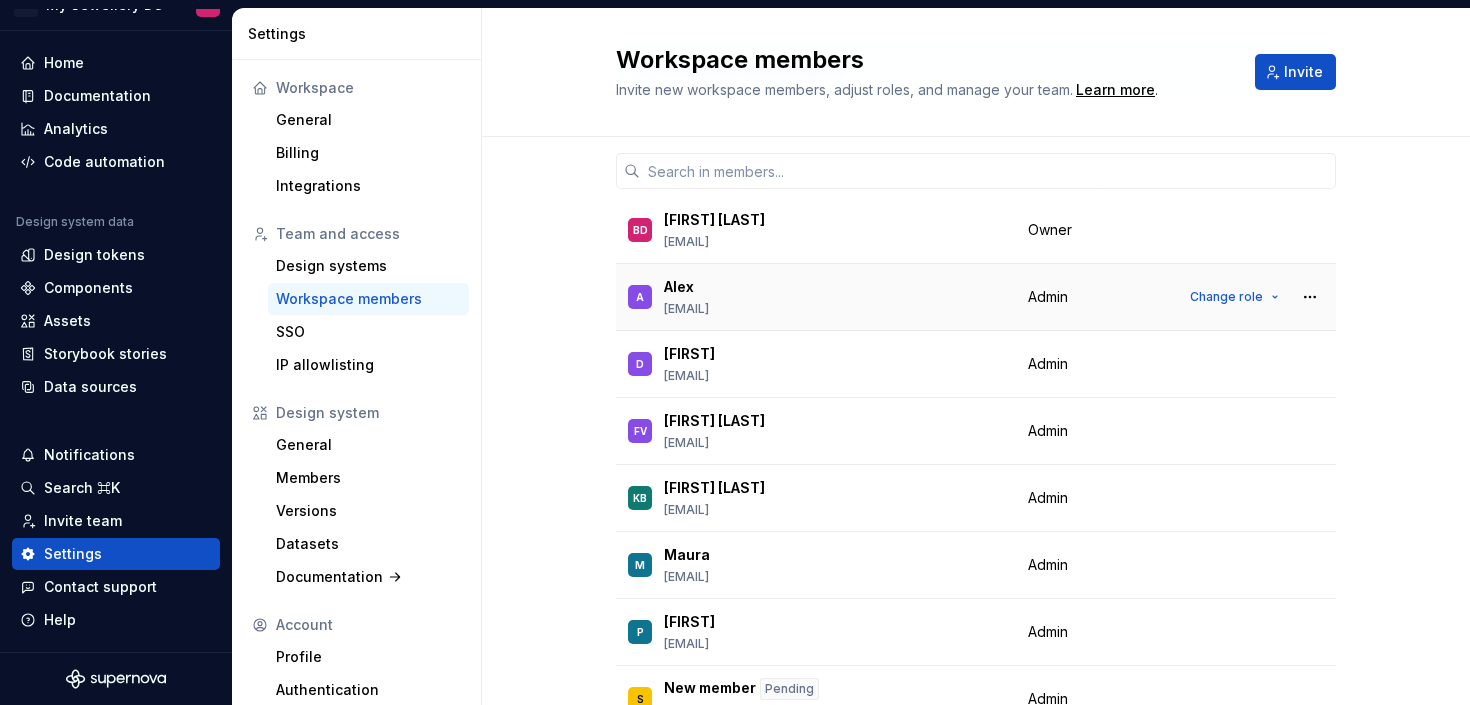 scroll, scrollTop: 218, scrollLeft: 0, axis: vertical 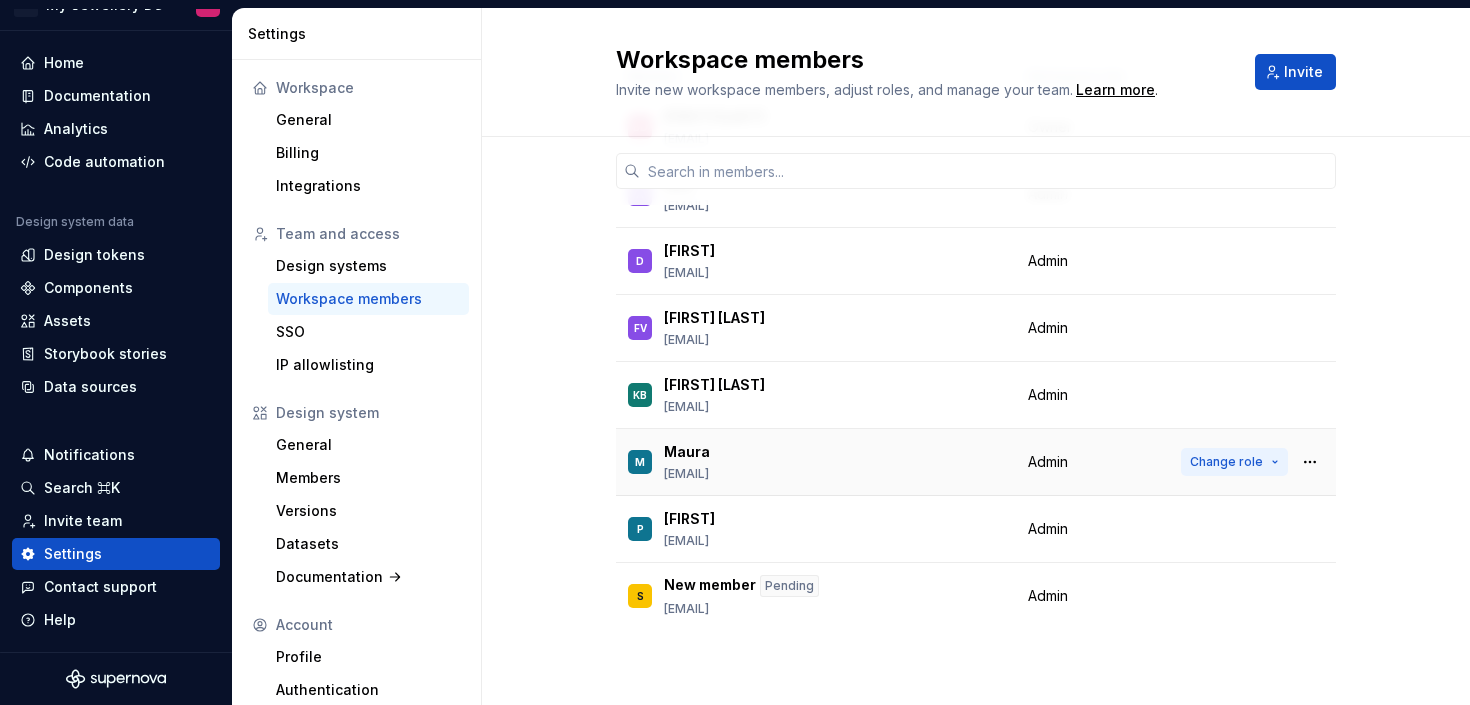 click on "Change role" at bounding box center (1226, 462) 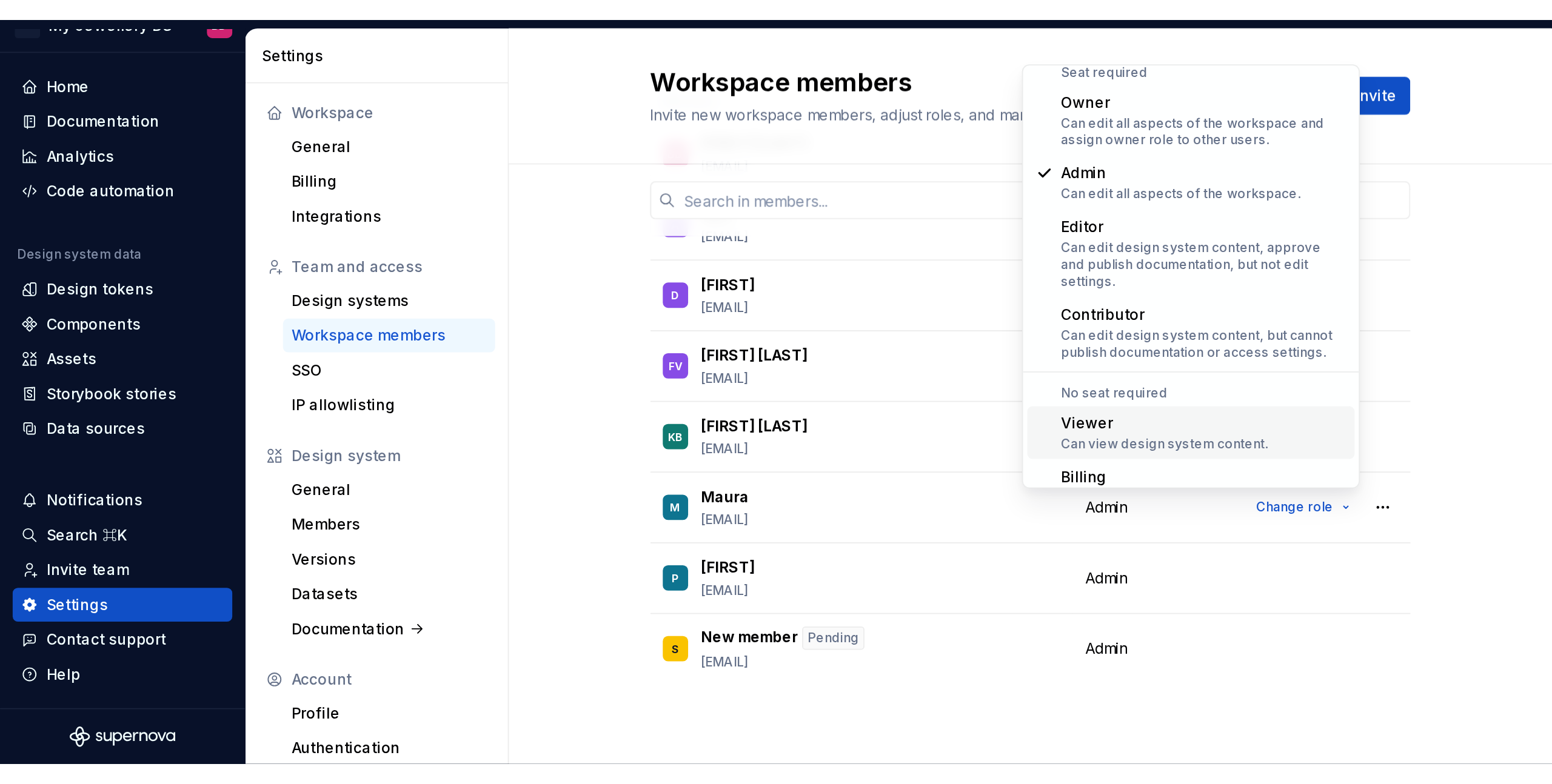 scroll, scrollTop: 15, scrollLeft: 0, axis: vertical 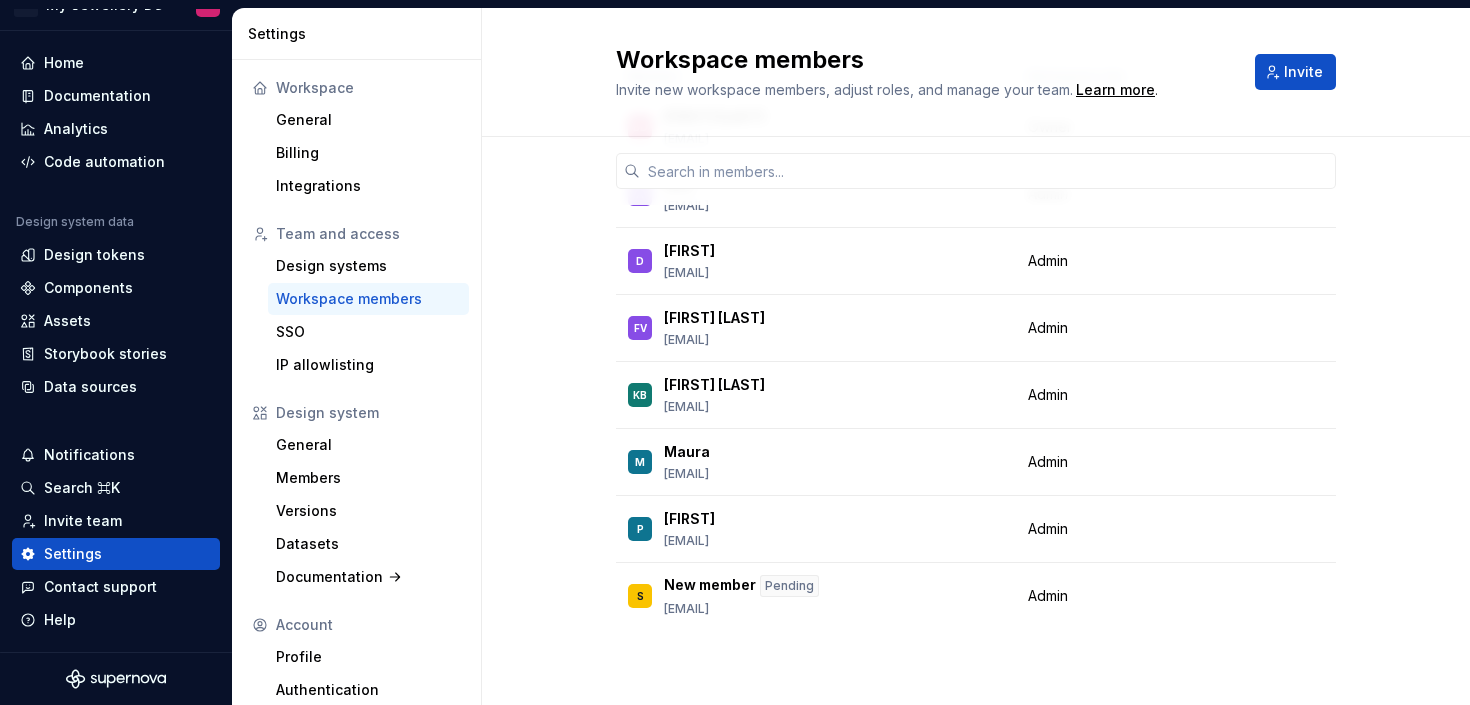 click on "8 / 8 editor seats assigned Member Workspace role BD Bas de Kok bas.dekok@my-jewellery.com Owner A Alex  ascheaua@sqli.com Admin Change role D Daborah daborah.pulles@my-jewellery.com Admin Change role FV Fleur van Osta fleur.vanosta@my-jewellery.com Admin Change role KB Kees Broersen kees.broersen@my-jewellery.com Admin Change role M Maura maurizia.nonnis@my-jewellery.com Admin Change role P Patrick pklaassen@sqli.com Admin Change role S New member Pending sander.vandenhurk@my-jewellery.com Admin Change role" at bounding box center [976, 312] 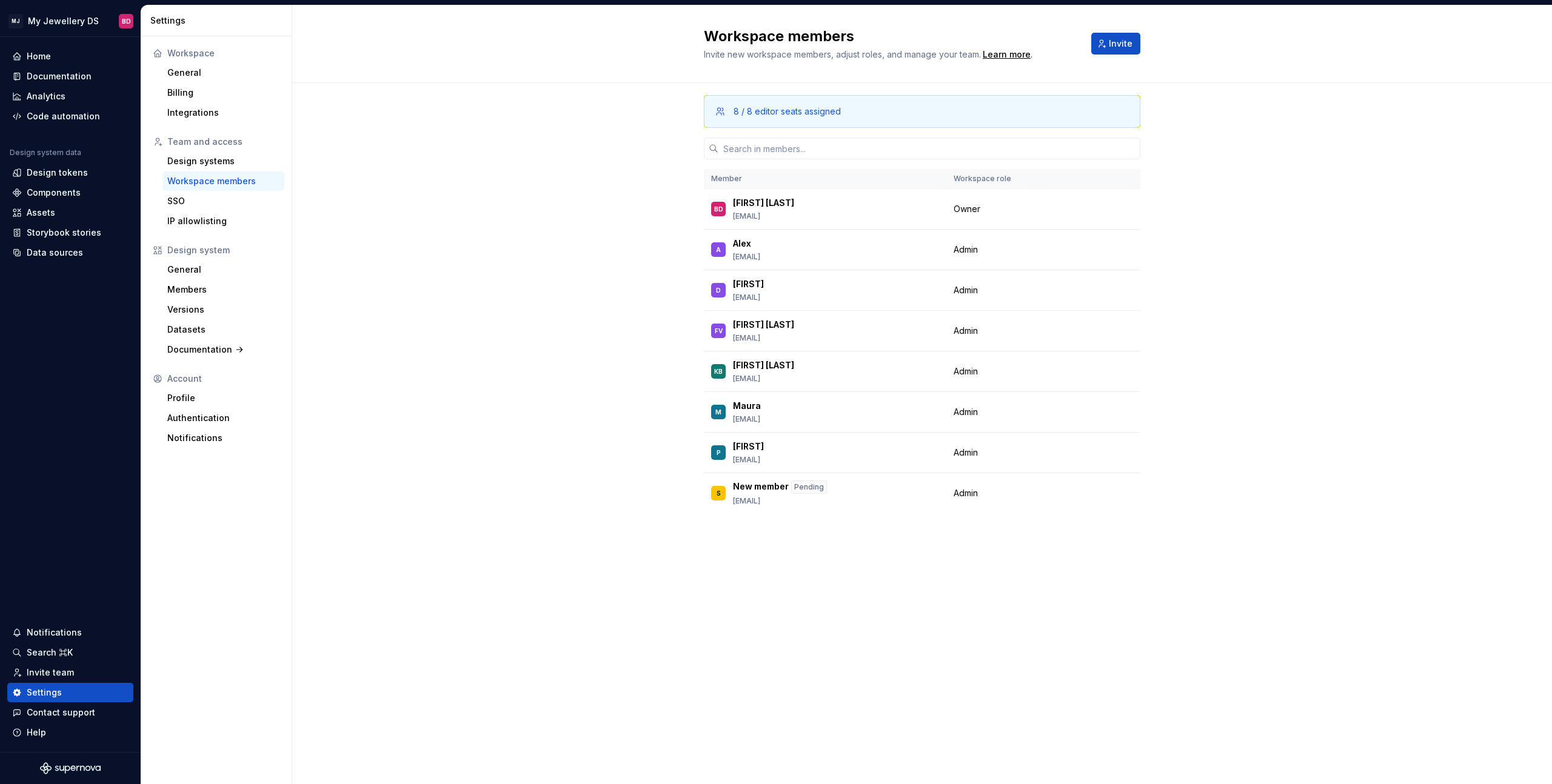 scroll, scrollTop: 0, scrollLeft: 0, axis: both 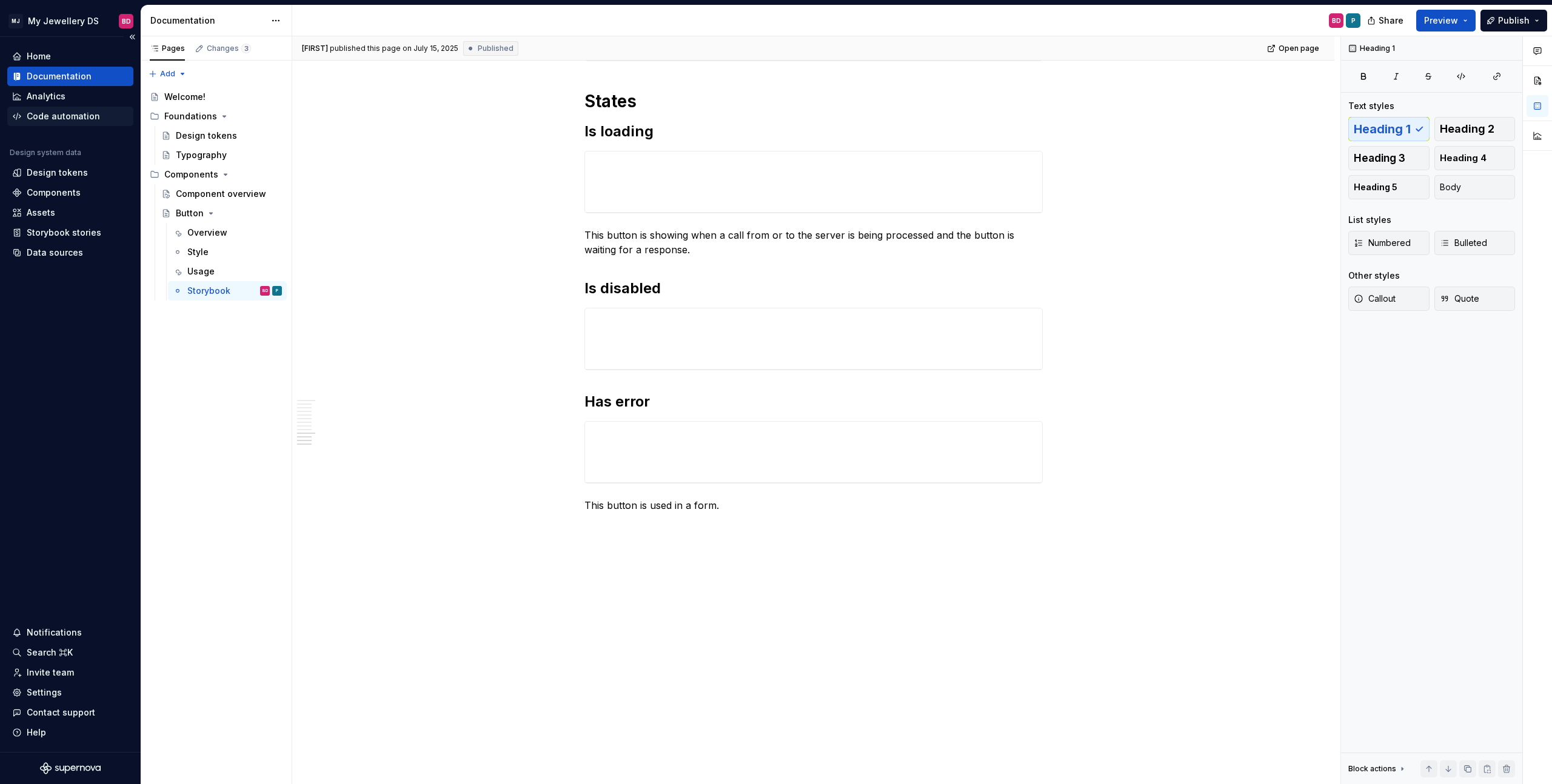 click on "Code automation" at bounding box center (63, 116) 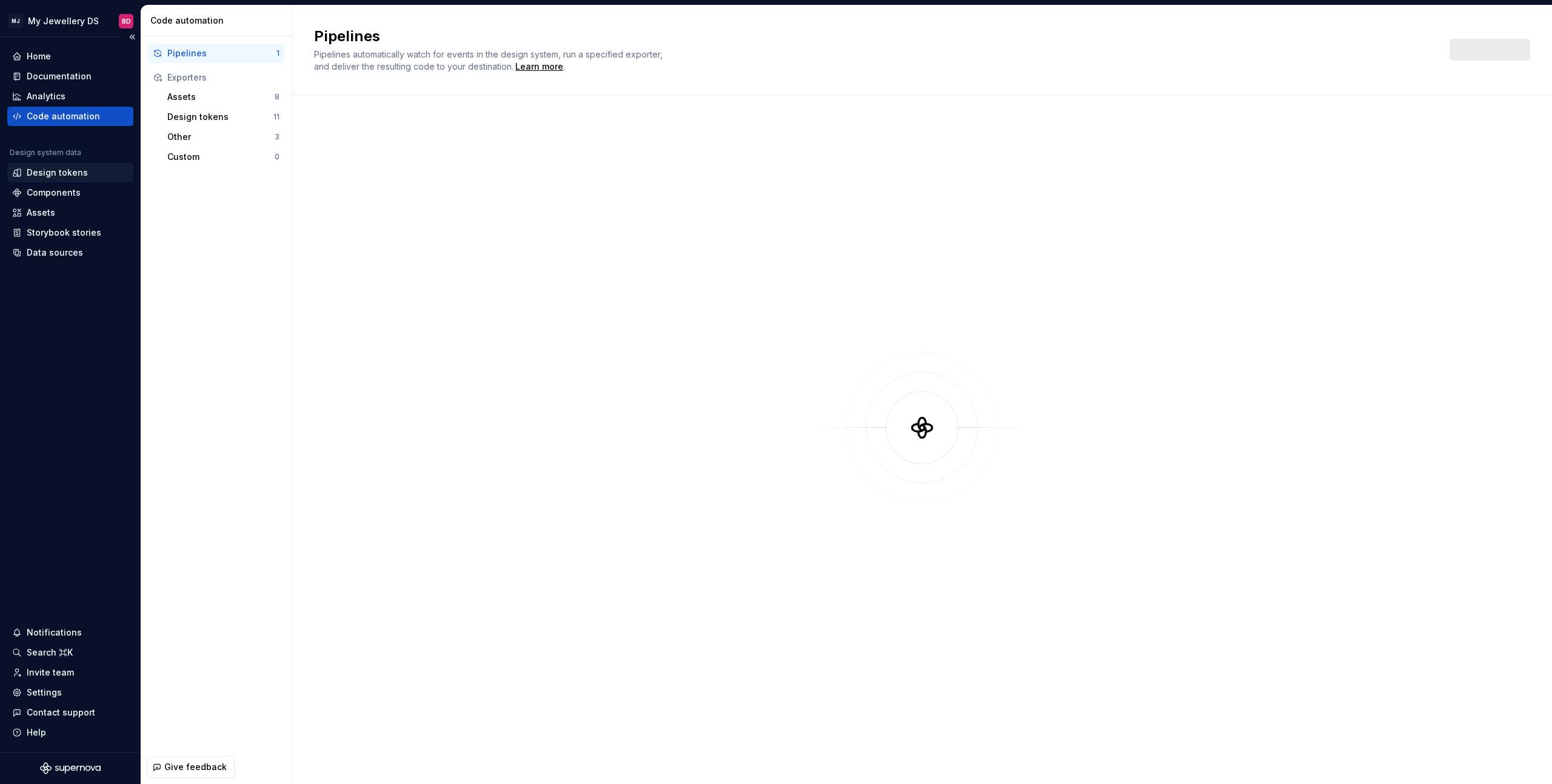click on "Design tokens" at bounding box center (57, 173) 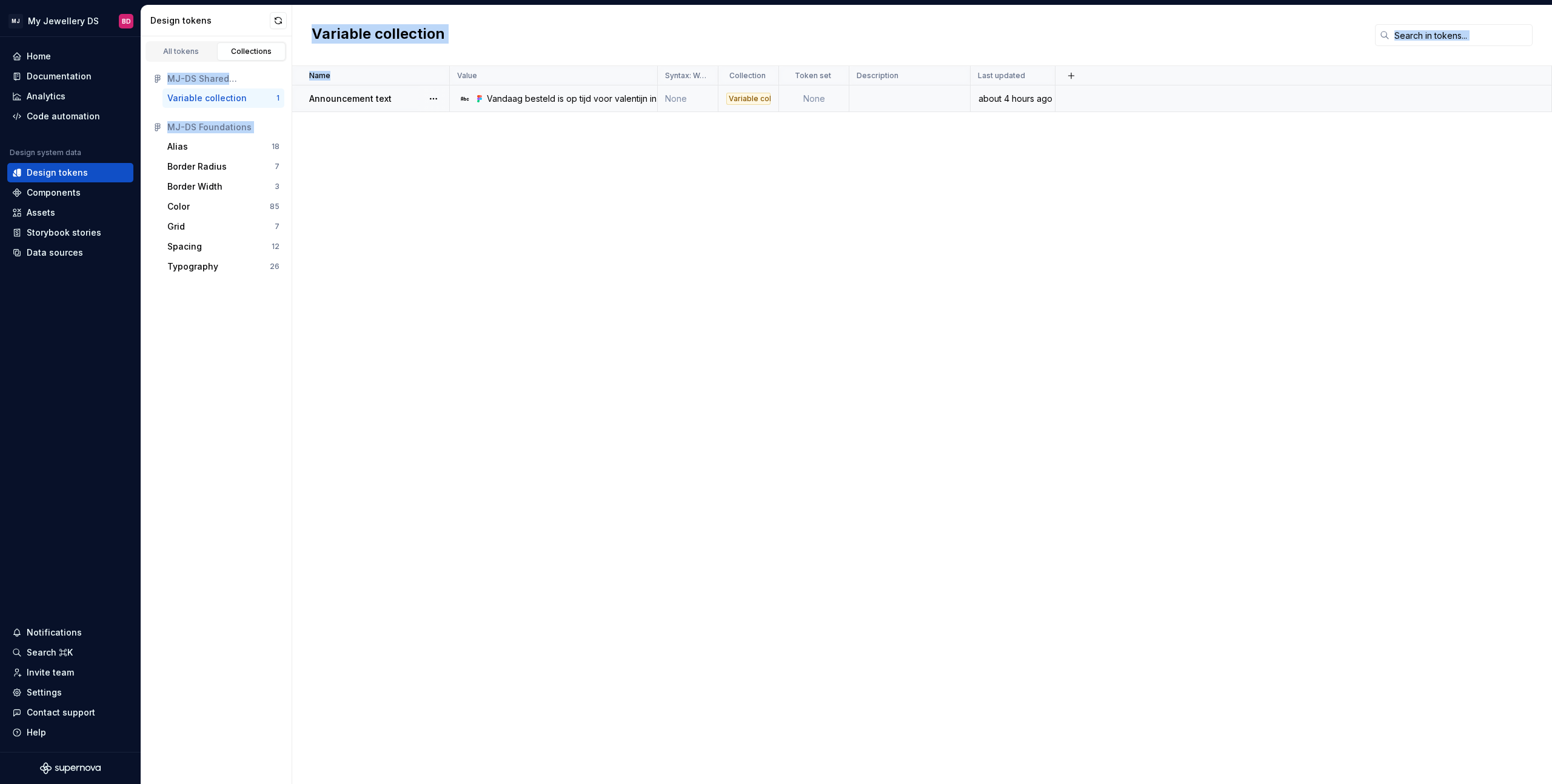 drag, startPoint x: 158, startPoint y: 85, endPoint x: 305, endPoint y: 86, distance: 147.0034 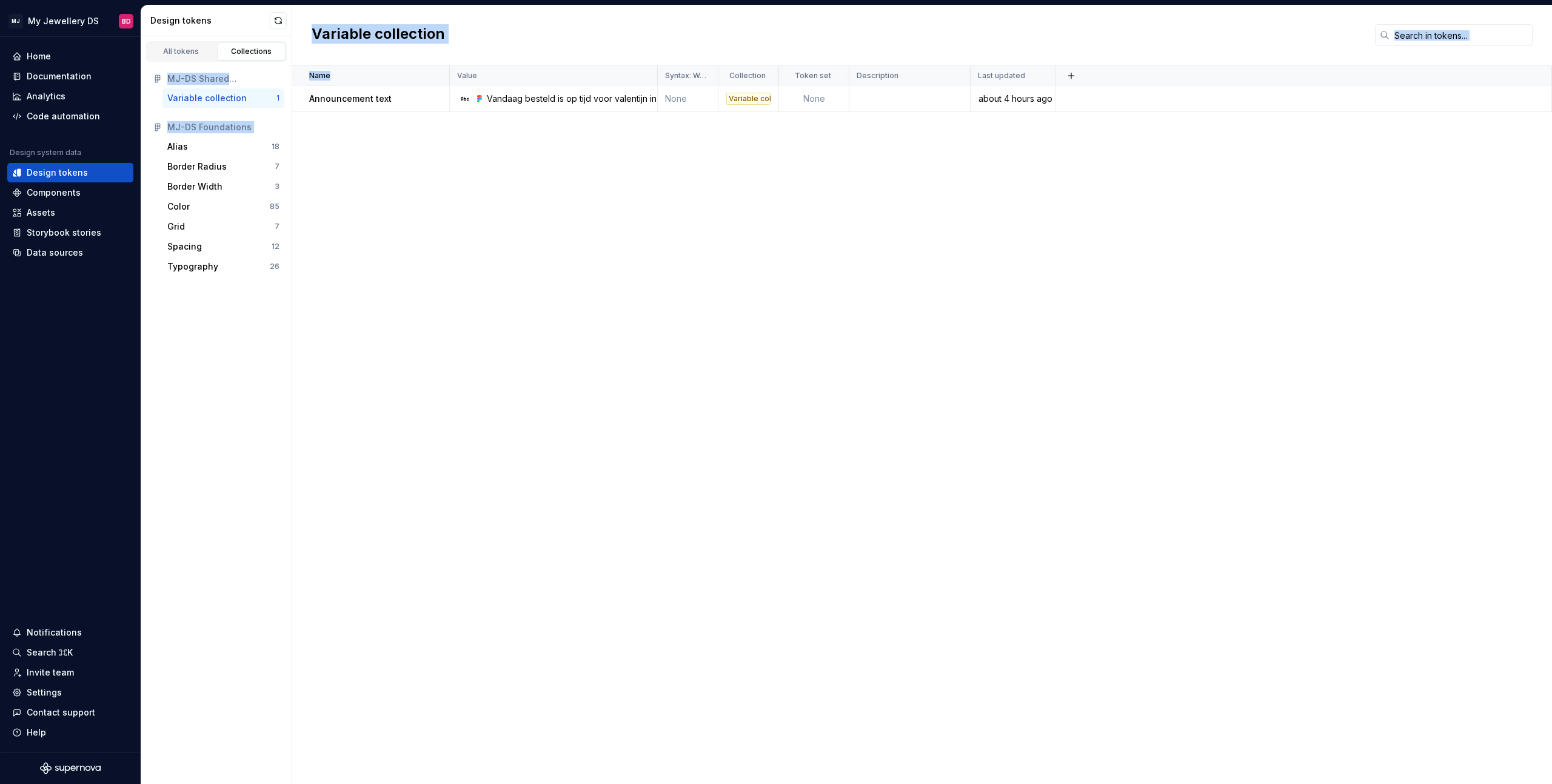 click on "MJ-DS Shared components" at bounding box center [223, 79] 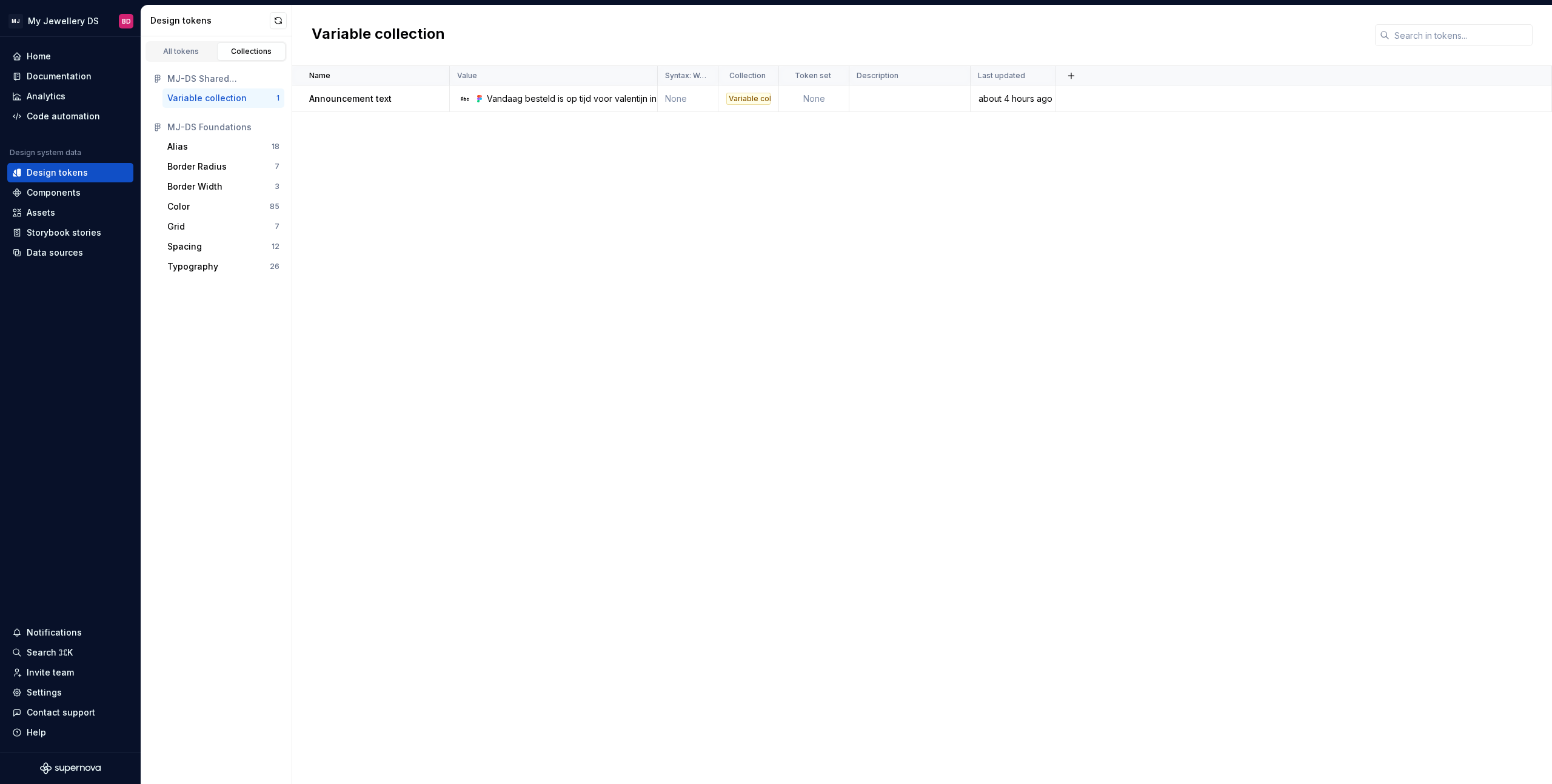 click on "MJ-DS Shared components" at bounding box center [223, 79] 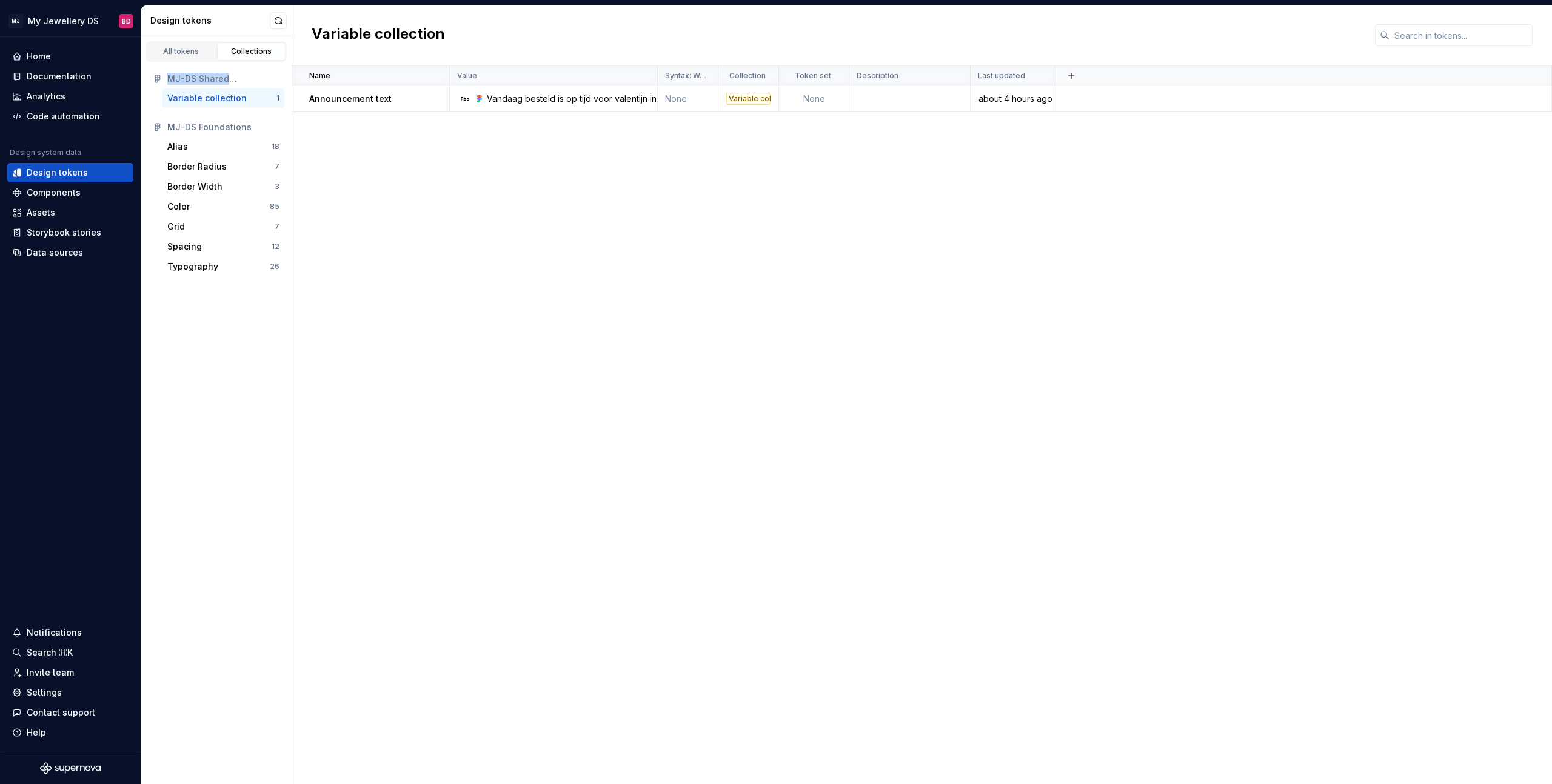 click on "MJ-DS Shared components" at bounding box center (223, 79) 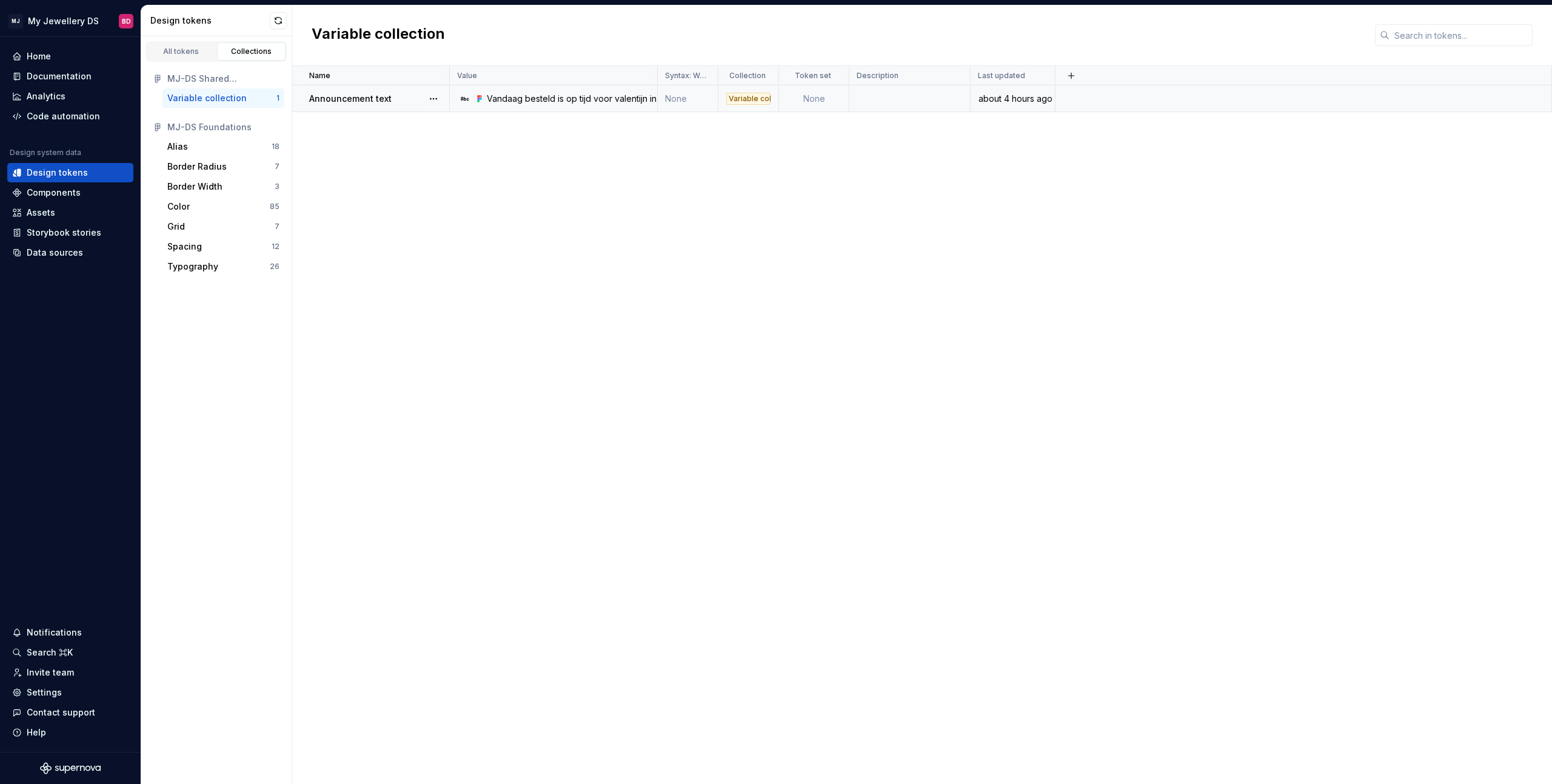 click on "Vandaag besteld is op tijd voor valentijn in huis!" at bounding box center [581, 99] 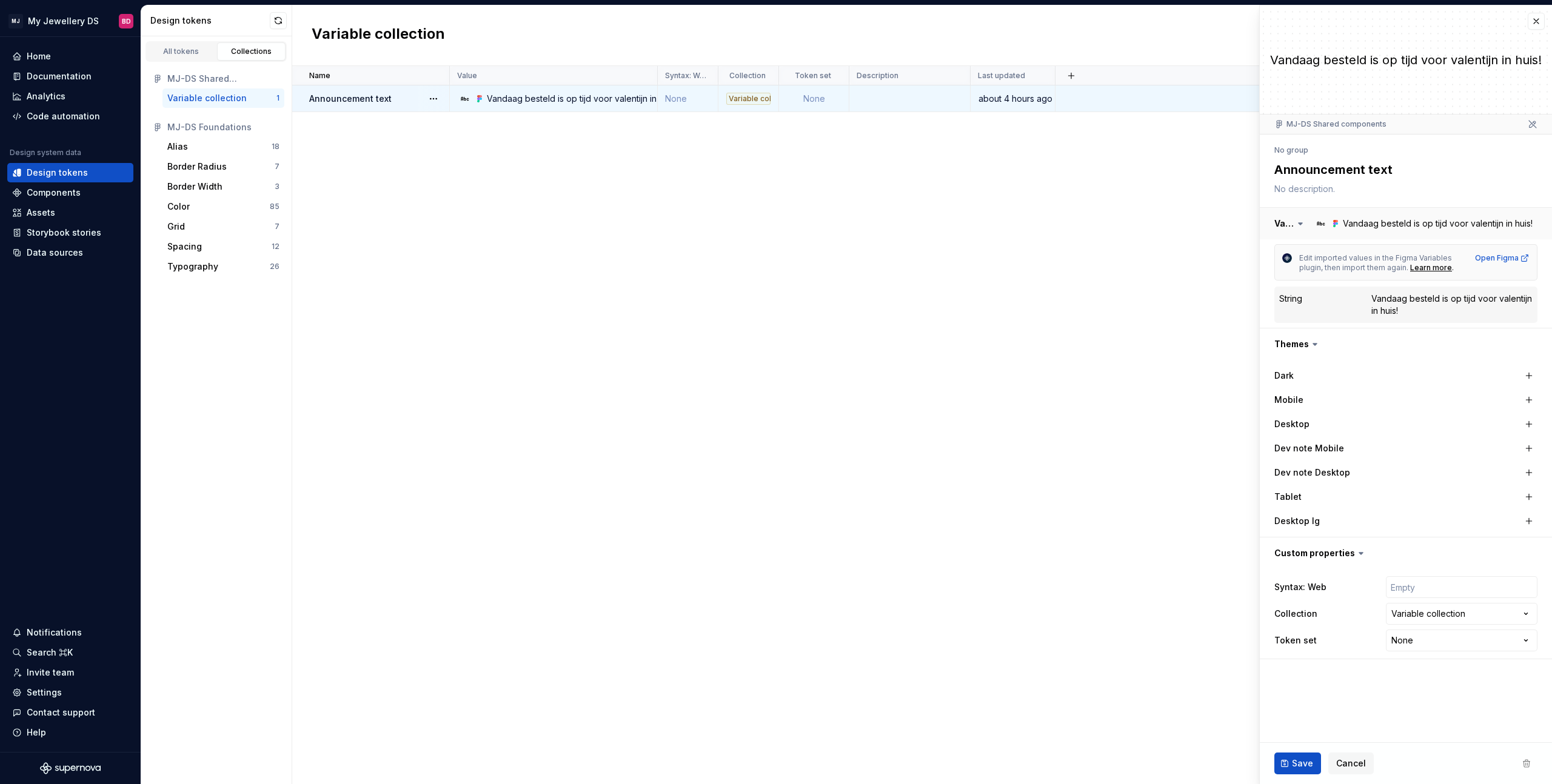 drag, startPoint x: 1481, startPoint y: 222, endPoint x: 1434, endPoint y: 222, distance: 47 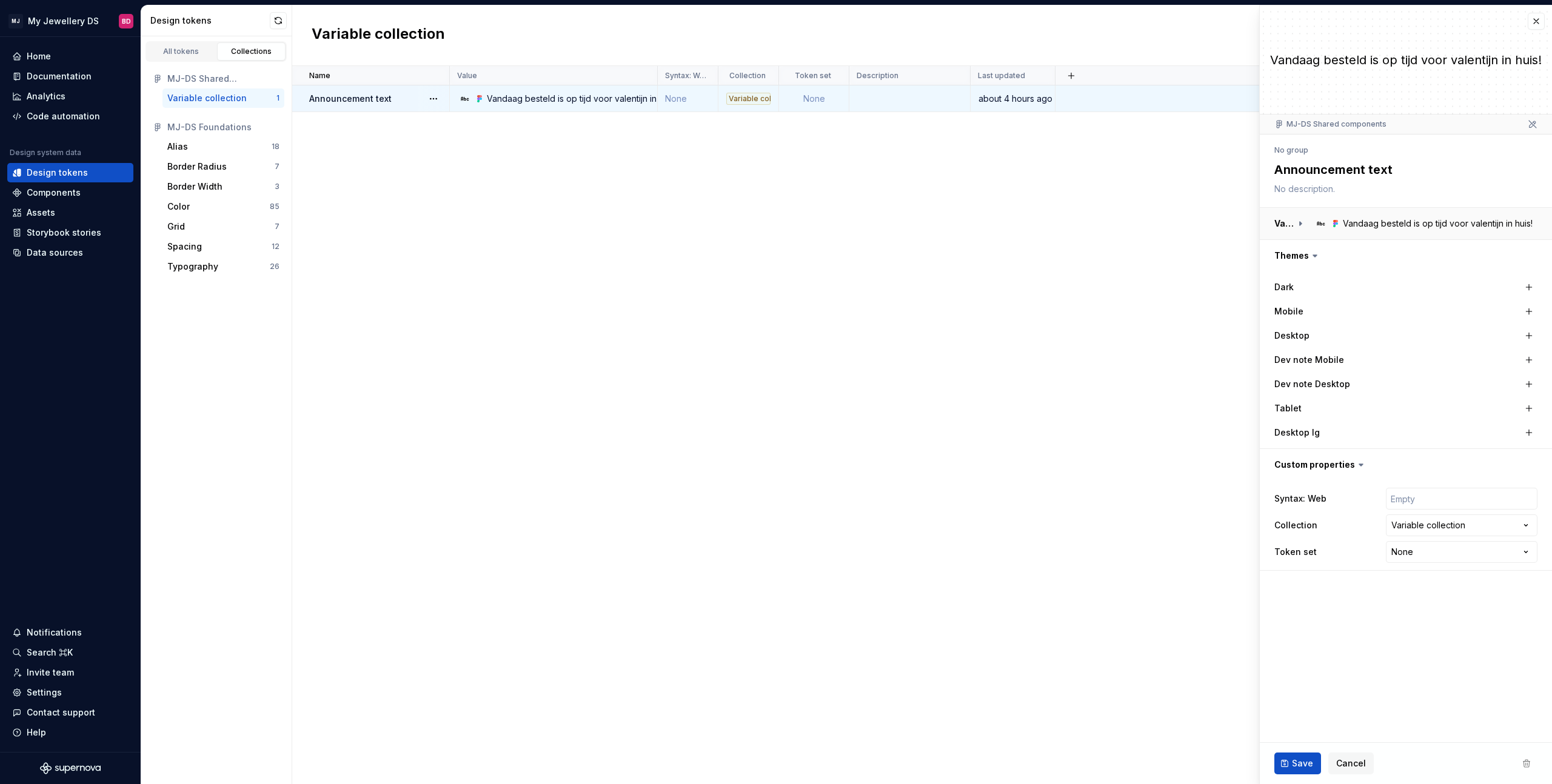 drag, startPoint x: 1377, startPoint y: 222, endPoint x: 1551, endPoint y: 221, distance: 174.0029 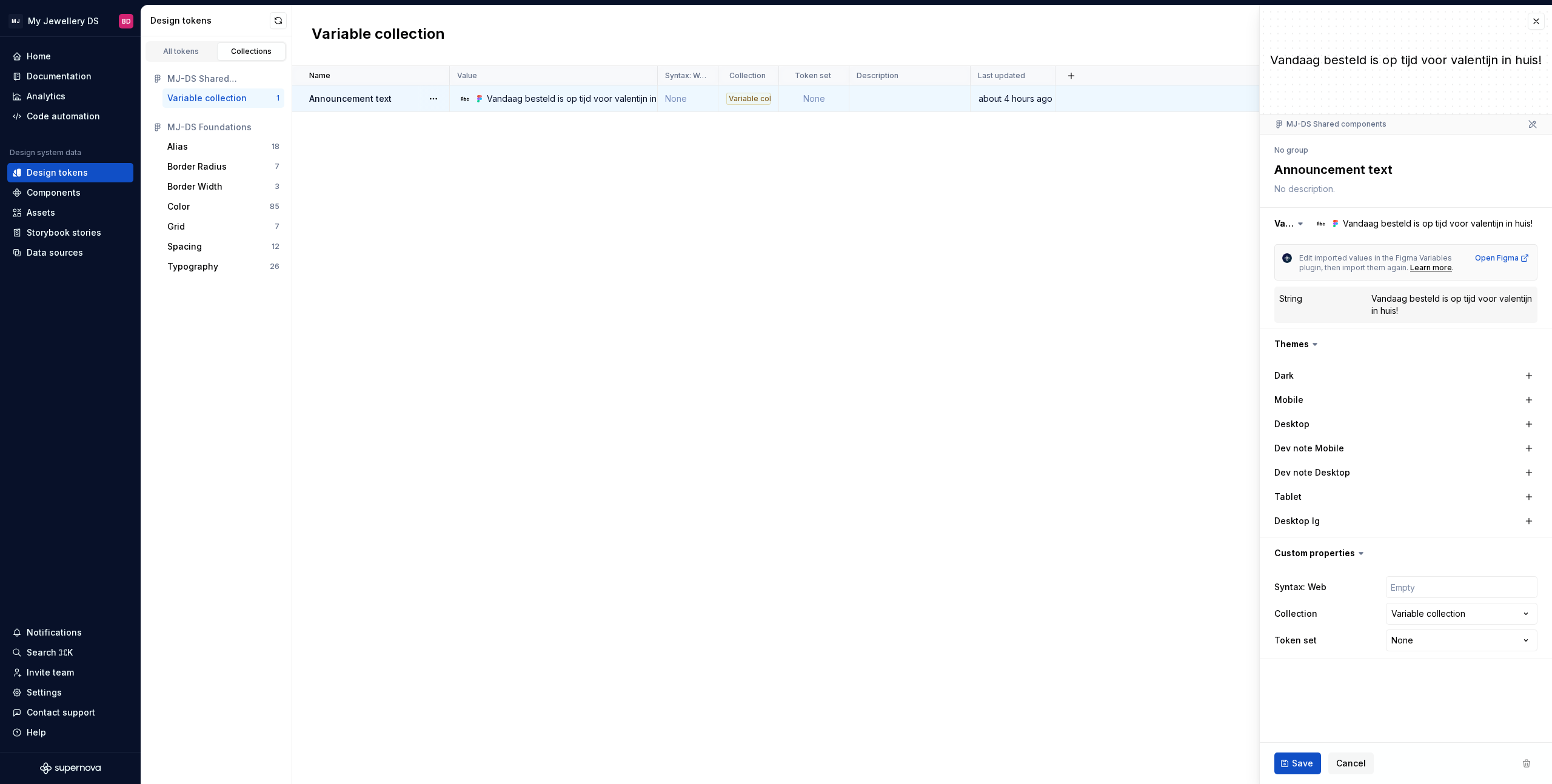 drag, startPoint x: 1053, startPoint y: 249, endPoint x: 1070, endPoint y: 227, distance: 27.802878 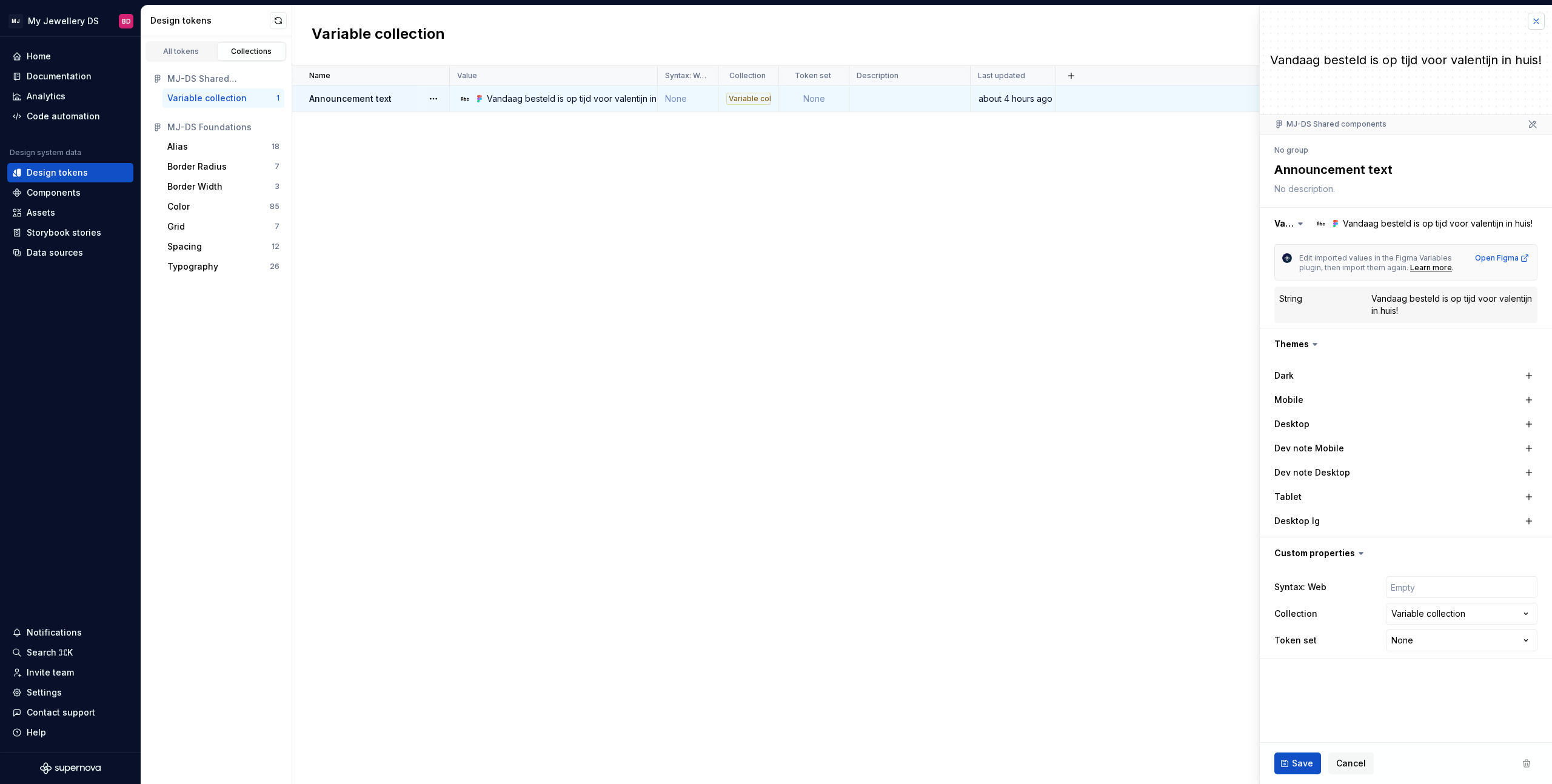 click at bounding box center (1536, 21) 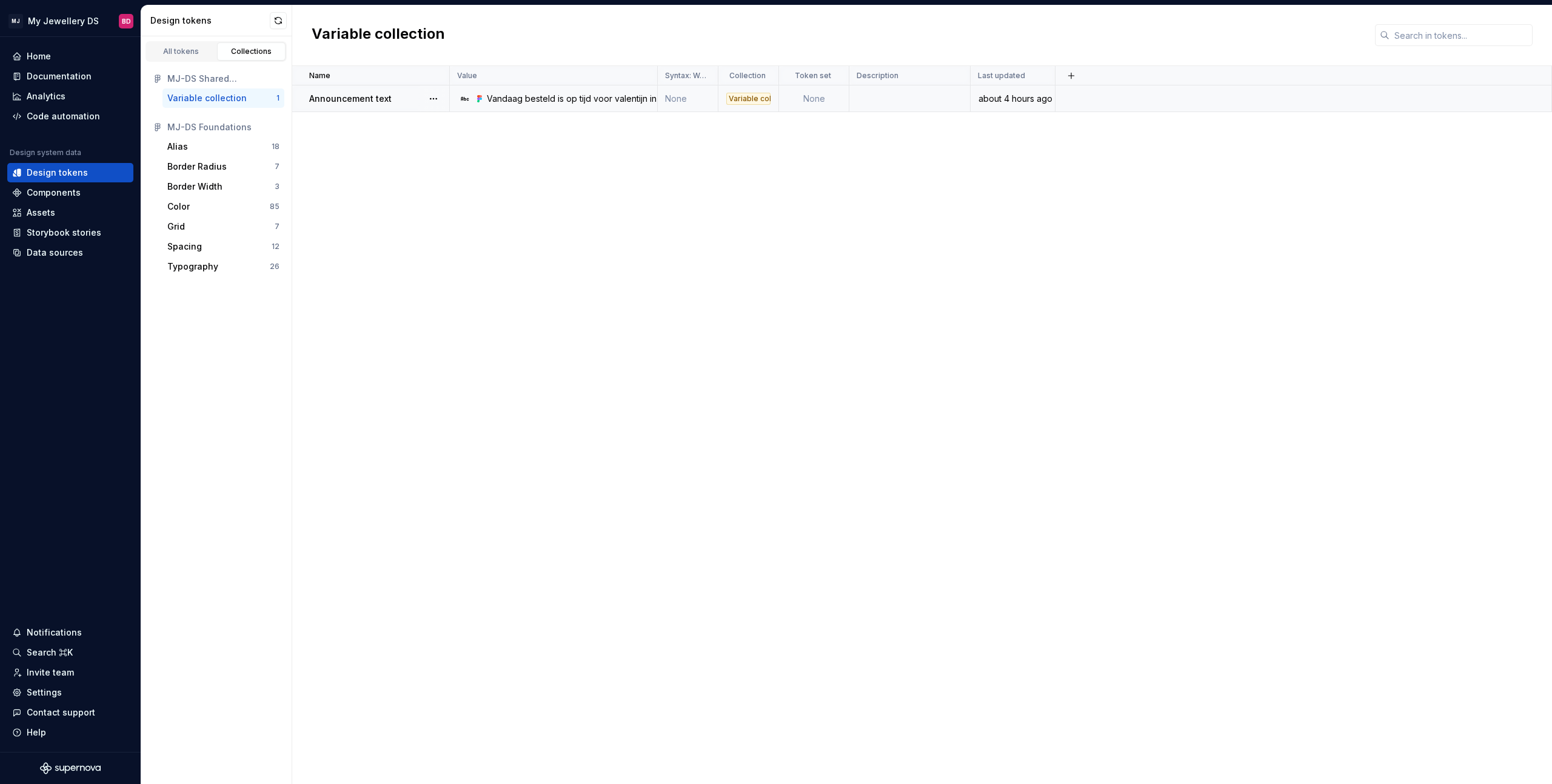 click at bounding box center [910, 99] 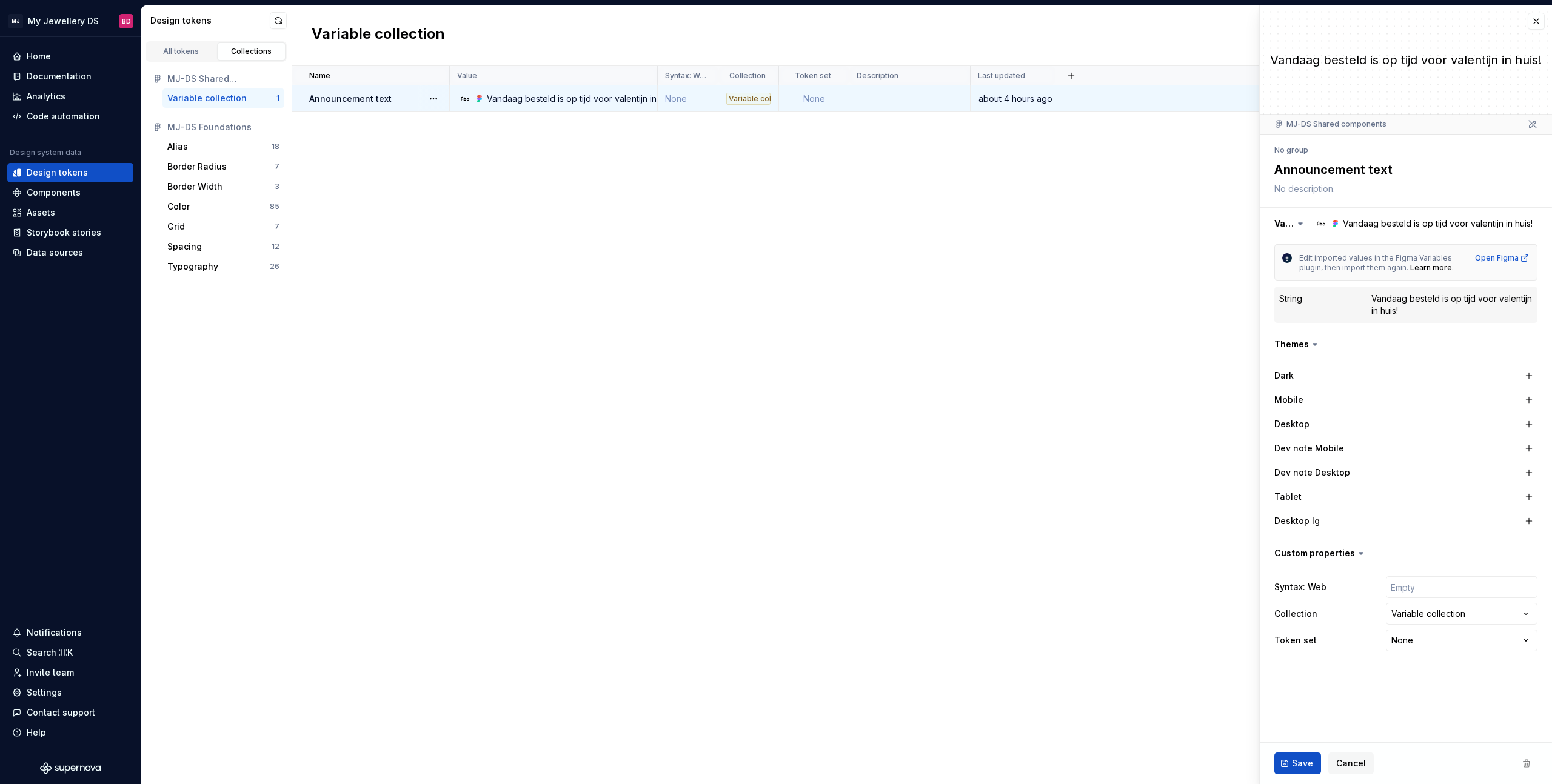 click at bounding box center (1527, 763) 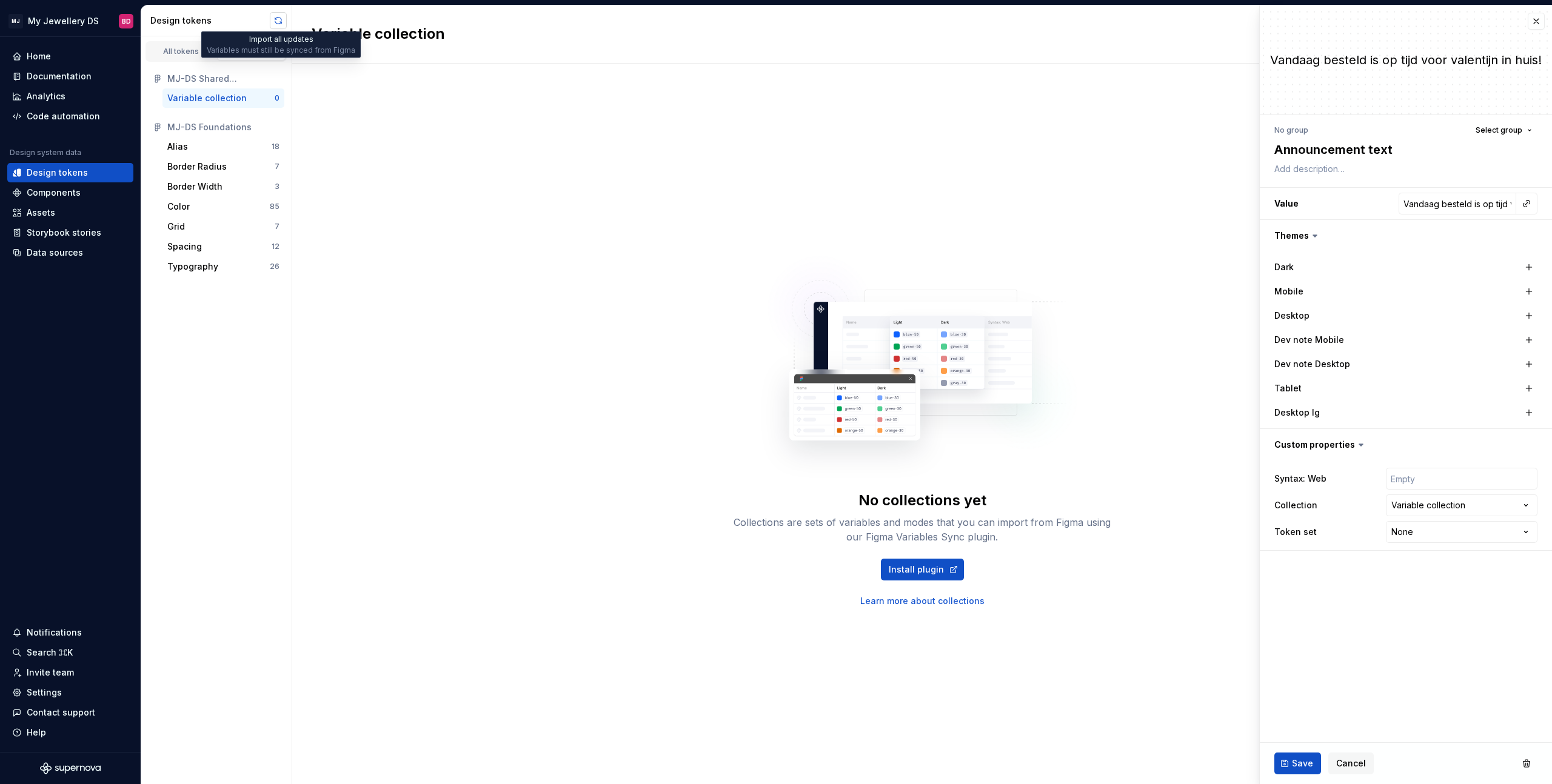 click at bounding box center [278, 21] 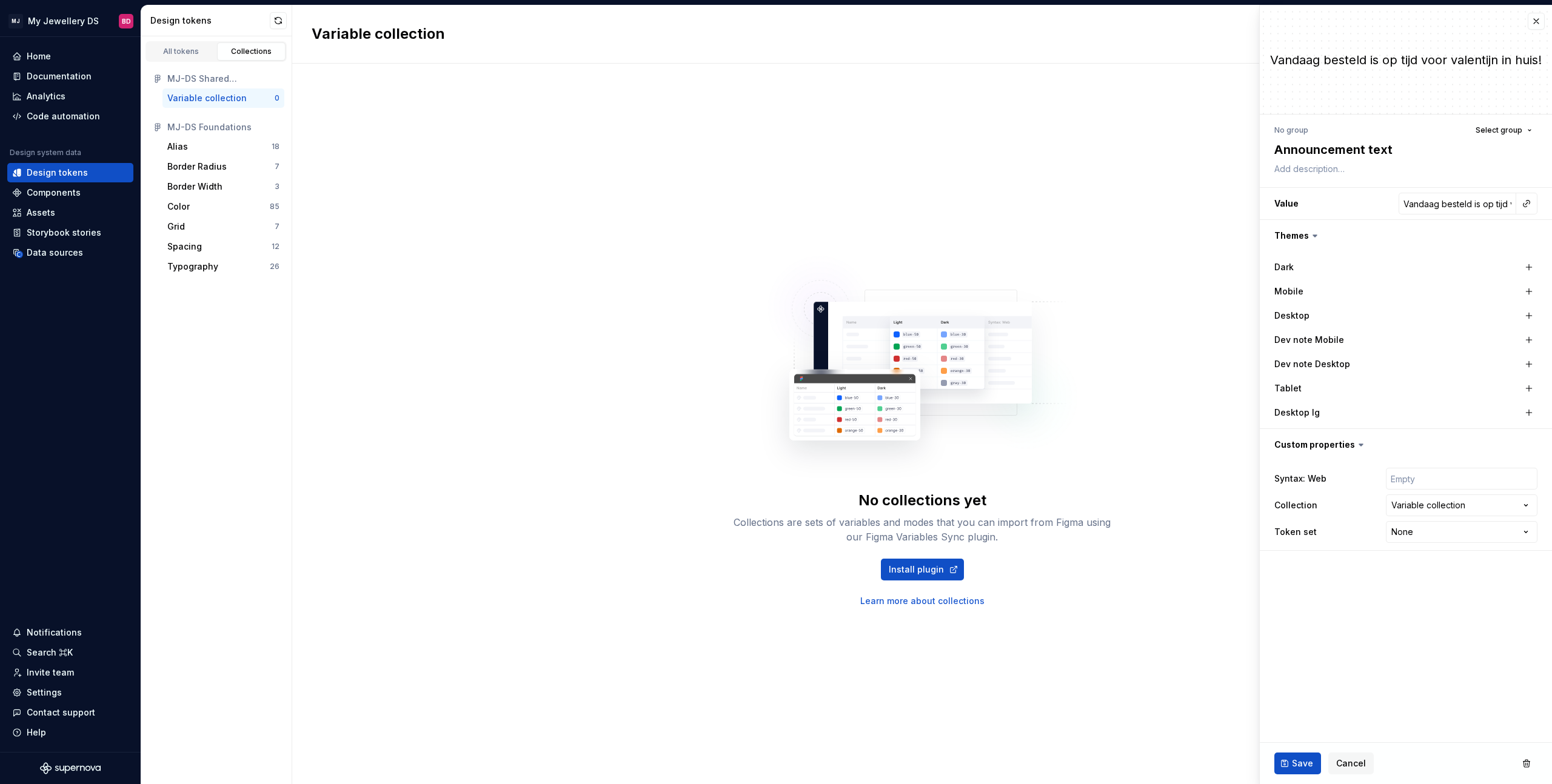 type on "*" 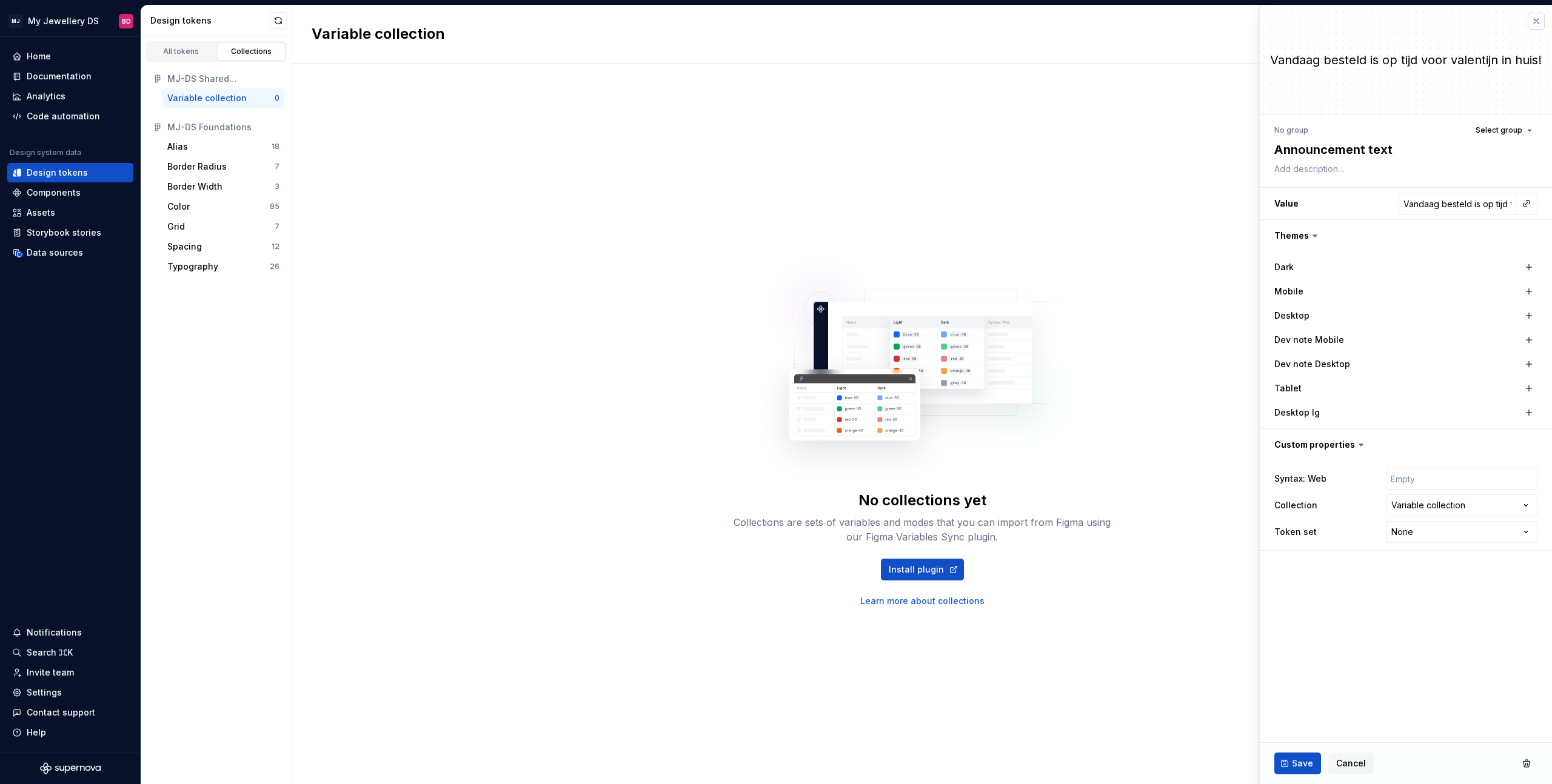 click at bounding box center (1536, 21) 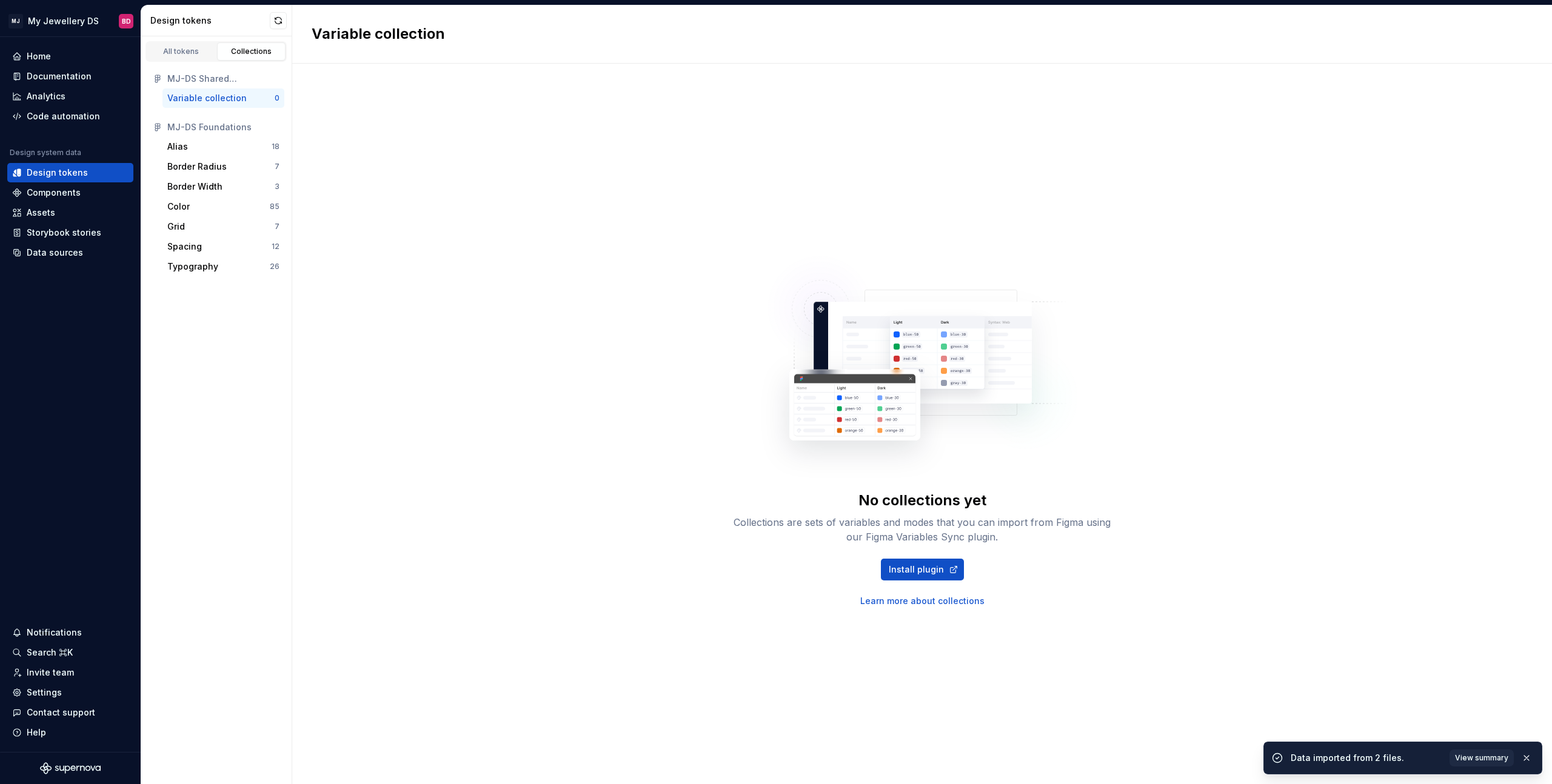 click on "All tokens Collections MJ-DS Shared components Variable collection 0 MJ-DS Foundations Alias 18 Border Radius 7 Border Width 3 Color 85 Grid 7 Spacing 12 Typography 26" at bounding box center (216, 410) 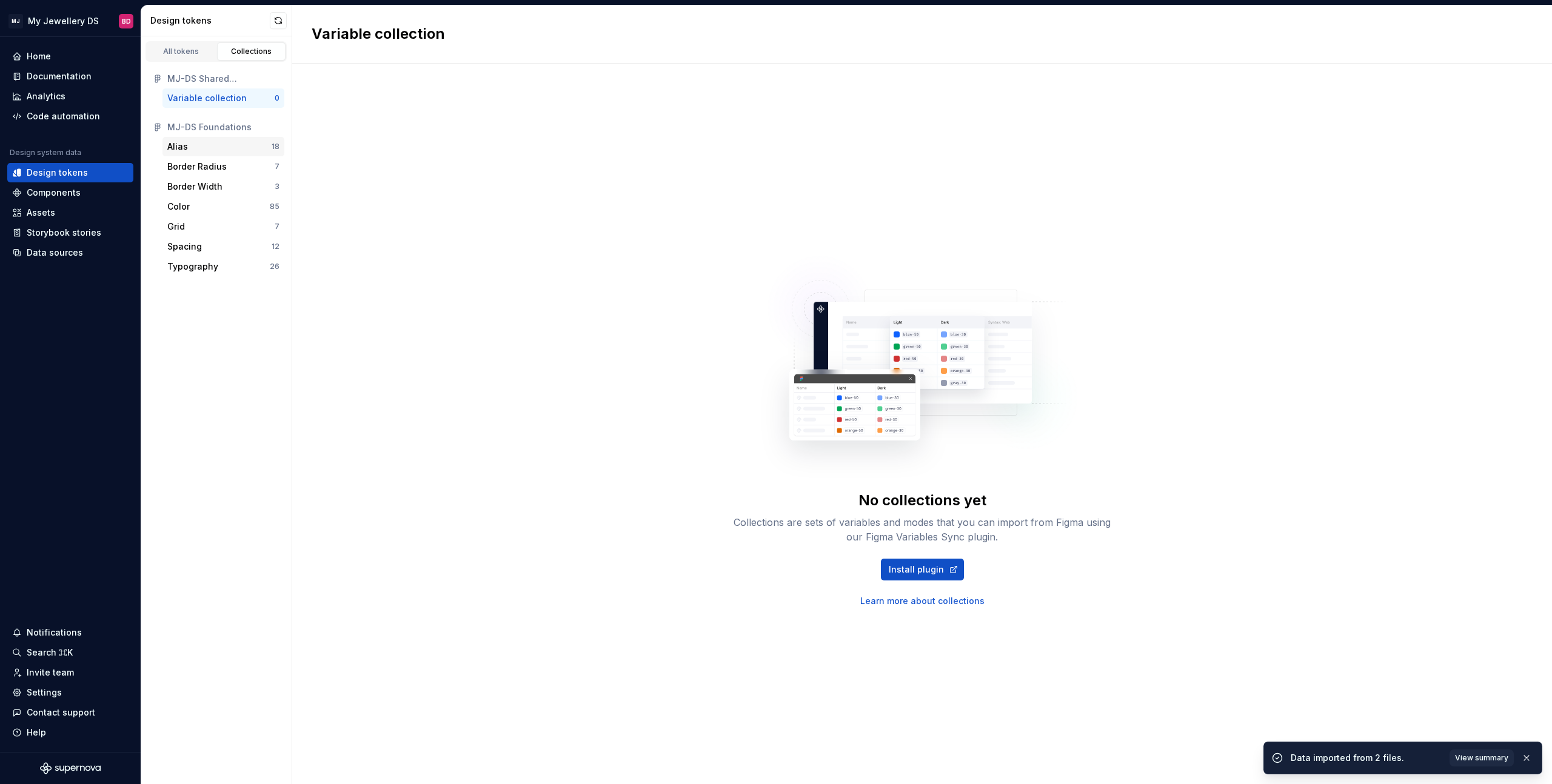 click on "Alias" at bounding box center (219, 147) 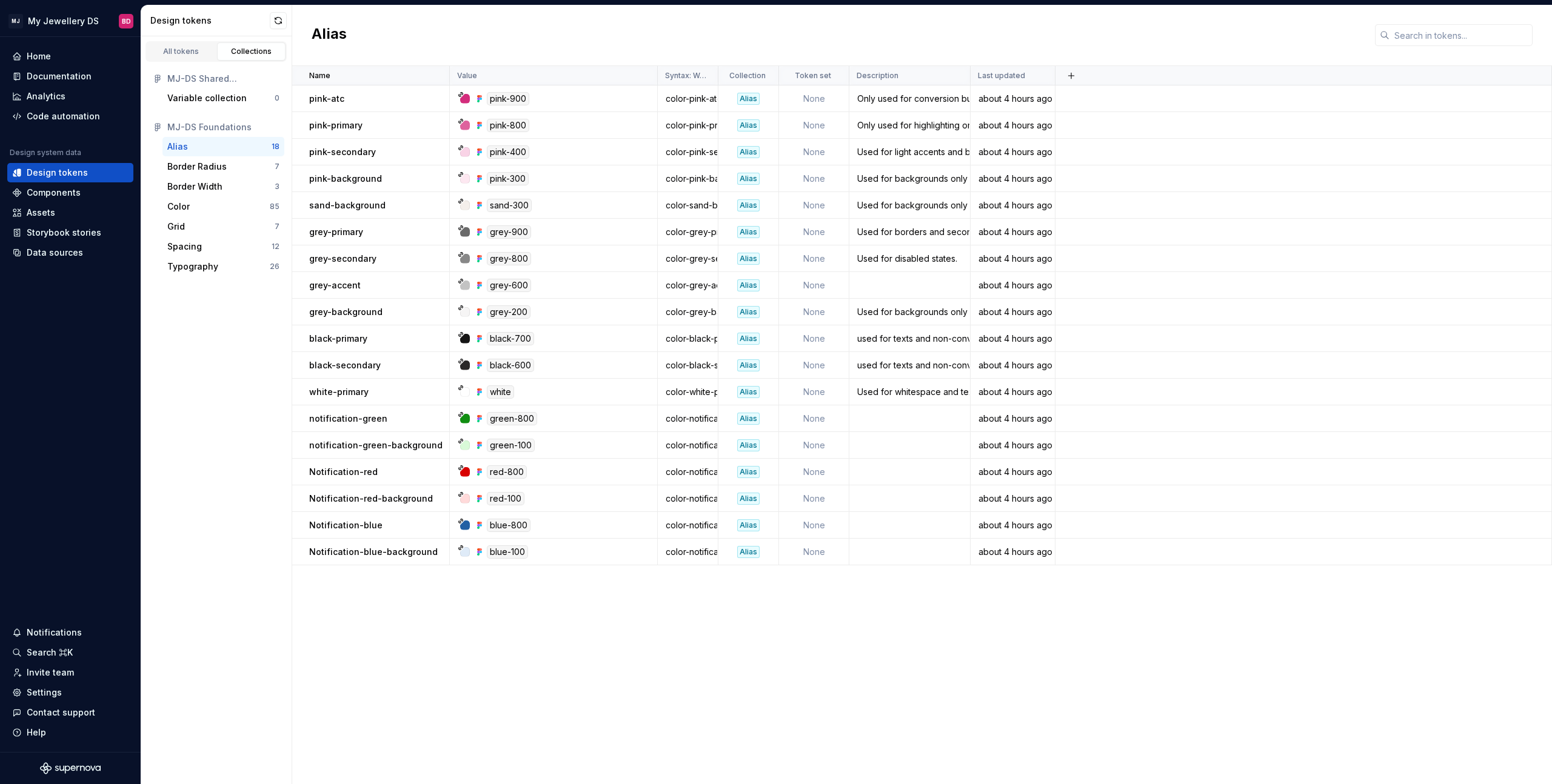 click on "MJ-DS Shared components" at bounding box center [223, 79] 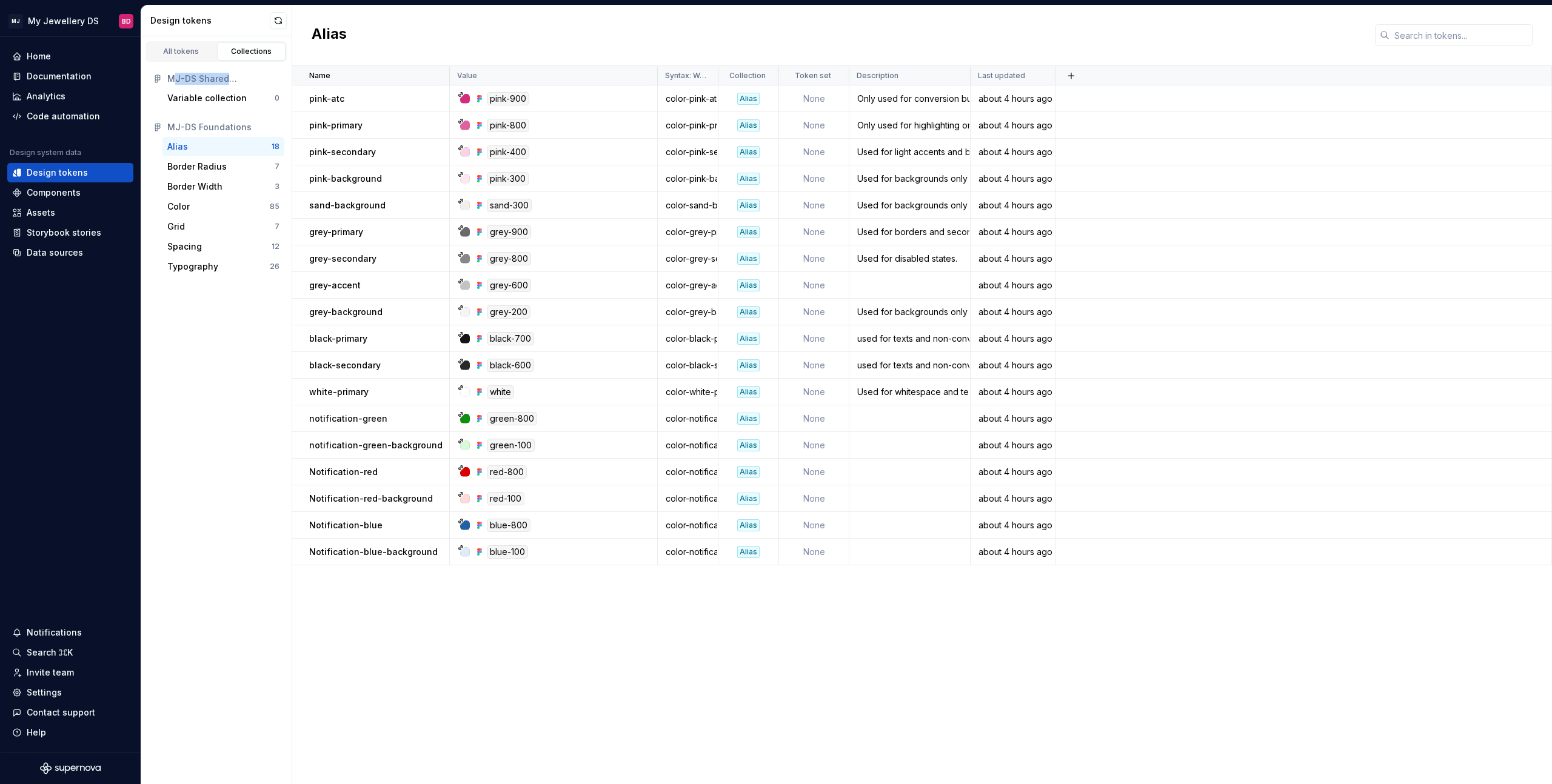drag, startPoint x: 185, startPoint y: 79, endPoint x: 250, endPoint y: 84, distance: 65.192024 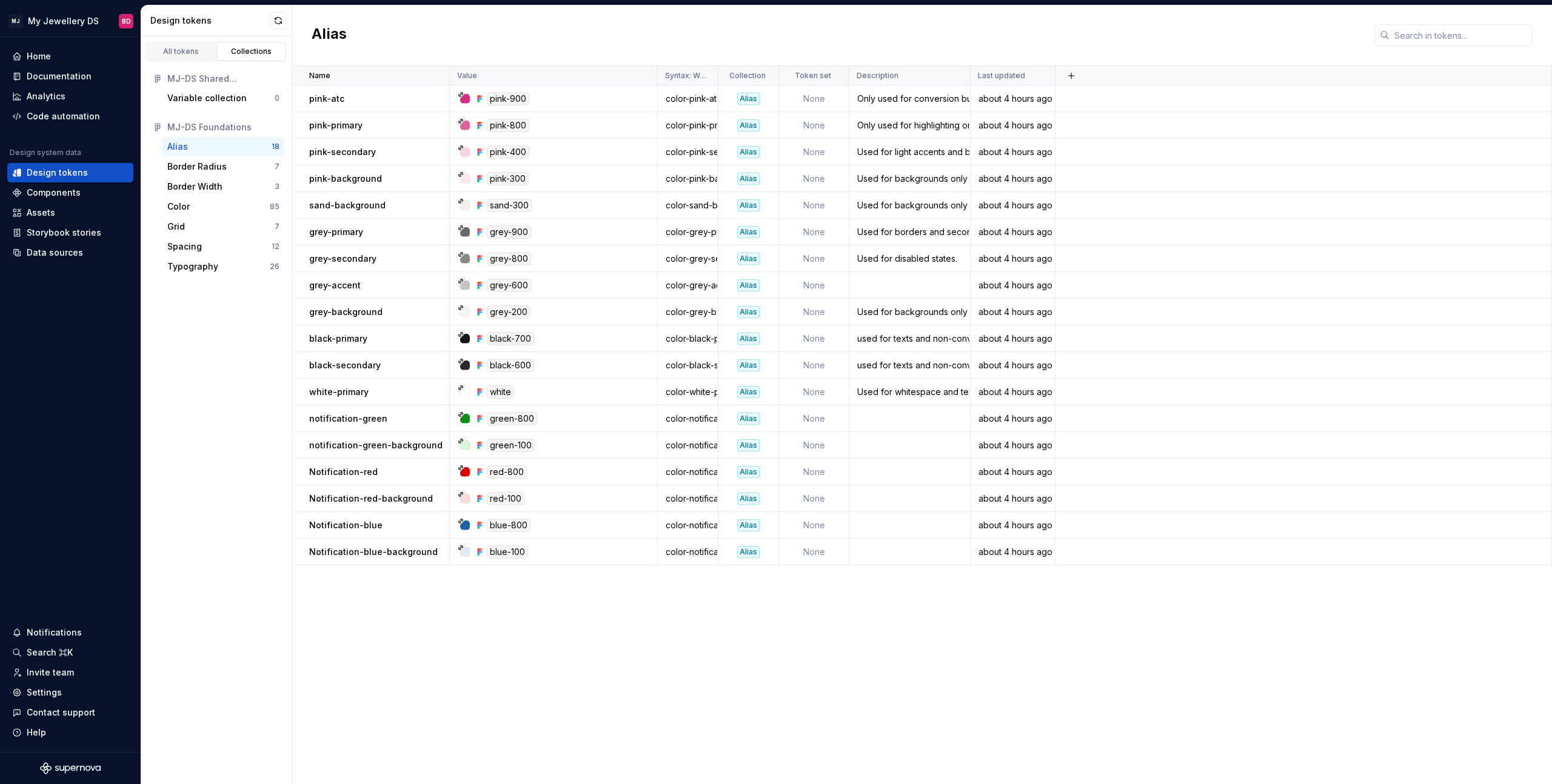 click on "MJ-DS Shared components" at bounding box center [223, 79] 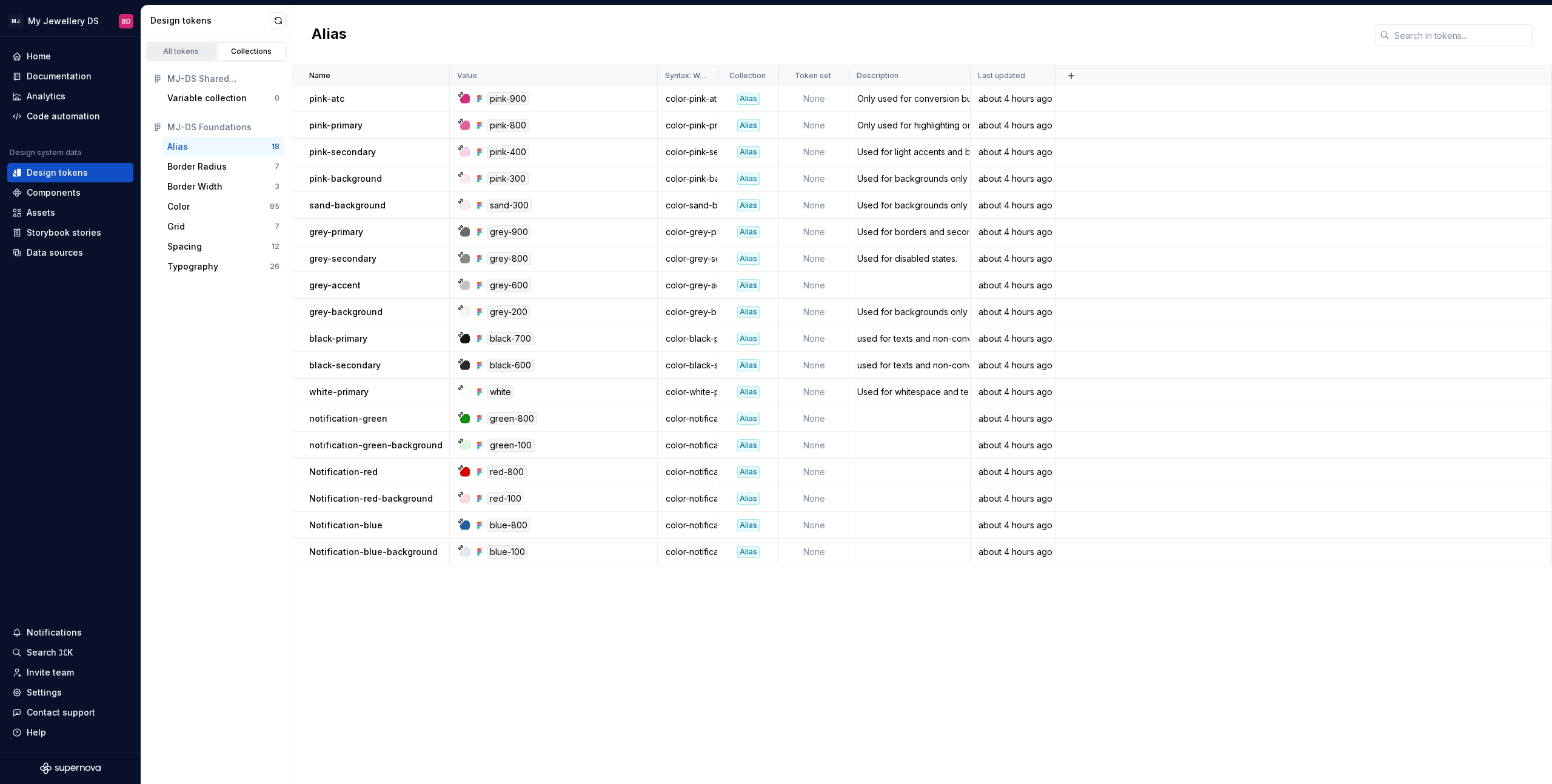 click on "All tokens" at bounding box center (181, 51) 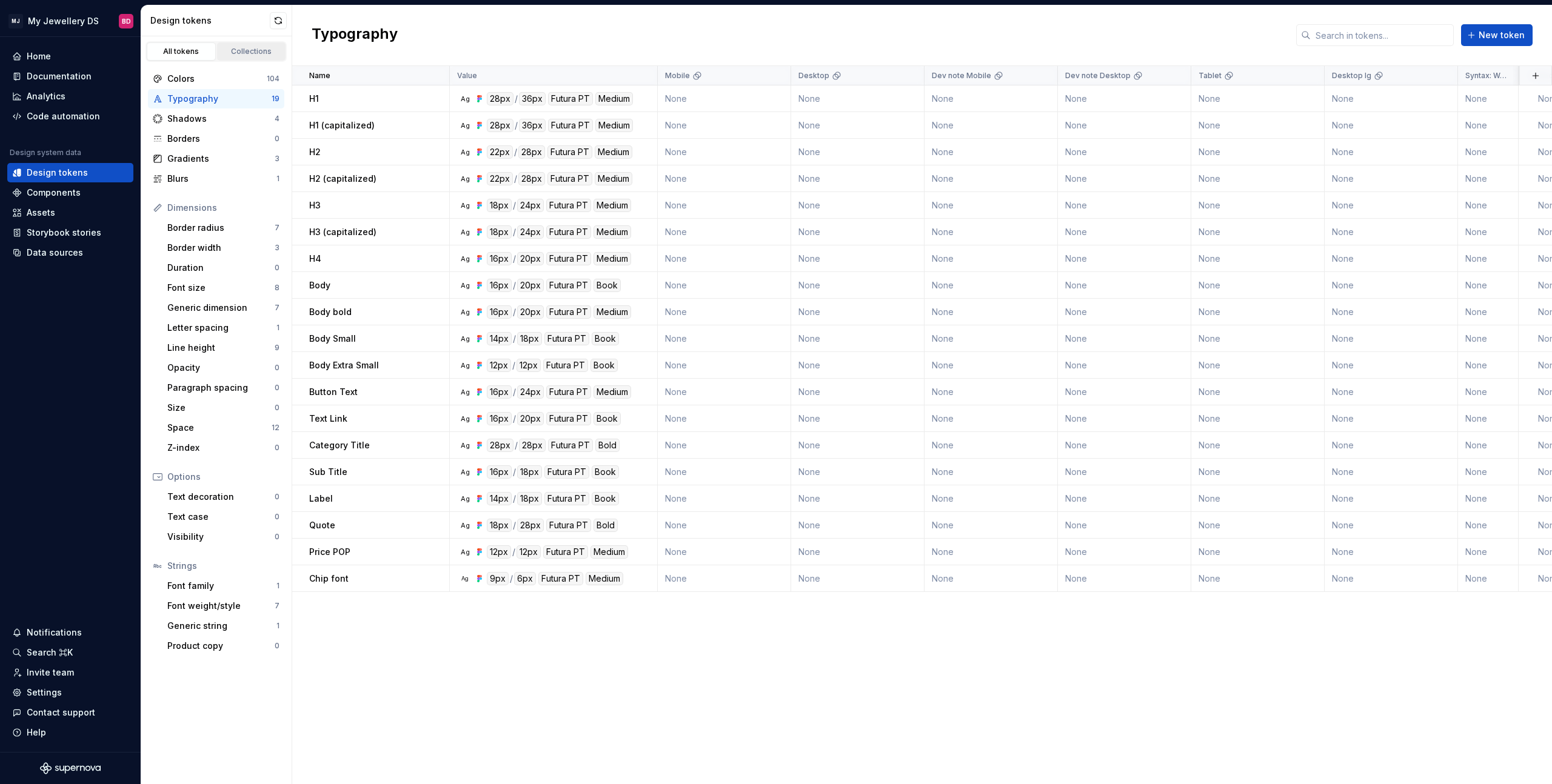 click on "Collections" at bounding box center (252, 51) 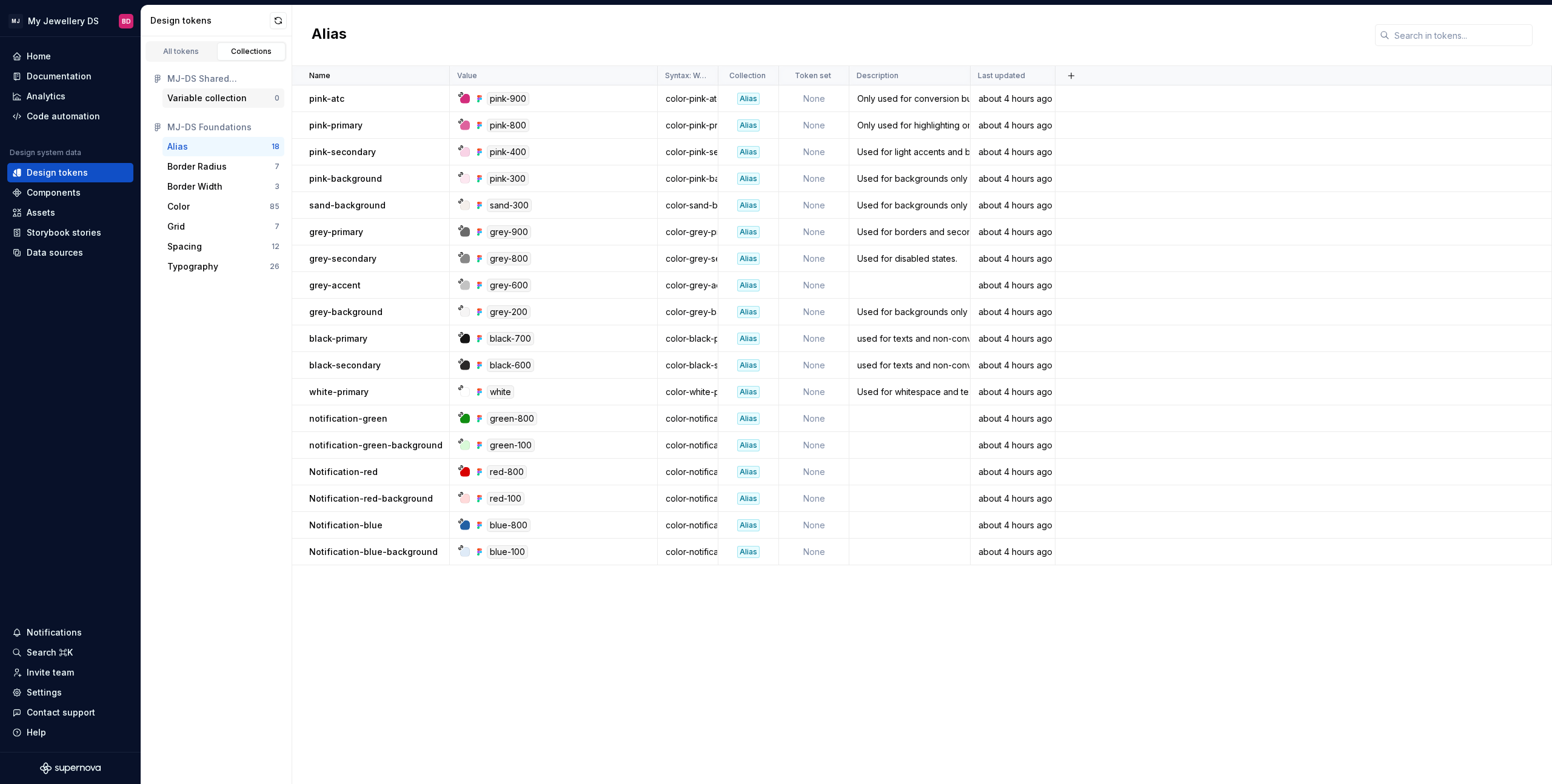 drag, startPoint x: 224, startPoint y: 90, endPoint x: 249, endPoint y: 91, distance: 25.019992 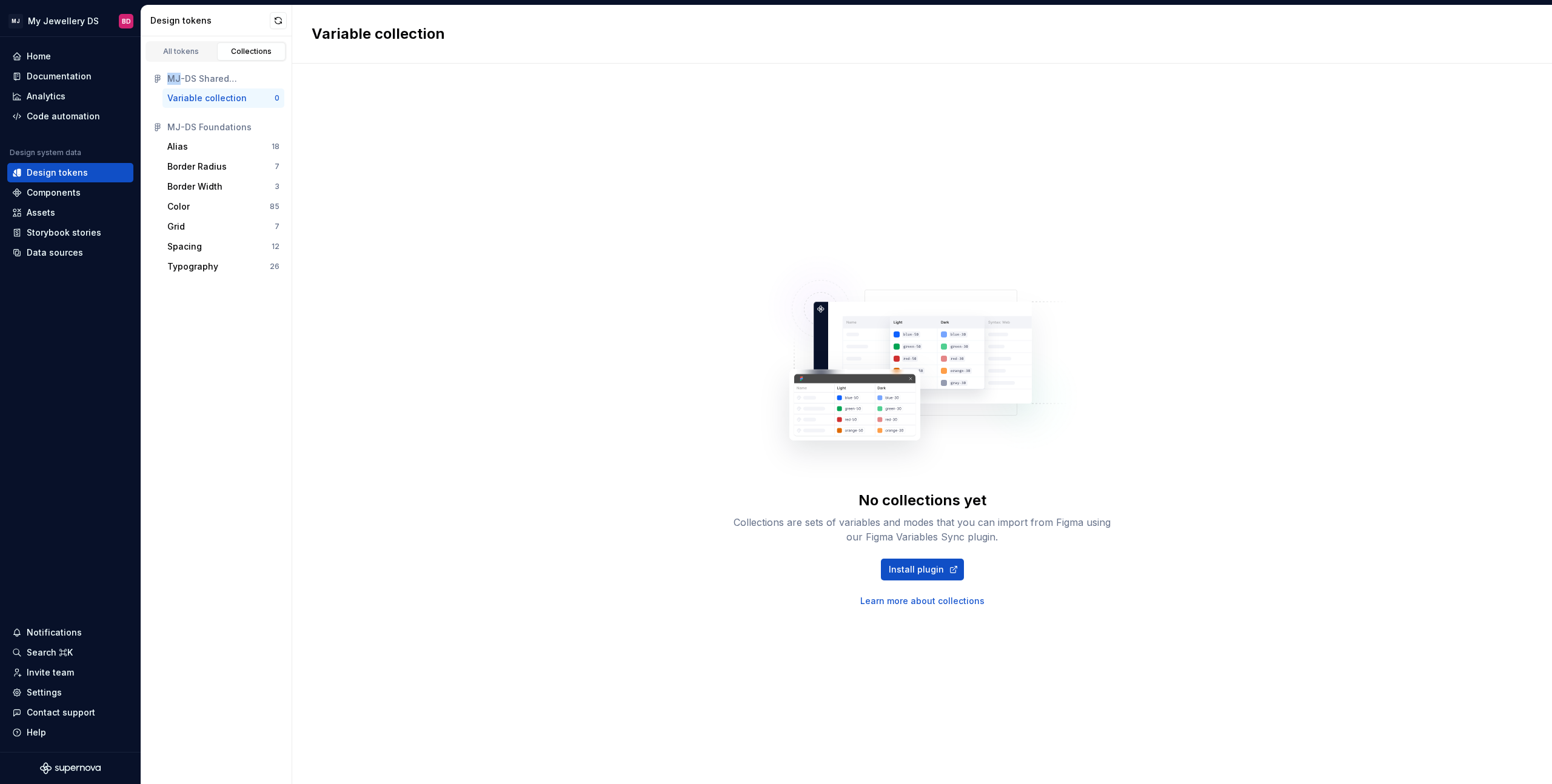 drag, startPoint x: 206, startPoint y: 65, endPoint x: 206, endPoint y: 75, distance: 10 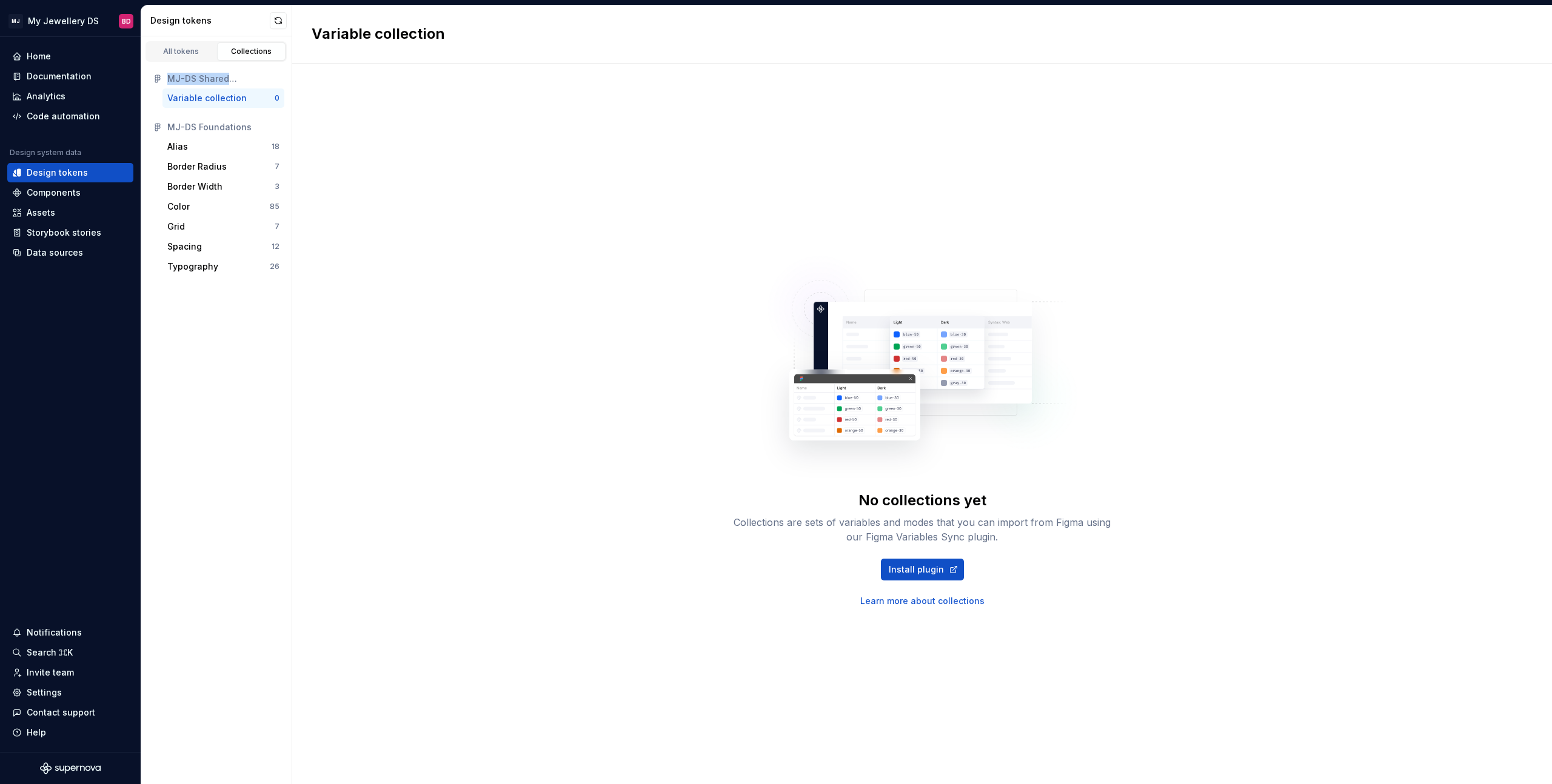 click on "MJ-DS Shared components" at bounding box center (223, 79) 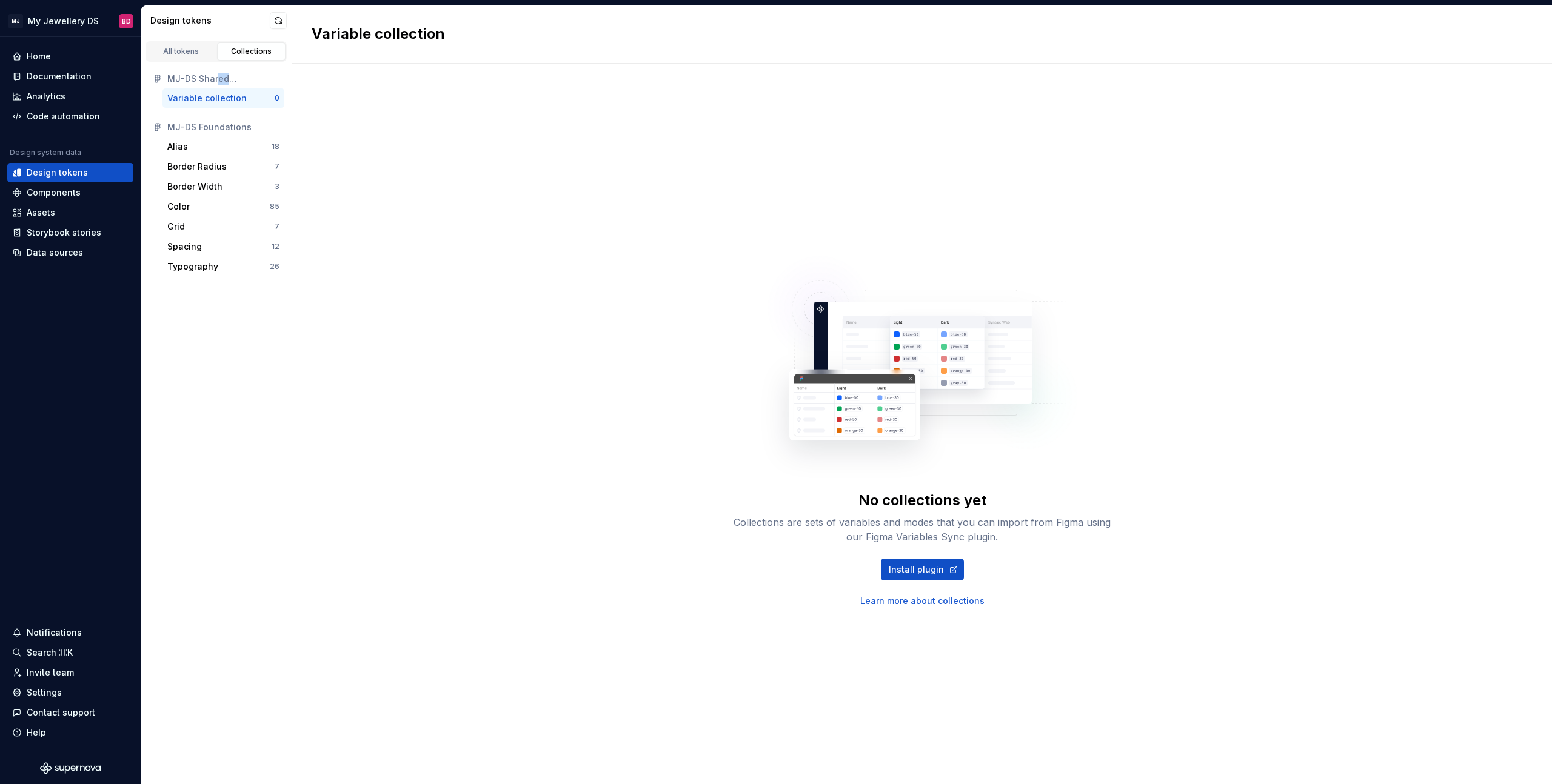 click on "MJ-DS Shared components" at bounding box center [223, 79] 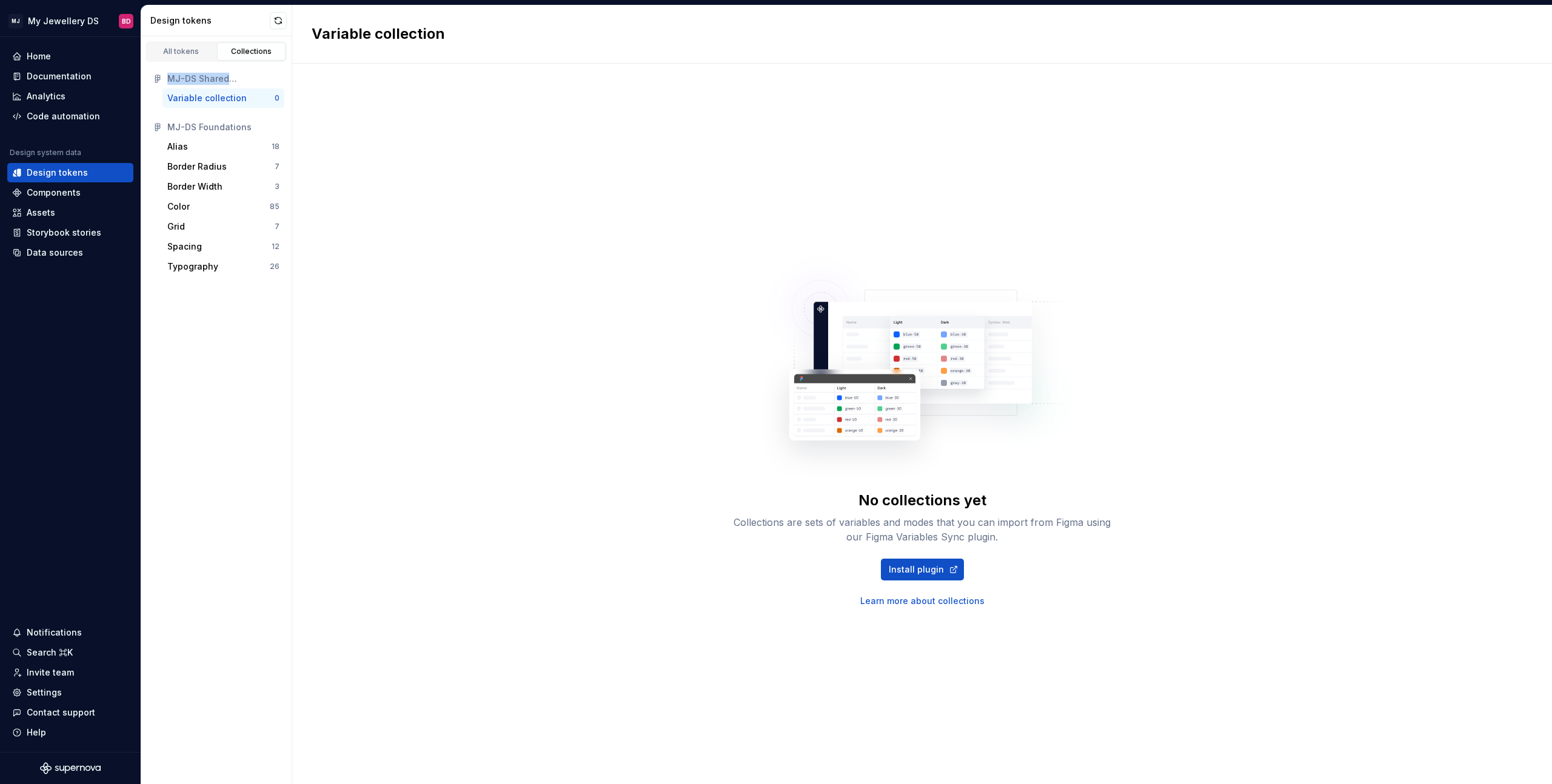 click on "MJ-DS Shared components" at bounding box center [223, 79] 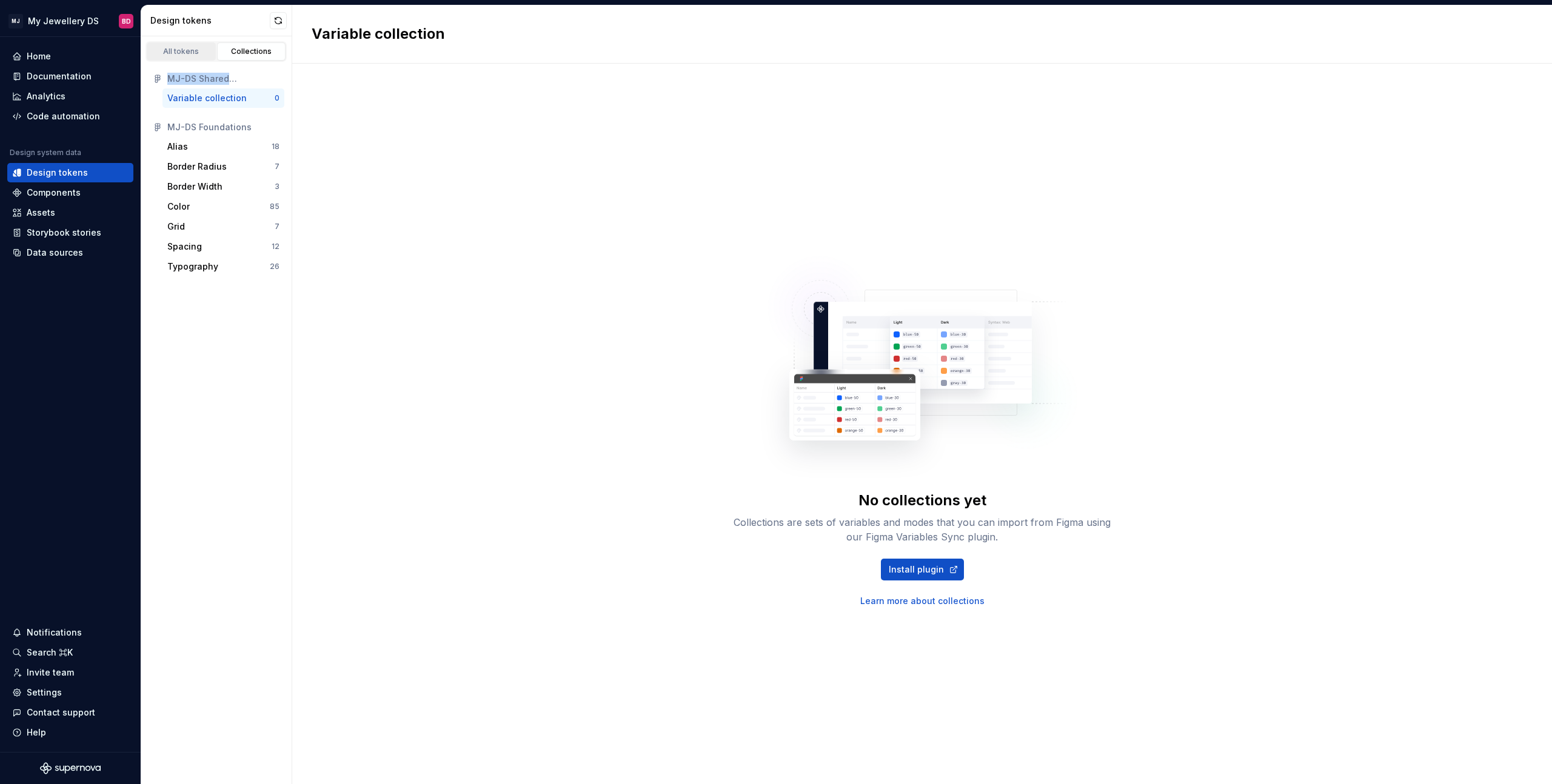 click on "All tokens" at bounding box center (181, 51) 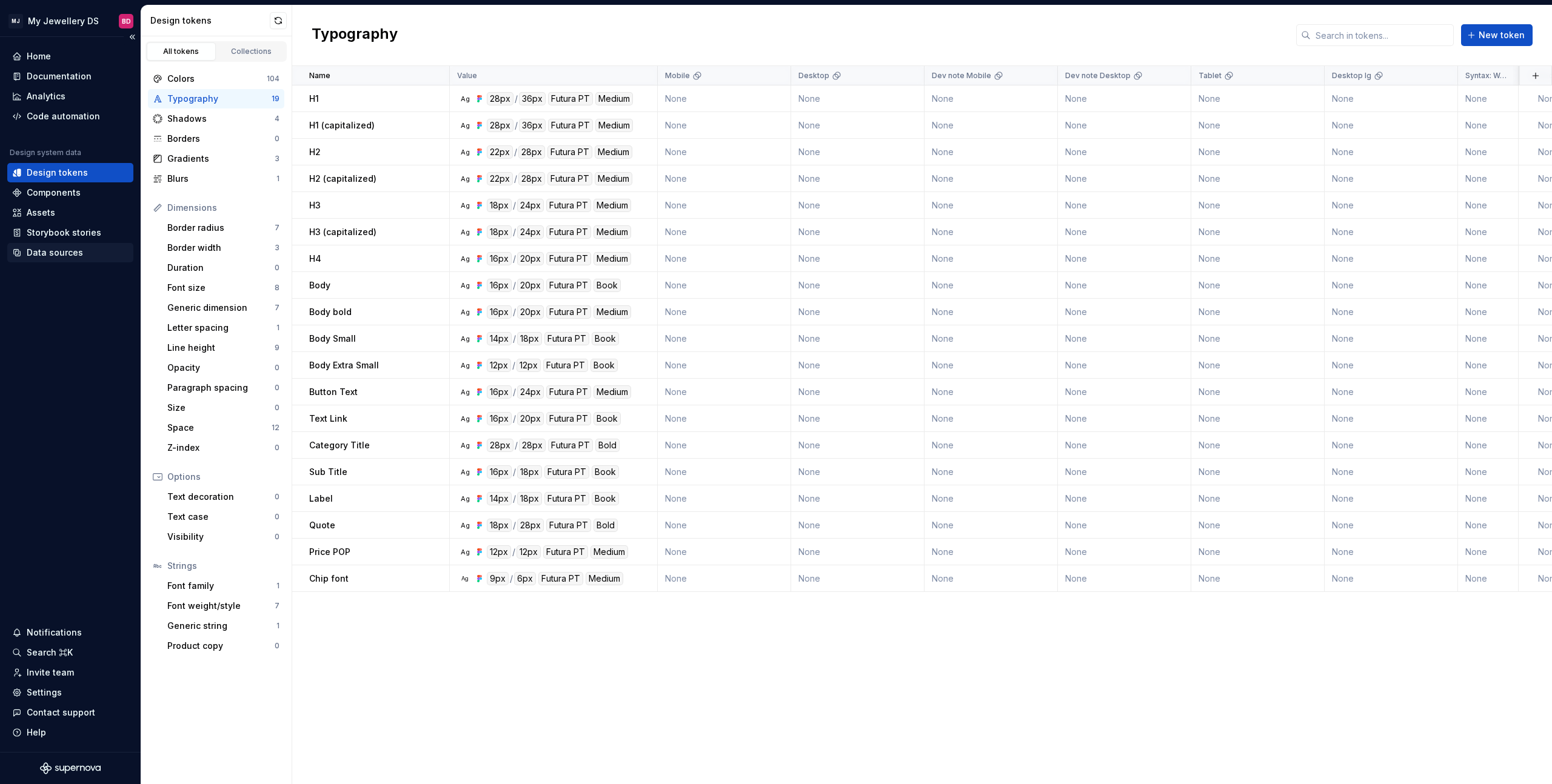 click on "Data sources" at bounding box center [55, 253] 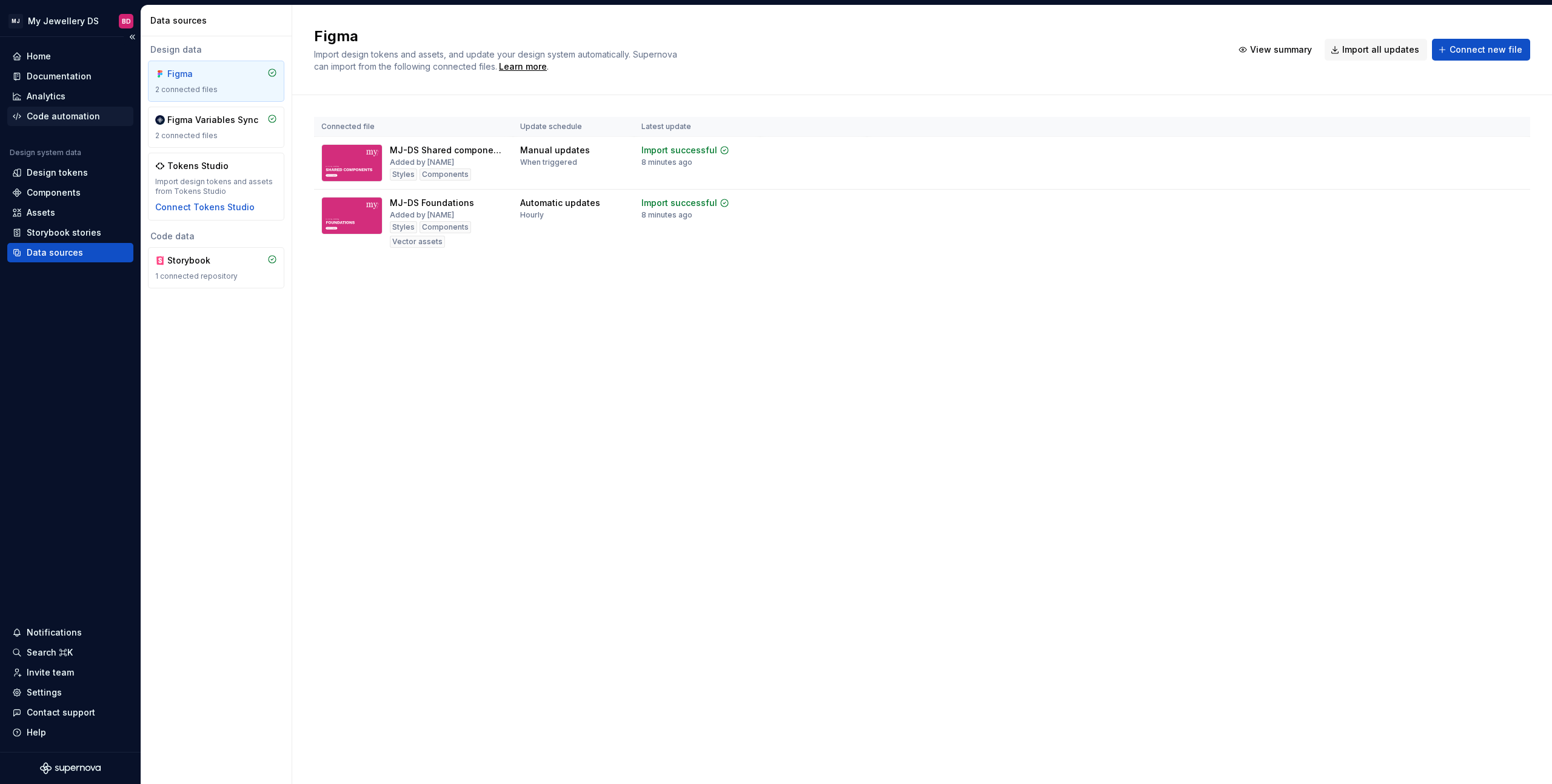 click on "Code automation" at bounding box center [63, 116] 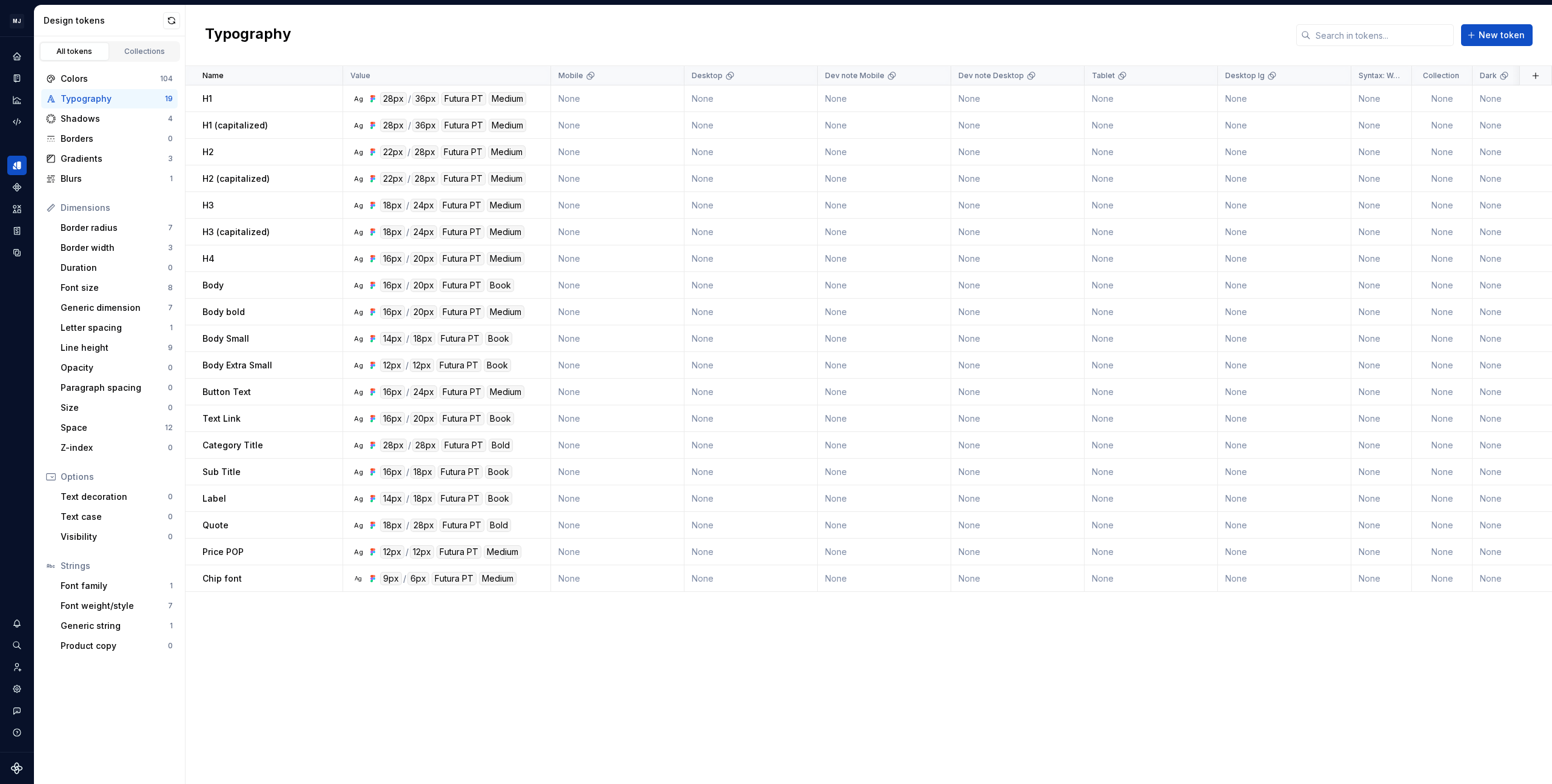 scroll, scrollTop: 0, scrollLeft: 0, axis: both 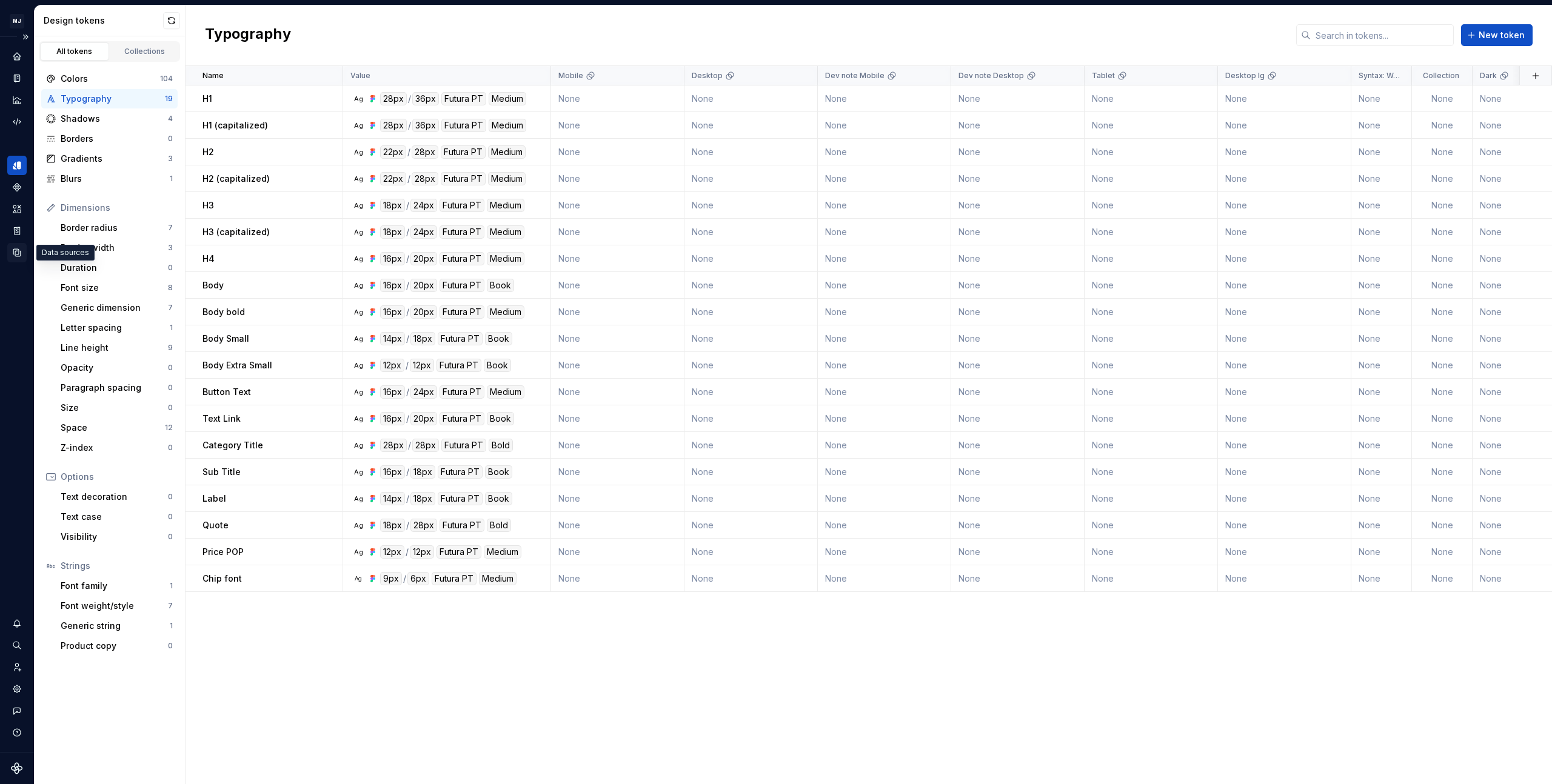 click at bounding box center (17, 253) 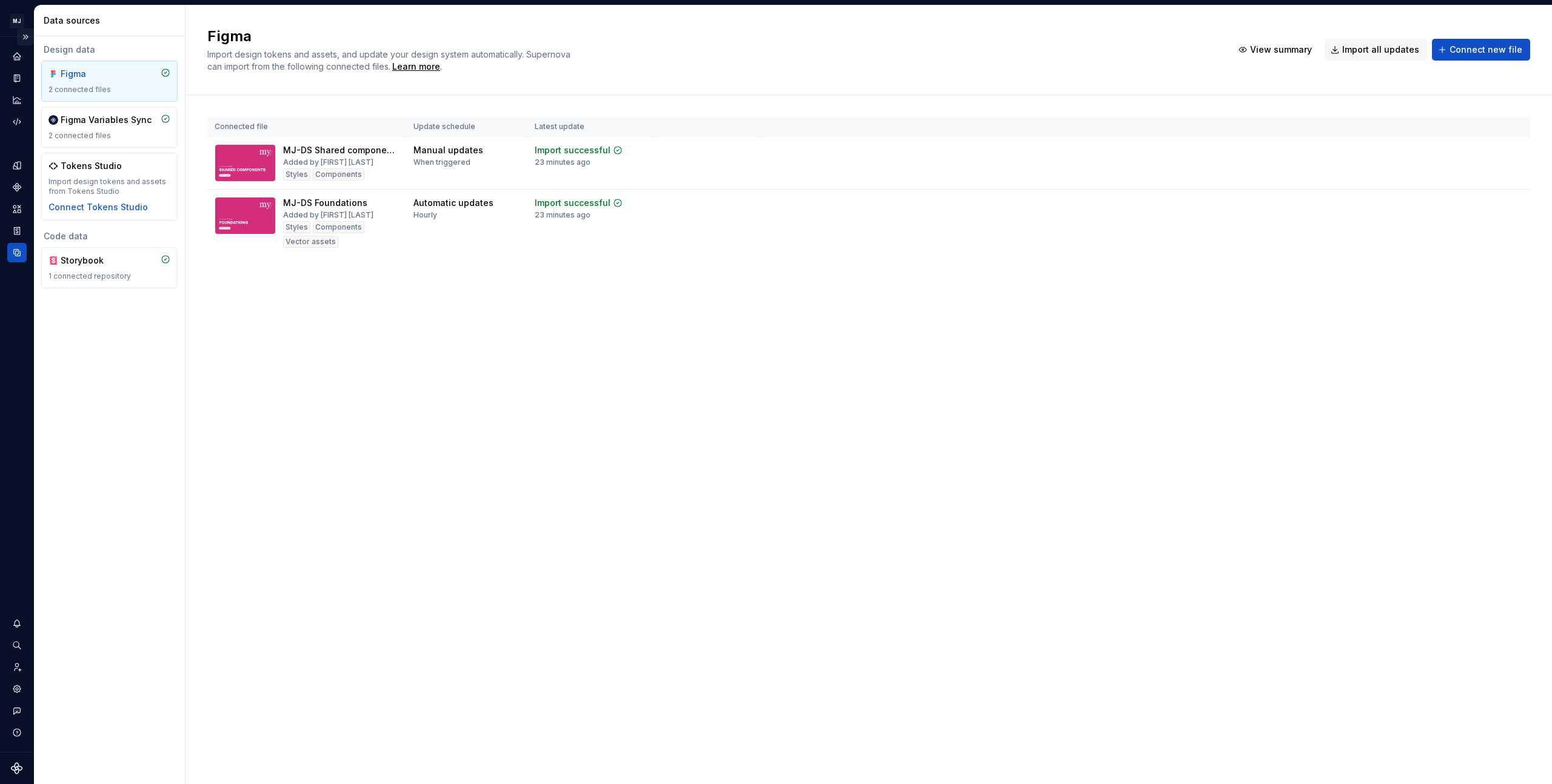 click at bounding box center [25, 37] 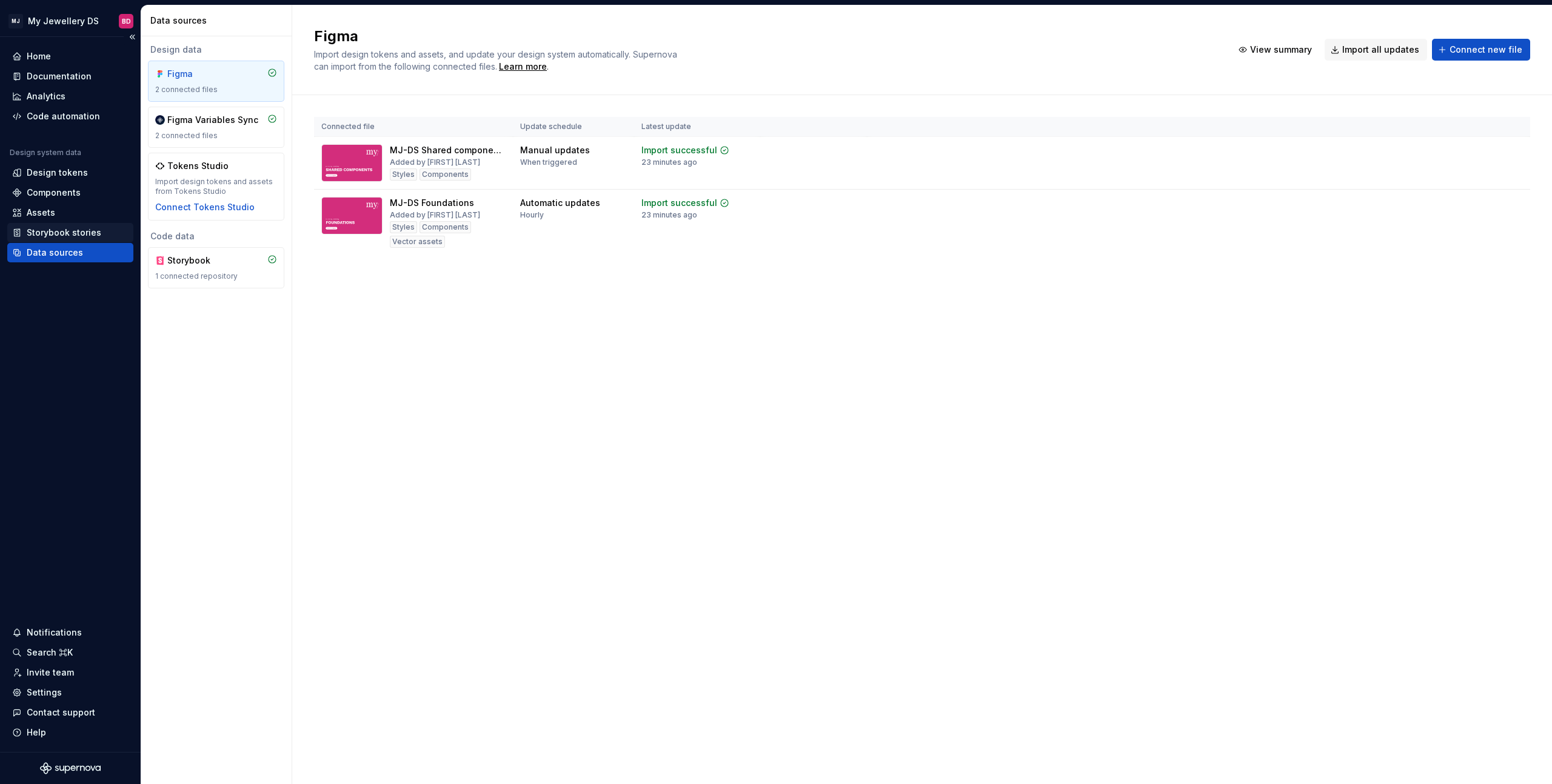 click on "Storybook stories" at bounding box center [64, 233] 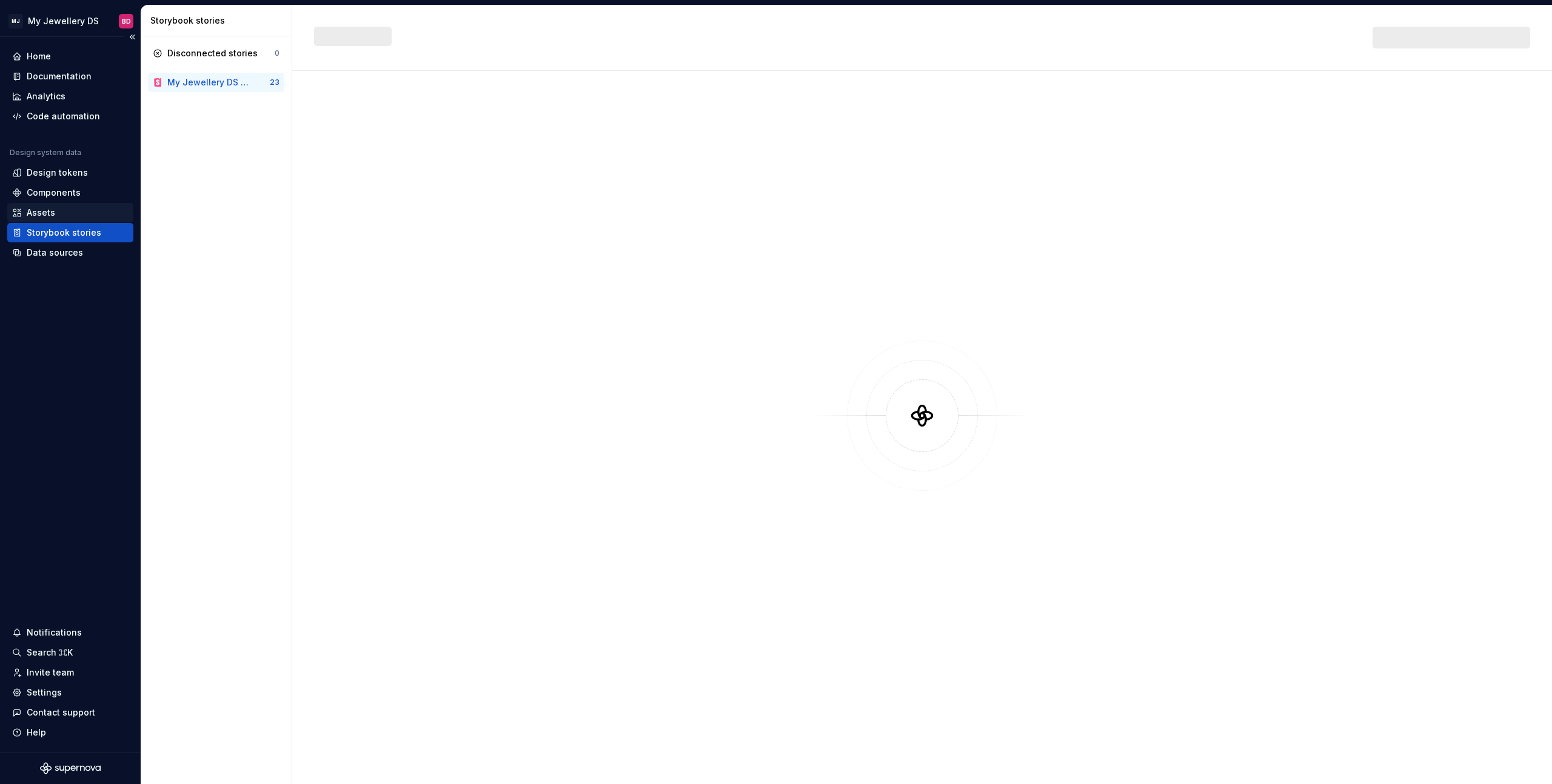 click on "Assets" at bounding box center (70, 213) 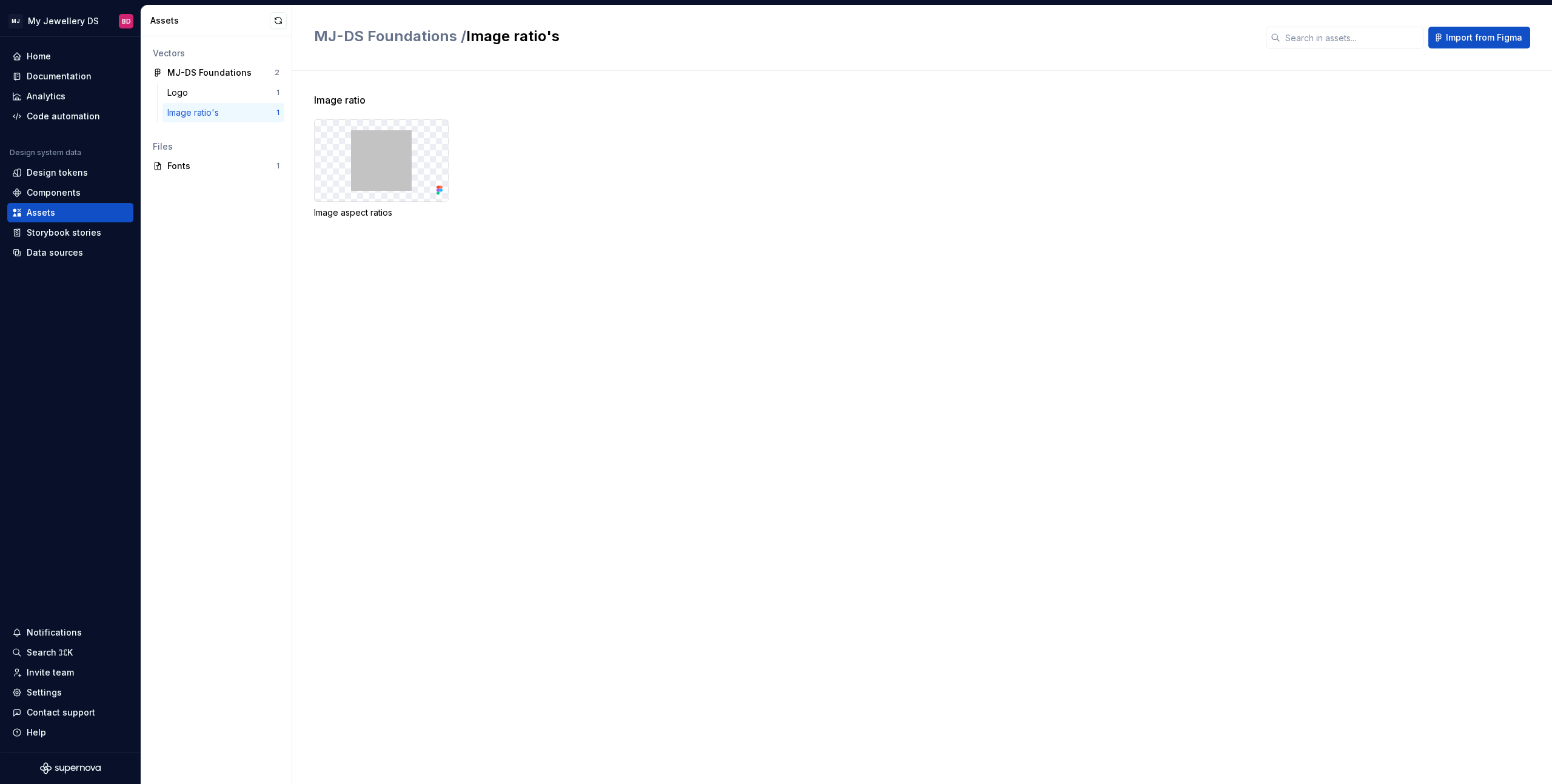 click on "Vectors MJ-DS Foundations 2 Logo 1 Image ratio's 1 Files Fonts 1" at bounding box center (216, 410) 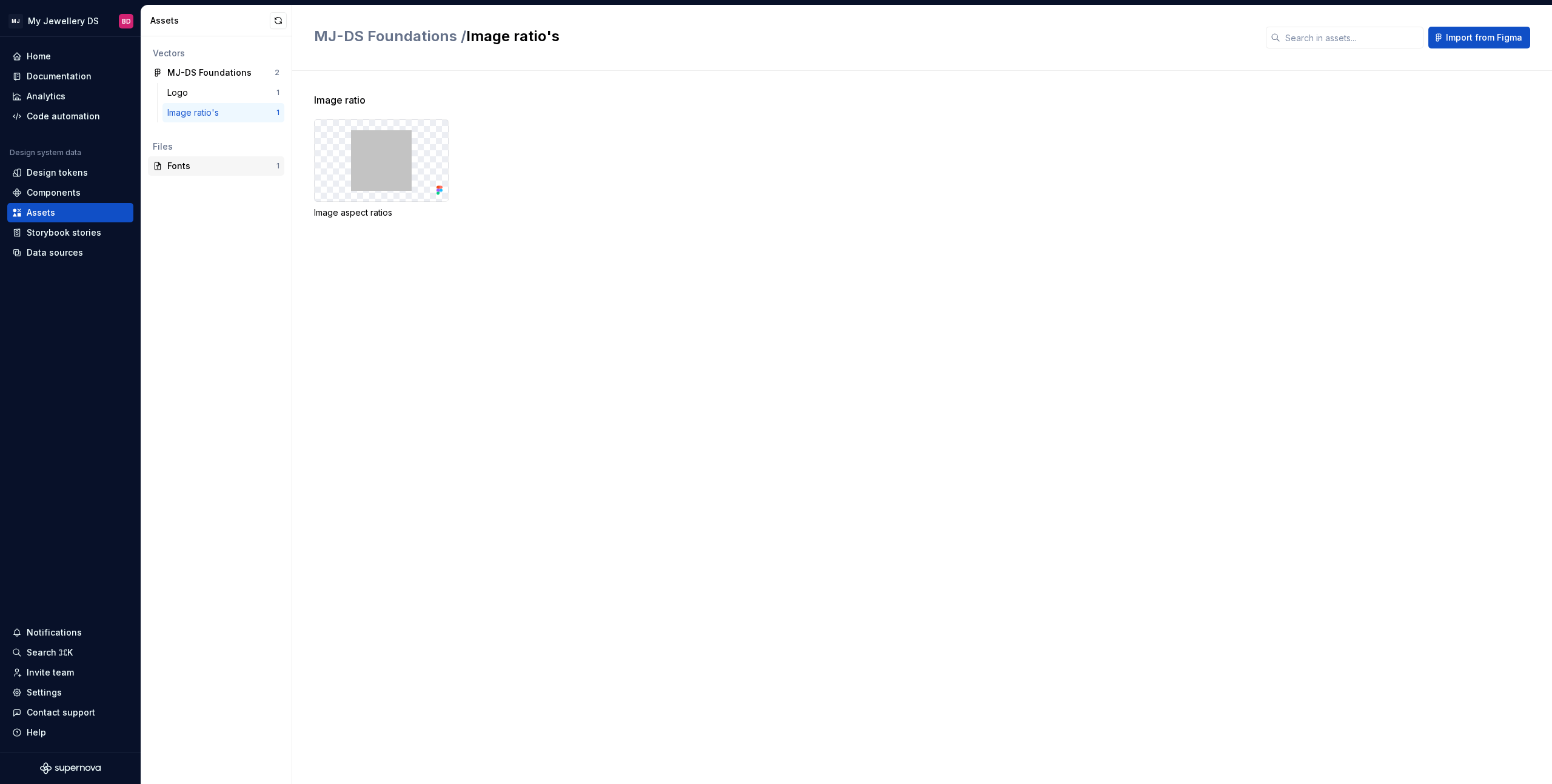 click on "Fonts" at bounding box center (222, 166) 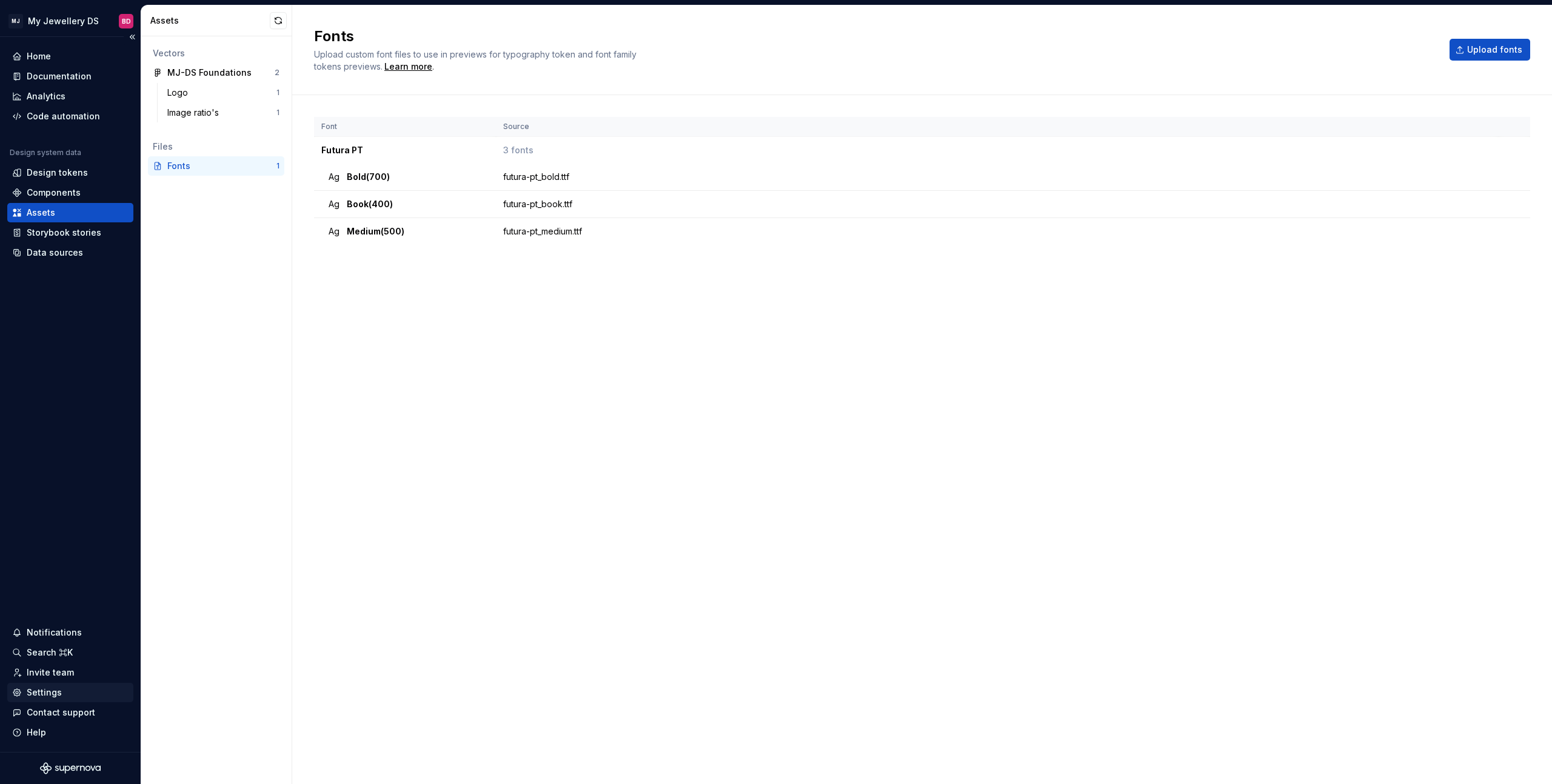 click on "Settings" at bounding box center [44, 693] 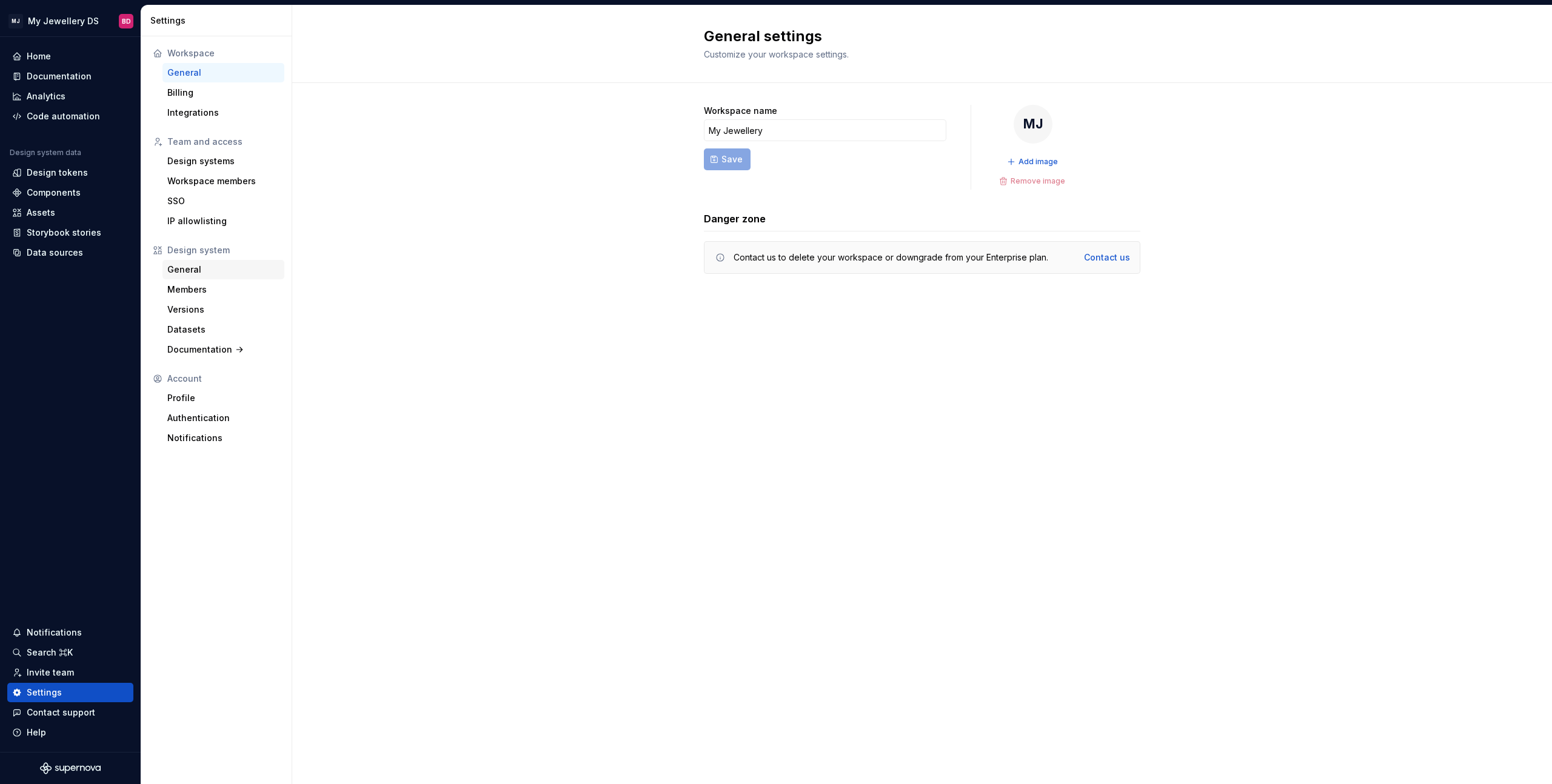 click on "General" at bounding box center [223, 270] 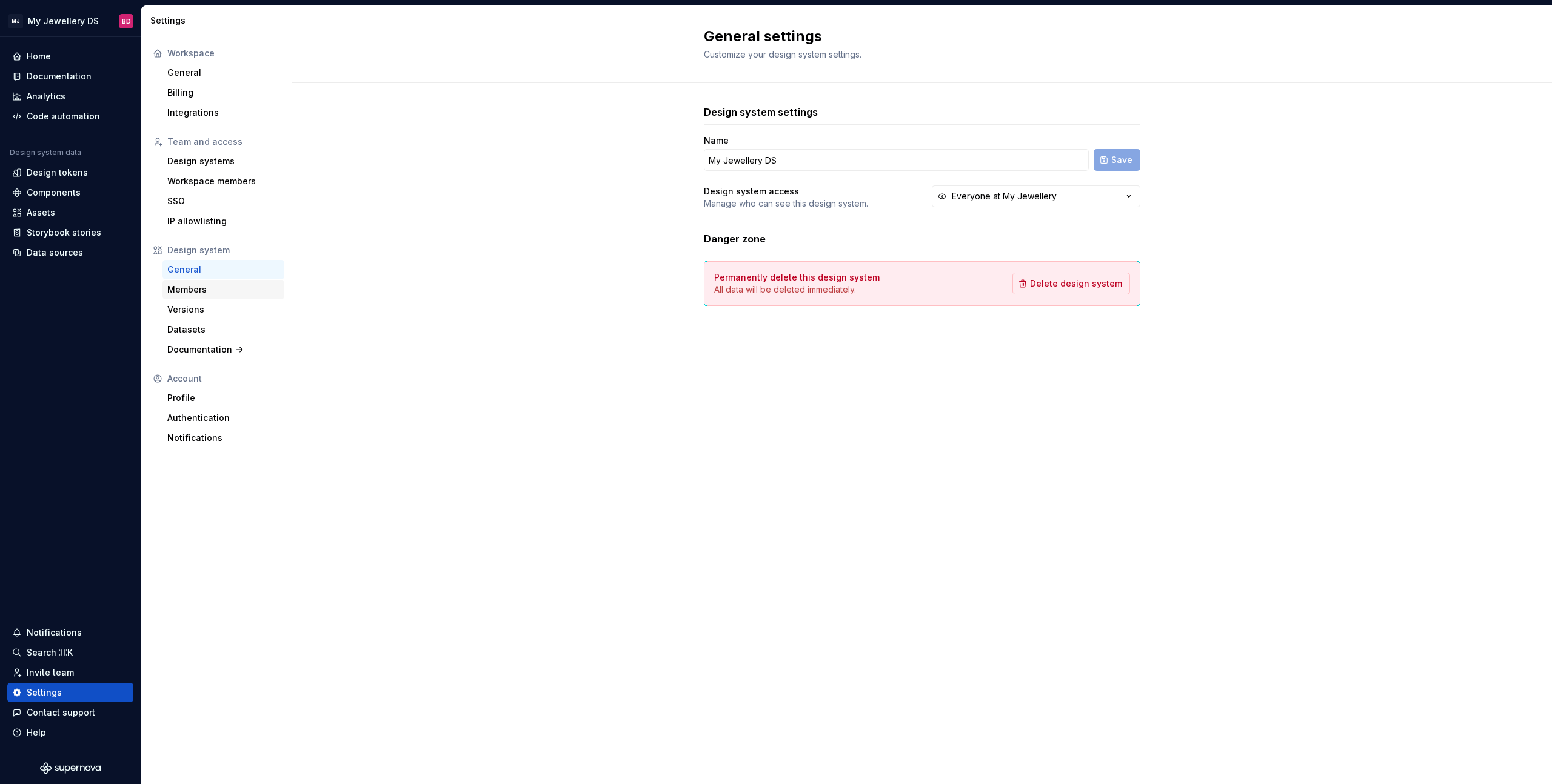 click on "Members" at bounding box center (223, 290) 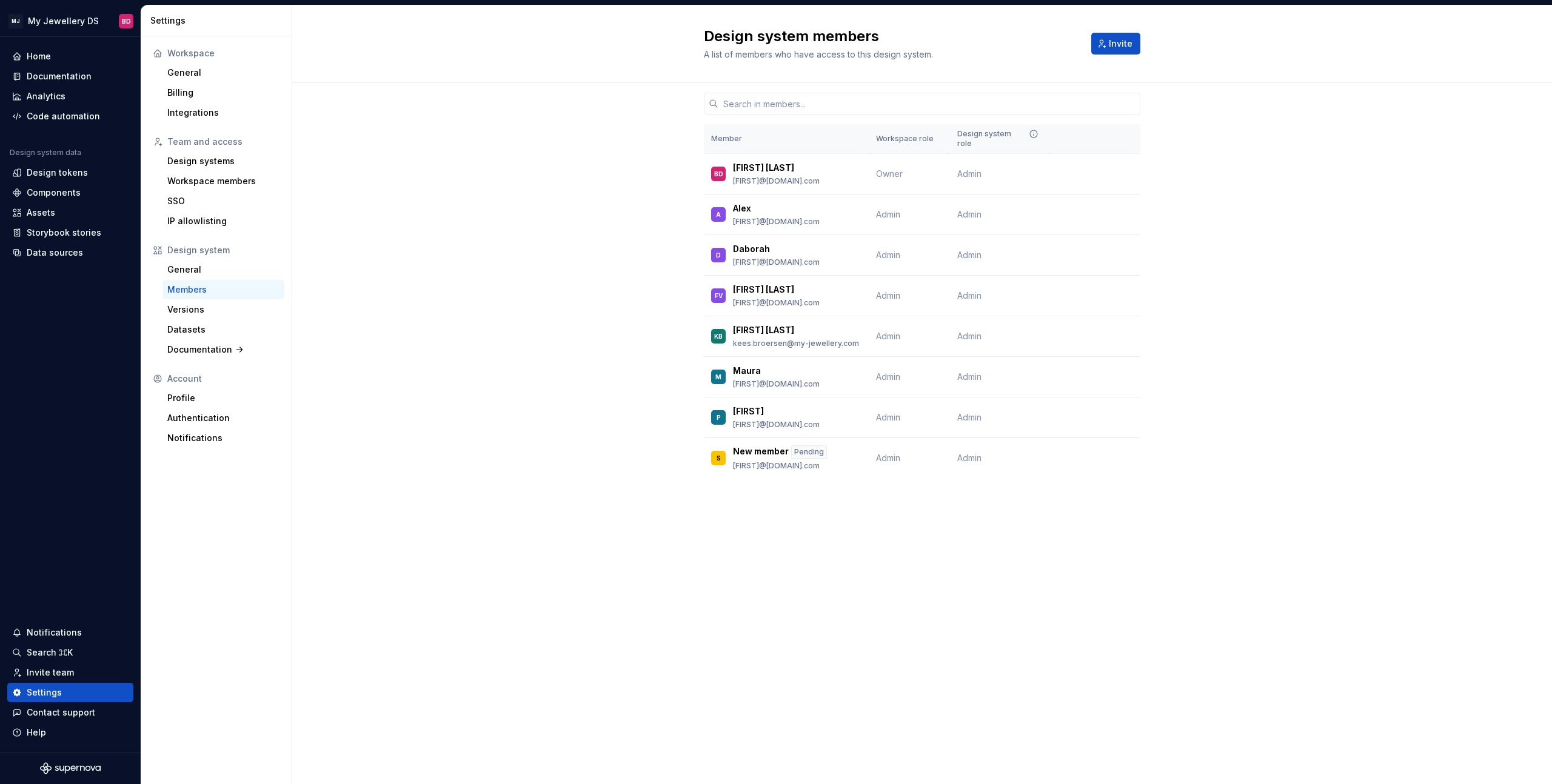 click on "Members" at bounding box center (223, 290) 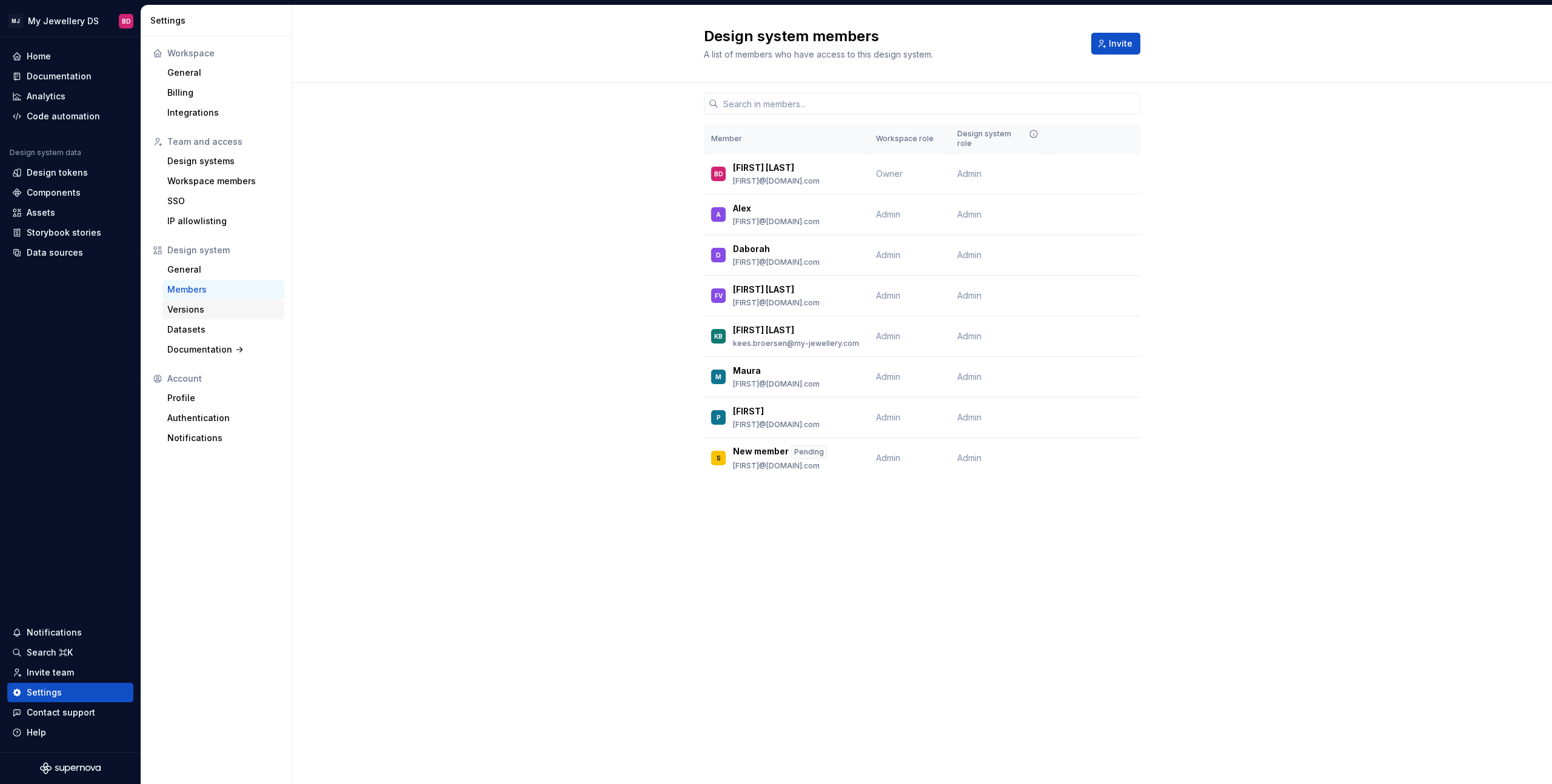 click on "Versions" at bounding box center (223, 310) 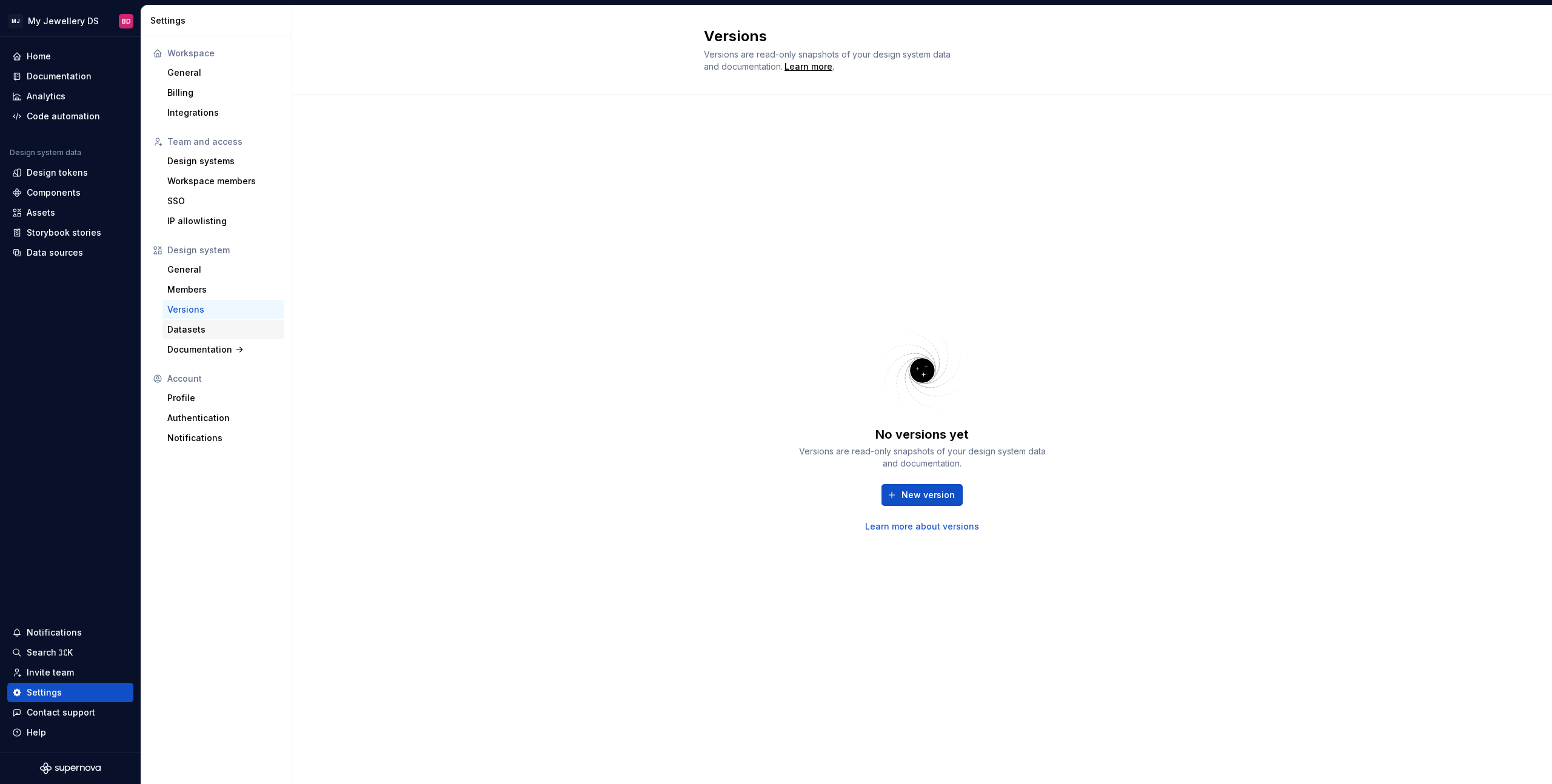 click on "Datasets" at bounding box center (223, 330) 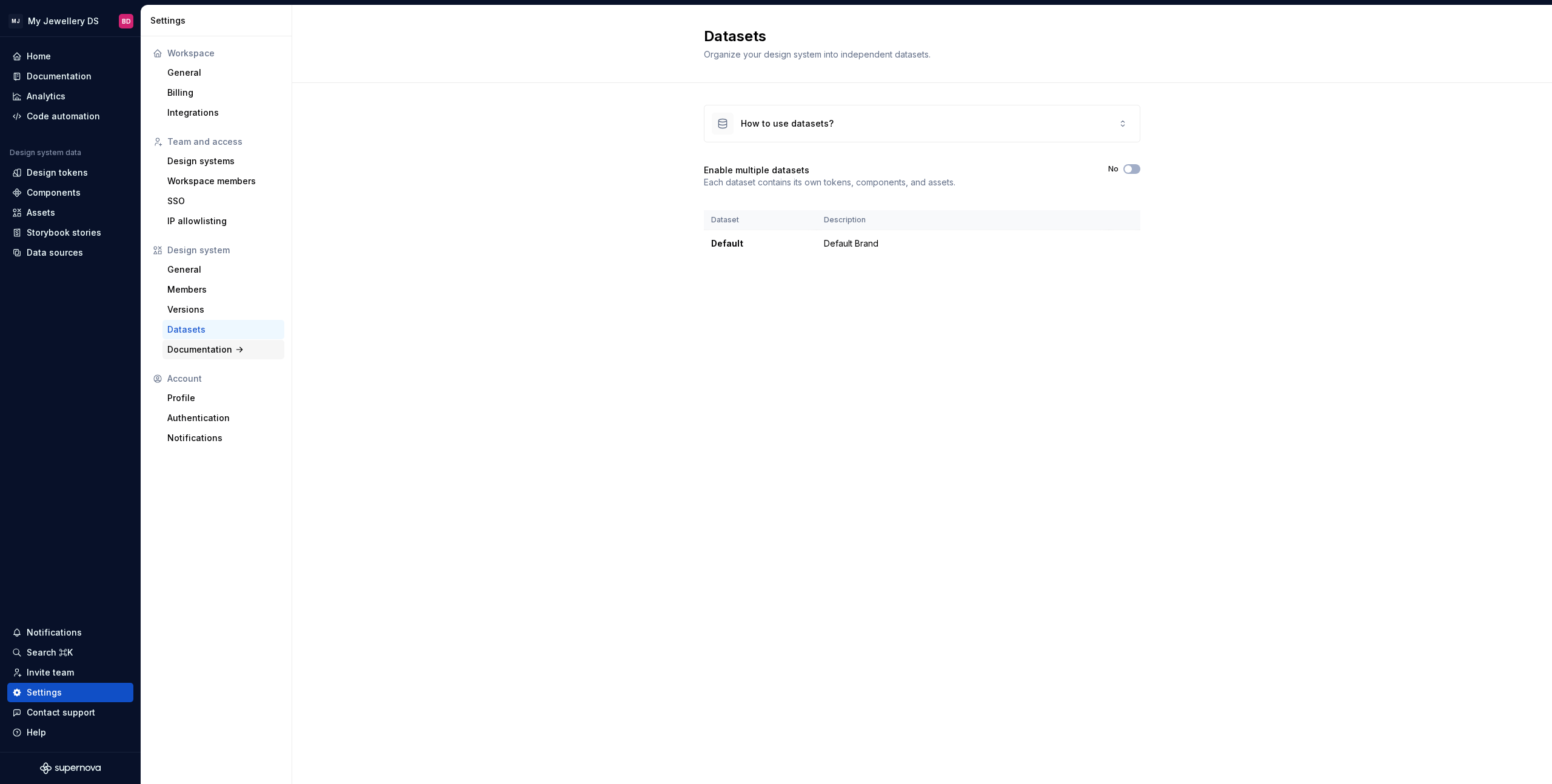 click on "Documentation" at bounding box center (223, 350) 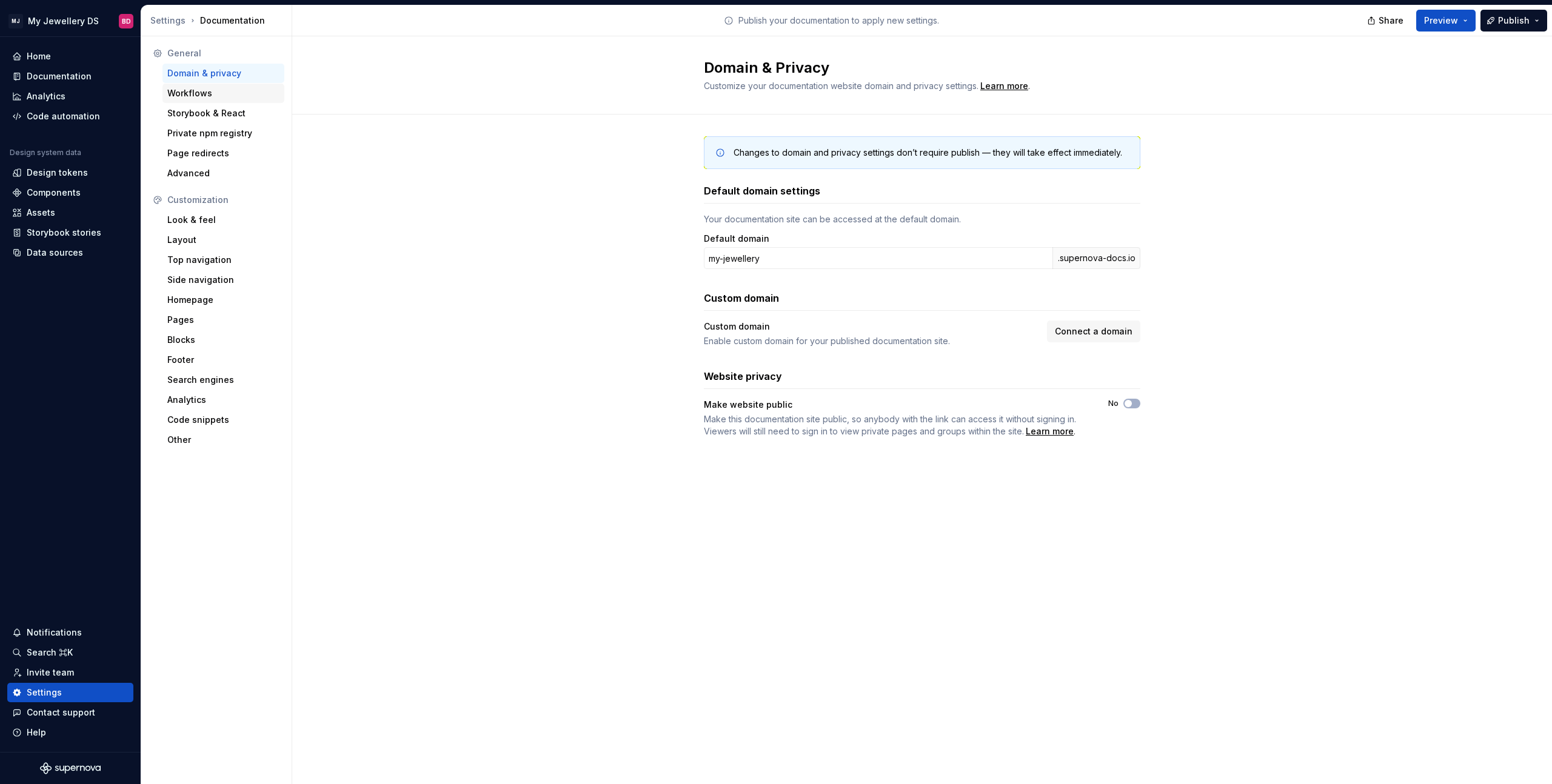 click on "Workflows" at bounding box center (223, 93) 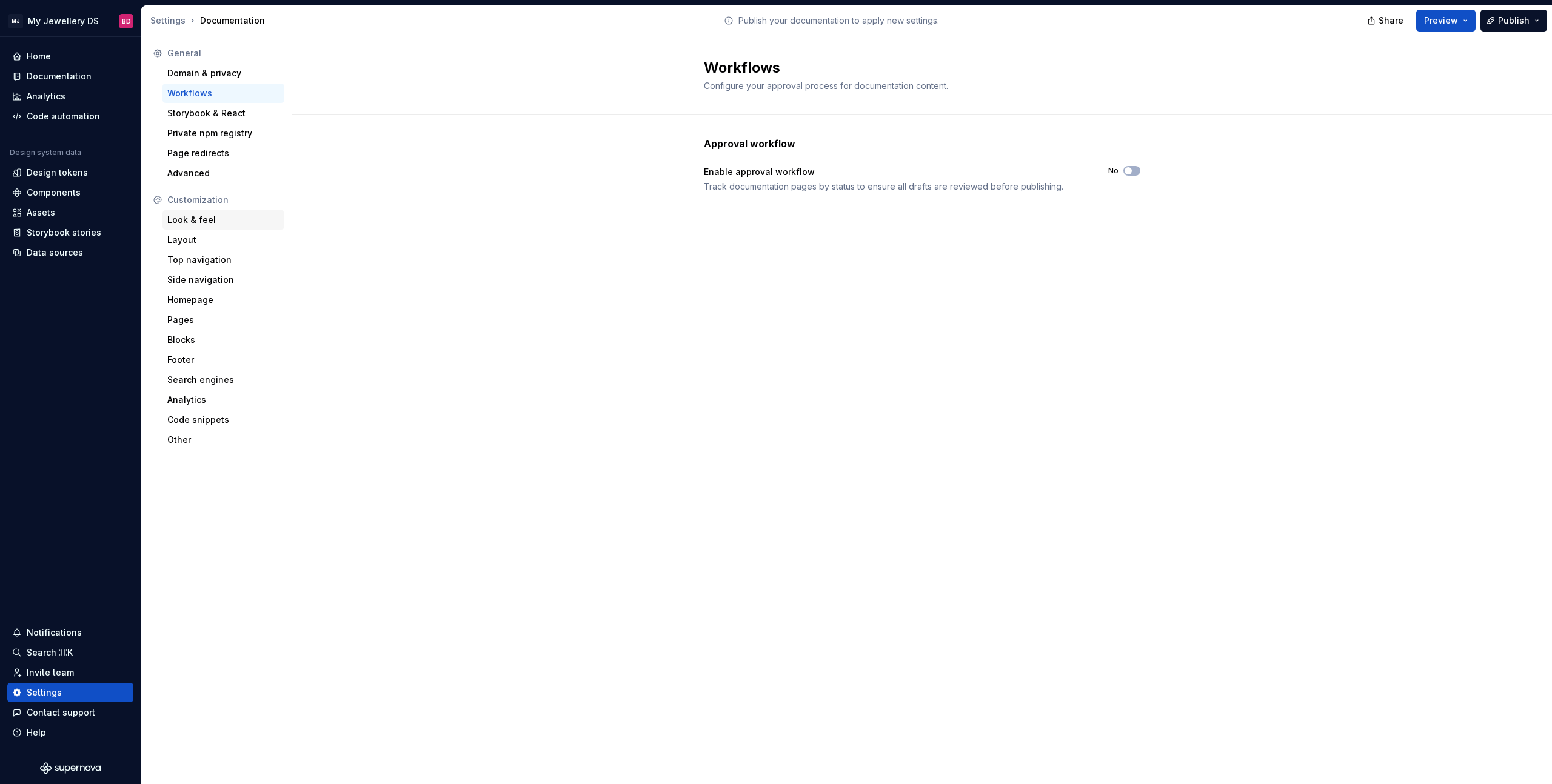 click on "Look & feel" at bounding box center [223, 220] 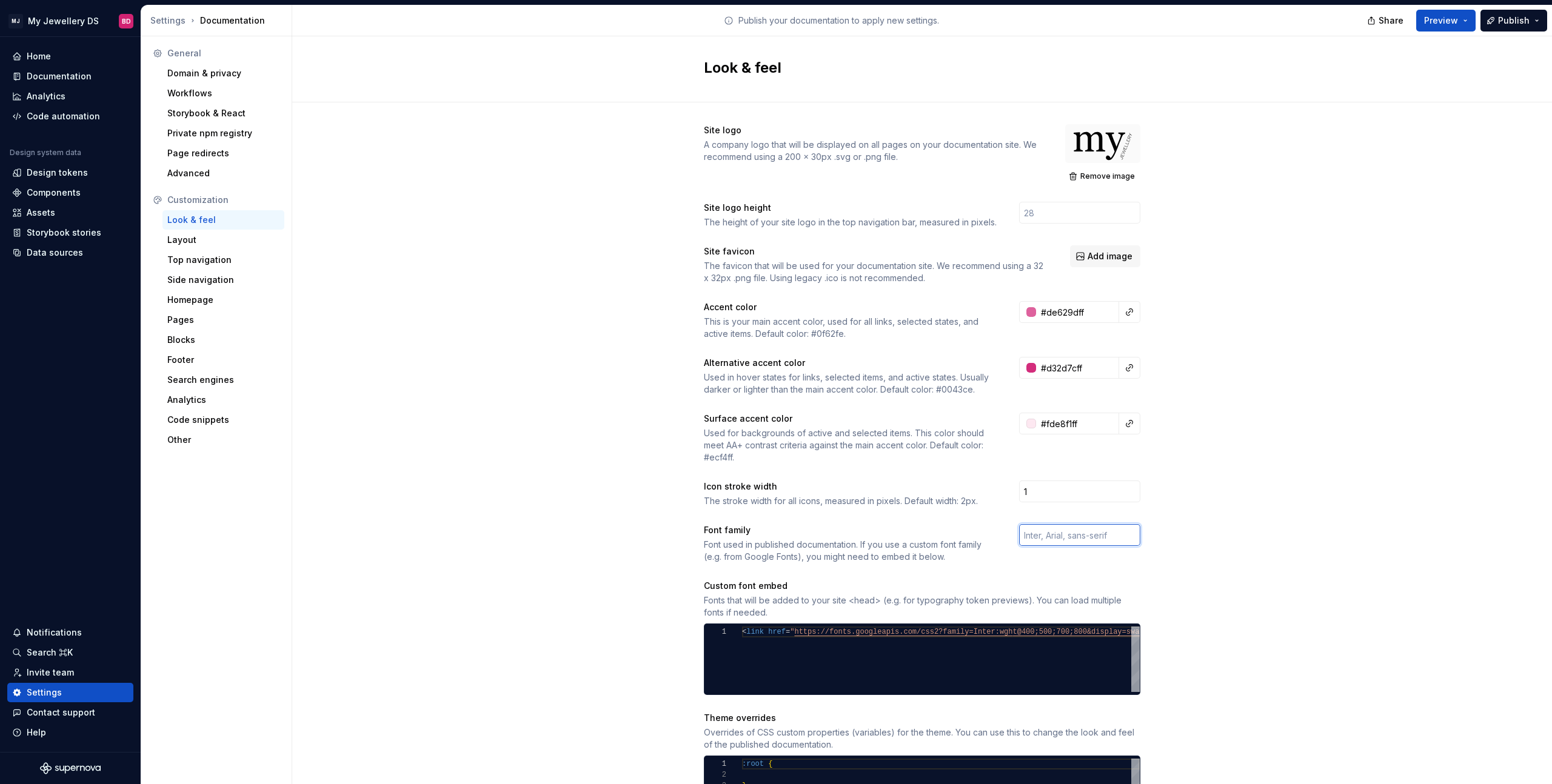 click at bounding box center [1080, 535] 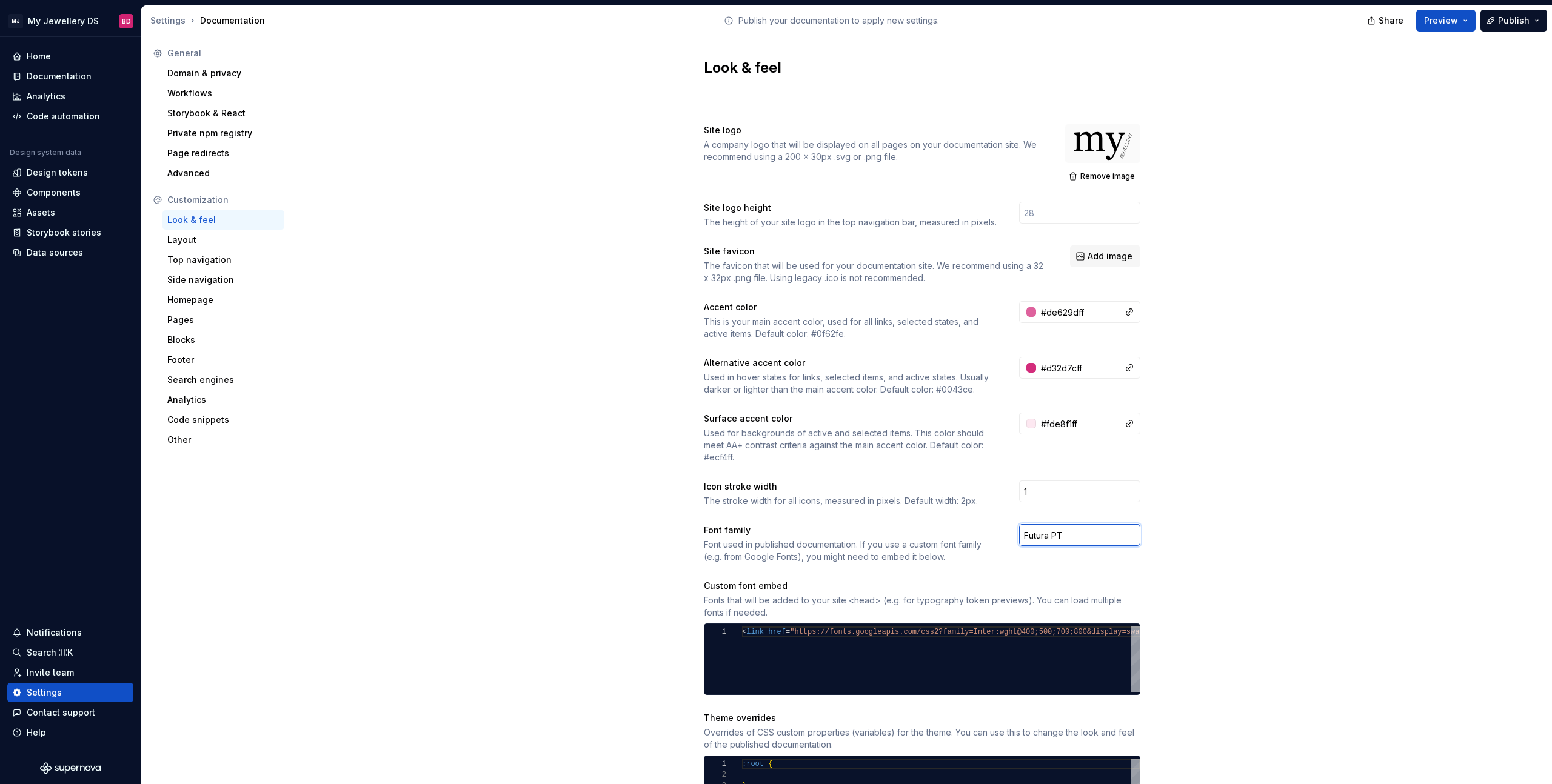 type on "Futura PT" 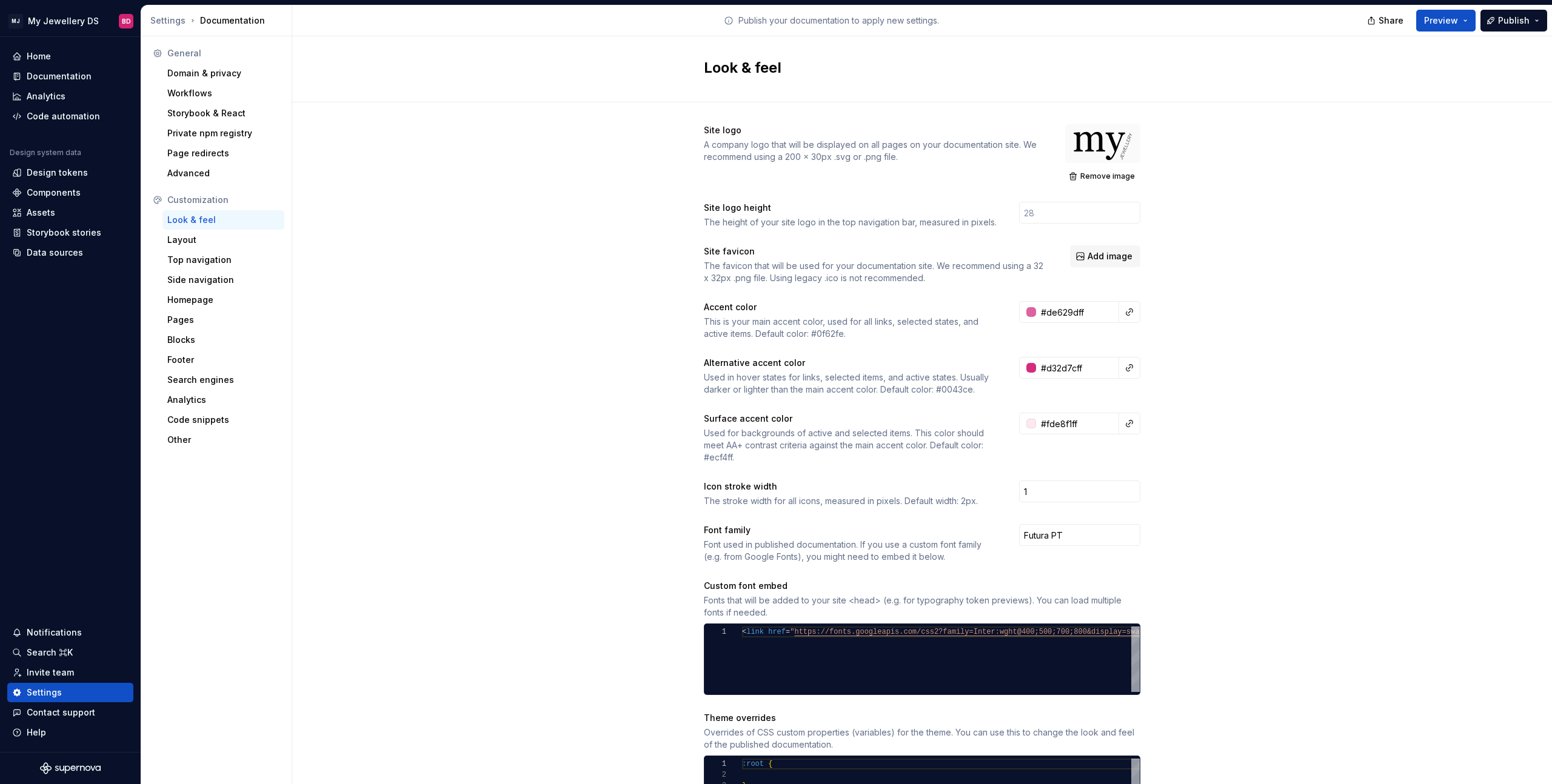 click on "Site logo A company logo that will be displayed on all pages on your documentation site. We recommend using a 200 x 30px .svg or .png file.         Remove image Site logo height The height of your site logo in the top navigation bar, measured in pixels. Site favicon The favicon that will be used for your documentation site. We recommend using a 32 x 32px .png file. Using legacy .ico is not recommended. Add image Accent color This is your main accent color, used for all links, selected states, and active items. Default color: #0f62fe. #de629dff Alternative accent color Used in hover states for links, selected items, and active states. Usually darker or lighter than the main accent color. Default color: #0043ce. #d32d7cff Surface accent color Used for backgrounds of active and selected items. This color should meet AA+ contrast criteria against the main accent color. Default color: #ecf4ff. #fde8f1ff Icon stroke width The stroke width for all icons, measured in pixels. Default width: 2px. 1 Font family 1 < link" at bounding box center [922, 554] 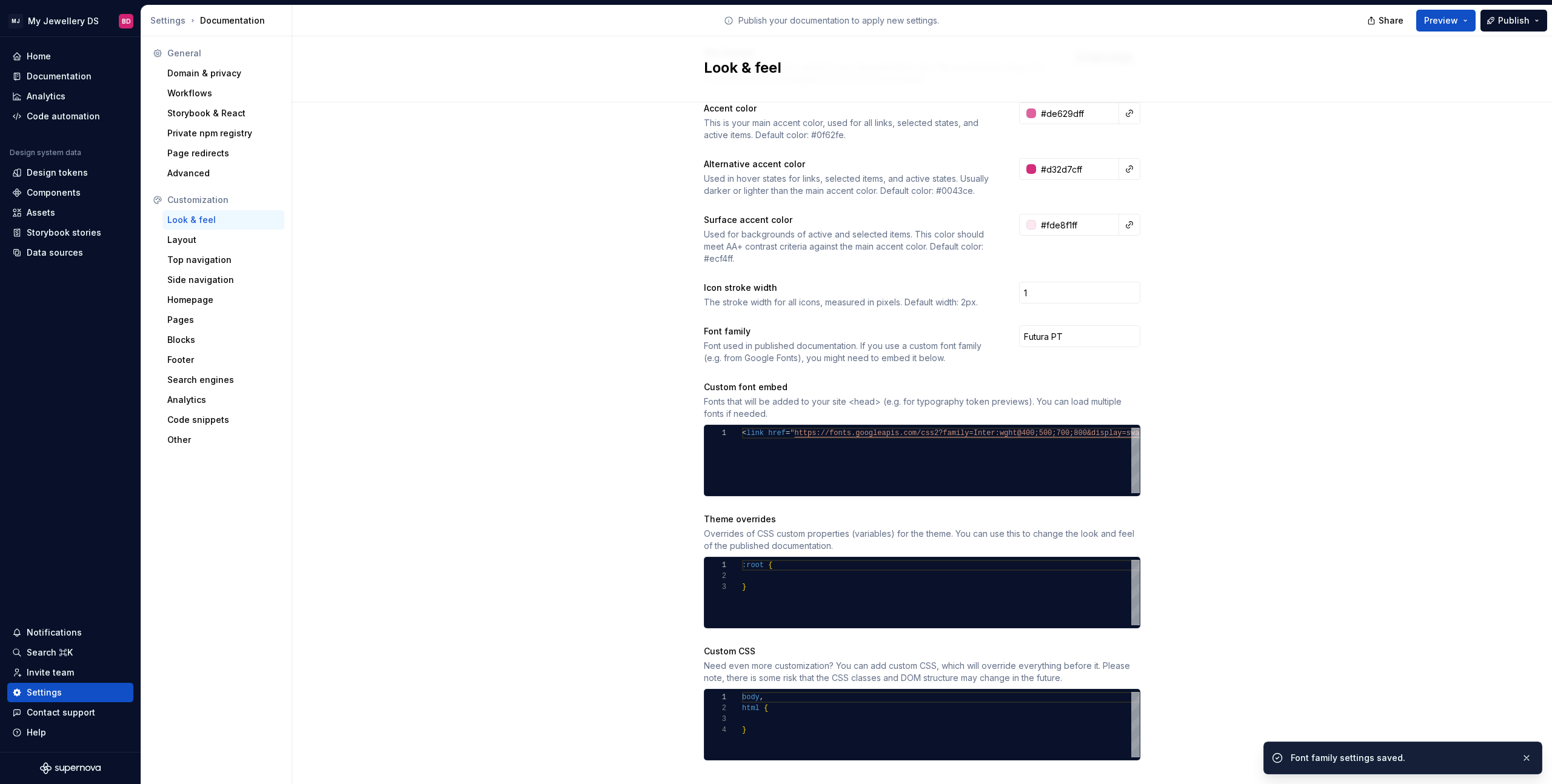 scroll, scrollTop: 216, scrollLeft: 0, axis: vertical 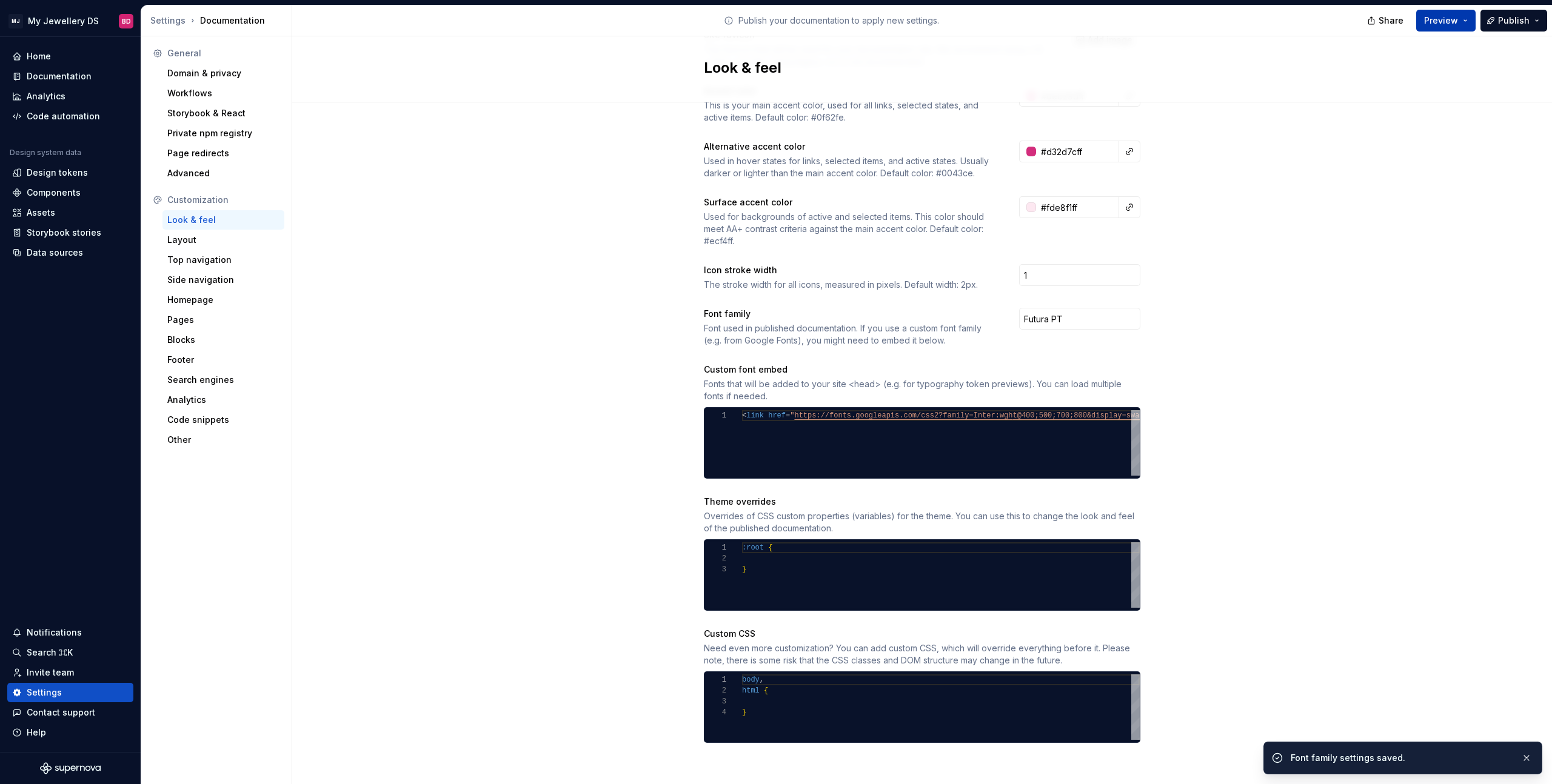 click on "Preview" at bounding box center [1441, 21] 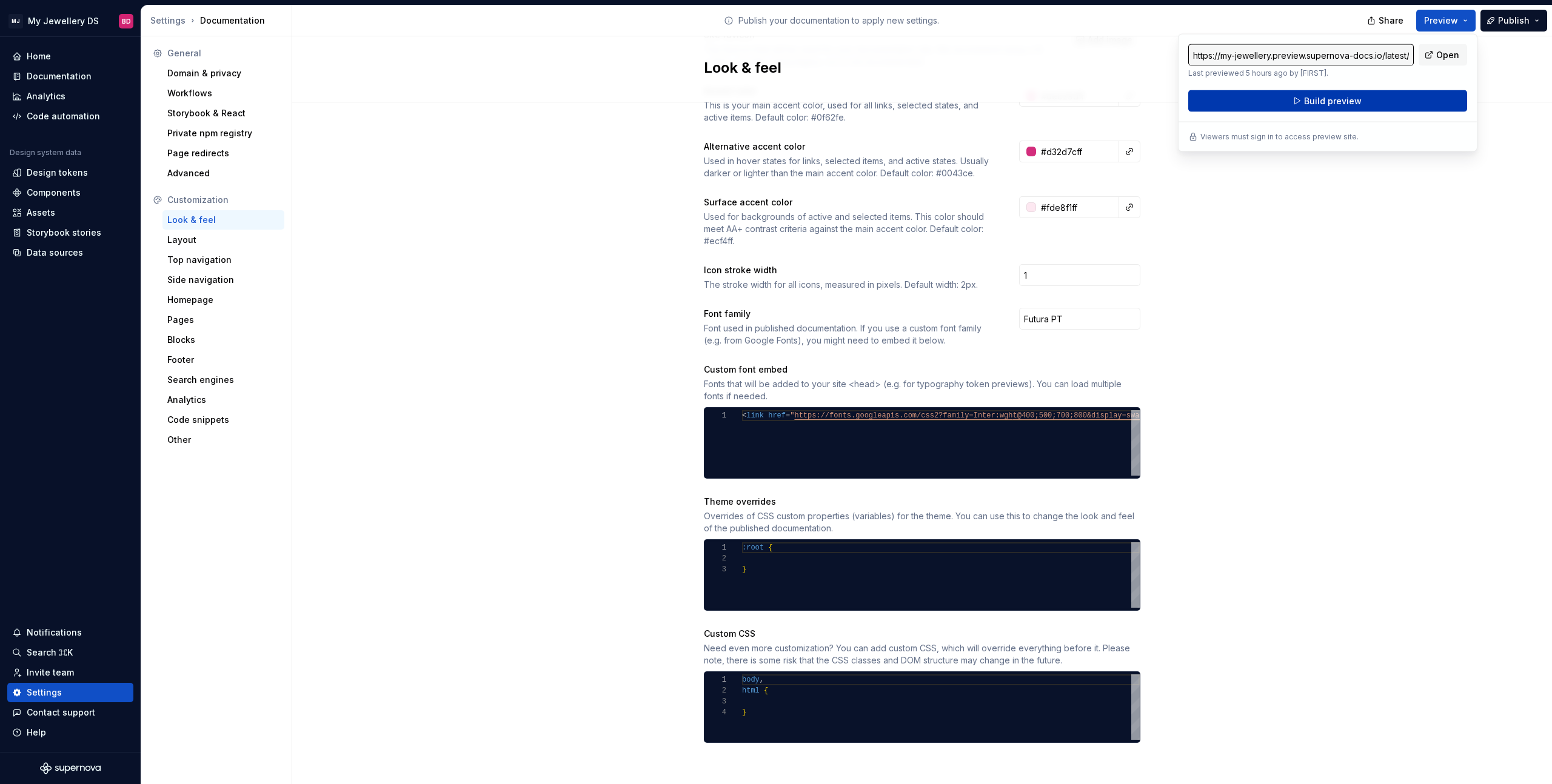 click on "Build preview" at bounding box center [1328, 101] 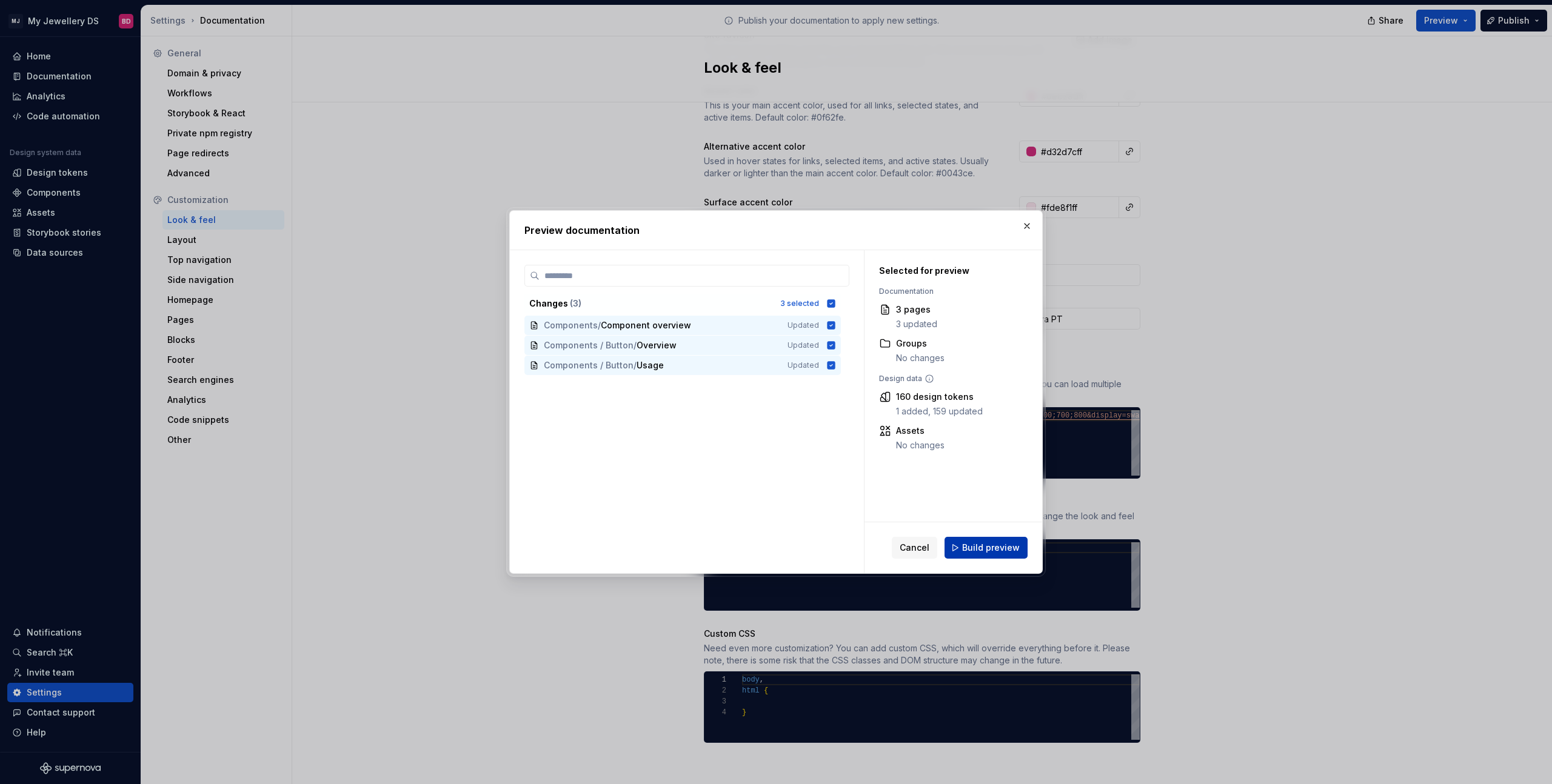 click on "Build preview" at bounding box center [991, 548] 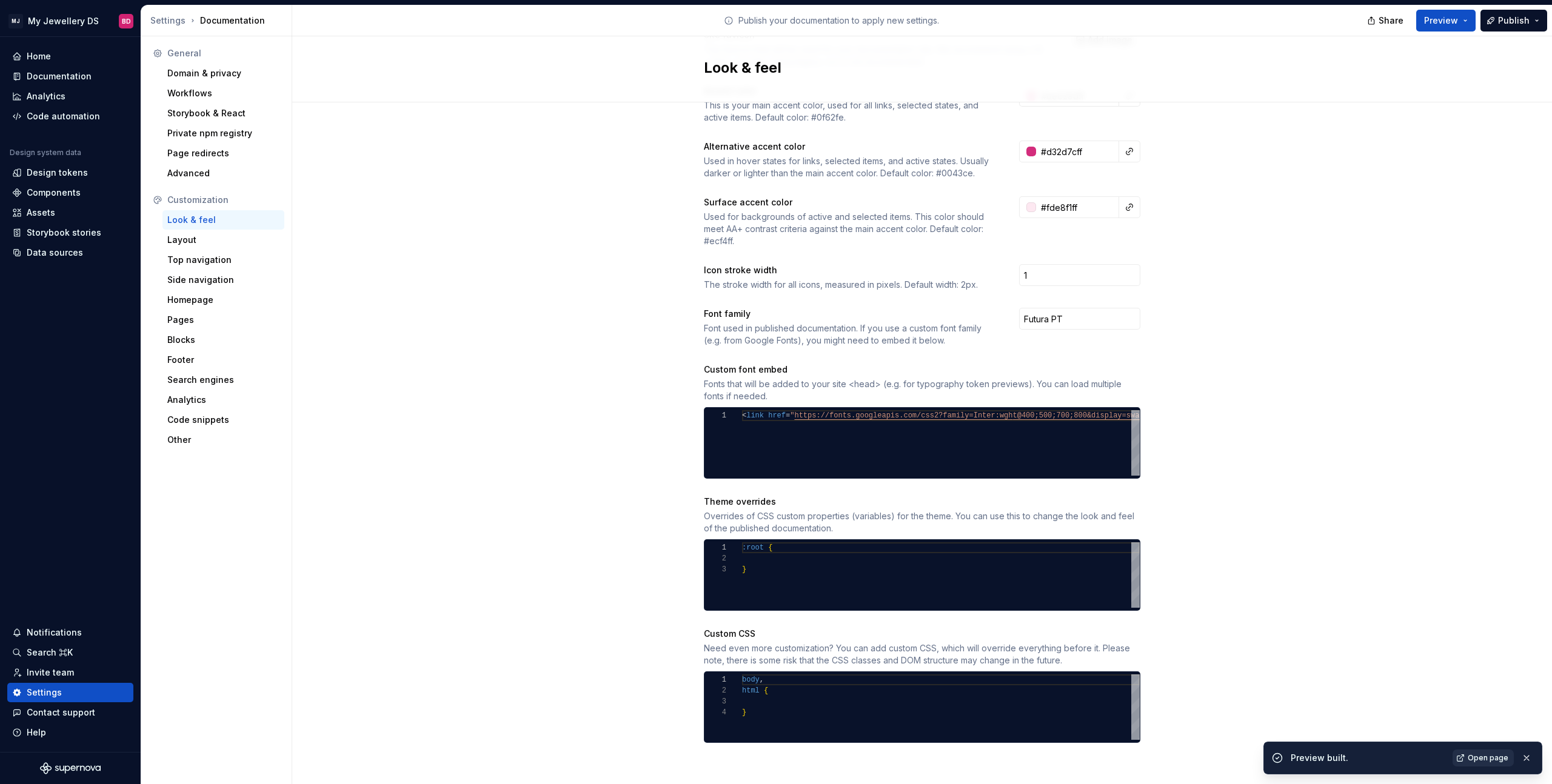 click on "Open page" at bounding box center [1483, 758] 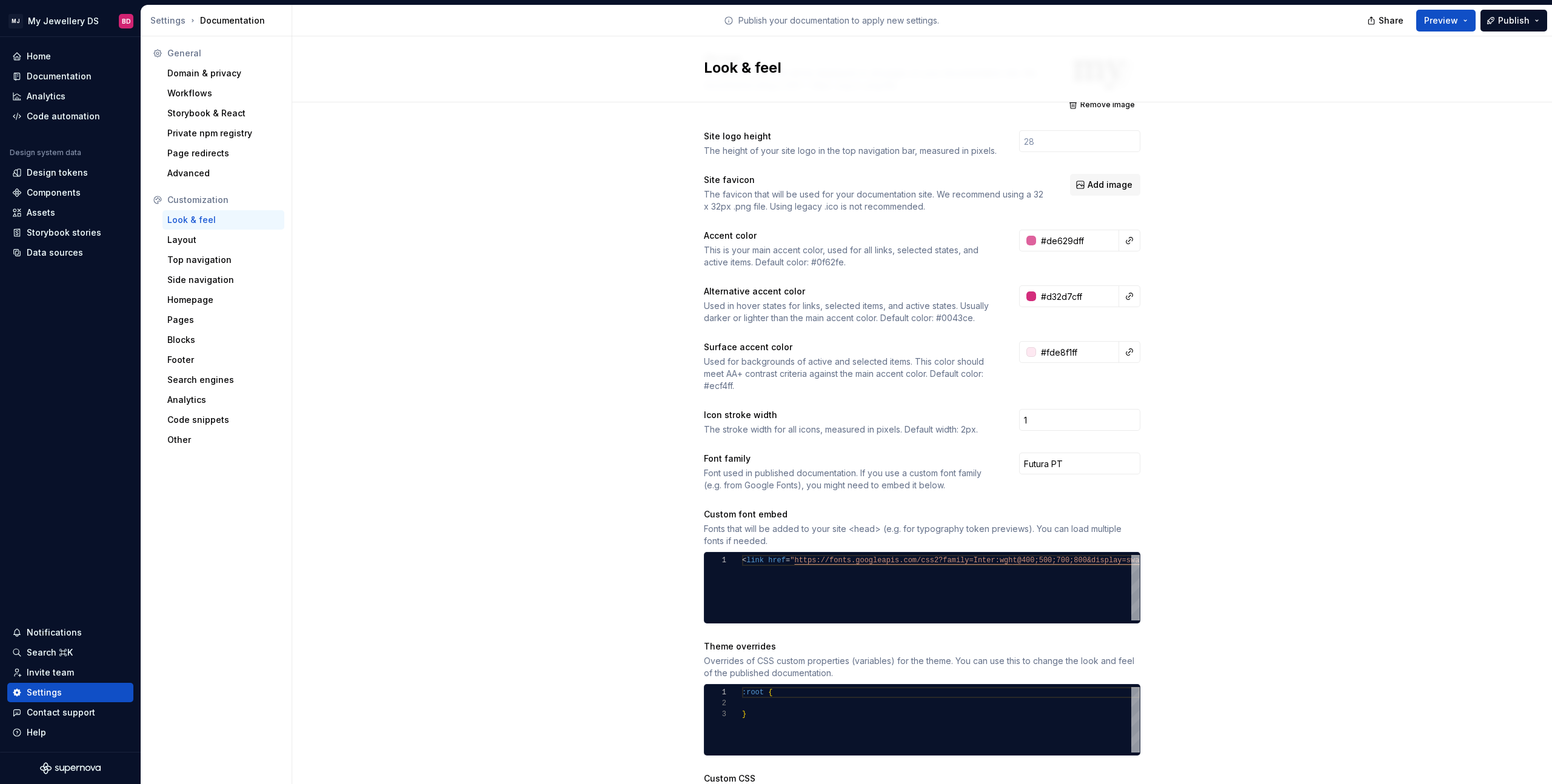 scroll, scrollTop: 0, scrollLeft: 0, axis: both 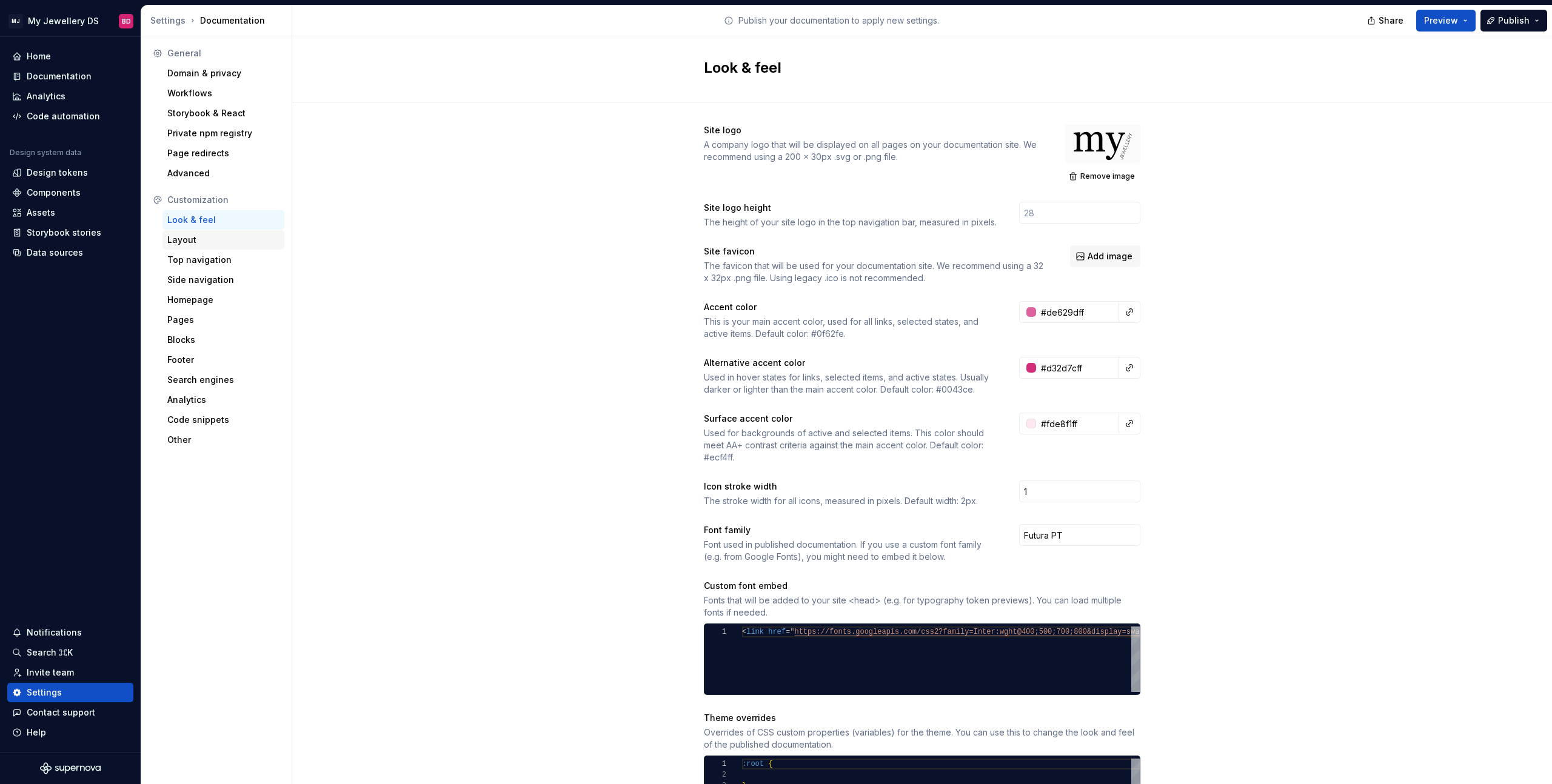 click on "Layout" at bounding box center [223, 240] 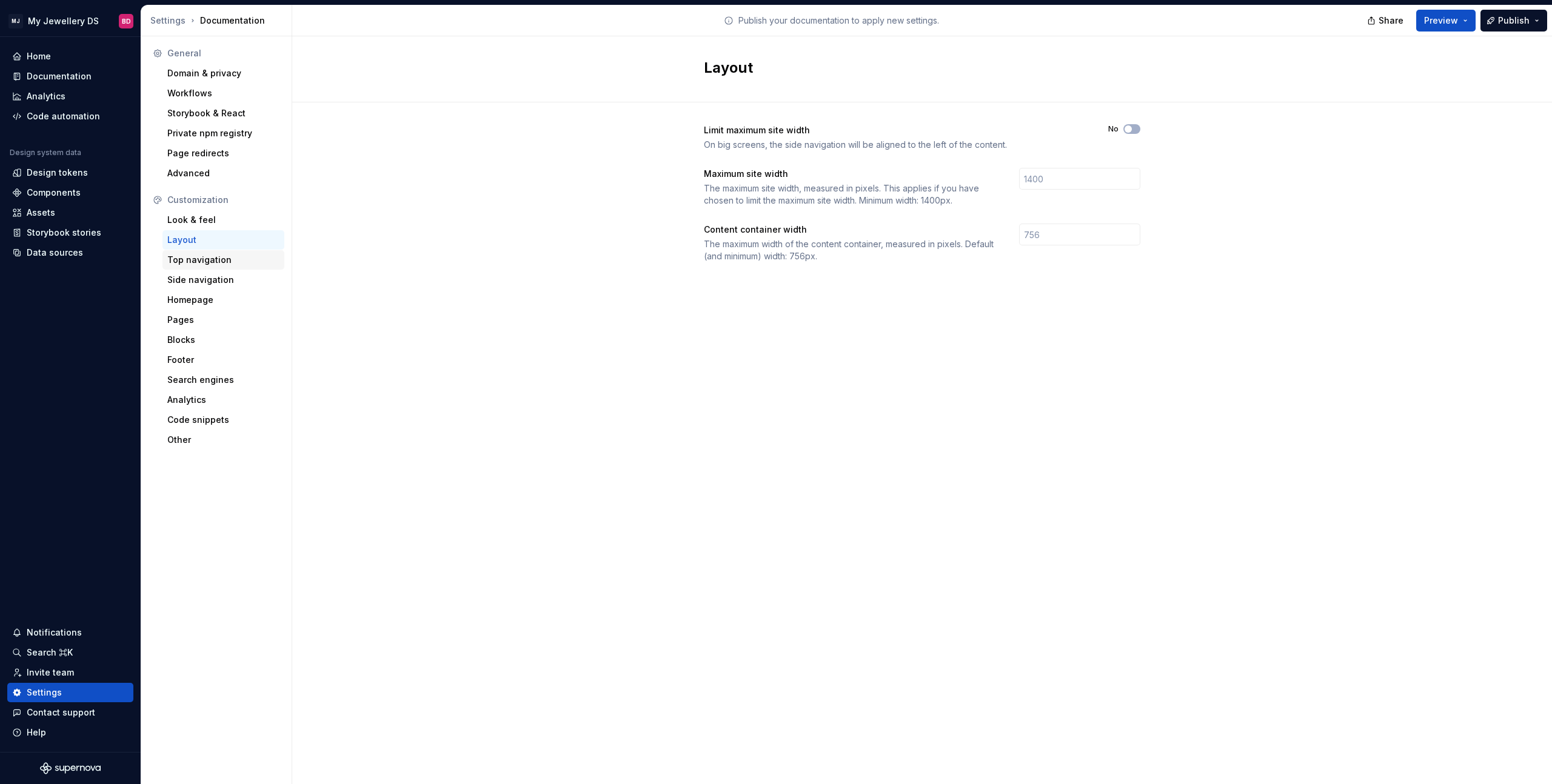 click on "Top navigation" at bounding box center (223, 260) 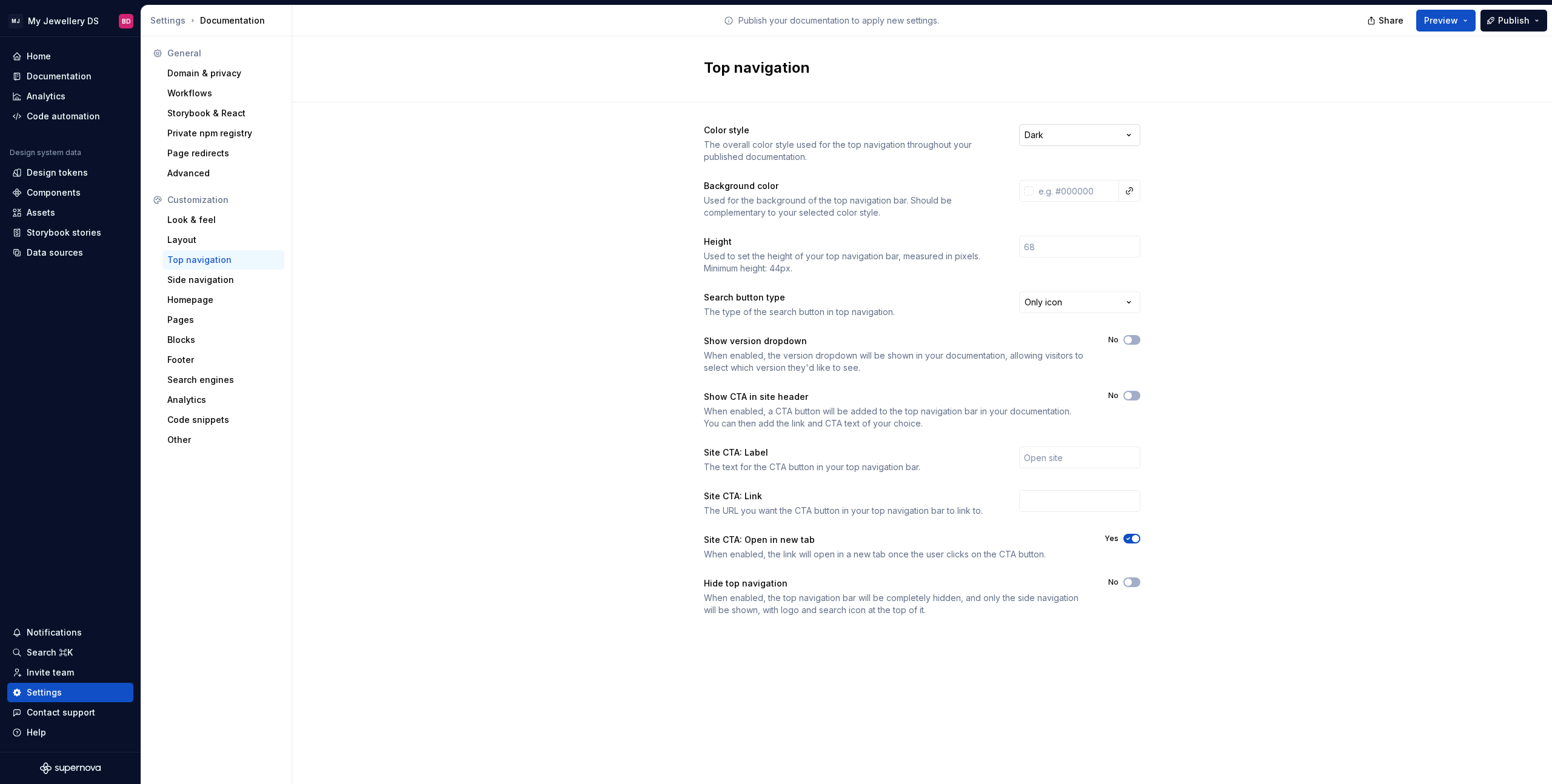 click on "MJ My Jewellery DS BD Home Documentation Analytics Code automation Design system data Design tokens Components Assets Storybook stories Data sources Notifications Search ⌘K Invite team Settings Contact support Help Settings Documentation Publish your documentation to apply new settings. Share Preview Publish General Domain & privacy Workflows Storybook & React Private npm registry Page redirects Advanced Customization Look & feel Layout Top navigation Side navigation Homepage Pages Blocks Footer Search engines Analytics Code snippets Other Top navigation Color style The overall color style used for the top navigation throughout your published documentation. Dark Background color Used for the background of the top navigation bar. Should be complementary to your selected color style. Height Used to set the height of your top navigation bar, measured in pixels. Minimum height: 44px. Search button type The type of the search button in top navigation. Only icon Show version dropdown No Show CTA in site header No" at bounding box center (776, 392) 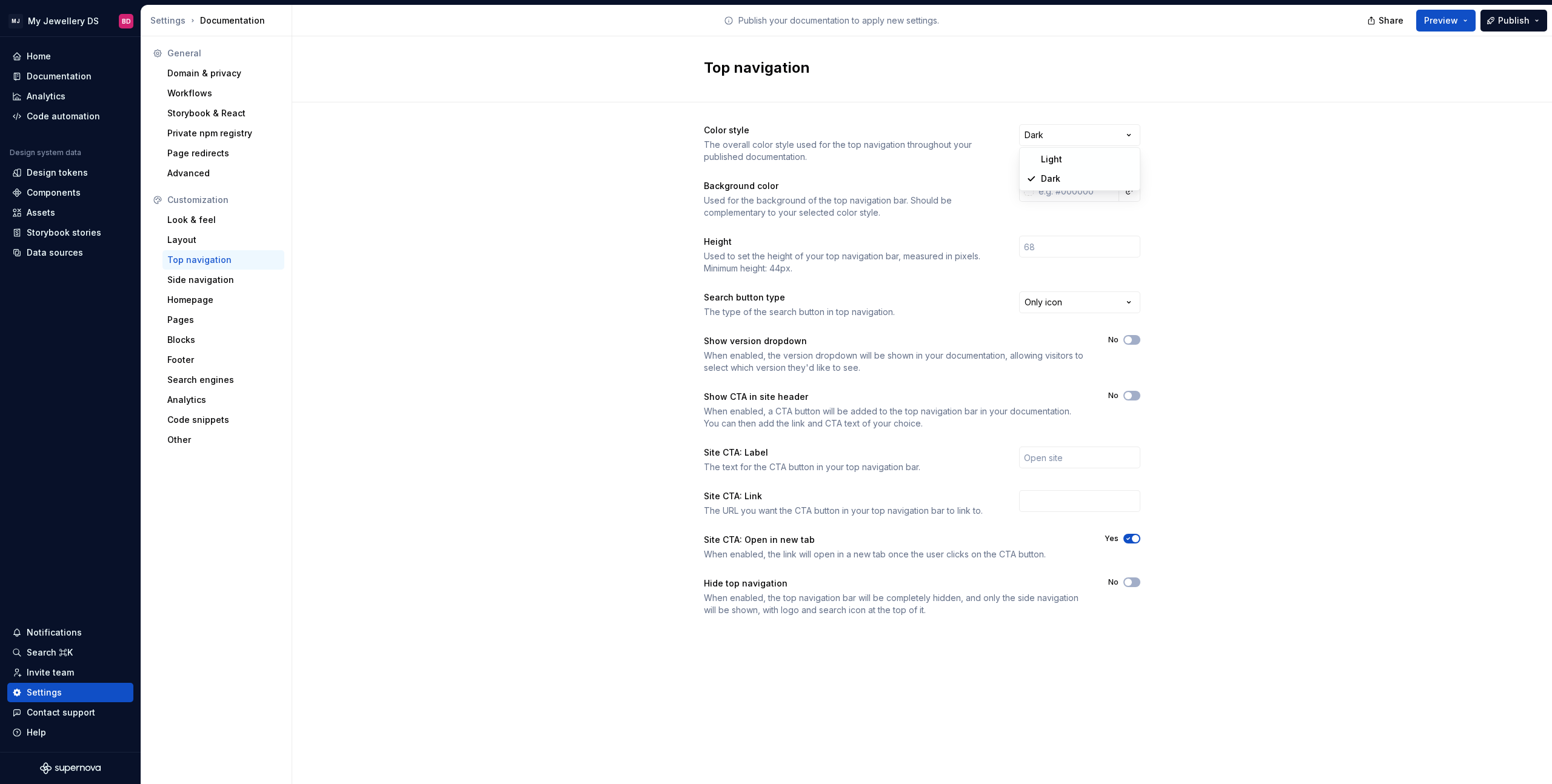 click on "MJ My Jewellery DS BD Home Documentation Analytics Code automation Design system data Design tokens Components Assets Storybook stories Data sources Notifications Search ⌘K Invite team Settings Contact support Help Settings Documentation Publish your documentation to apply new settings. Share Preview Publish General Domain & privacy Workflows Storybook & React Private npm registry Page redirects Advanced Customization Look & feel Layout Top navigation Side navigation Homepage Pages Blocks Footer Search engines Analytics Code snippets Other Top navigation Color style The overall color style used for the top navigation throughout your published documentation. Dark Background color Used for the background of the top navigation bar. Should be complementary to your selected color style. Height Used to set the height of your top navigation bar, measured in pixels. Minimum height: 44px. Search button type The type of the search button in top navigation. Only icon Show version dropdown No Show CTA in site header No" at bounding box center [776, 392] 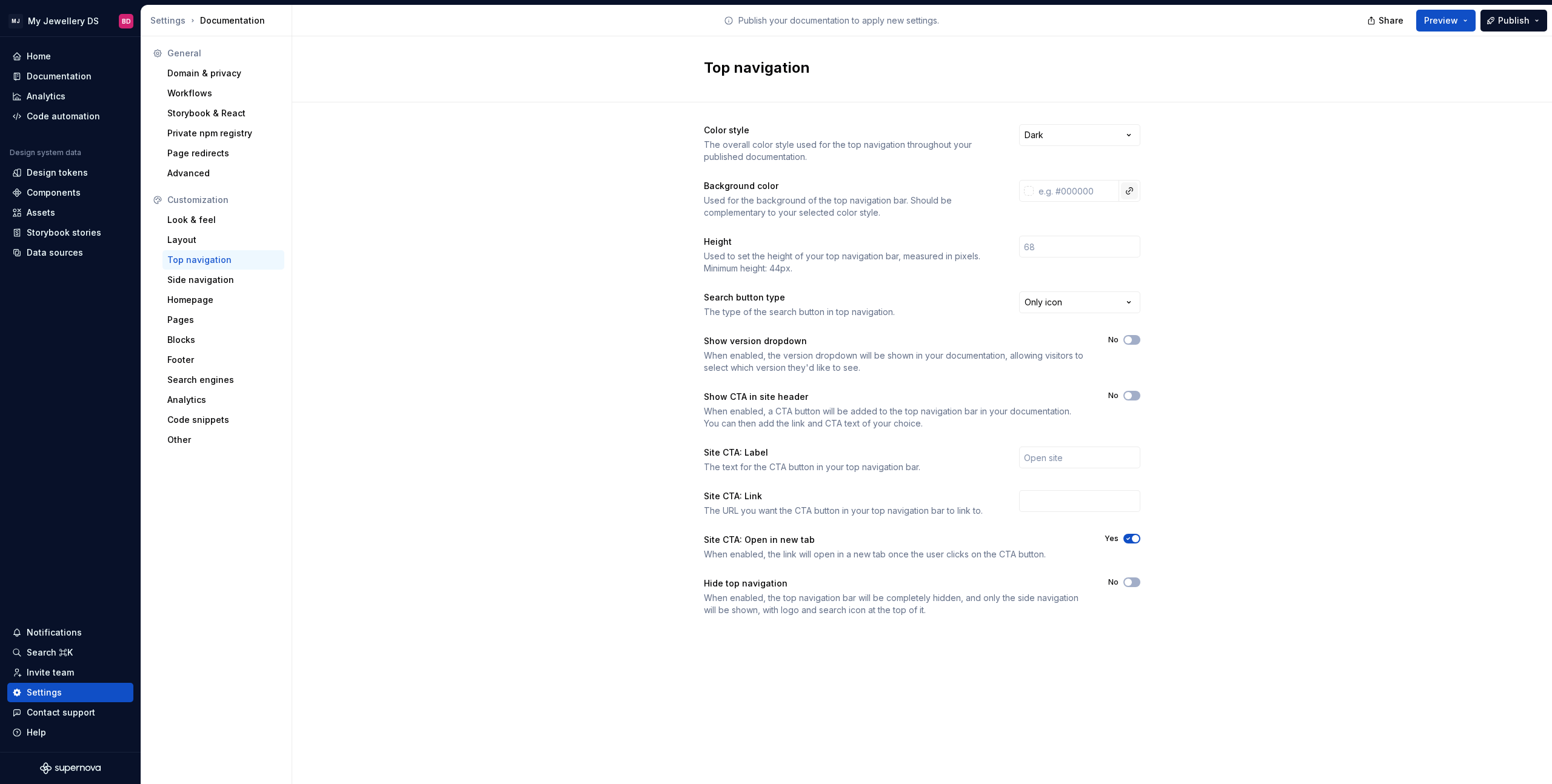 click at bounding box center (1129, 191) 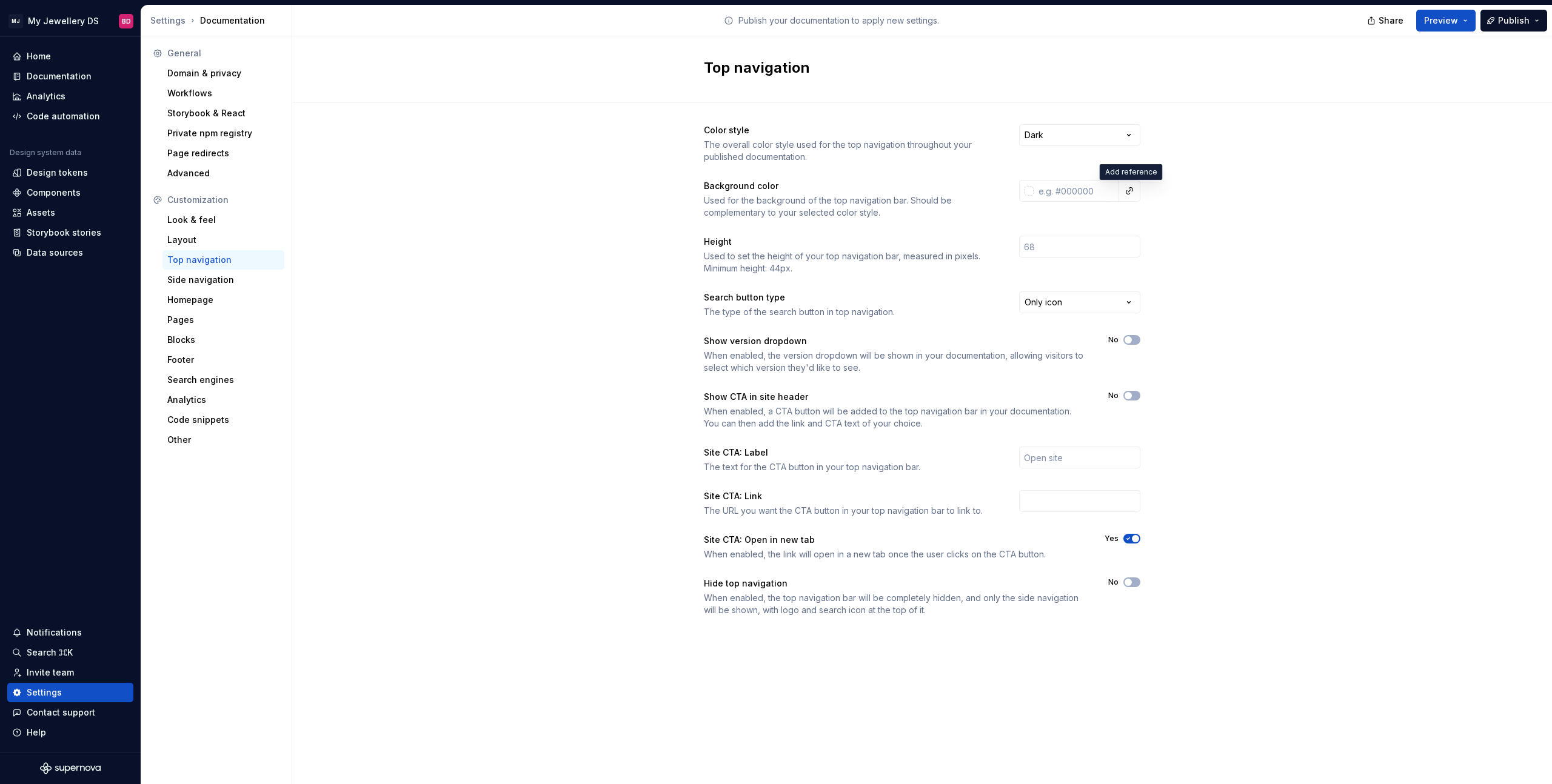 click on "MJ My Jewellery DS BD Home Documentation Analytics Code automation Design system data Design tokens Components Assets Storybook stories Data sources Notifications Search ⌘K Invite team Settings Contact support Help Settings Documentation Publish your documentation to apply new settings. Share Preview Publish General Domain & privacy Workflows Storybook & React Private npm registry Page redirects Advanced Customization Look & feel Layout Top navigation Side navigation Homepage Pages Blocks Footer Search engines Analytics Code snippets Other Top navigation Color style The overall color style used for the top navigation throughout your published documentation. Dark Background color Used for the background of the top navigation bar. Should be complementary to your selected color style. Height Used to set the height of your top navigation bar, measured in pixels. Minimum height: 44px. Search button type The type of the search button in top navigation. Only icon Show version dropdown No Show CTA in site header No" at bounding box center [776, 392] 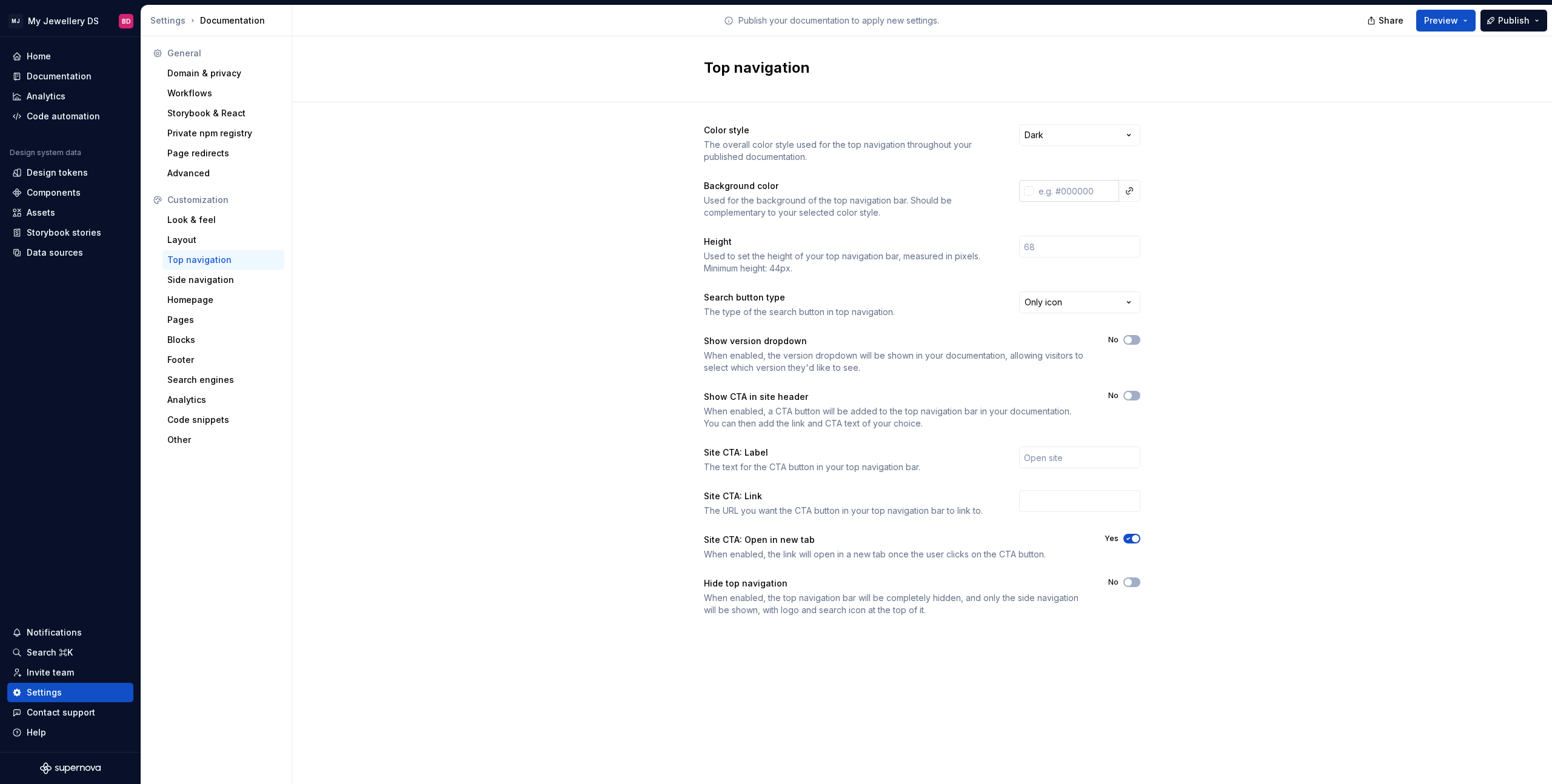 click at bounding box center (1029, 191) 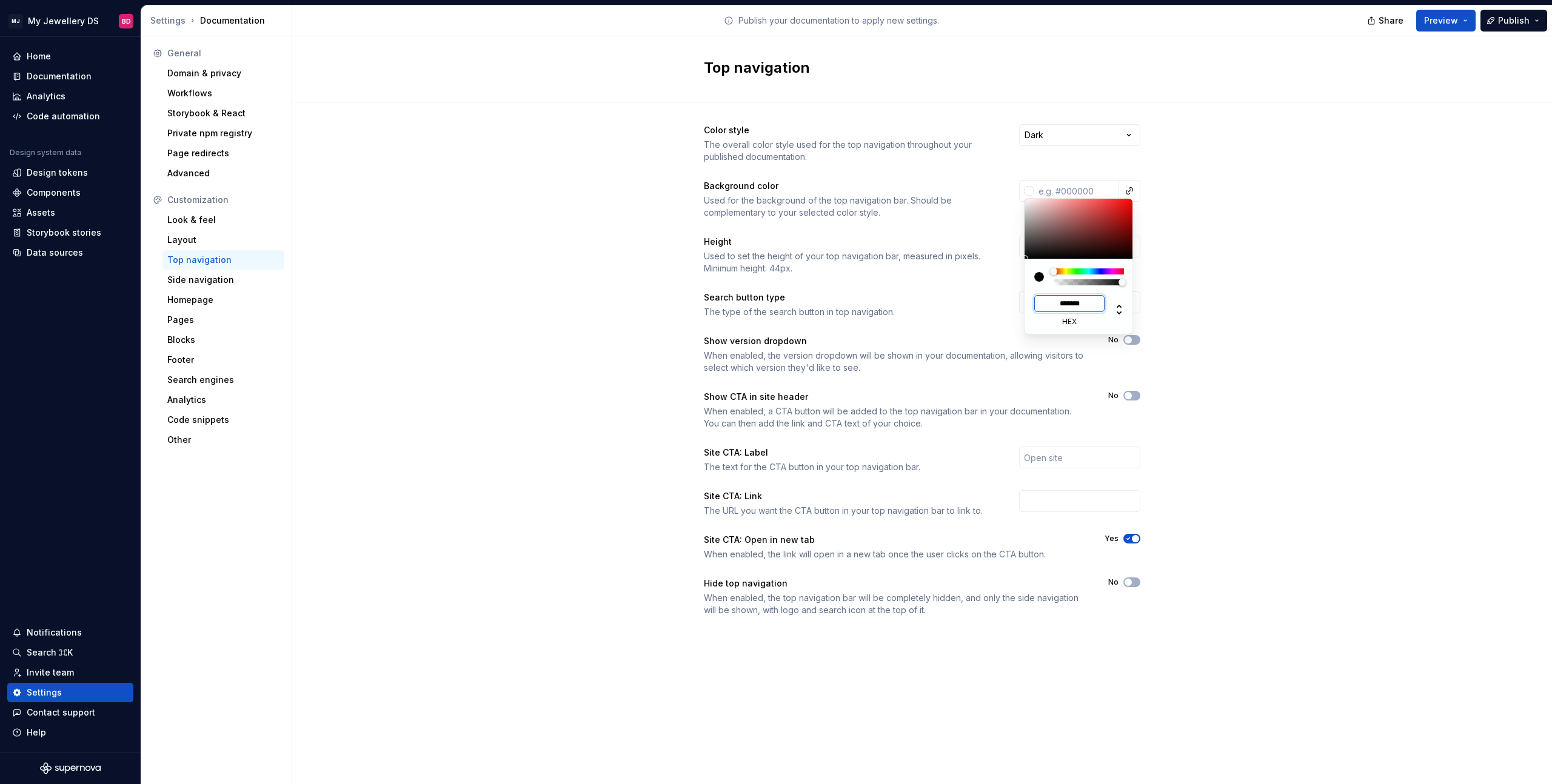 paste 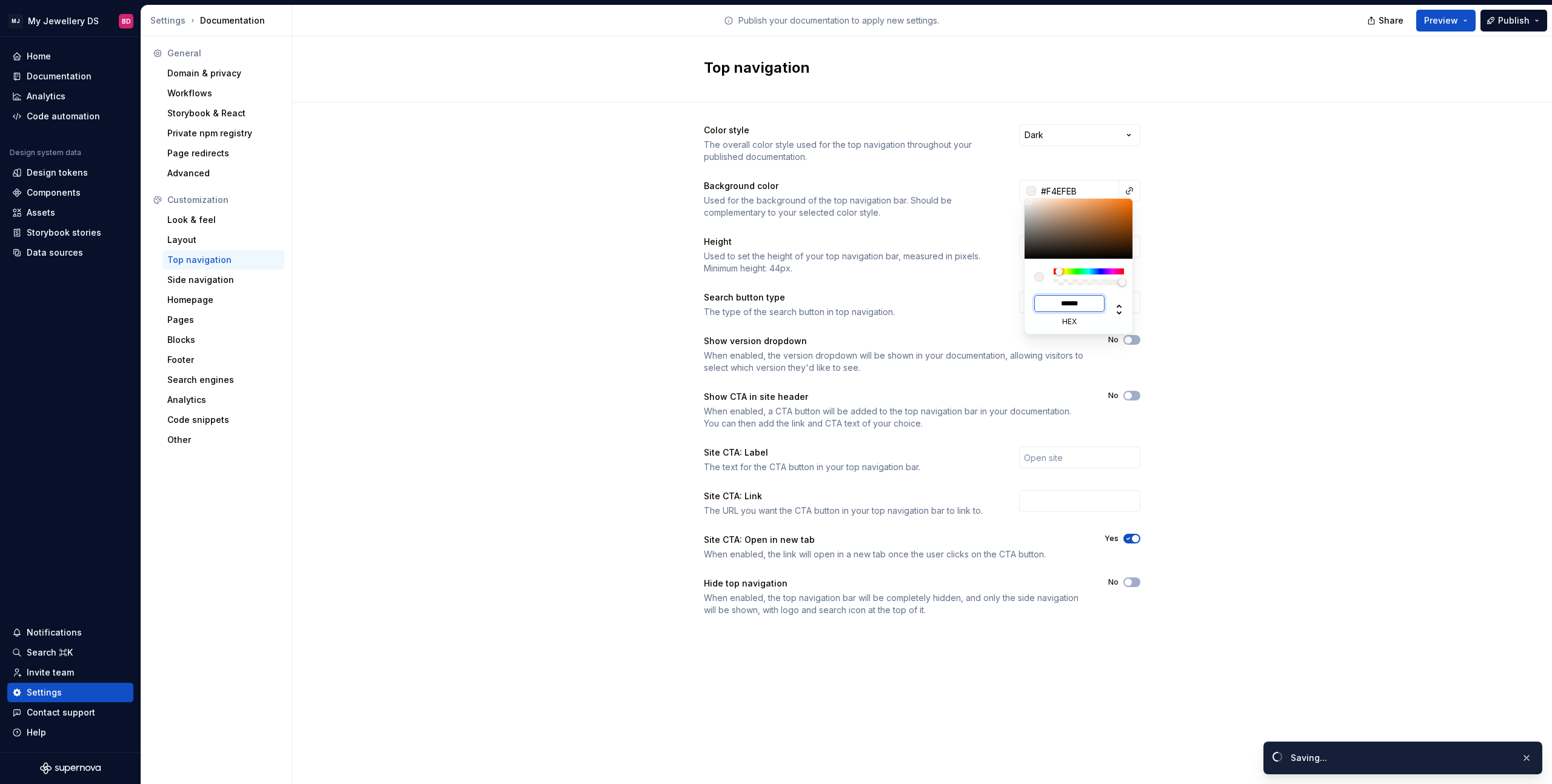 type on "#f4efebff" 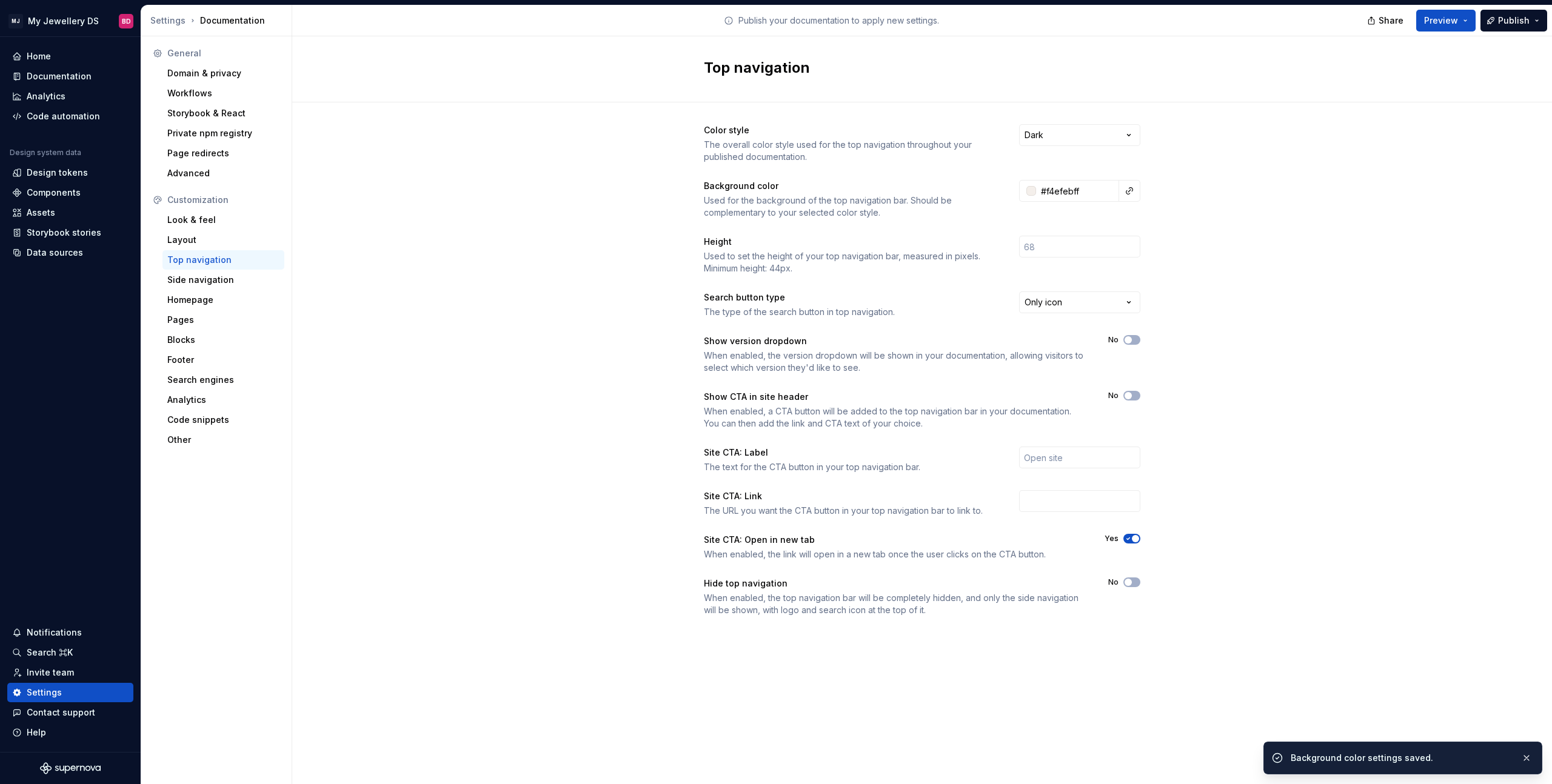 click on "MJ My Jewellery DS BD Home Documentation Analytics Code automation Design system data Design tokens Components Assets Storybook stories Data sources Notifications Search ⌘K Invite team Settings Contact support Help Settings Documentation Publish your documentation to apply new settings. Share Preview Publish General Domain & privacy Workflows Storybook & React Private npm registry Page redirects Advanced Customization Look & feel Layout Top navigation Side navigation Homepage Pages Blocks Footer Search engines Analytics Code snippets Other Top navigation Color style The overall color style used for the top navigation throughout your published documentation. Dark Background color Used for the background of the top navigation bar. Should be complementary to your selected color style. #f4efebff Height Used to set the height of your top navigation bar, measured in pixels. Minimum height: 44px. Search button type The type of the search button in top navigation. Only icon Show version dropdown No No Yes No" at bounding box center [776, 392] 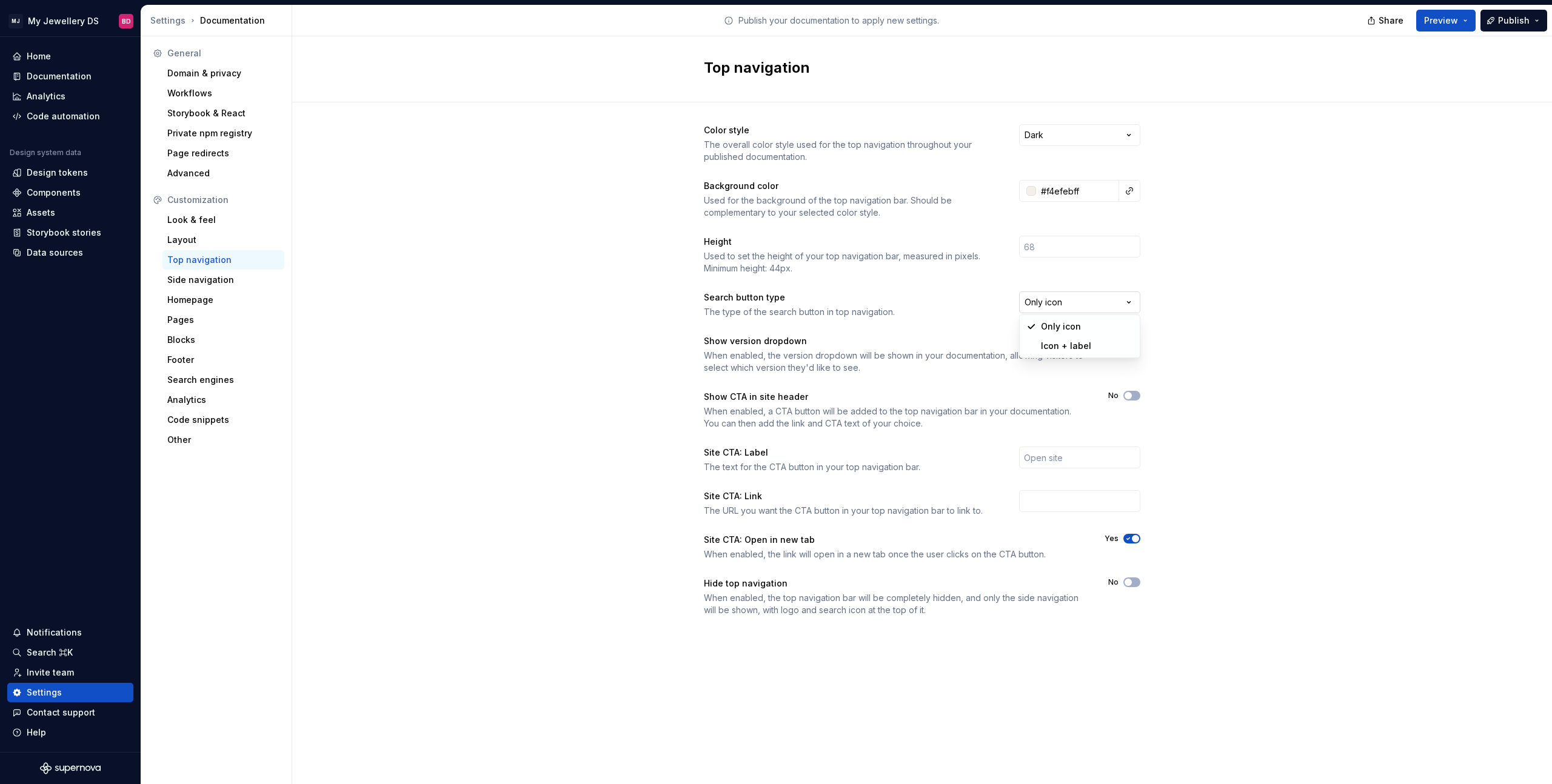 click on "MJ My Jewellery DS BD Home Documentation Analytics Code automation Design system data Design tokens Components Assets Storybook stories Data sources Notifications Search ⌘K Invite team Settings Contact support Help Settings Documentation Publish your documentation to apply new settings. Share Preview Publish General Domain & privacy Workflows Storybook & React Private npm registry Page redirects Advanced Customization Look & feel Layout Top navigation Side navigation Homepage Pages Blocks Footer Search engines Analytics Code snippets Other Top navigation Color style The overall color style used for the top navigation throughout your published documentation. Dark Background color Used for the background of the top navigation bar. Should be complementary to your selected color style. #f4efebff Height Used to set the height of your top navigation bar, measured in pixels. Minimum height: 44px. Search button type The type of the search button in top navigation. Only icon Show version dropdown No No Yes No" at bounding box center [776, 392] 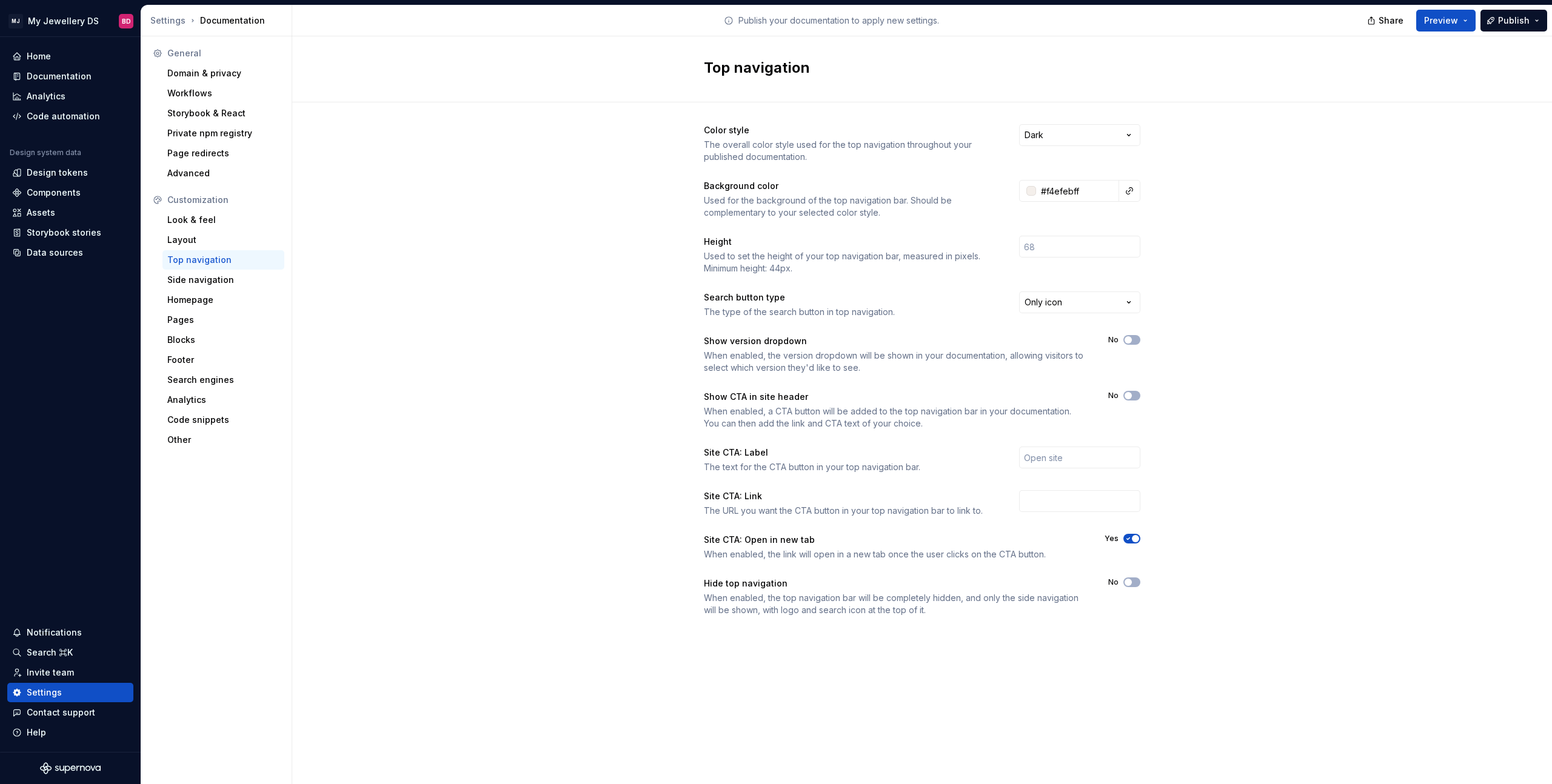 click on "MJ My Jewellery DS BD Home Documentation Analytics Code automation Design system data Design tokens Components Assets Storybook stories Data sources Notifications Search ⌘K Invite team Settings Contact support Help Settings Documentation Publish your documentation to apply new settings. Share Preview Publish General Domain & privacy Workflows Storybook & React Private npm registry Page redirects Advanced Customization Look & feel Layout Top navigation Side navigation Homepage Pages Blocks Footer Search engines Analytics Code snippets Other Top navigation Color style The overall color style used for the top navigation throughout your published documentation. Dark Background color Used for the background of the top navigation bar. Should be complementary to your selected color style. #f4efebff Height Used to set the height of your top navigation bar, measured in pixels. Minimum height: 44px. Search button type The type of the search button in top navigation. Only icon Show version dropdown No No Yes No" at bounding box center [776, 392] 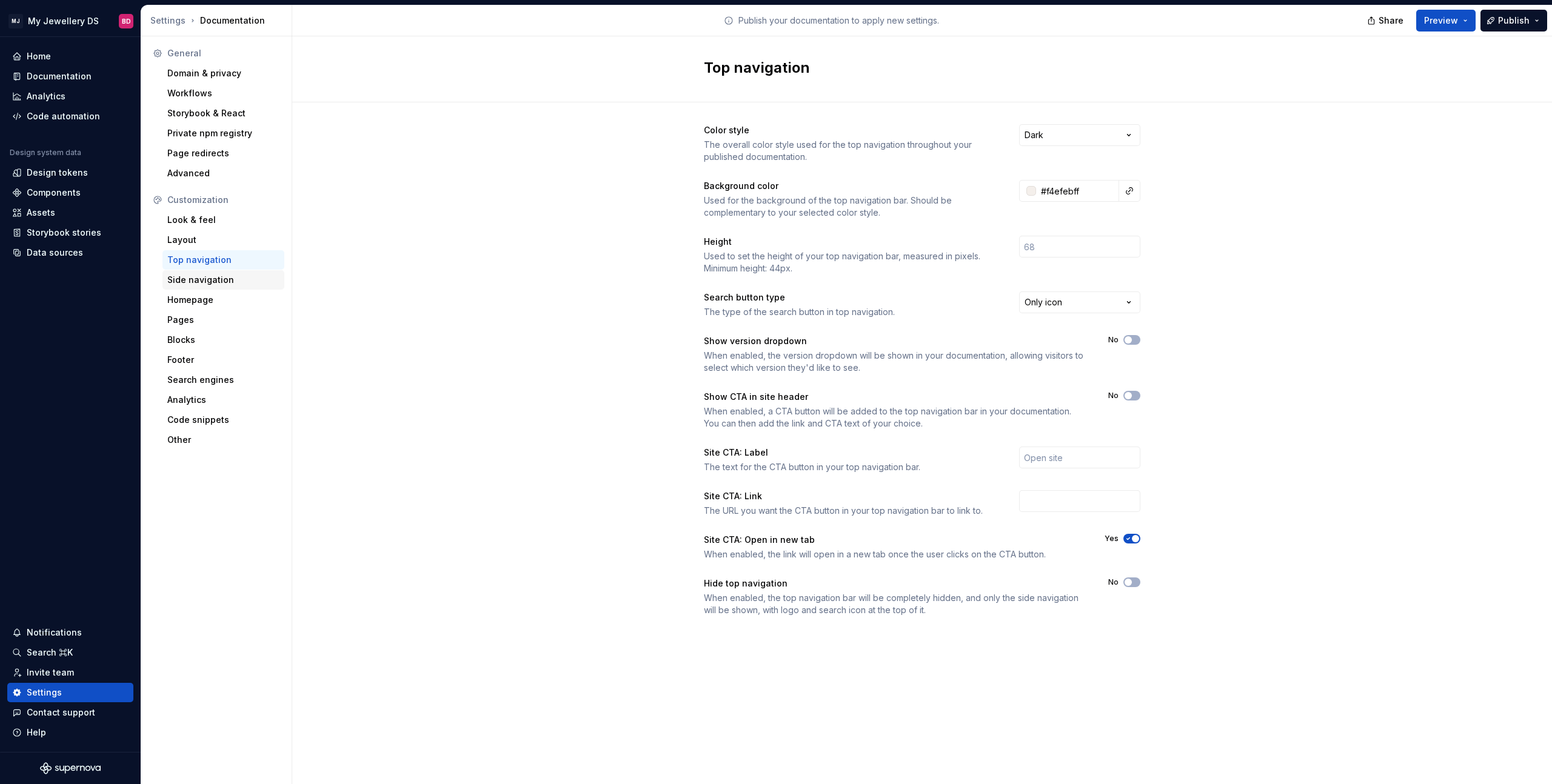 click on "Side navigation" at bounding box center [223, 280] 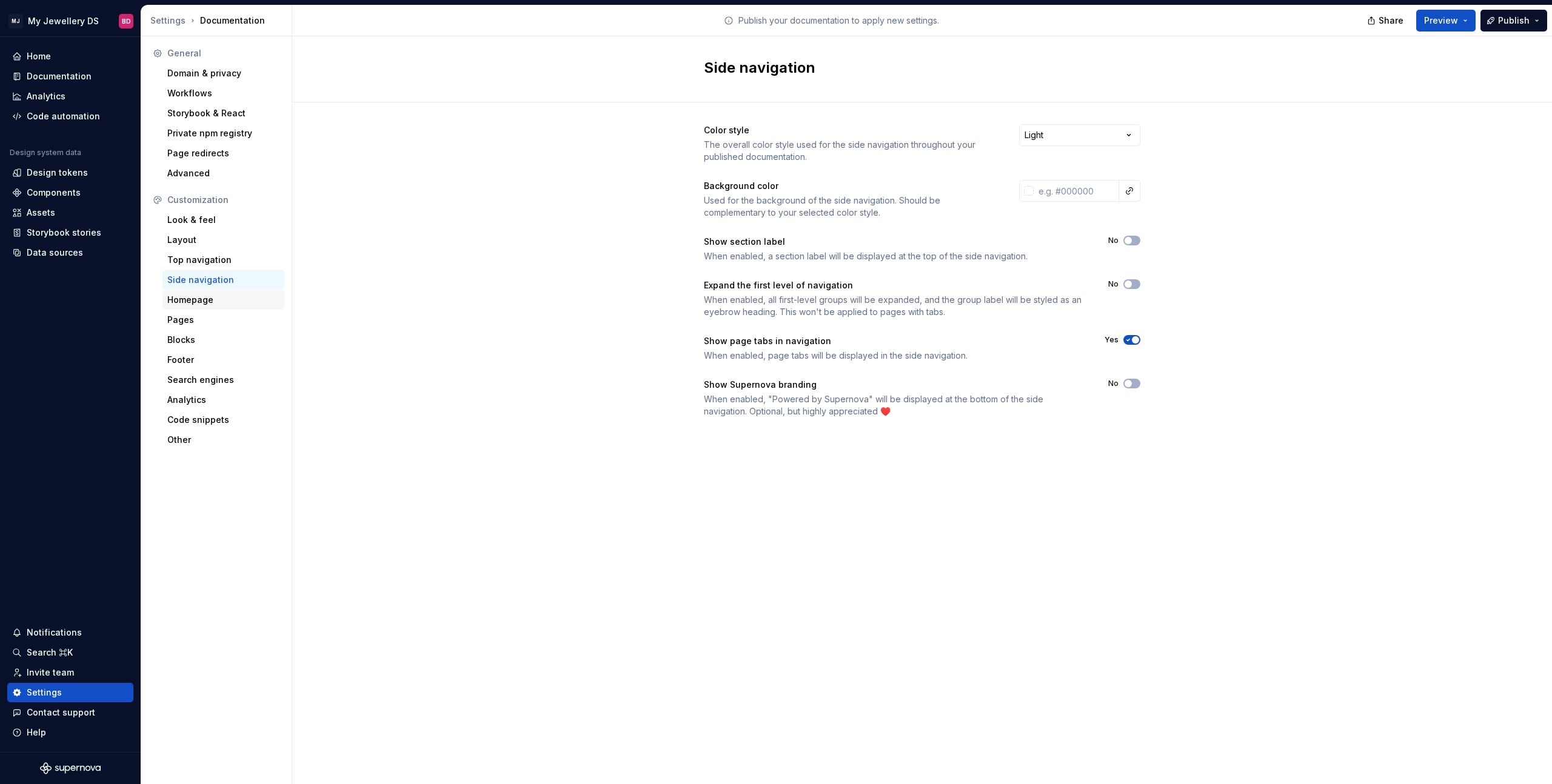 click on "Homepage" at bounding box center [223, 300] 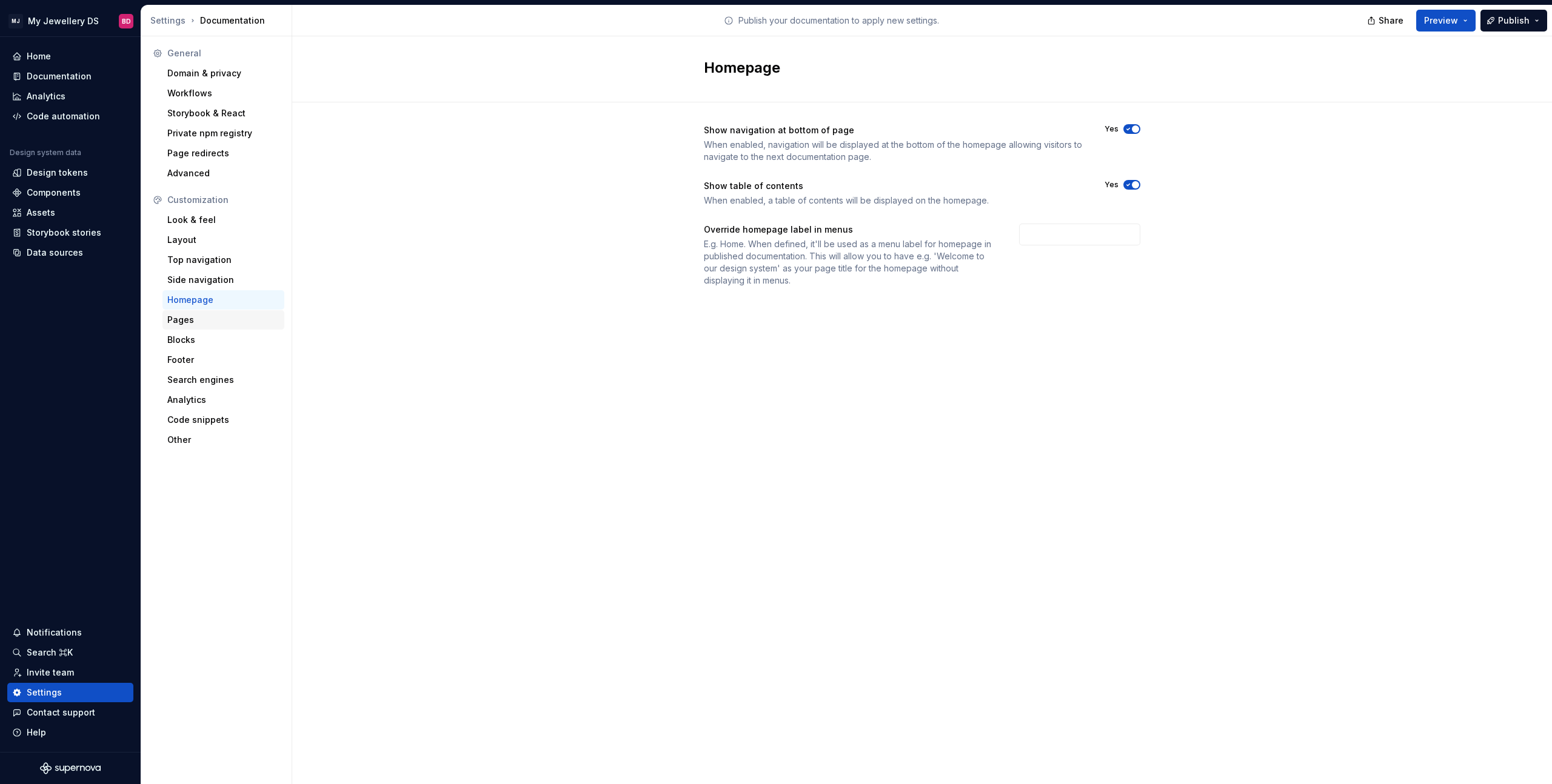click on "Pages" at bounding box center (223, 320) 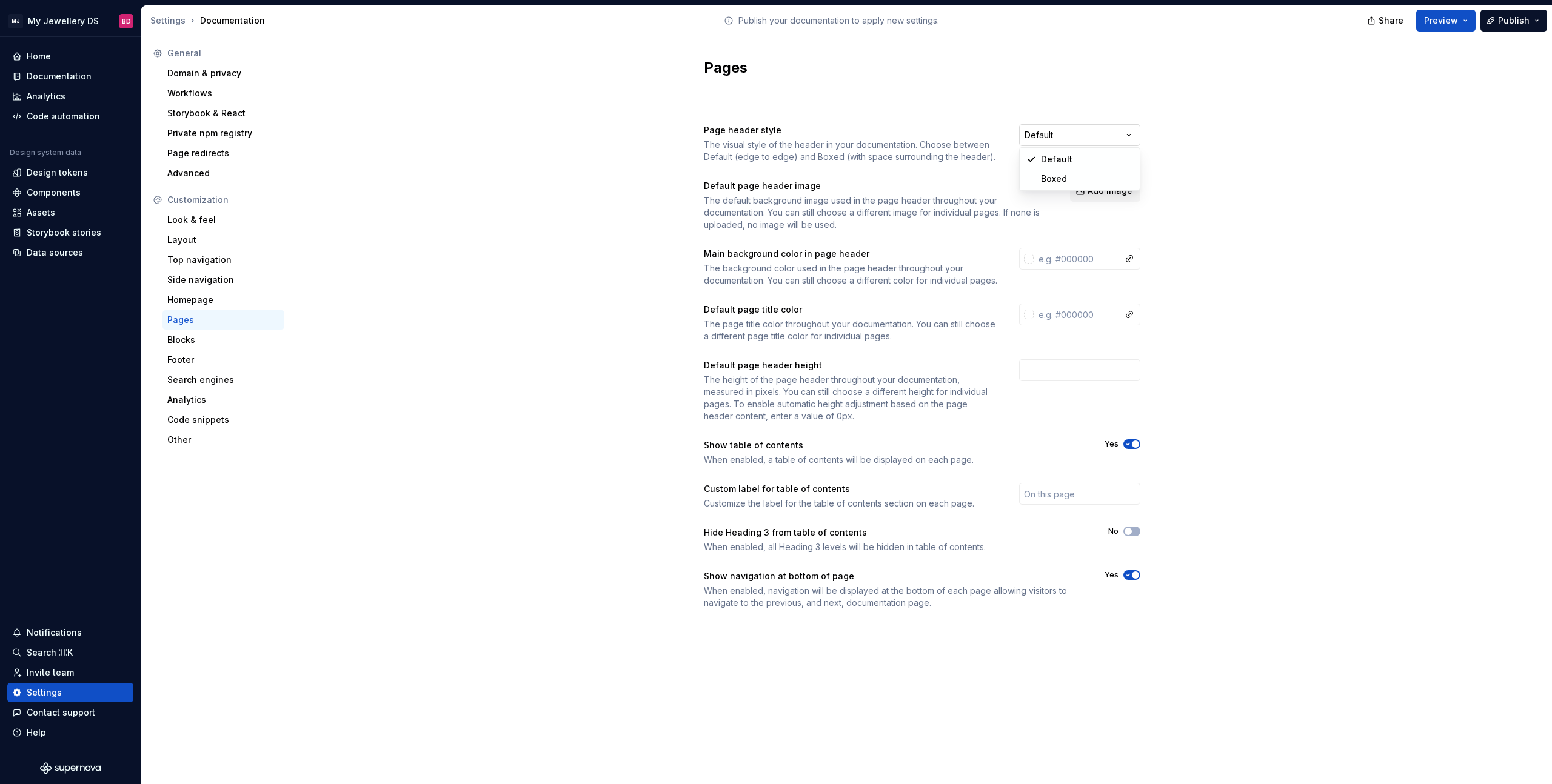 click on "MJ My Jewellery DS BD Home Documentation Analytics Code automation Design system data Design tokens Components Assets Storybook stories Data sources Notifications Search ⌘K Invite team Settings Contact support Help Settings Documentation Publish your documentation to apply new settings. Share Preview Publish General Domain & privacy Workflows Storybook & React Private npm registry Page redirects Advanced Customization Look & feel Layout Top navigation Side navigation Homepage Pages Blocks Footer Search engines Analytics Code snippets Other Pages Page header style The visual style of the header in your documentation. Choose between Default (edge to edge) and Boxed (with space surrounding the header). Default Default page header image The default background image used in the page header throughout your documentation. You can still choose a different image for individual pages. If none is uploaded, no image will be used. Add image Main background color in page header Default page title color Yes No Yes   Boxed" at bounding box center [776, 392] 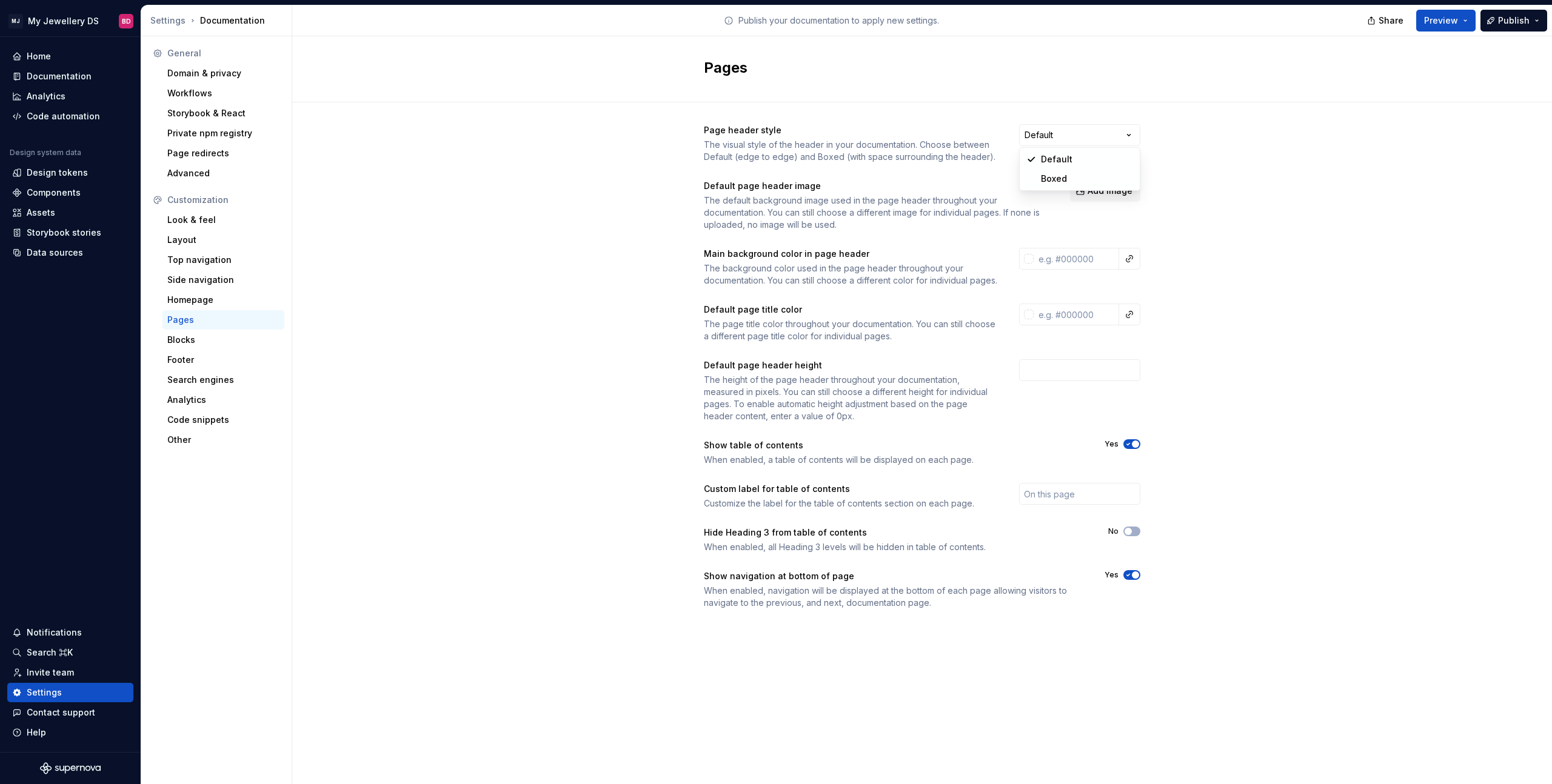 click on "MJ My Jewellery DS BD Home Documentation Analytics Code automation Design system data Design tokens Components Assets Storybook stories Data sources Notifications Search ⌘K Invite team Settings Contact support Help Settings Documentation Publish your documentation to apply new settings. Share Preview Publish General Domain & privacy Workflows Storybook & React Private npm registry Page redirects Advanced Customization Look & feel Layout Top navigation Side navigation Homepage Pages Blocks Footer Search engines Analytics Code snippets Other Pages Page header style The visual style of the header in your documentation. Choose between Default (edge to edge) and Boxed (with space surrounding the header). Default Default page header image The default background image used in the page header throughout your documentation. You can still choose a different image for individual pages. If none is uploaded, no image will be used. Add image Main background color in page header Default page title color Yes No Yes   Boxed" at bounding box center (776, 392) 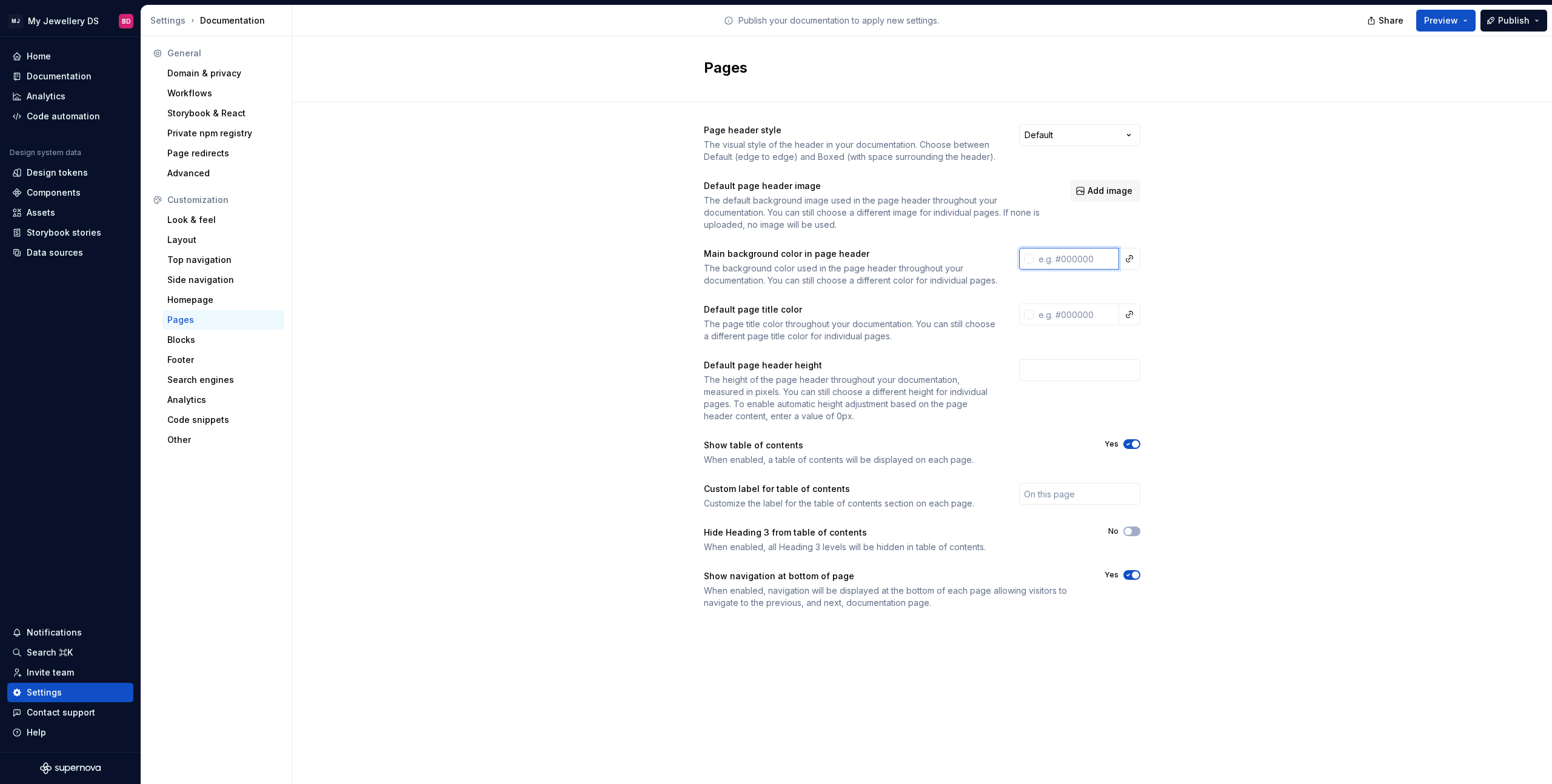 drag, startPoint x: 1085, startPoint y: 253, endPoint x: 1088, endPoint y: 259, distance: 6.7082 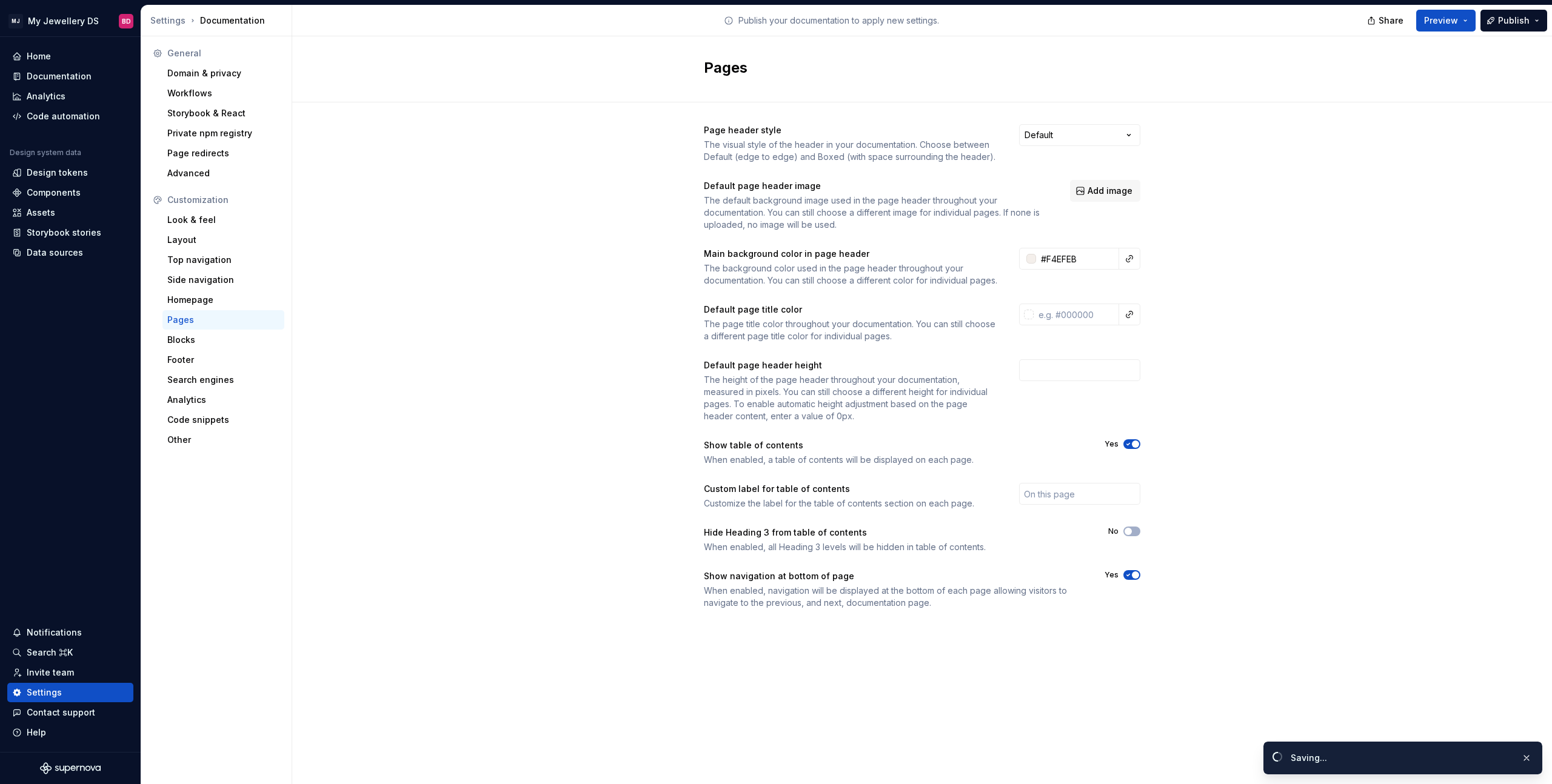 click on "Page header style The visual style of the header in your documentation. Choose between Default (edge to edge) and Boxed (with space surrounding the header). Default Default page header image The default background image used in the page header throughout your documentation. You can still choose a different image for individual pages. If none is uploaded, no image will be used. Add image Main background color in page header The background color used in the page header throughout your documentation. You can still choose a different color for individual pages. #F4EFEB Default page title color The page title color throughout your documentation. You can still choose a different page title color for individual pages. Default page header height The height of the page header throughout your documentation, measured in pixels. You can still choose a different height for individual pages. To enable automatic height adjustment based on the page header content, enter a value of 0px. Show table of contents Yes No Yes" at bounding box center [922, 379] 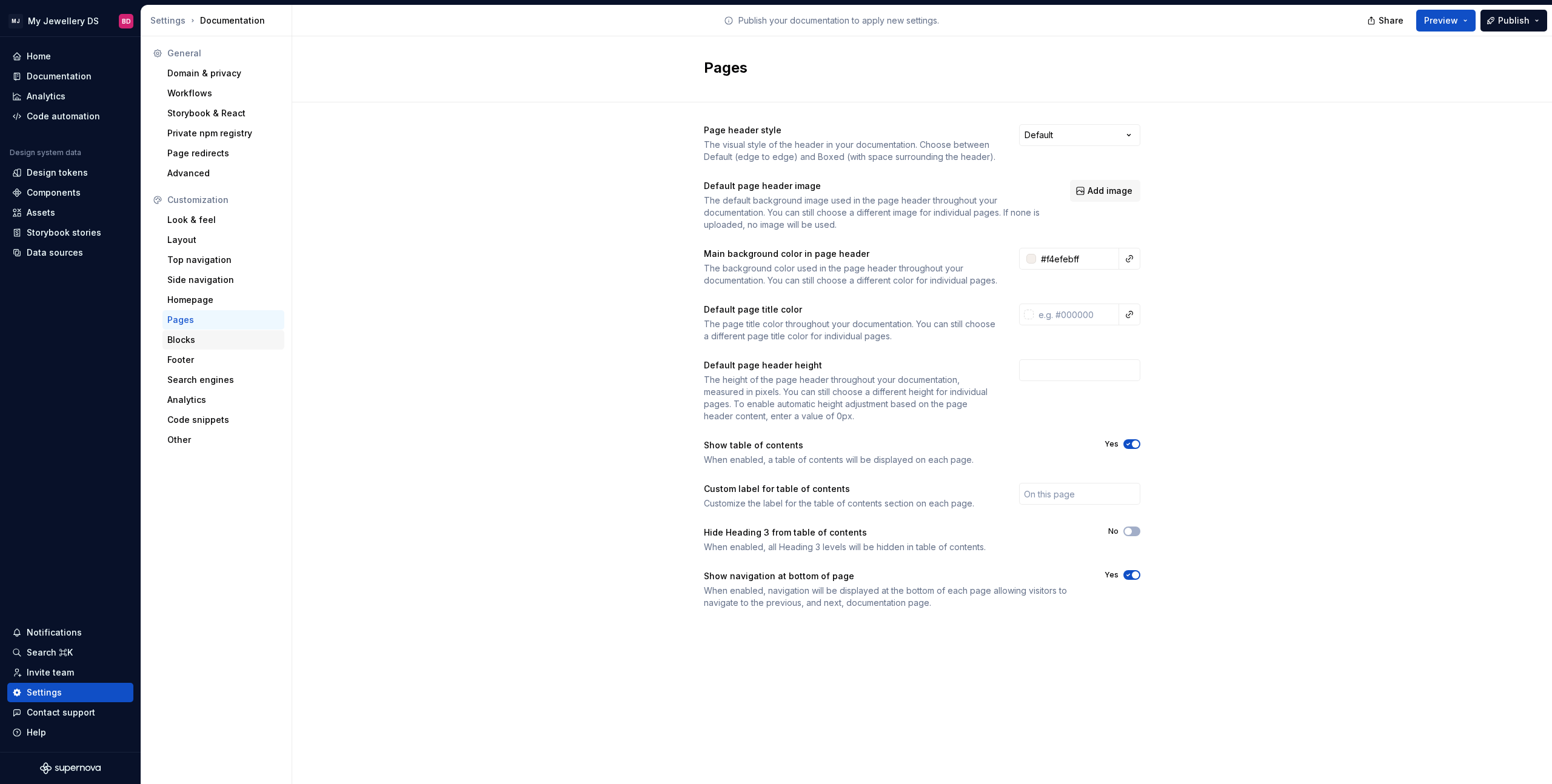click on "Blocks" at bounding box center (223, 340) 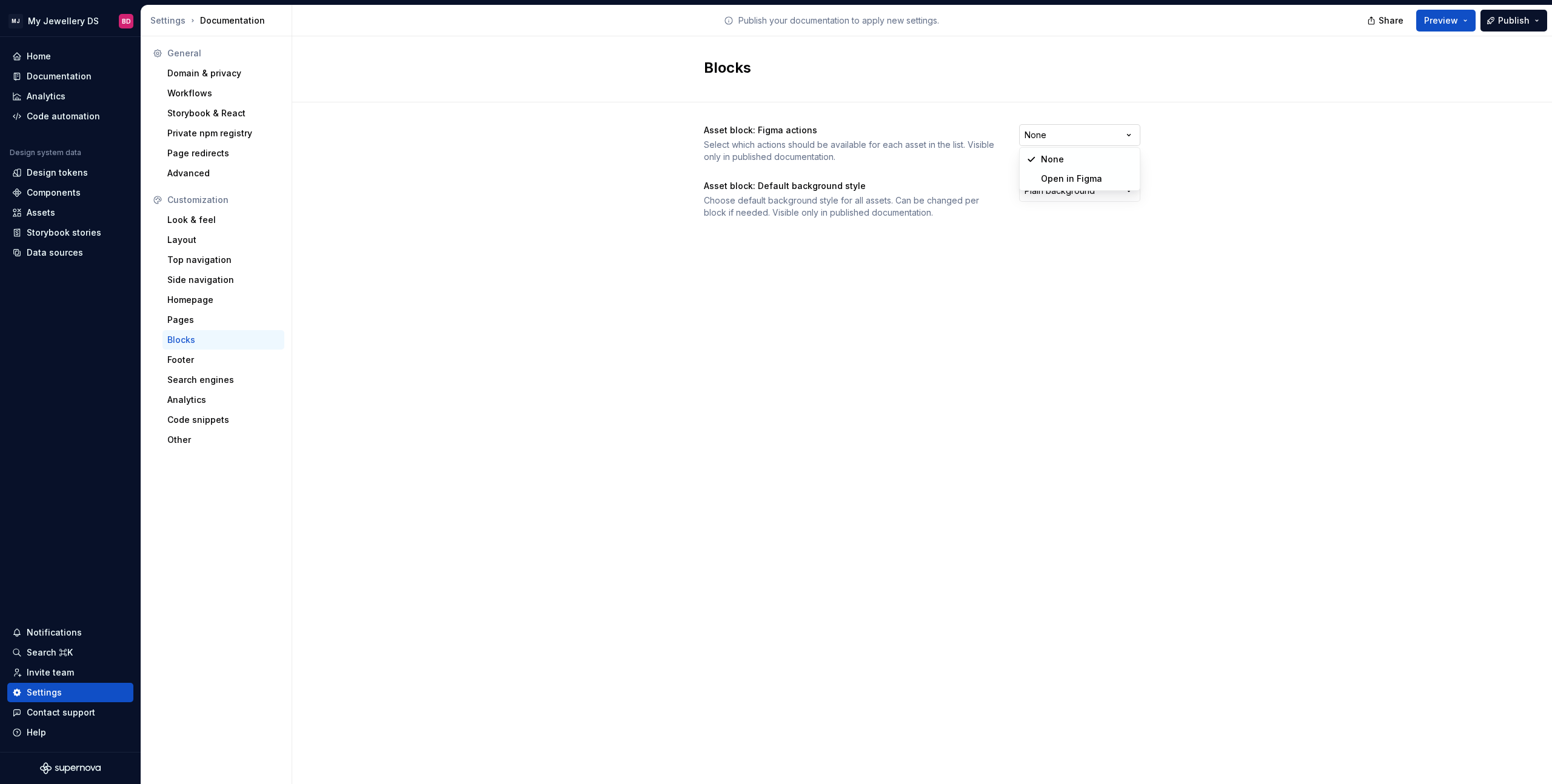 click on "MJ My Jewellery DS BD Home Documentation Analytics Code automation Design system data Design tokens Components Assets Storybook stories Data sources Notifications Search ⌘K Invite team Settings Contact support Help Settings Documentation Publish your documentation to apply new settings. Share Preview Publish General Domain & privacy Workflows Storybook & React Private npm registry Page redirects Advanced Customization Look & feel Layout Top navigation Side navigation Homepage Pages Blocks Footer Search engines Analytics Code snippets Other Blocks Asset block: Figma actions Select which actions should be available for each asset in the list. Visible only in published documentation. None Asset block: Default background style Choose default background style for all assets. Can be changed per block if needed. Visible only in published documentation. Plain background   None Open in Figma" at bounding box center [776, 392] 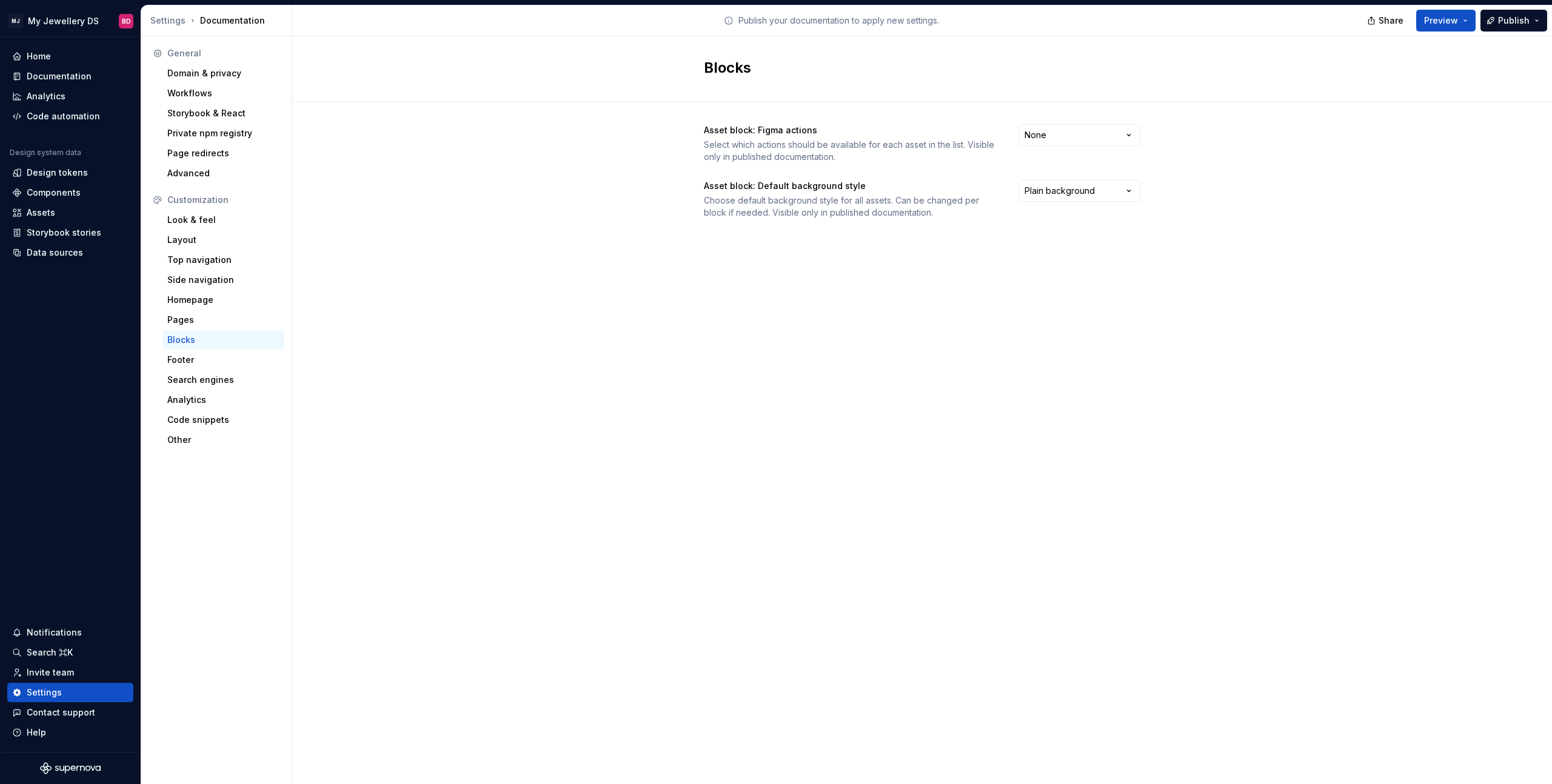 click on "MJ My Jewellery DS BD Home Documentation Analytics Code automation Design system data Design tokens Components Assets Storybook stories Data sources Notifications Search ⌘K Invite team Settings Contact support Help Settings Documentation Publish your documentation to apply new settings. Share Preview Publish General Domain & privacy Workflows Storybook & React Private npm registry Page redirects Advanced Customization Look & feel Layout Top navigation Side navigation Homepage Pages Blocks Footer Search engines Analytics Code snippets Other Blocks Asset block: Figma actions Select which actions should be available for each asset in the list. Visible only in published documentation. None Asset block: Default background style Choose default background style for all assets. Can be changed per block if needed. Visible only in published documentation. Plain background" at bounding box center [776, 392] 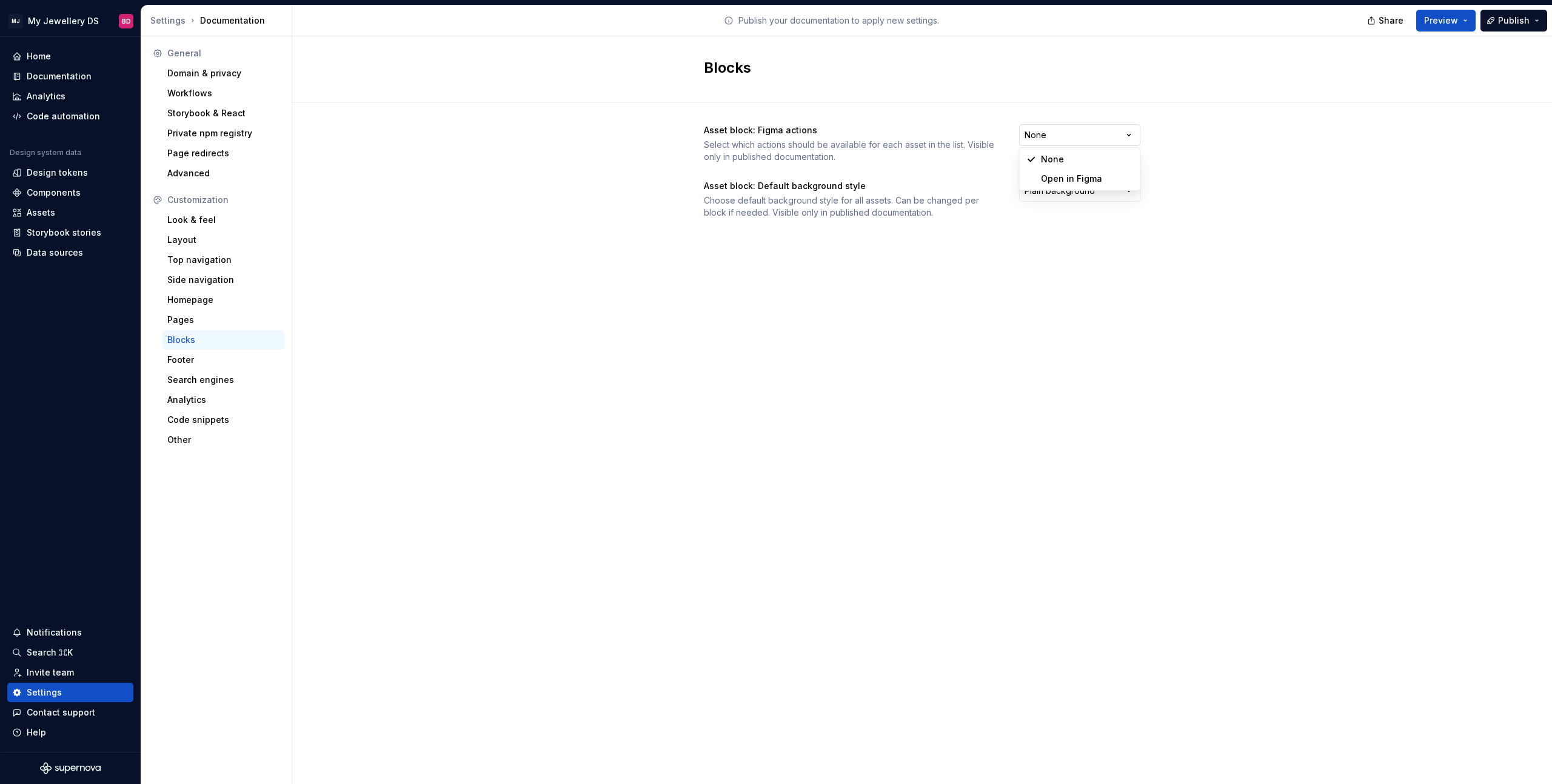 click on "MJ My Jewellery DS BD Home Documentation Analytics Code automation Design system data Design tokens Components Assets Storybook stories Data sources Notifications Search ⌘K Invite team Settings Contact support Help Settings Documentation Publish your documentation to apply new settings. Share Preview Publish General Domain & privacy Workflows Storybook & React Private npm registry Page redirects Advanced Customization Look & feel Layout Top navigation Side navigation Homepage Pages Blocks Footer Search engines Analytics Code snippets Other Blocks Asset block: Figma actions Select which actions should be available for each asset in the list. Visible only in published documentation. None Asset block: Default background style Choose default background style for all assets. Can be changed per block if needed. Visible only in published documentation. Plain background   None Open in Figma" at bounding box center (776, 392) 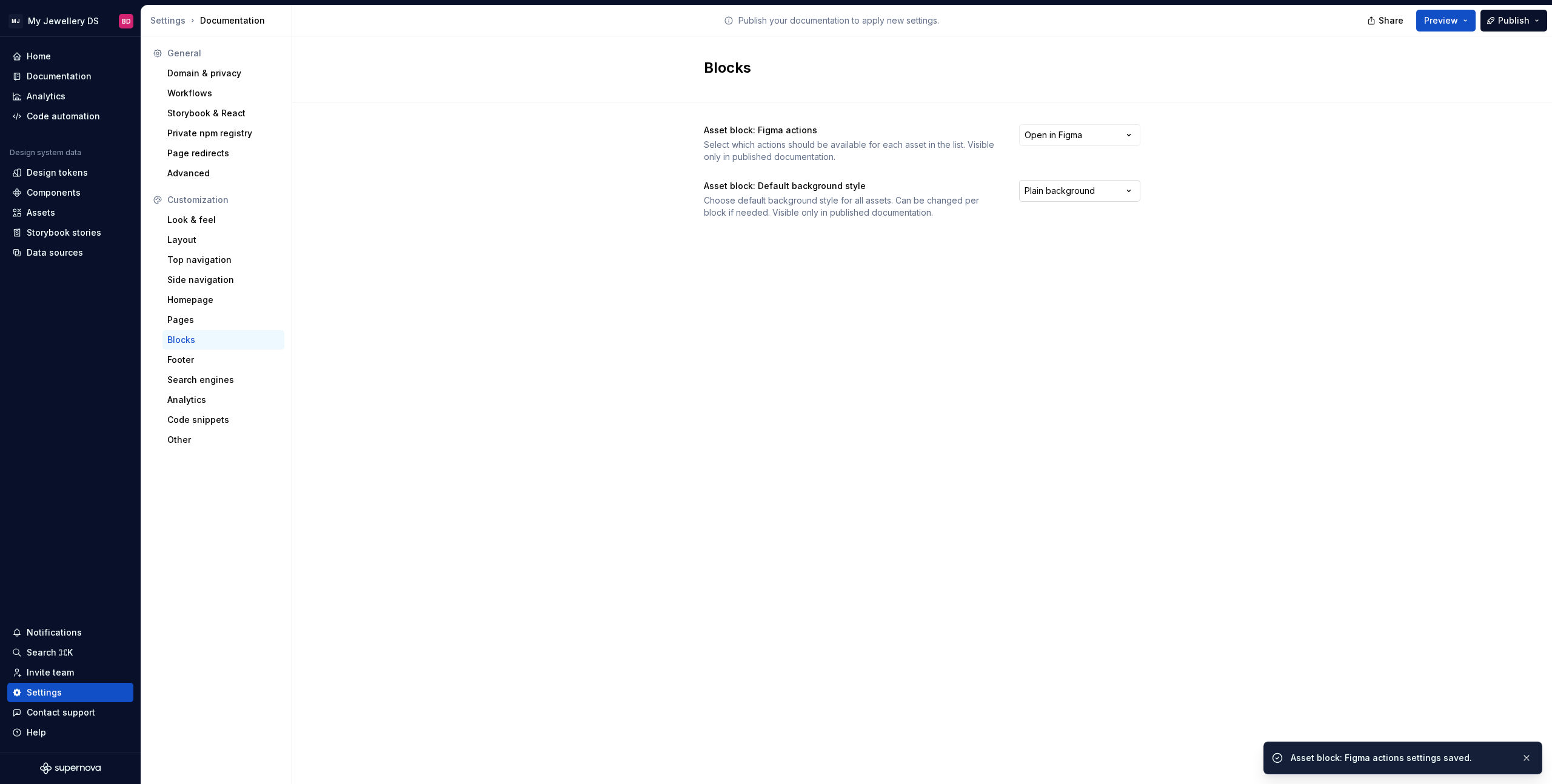 click on "MJ My Jewellery DS BD Home Documentation Analytics Code automation Design system data Design tokens Components Assets Storybook stories Data sources Notifications Search ⌘K Invite team Settings Contact support Help Settings Documentation Publish your documentation to apply new settings. Share Preview Publish General Domain & privacy Workflows Storybook & React Private npm registry Page redirects Advanced Customization Look & feel Layout Top navigation Side navigation Homepage Pages Blocks Footer Search engines Analytics Code snippets Other Blocks Asset block: Figma actions Select which actions should be available for each asset in the list. Visible only in published documentation. Open in Figma Asset block: Default background style Choose default background style for all assets. Can be changed per block if needed. Visible only in published documentation. Plain background   Asset block: Figma actions settings saved." at bounding box center (776, 392) 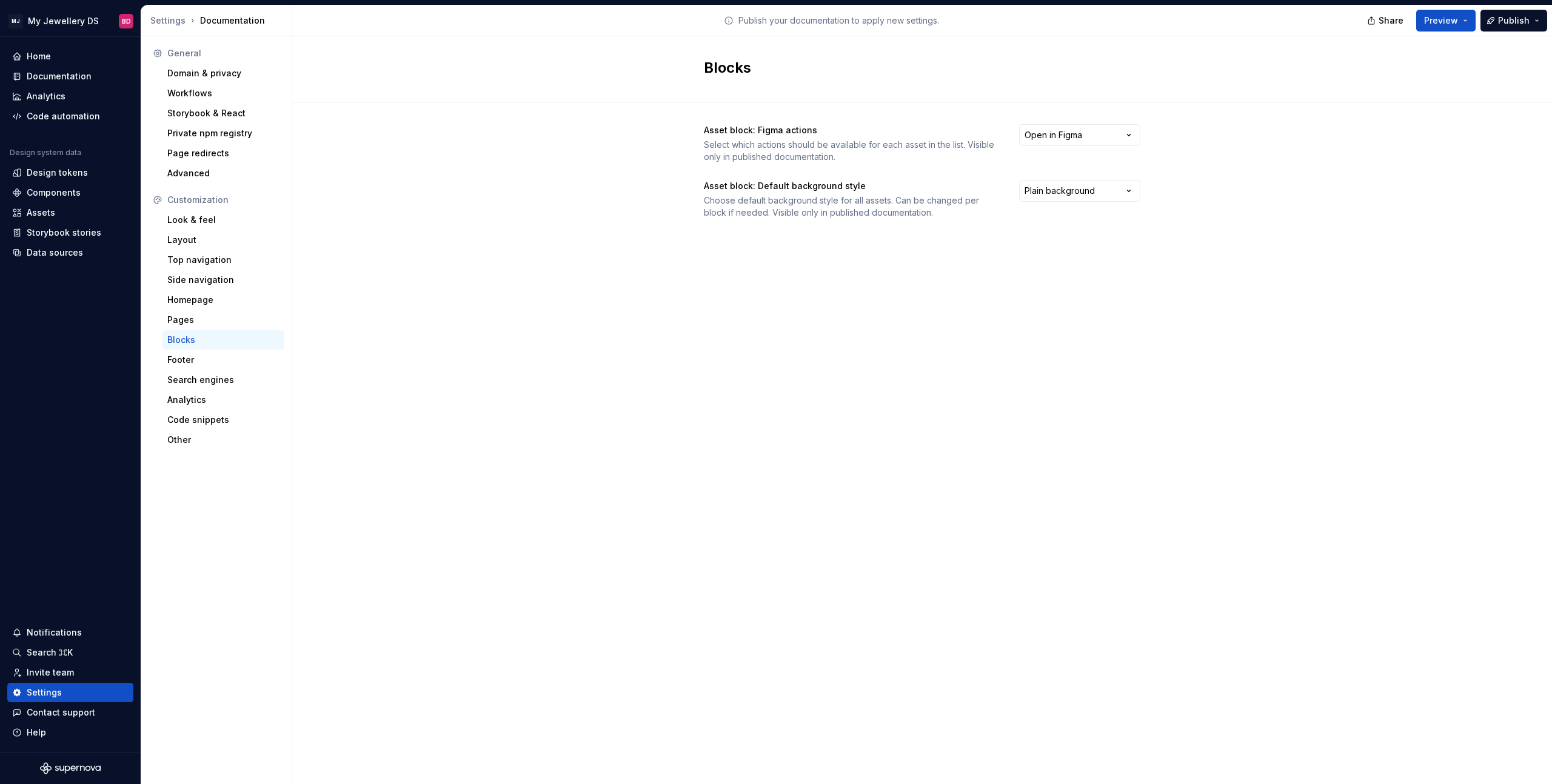 click on "MJ My Jewellery DS BD Home Documentation Analytics Code automation Design system data Design tokens Components Assets Storybook stories Data sources Notifications Search ⌘K Invite team Settings Contact support Help Settings Documentation Publish your documentation to apply new settings. Share Preview Publish General Domain & privacy Workflows Storybook & React Private npm registry Page redirects Advanced Customization Look & feel Layout Top navigation Side navigation Homepage Pages Blocks Footer Search engines Analytics Code snippets Other Blocks Asset block: Figma actions Select which actions should be available for each asset in the list. Visible only in published documentation. Open in Figma Asset block: Default background style Choose default background style for all assets. Can be changed per block if needed. Visible only in published documentation. Plain background" at bounding box center [776, 392] 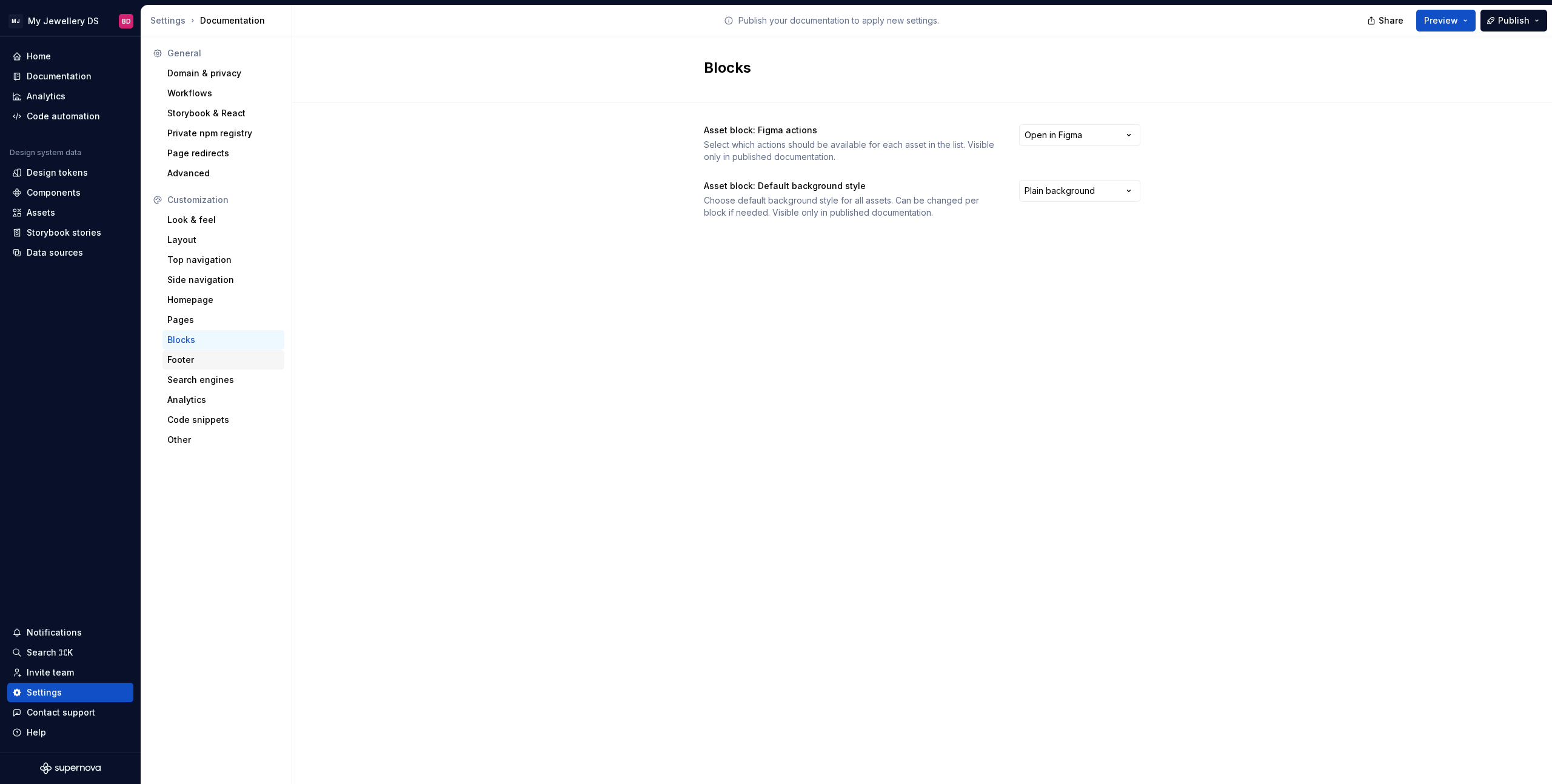 click on "Footer" at bounding box center [223, 360] 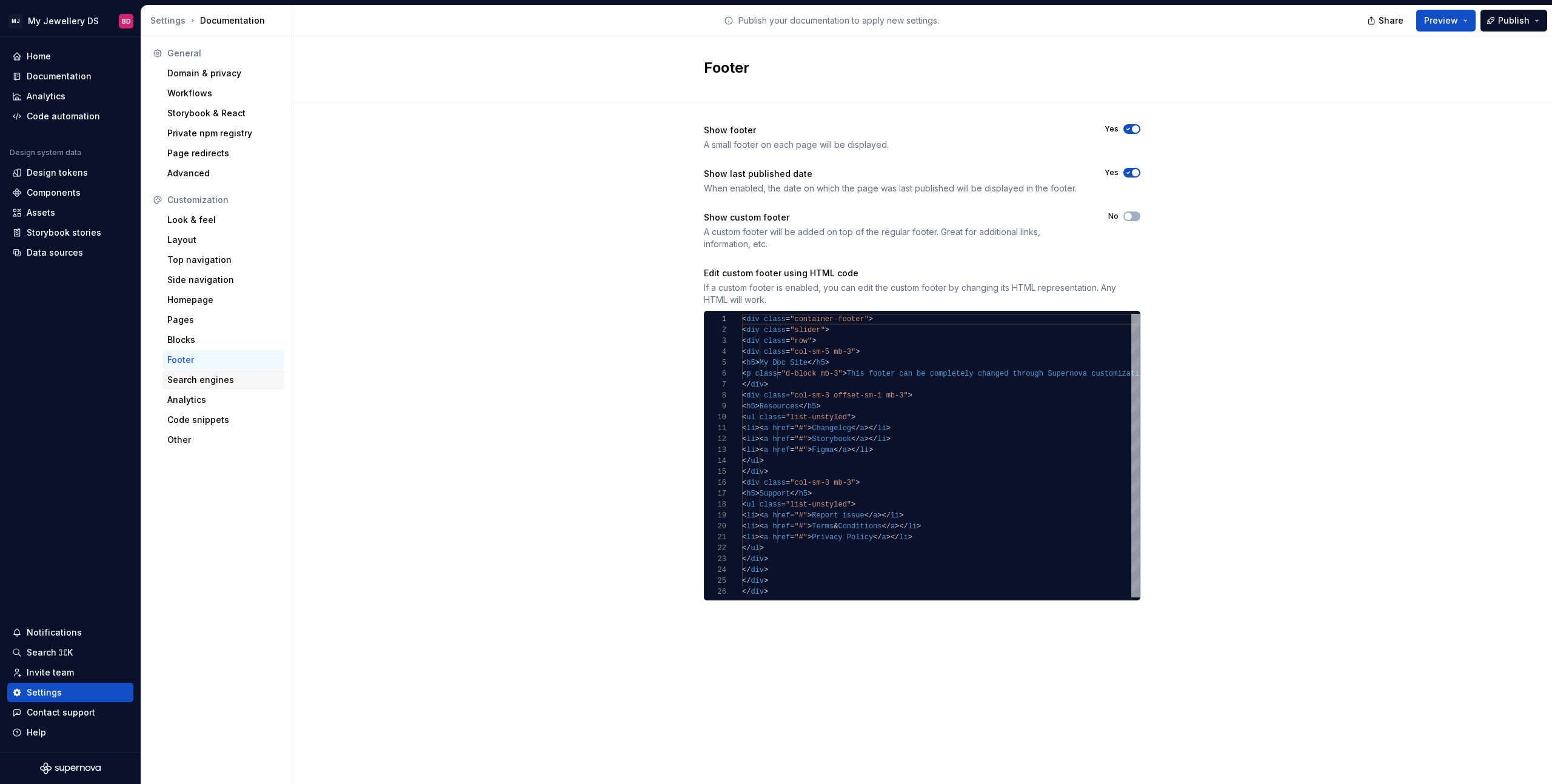click on "Search engines" at bounding box center (223, 380) 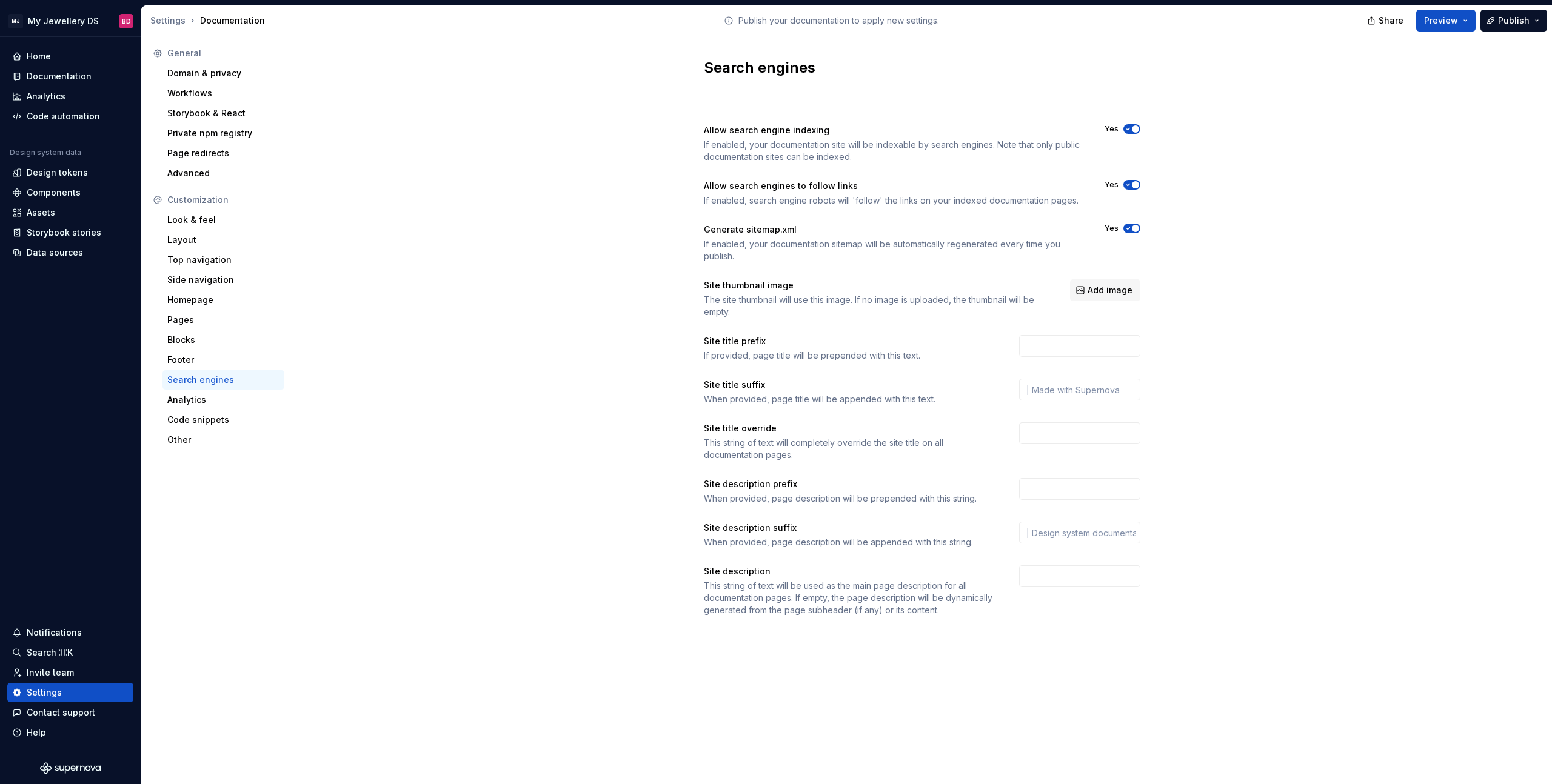 click at bounding box center [1136, 129] 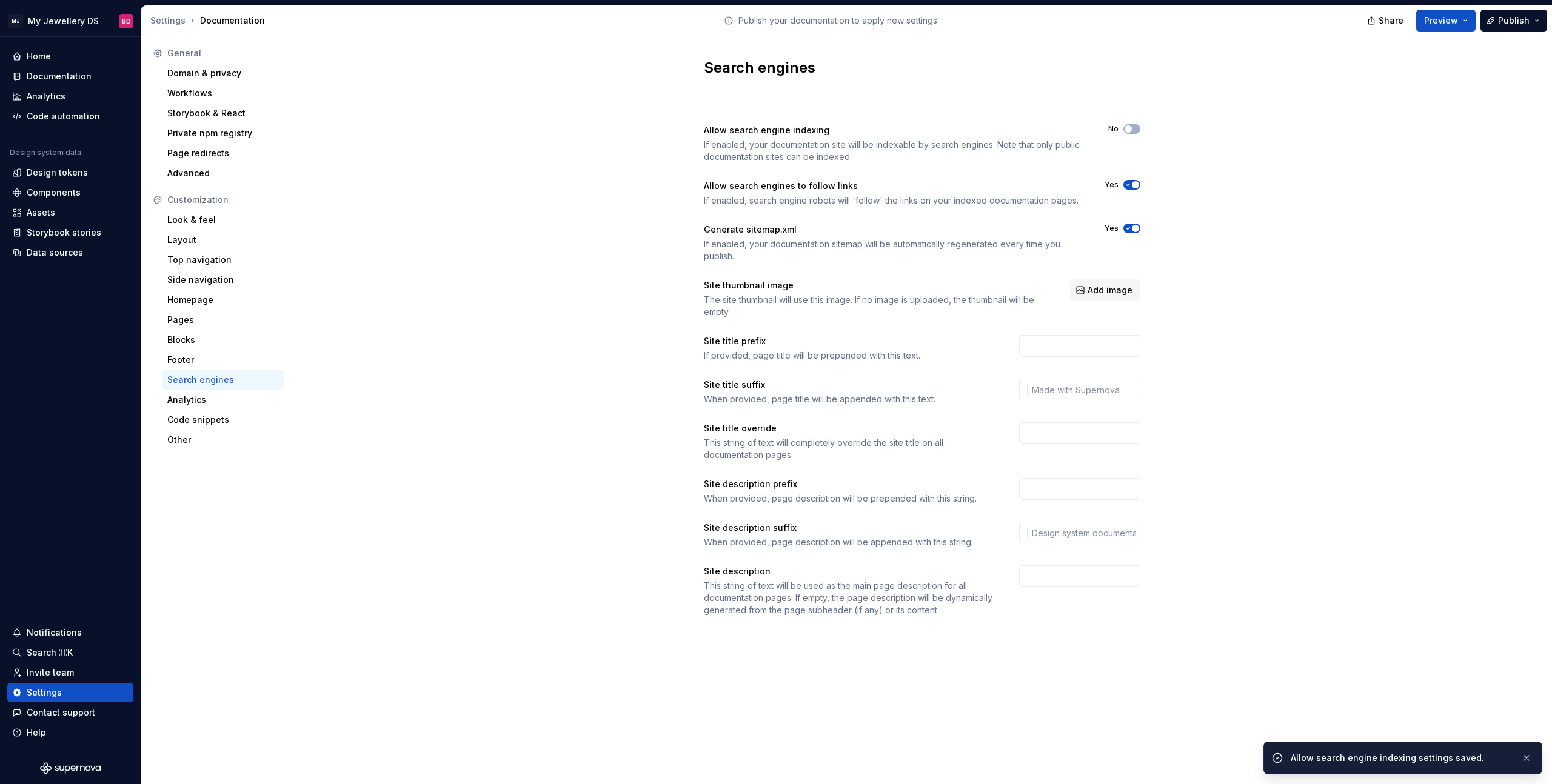 click at bounding box center (1136, 185) 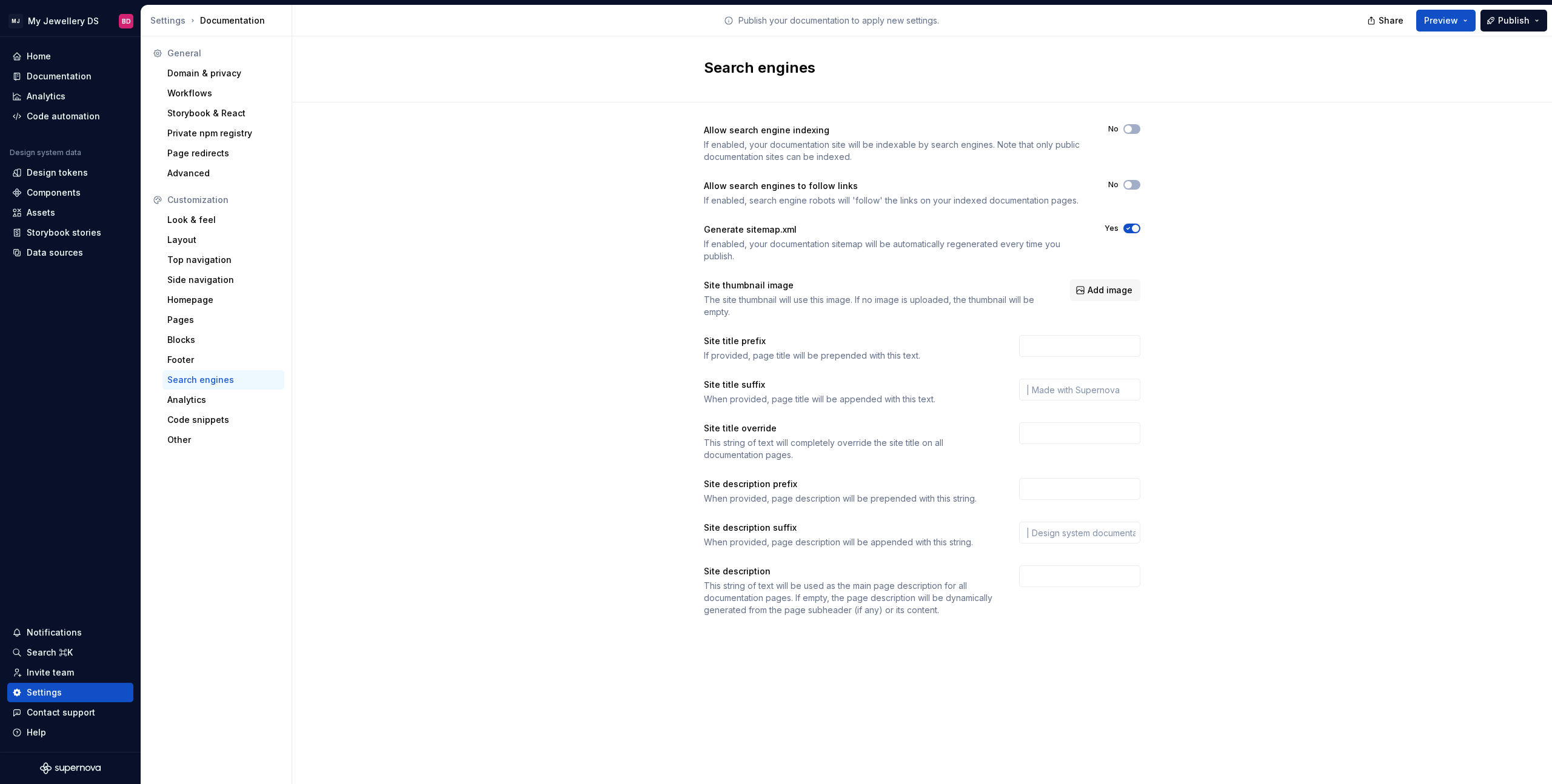 click on "Generate sitemap.xml If enabled, your documentation sitemap will be automatically regenerated every time you publish. Yes" at bounding box center [922, 243] 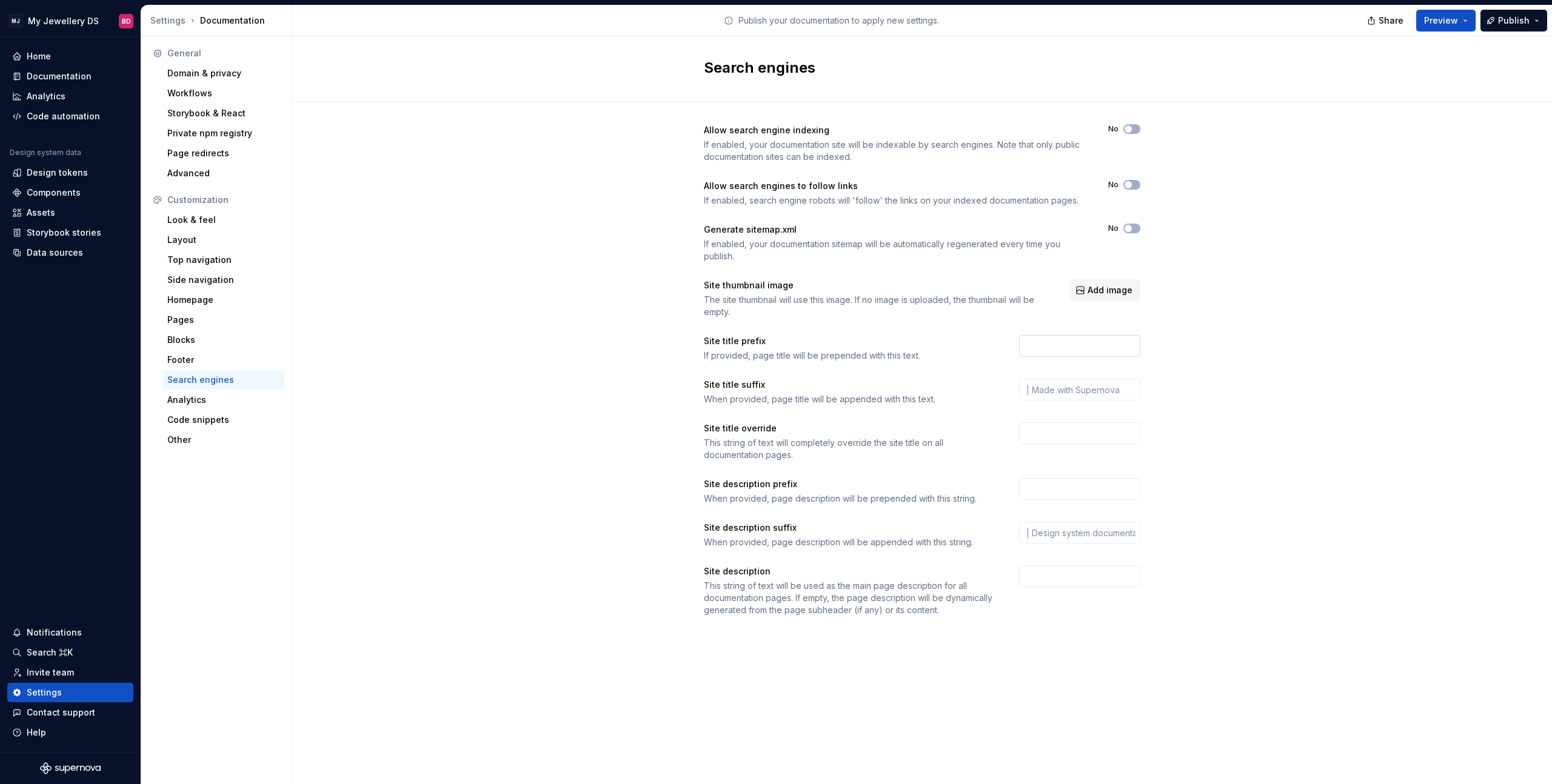 click at bounding box center [1080, 346] 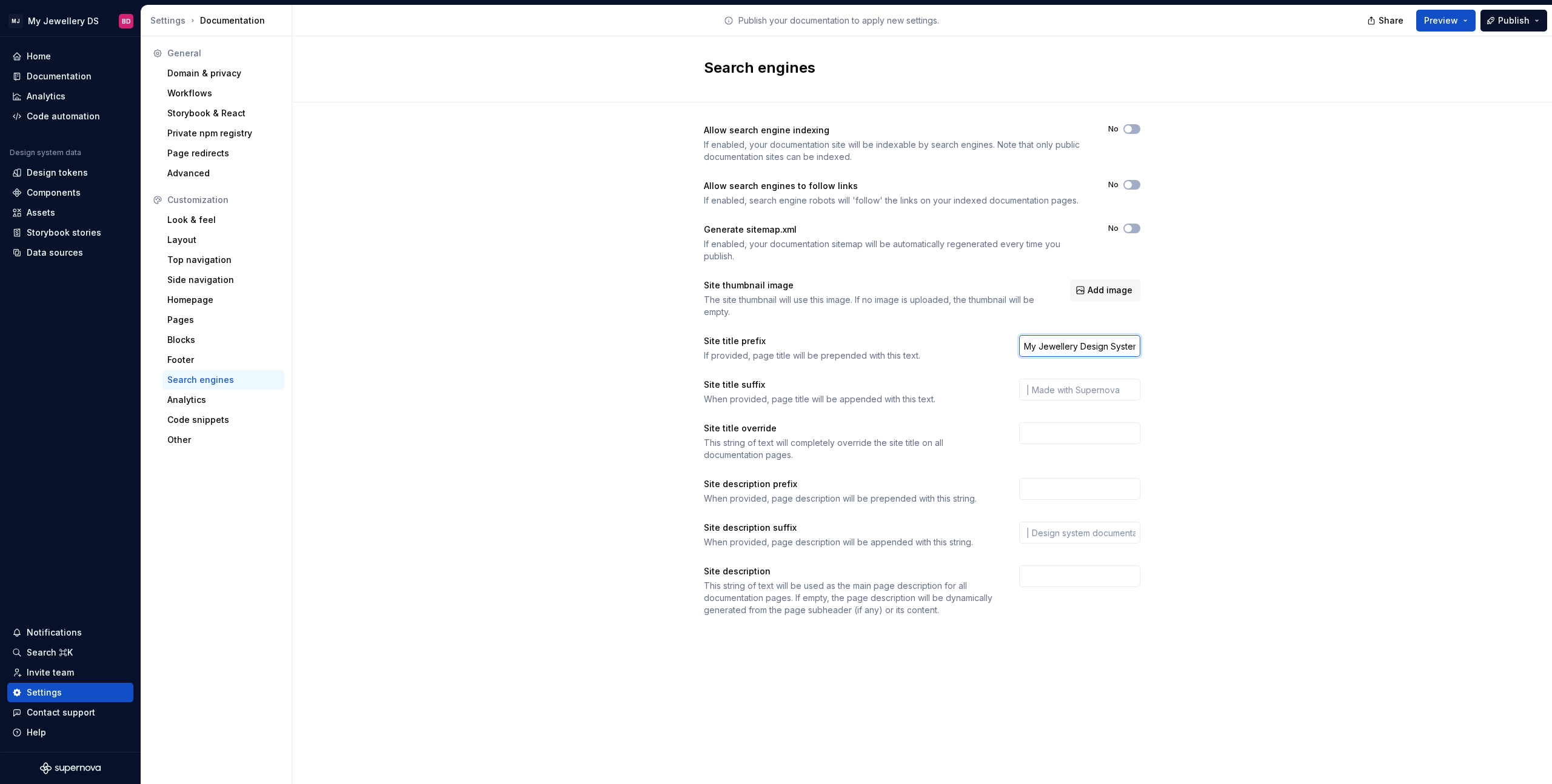scroll, scrollTop: 0, scrollLeft: 4, axis: horizontal 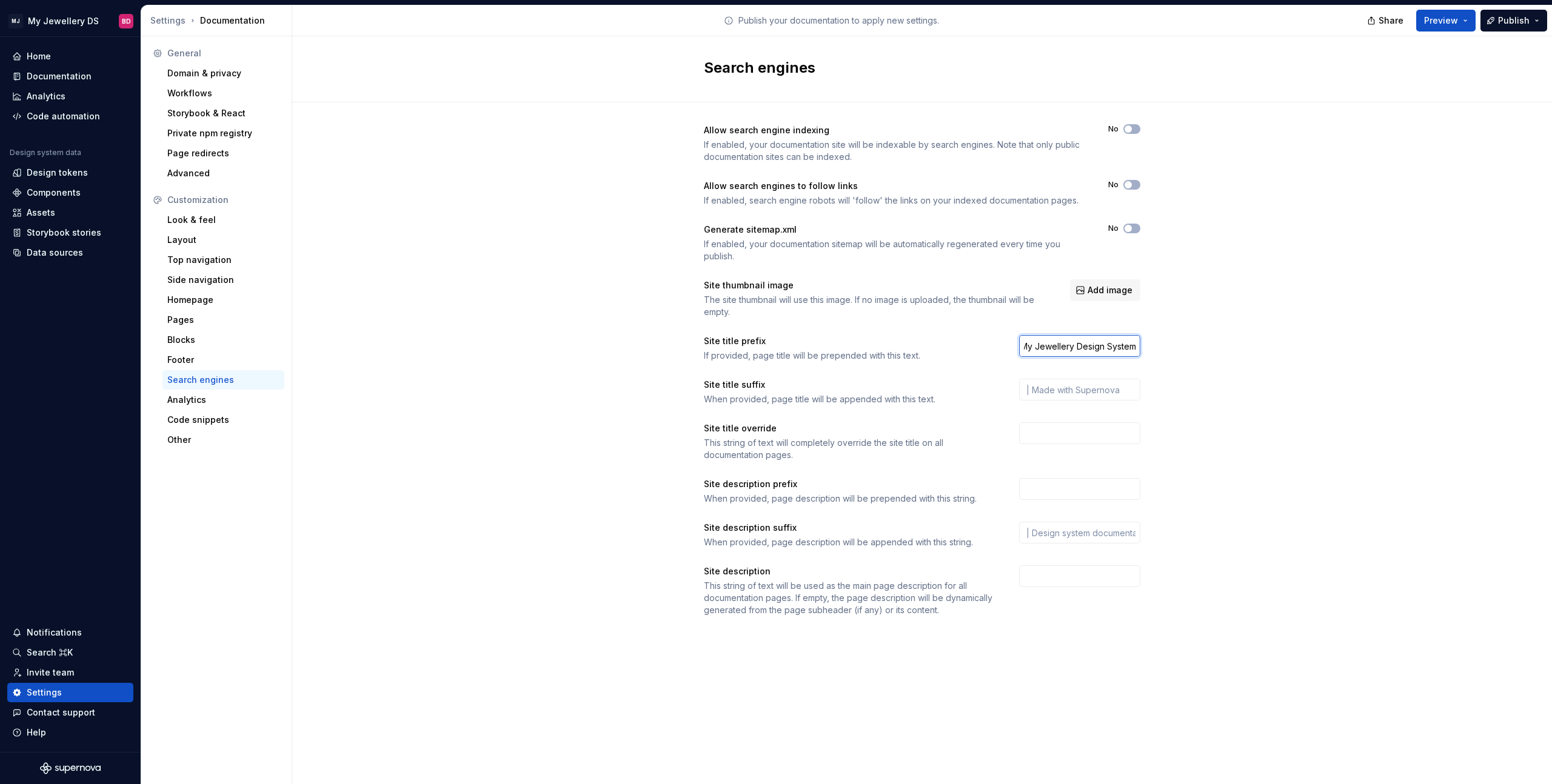 type on "My Jewellery Design System" 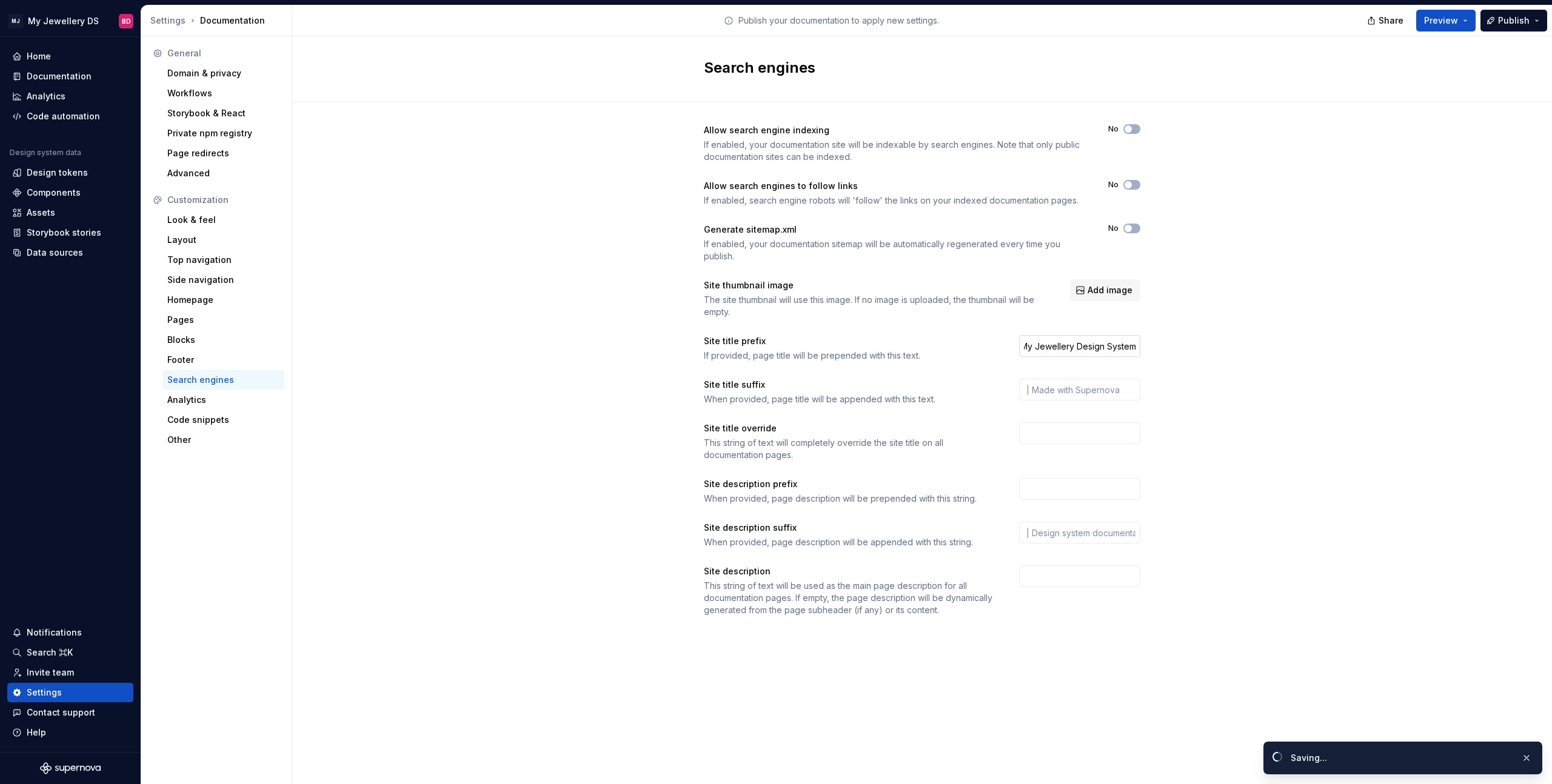 scroll, scrollTop: 0, scrollLeft: 0, axis: both 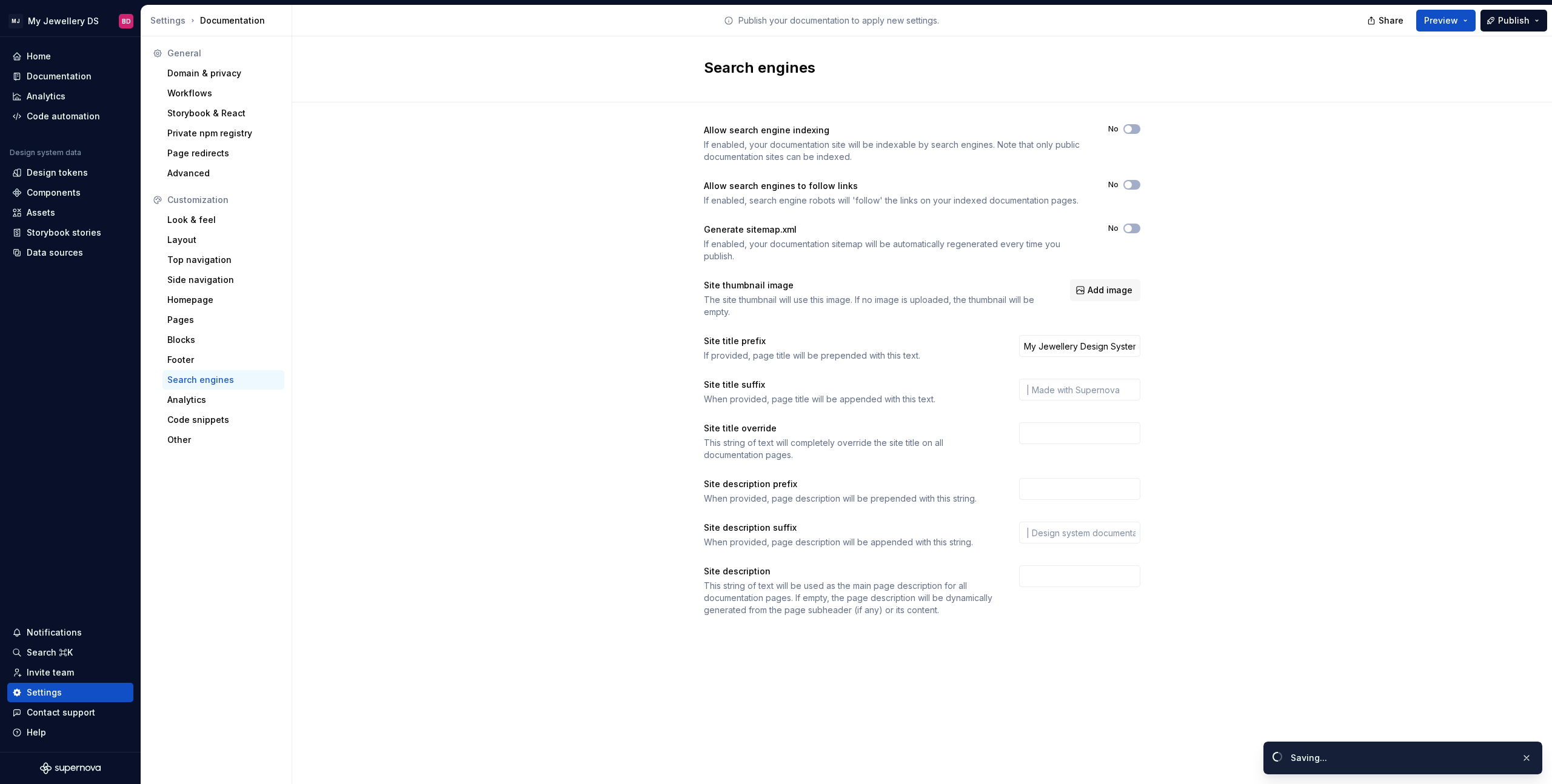 type 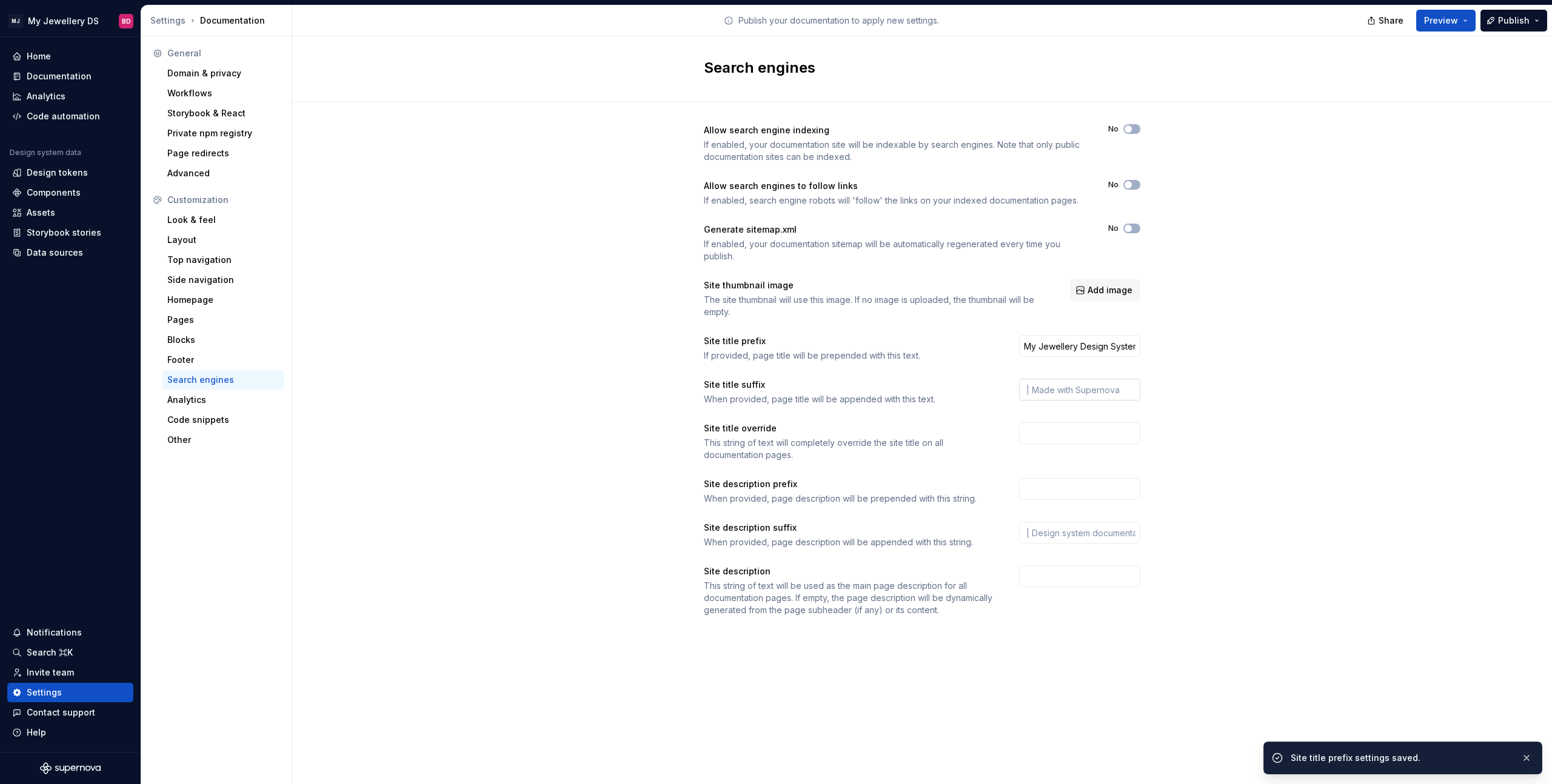 type 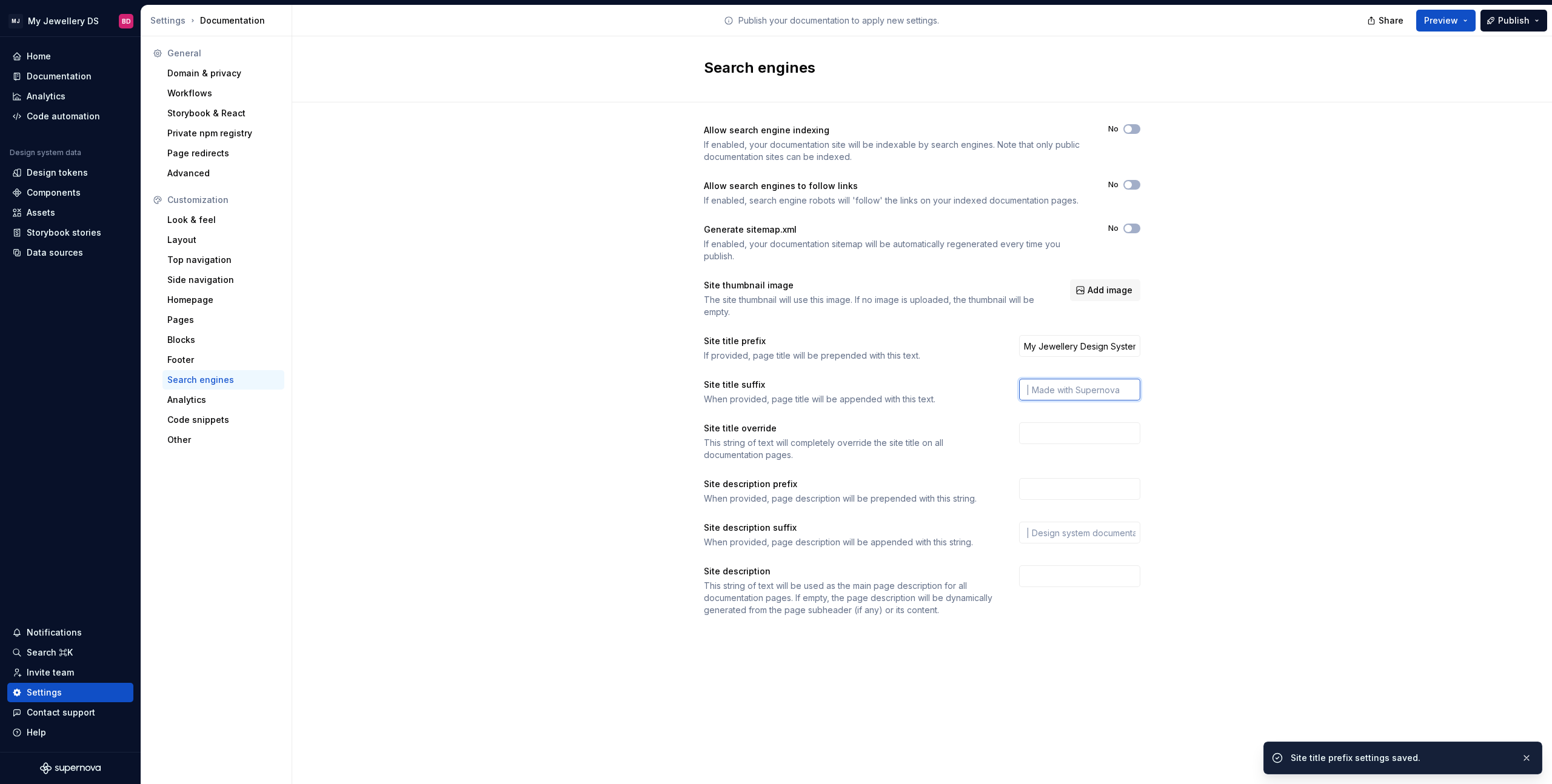 click at bounding box center (1080, 390) 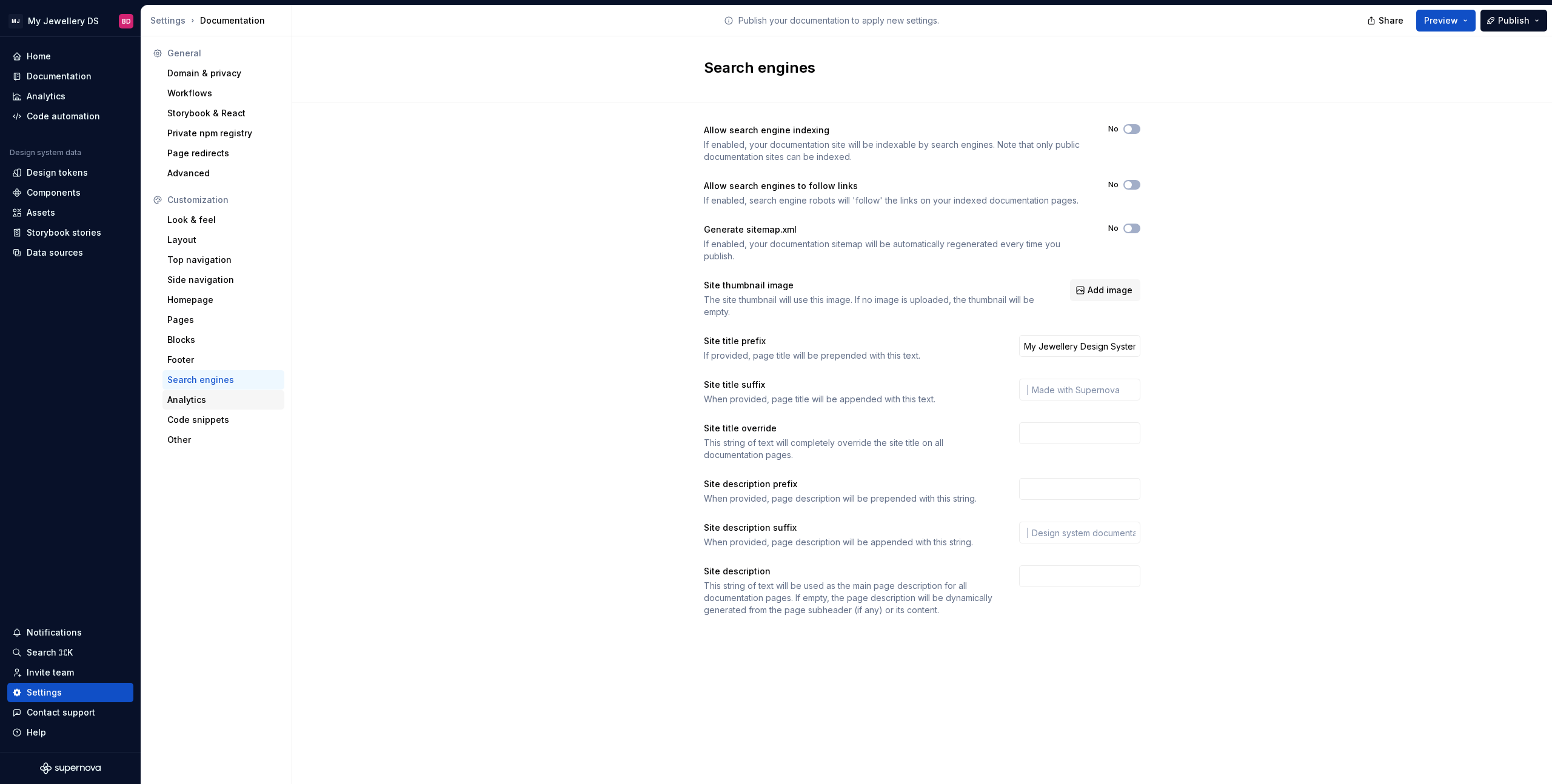 click on "Analytics" at bounding box center [223, 400] 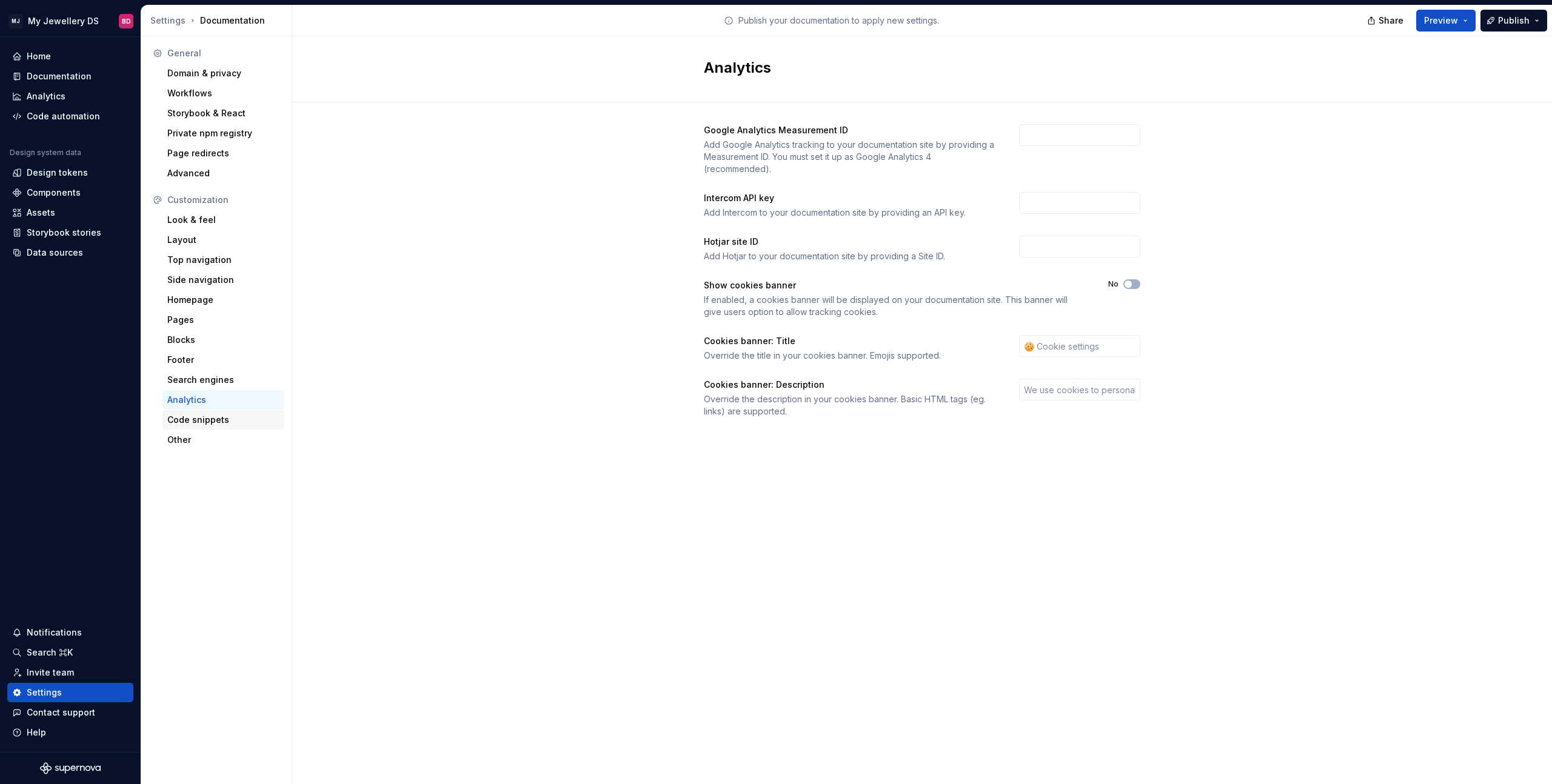 click on "Code snippets" at bounding box center [223, 420] 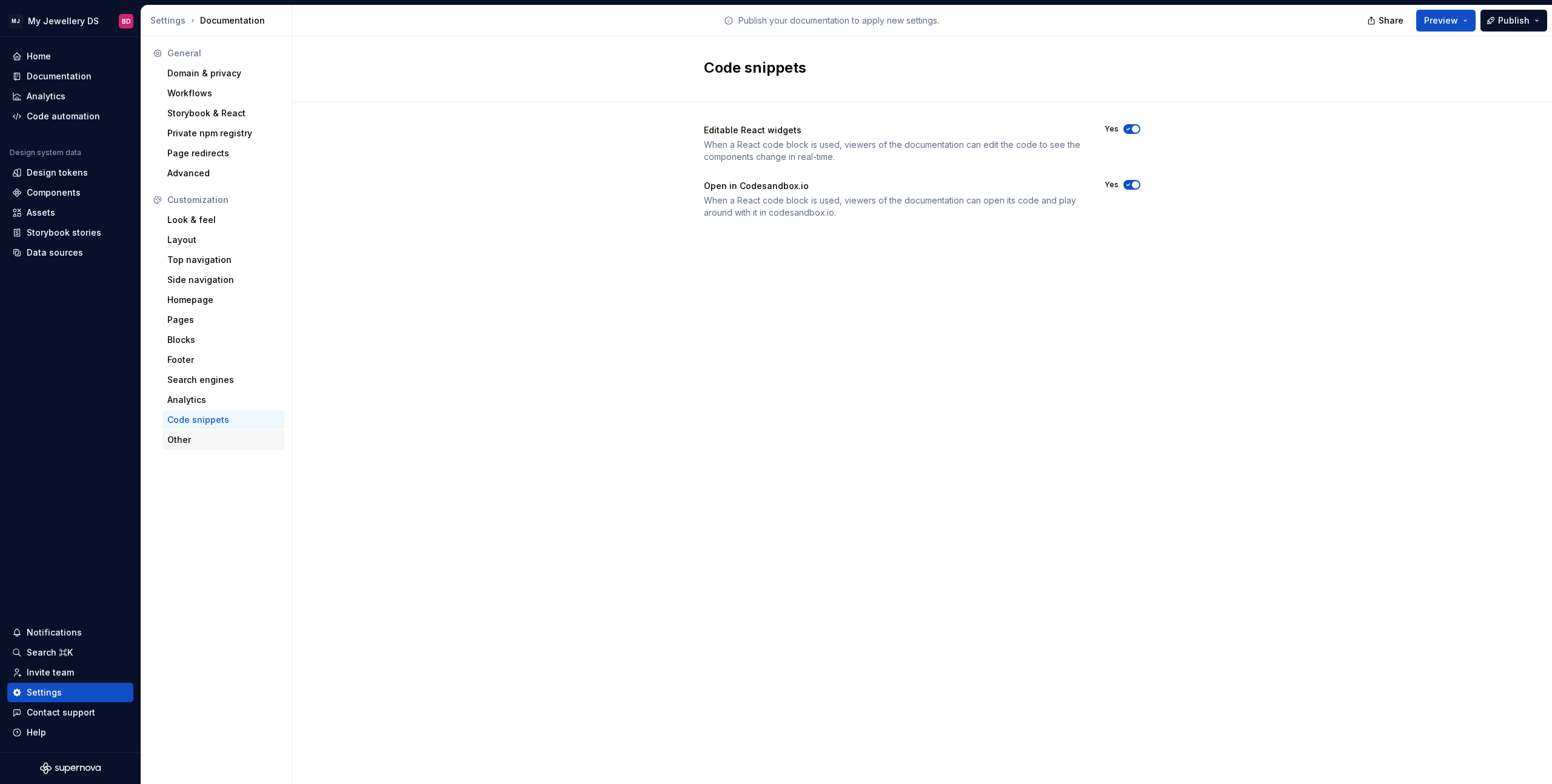 click on "Other" at bounding box center (223, 440) 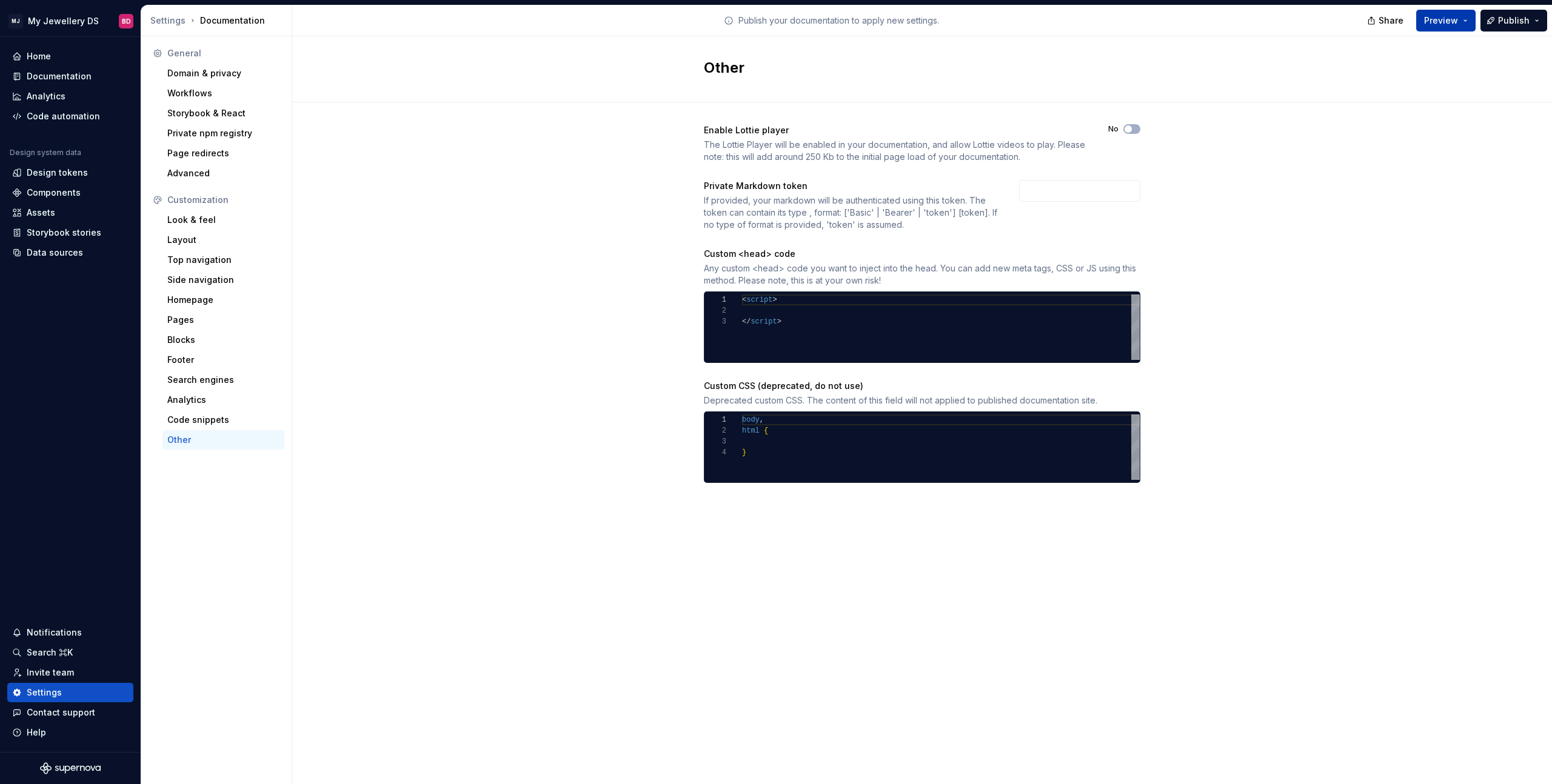 click on "Preview" at bounding box center (1446, 21) 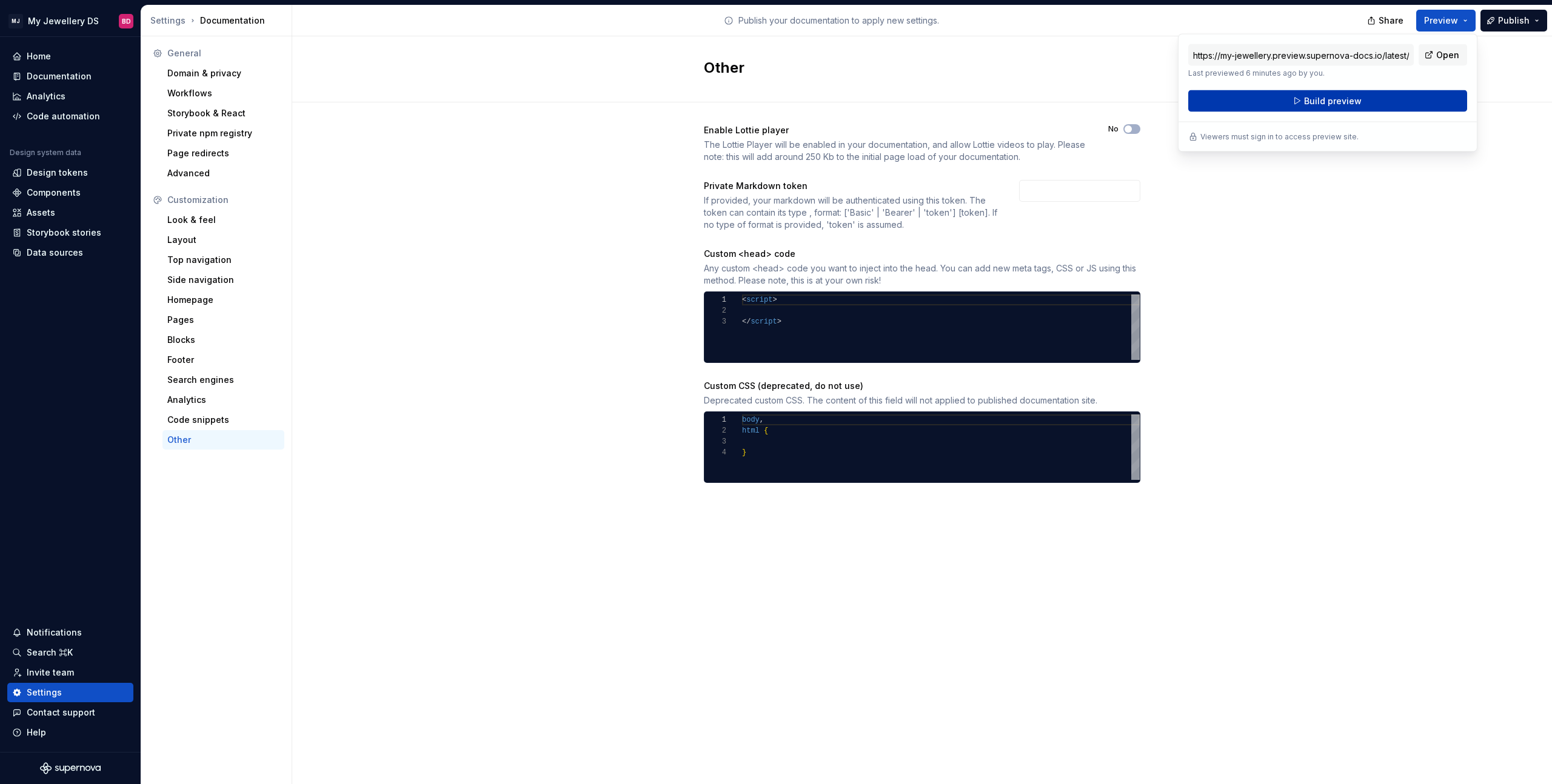 click on "Build preview" at bounding box center (1328, 101) 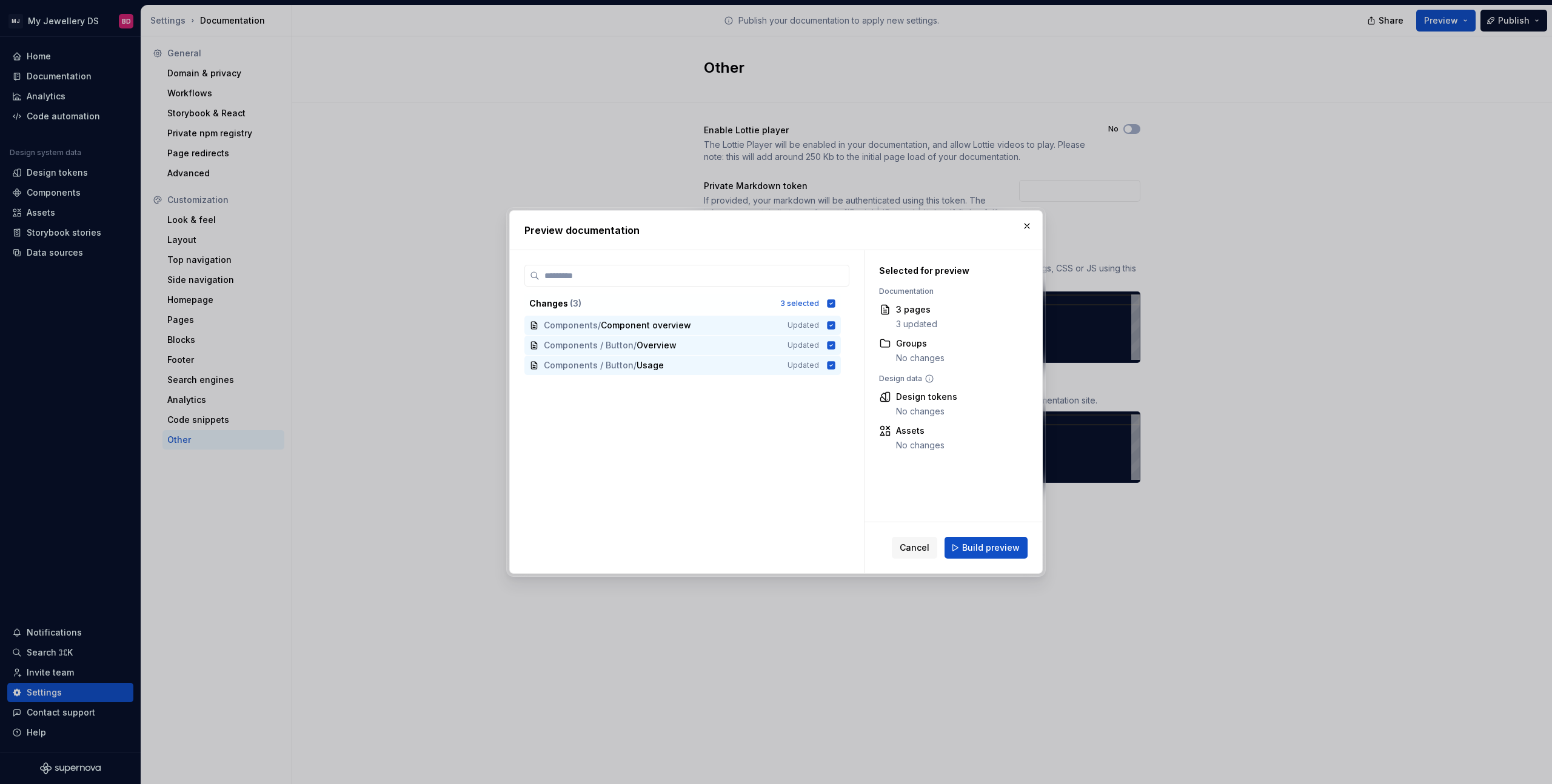 drag, startPoint x: 1030, startPoint y: 227, endPoint x: 1052, endPoint y: 219, distance: 23.4094 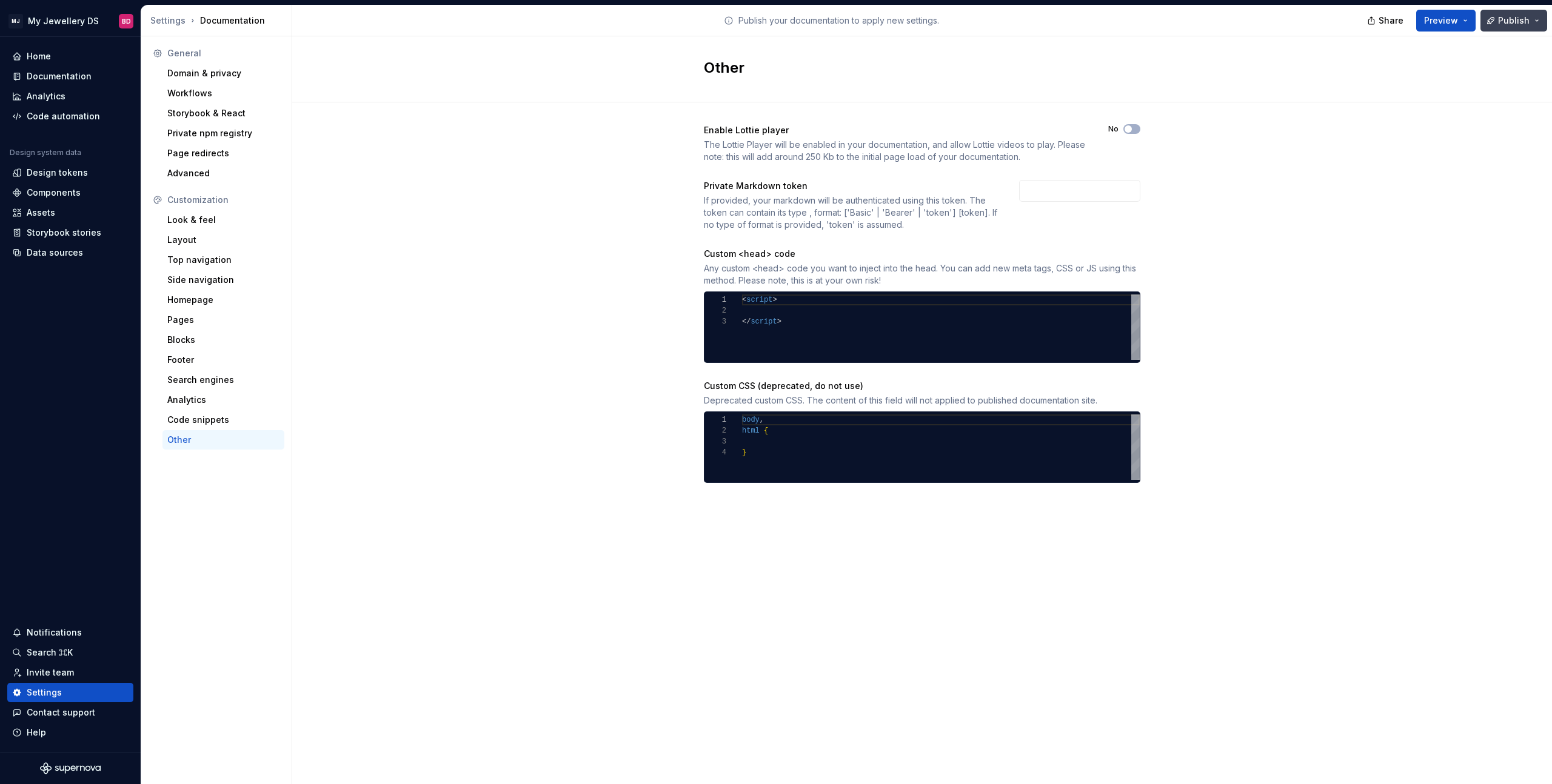 click on "Publish" at bounding box center (1514, 21) 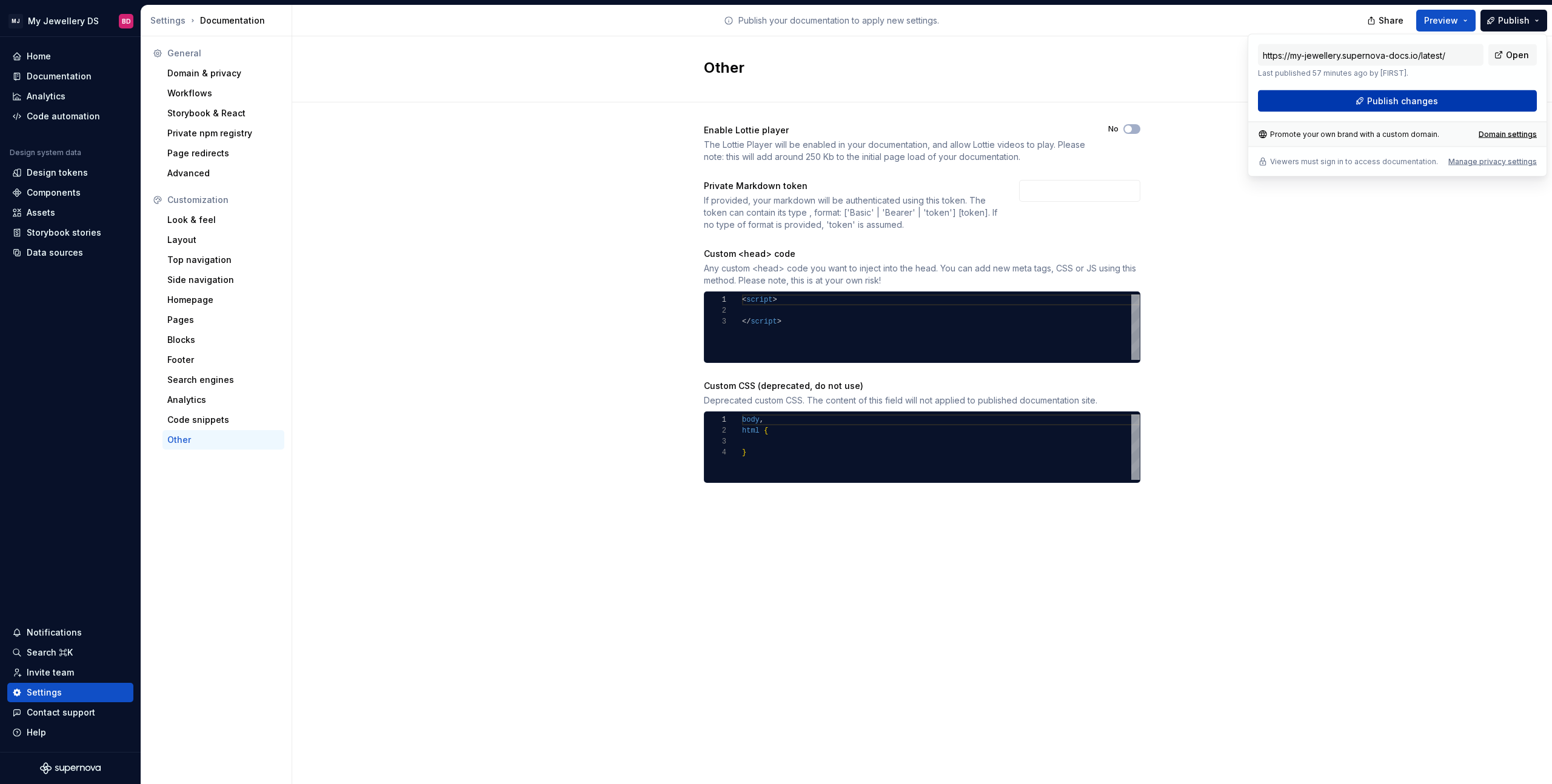 click on "Publish changes" at bounding box center [1402, 101] 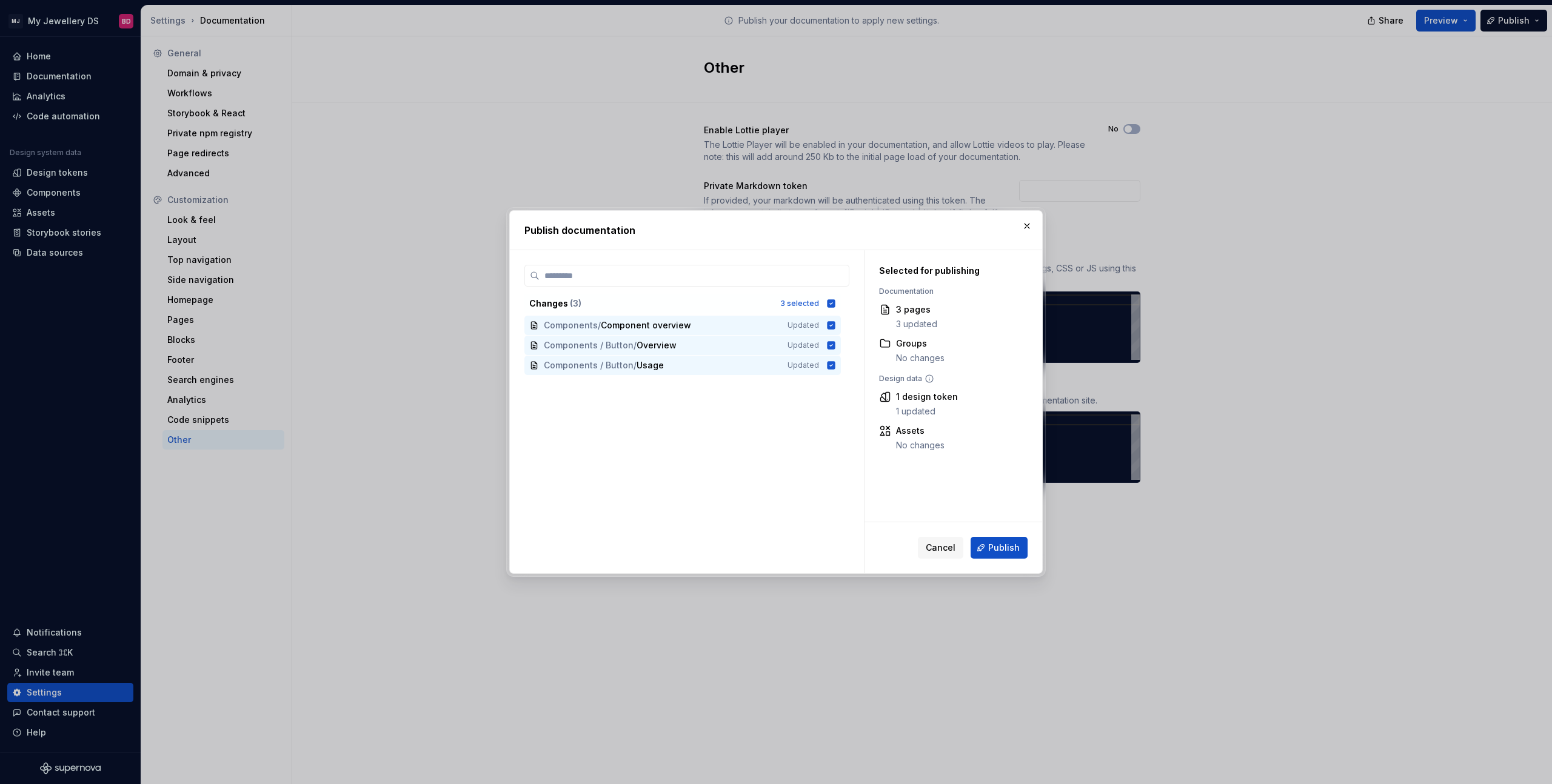click on "Publish" at bounding box center (1004, 548) 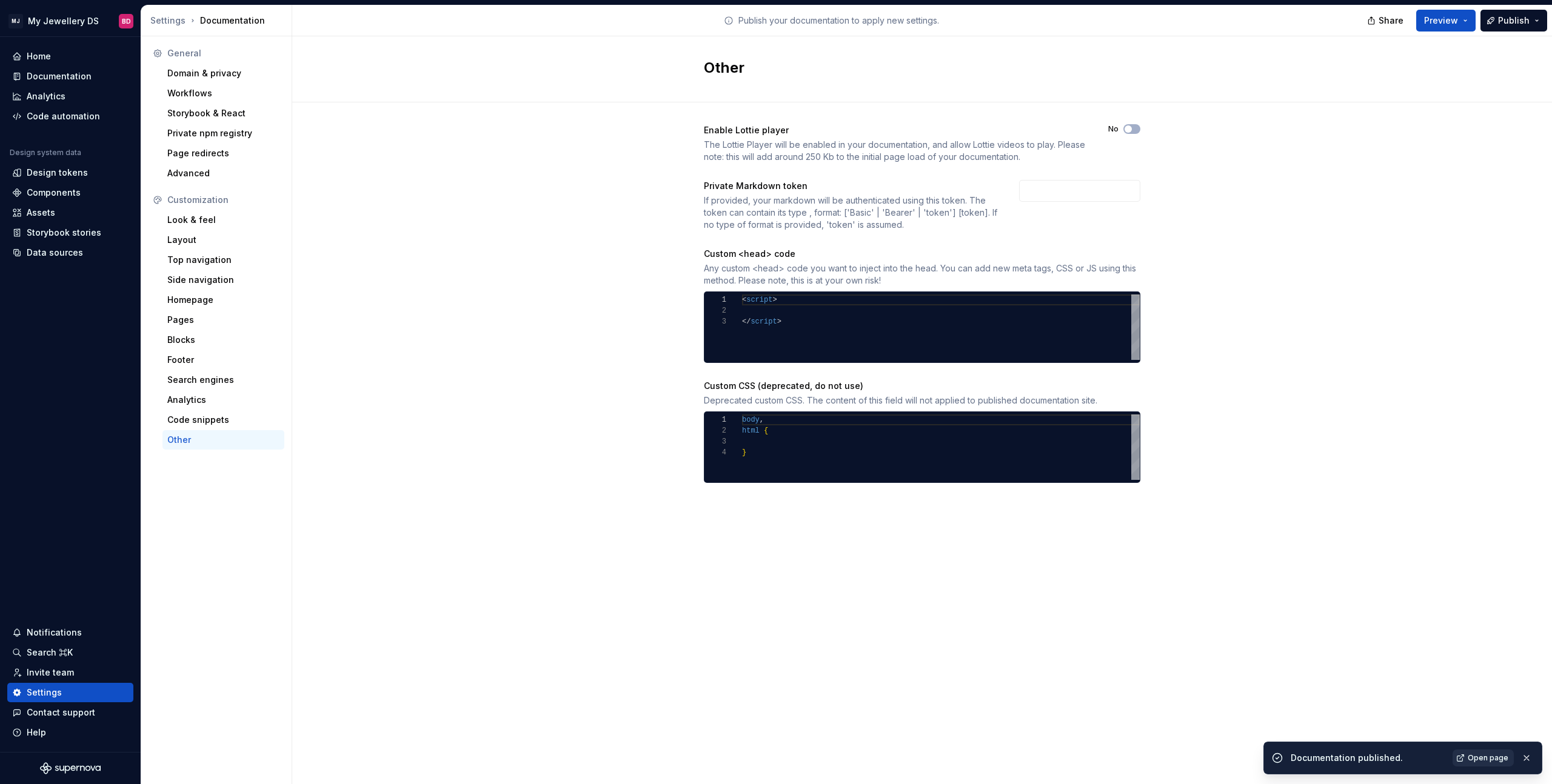 click on "Open page" at bounding box center [1488, 758] 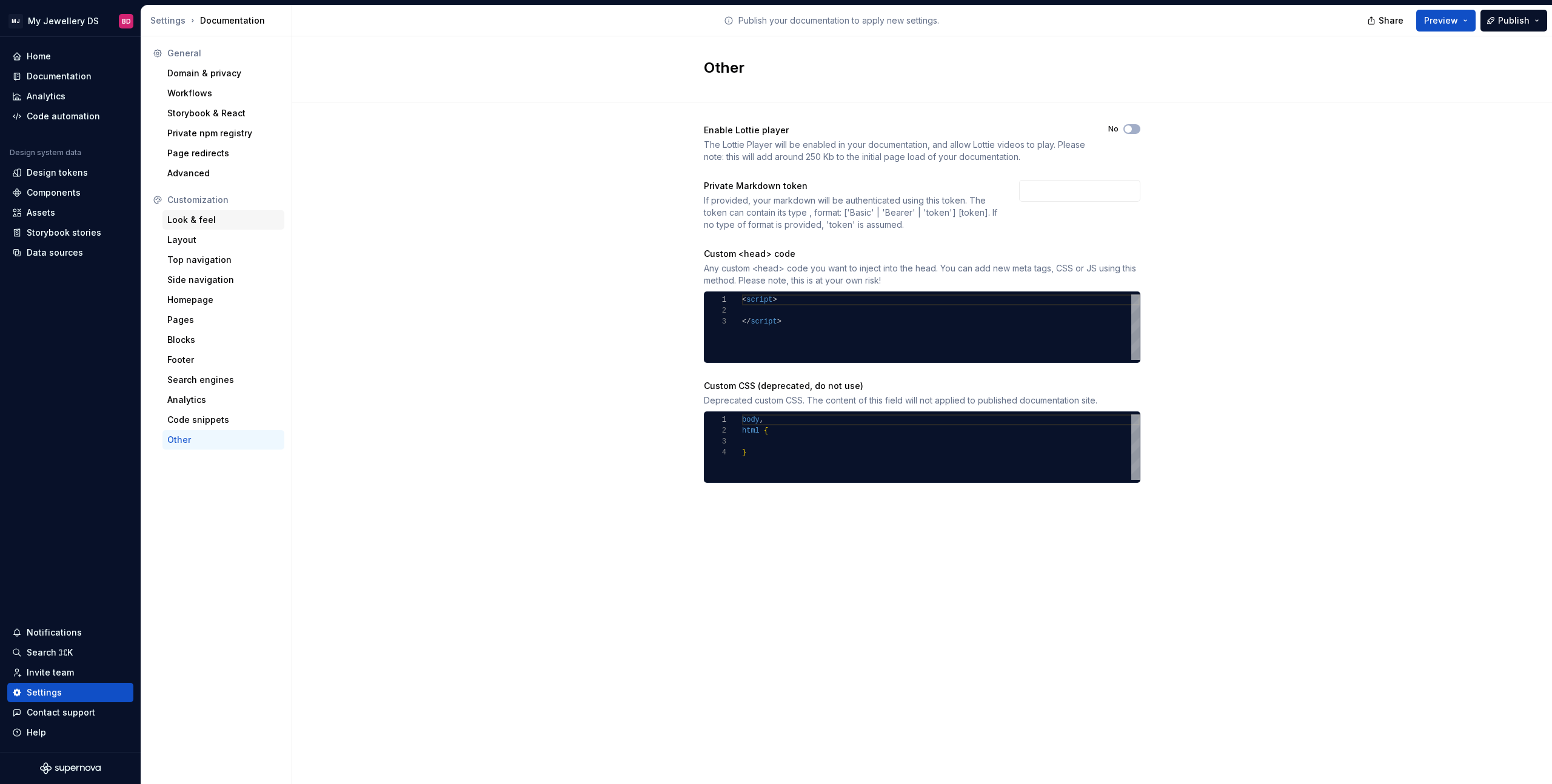 click on "Look & feel" at bounding box center (223, 220) 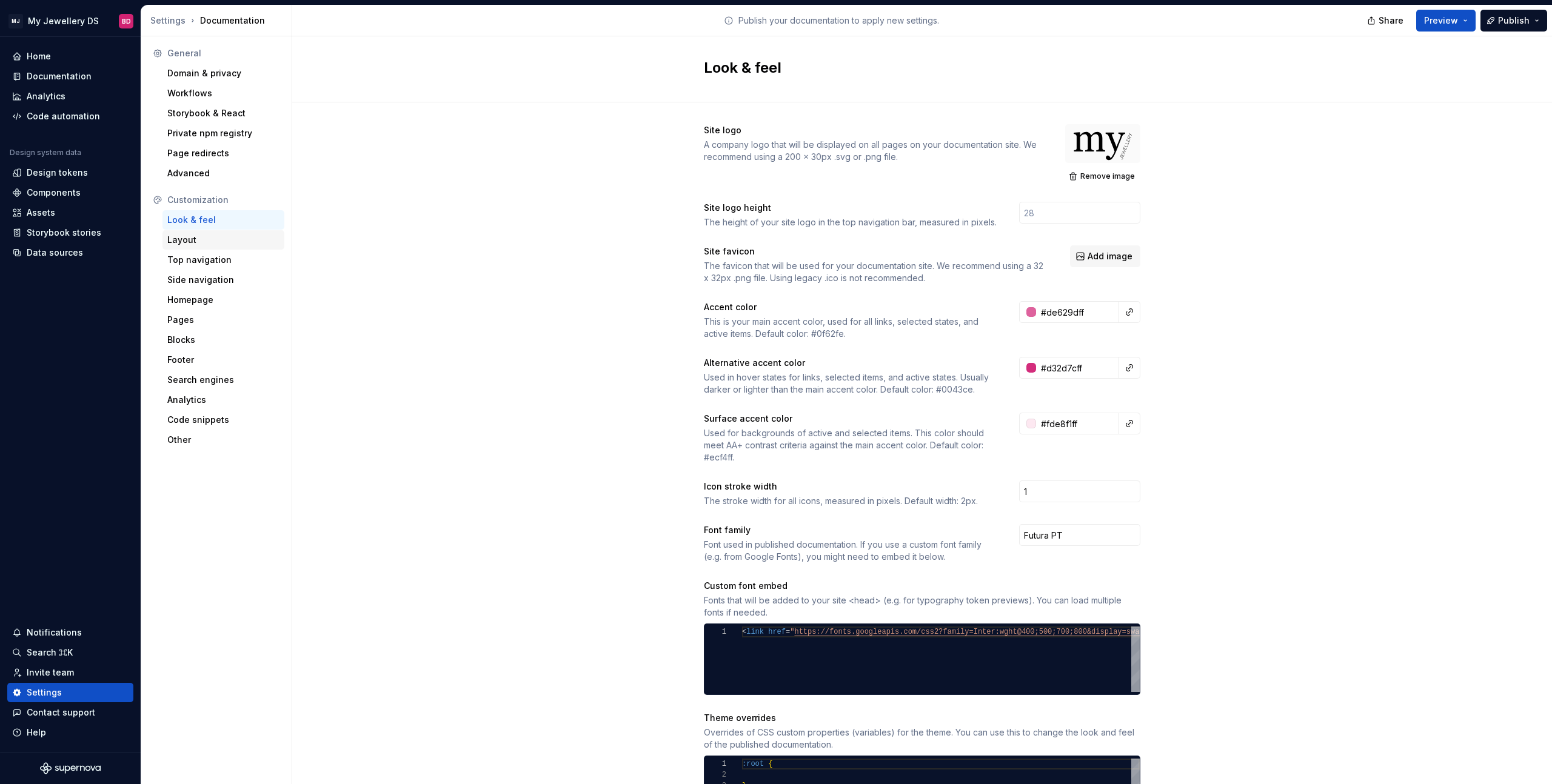click on "Layout" at bounding box center (223, 240) 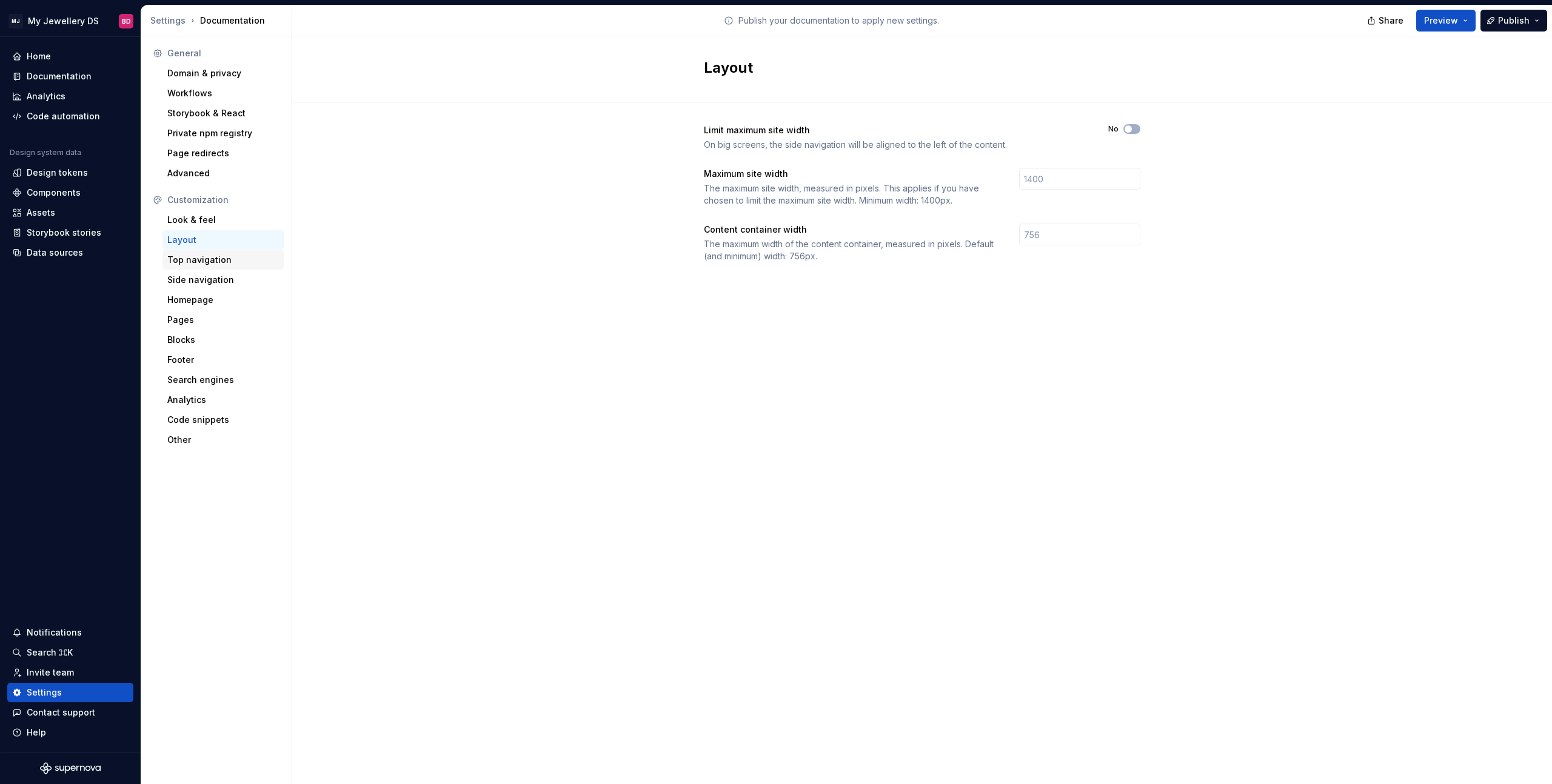 click on "Top navigation" at bounding box center (223, 260) 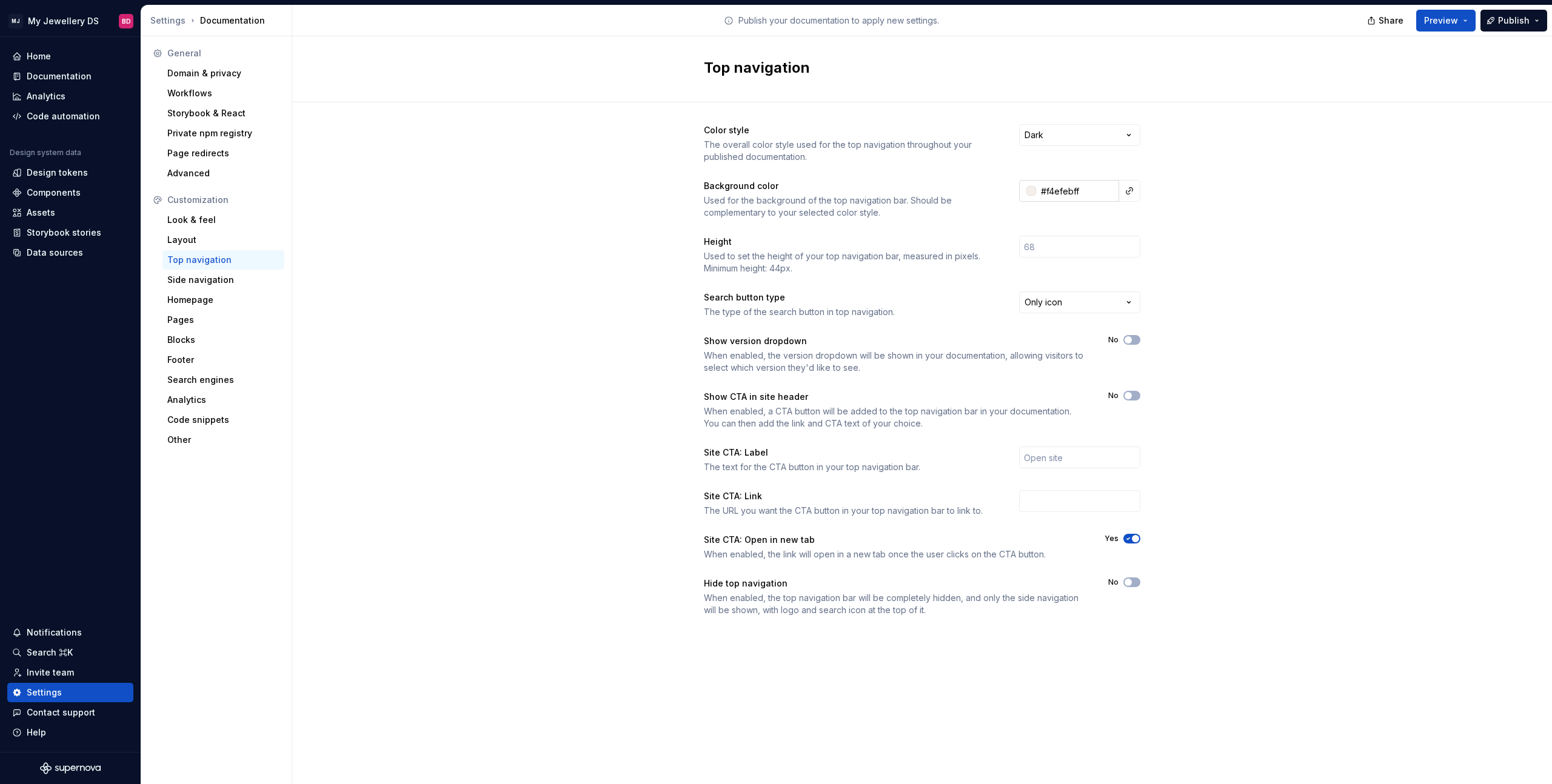 click on "#f4efebff" at bounding box center [1077, 191] 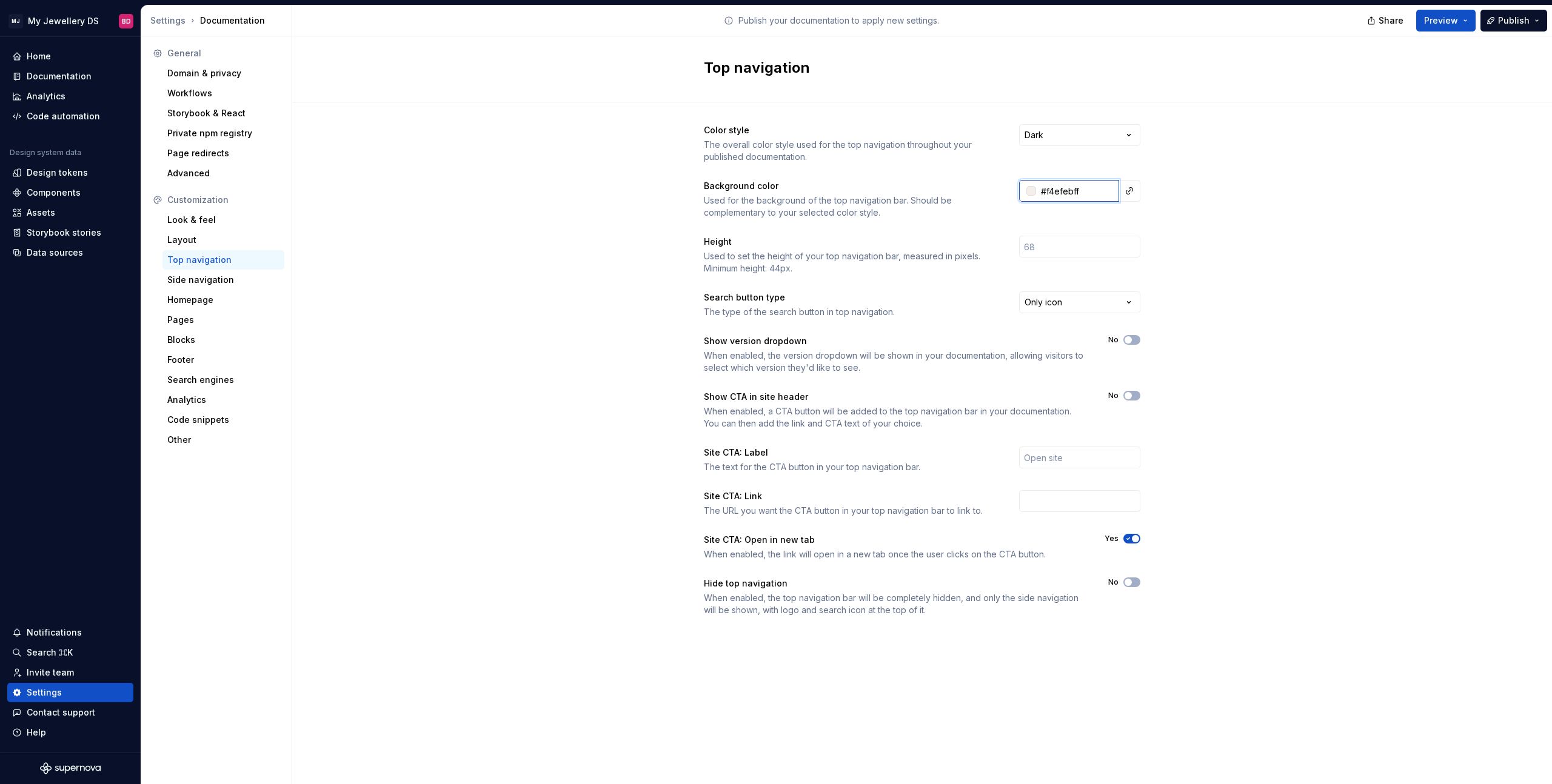 click on "#f4efebff" at bounding box center (1077, 191) 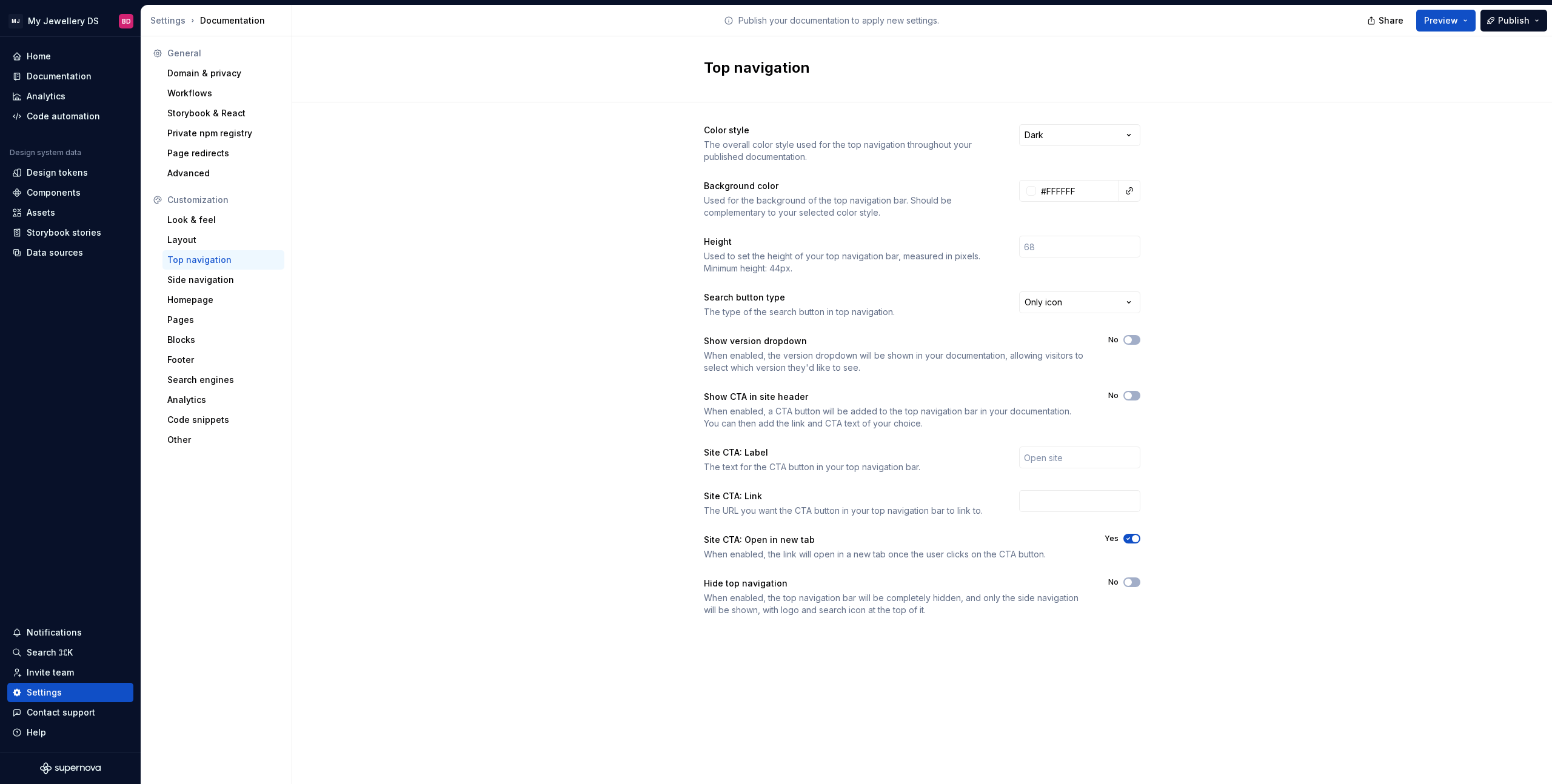 click on "Color style The overall color style used for the top navigation throughout your published documentation. Dark Background color Used for the background of the top navigation bar. Should be complementary to your selected color style. #FFFFFF Height Used to set the height of your top navigation bar, measured in pixels. Minimum height: 44px. Search button type The type of the search button in top navigation. Only icon Show version dropdown When enabled, the version dropdown will be shown in your documentation, allowing visitors to select which version they'd like to see. No Show CTA in site header When enabled, a CTA button will be added to the top navigation bar in your documentation. You can then  add the link and CTA text of your choice. No Site CTA: Label The text for the CTA button in your top navigation bar. Site CTA: Link The URL you want the CTA button in your top navigation bar to link to. Site CTA: Open in new tab When enabled, the link will open in a new tab once the user clicks on the CTA button. Yes" at bounding box center [922, 382] 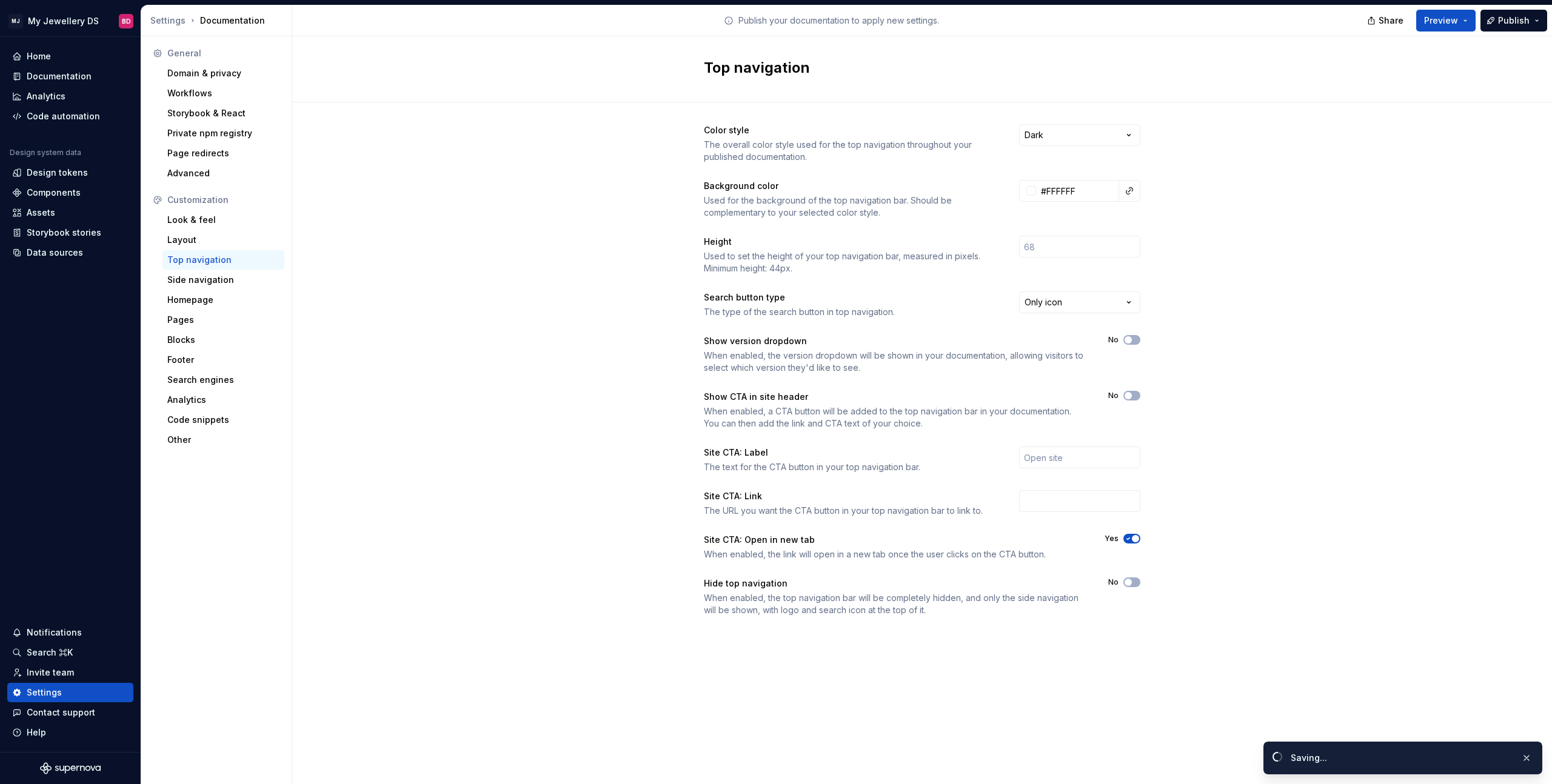 type on "#ffffffff" 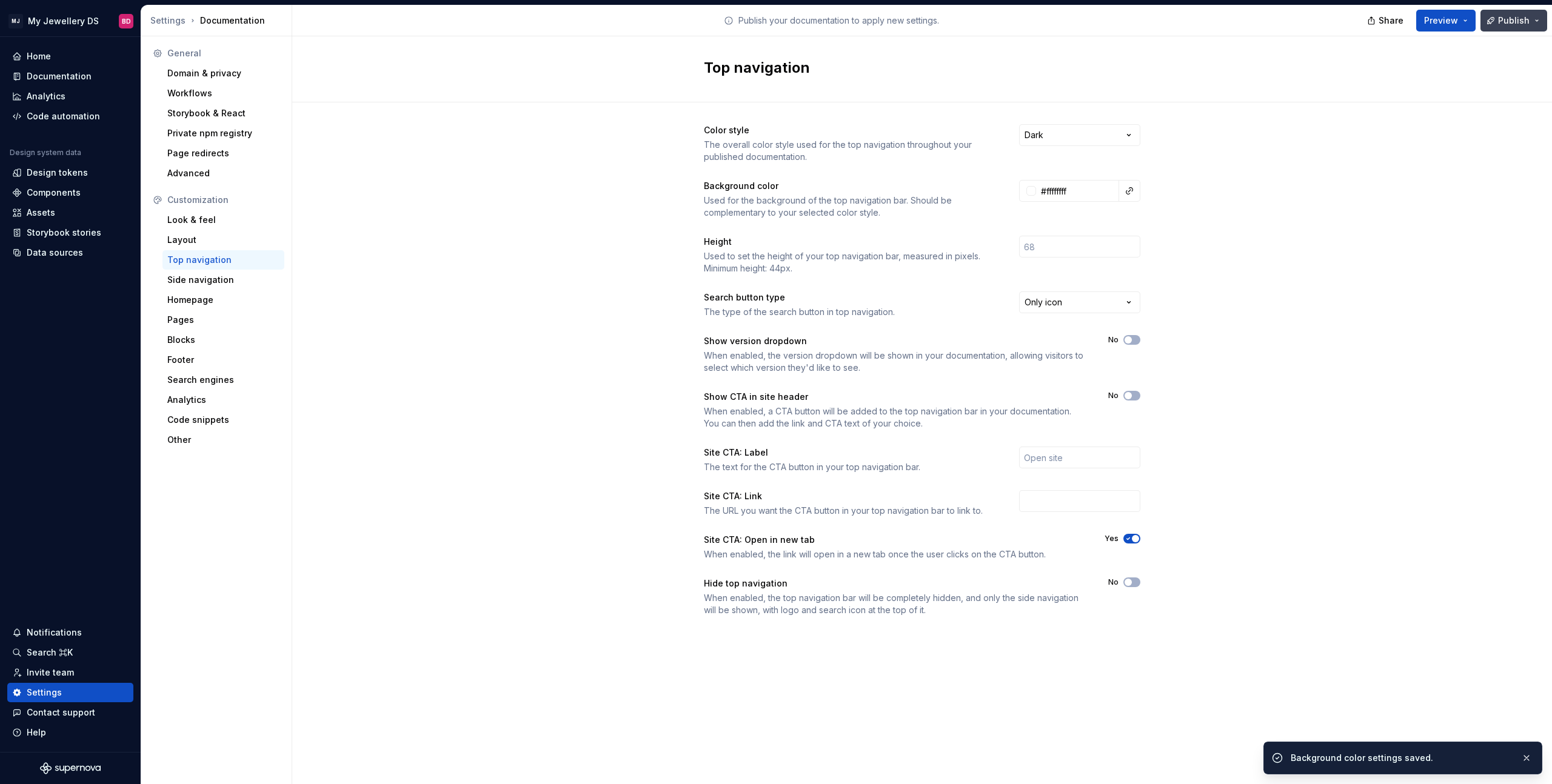 click on "Publish" at bounding box center [1514, 21] 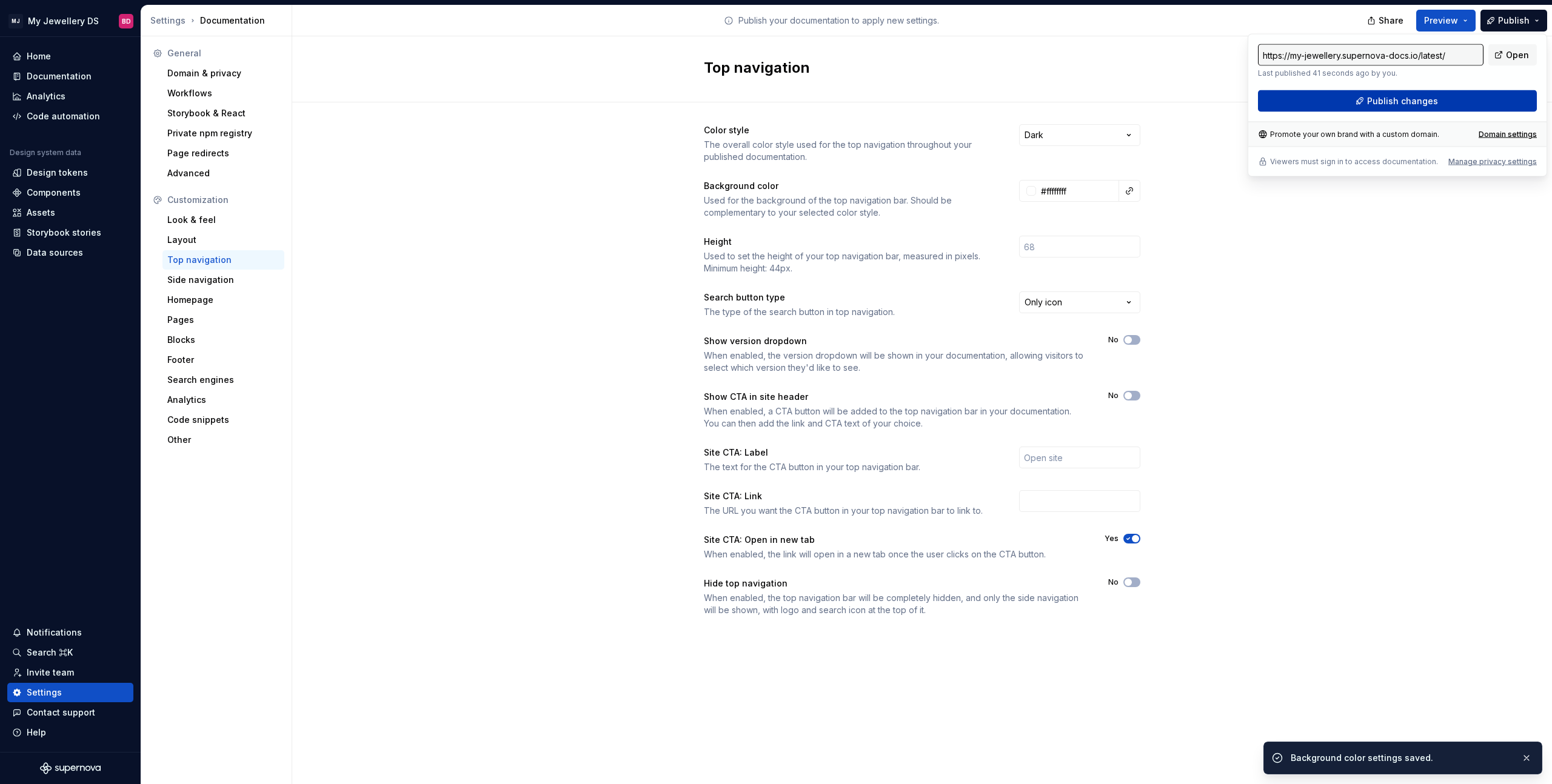click on "Publish changes" at bounding box center [1397, 101] 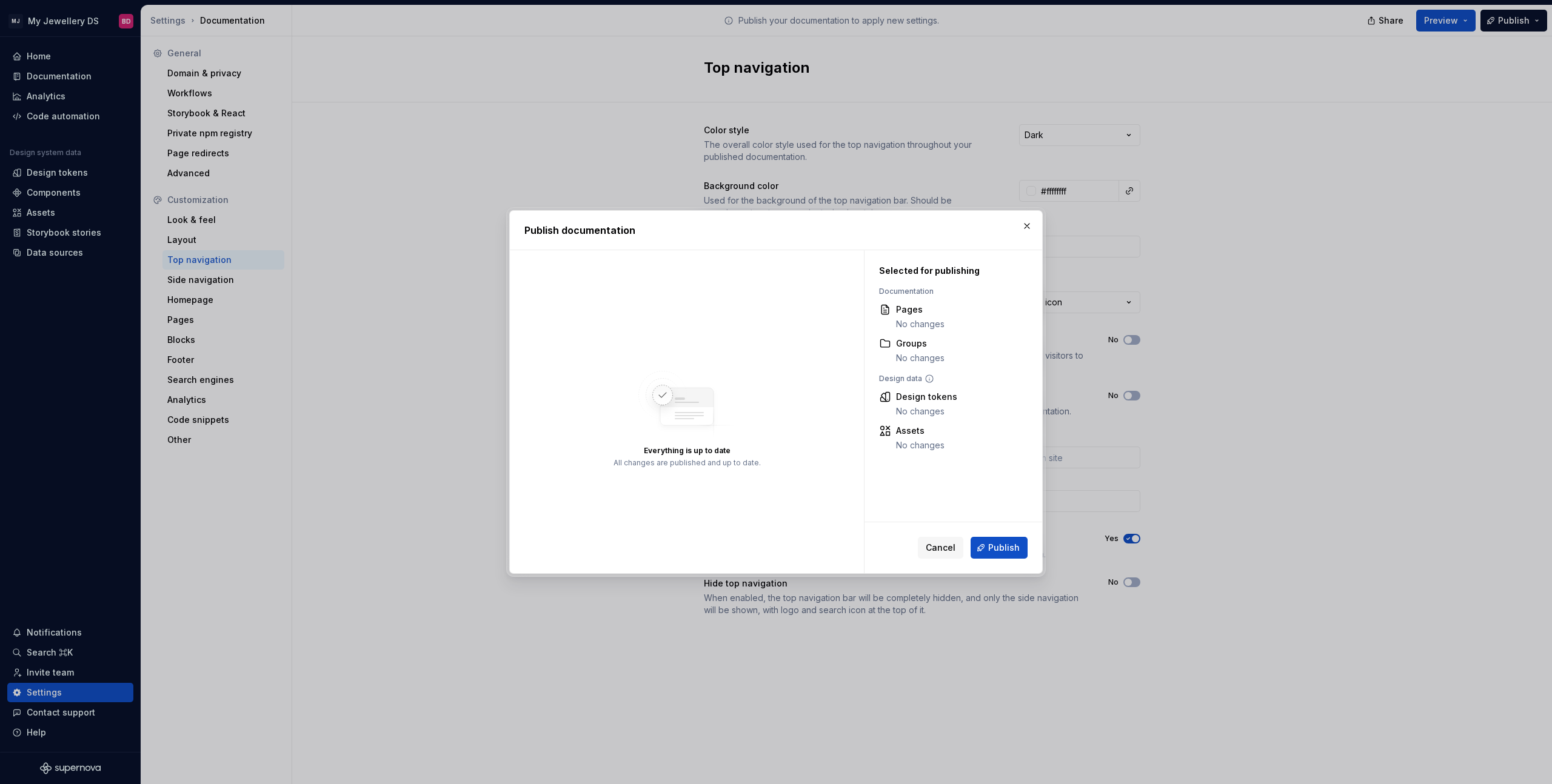 click on "Publish" at bounding box center [999, 548] 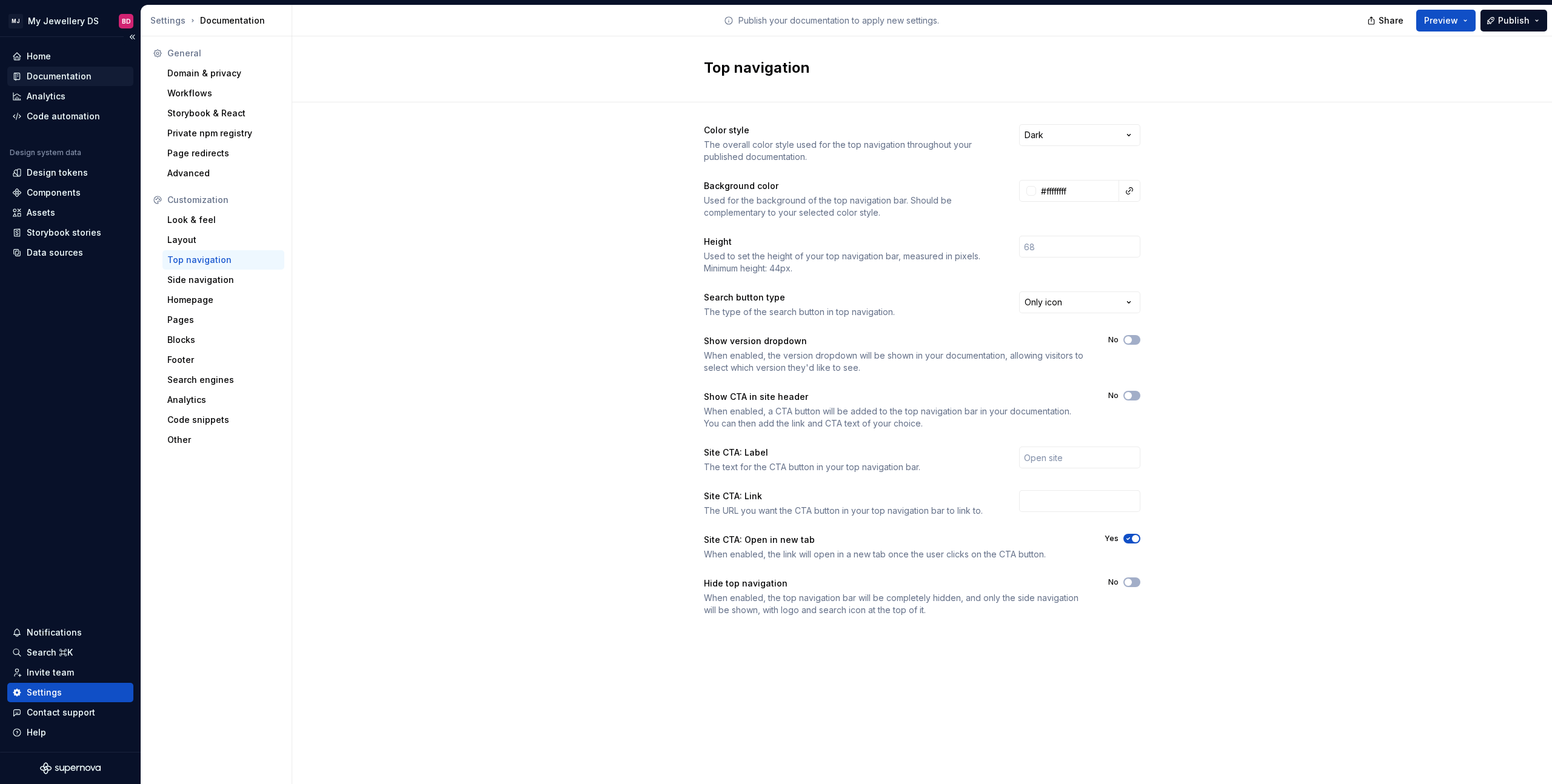 click on "Documentation" at bounding box center [59, 76] 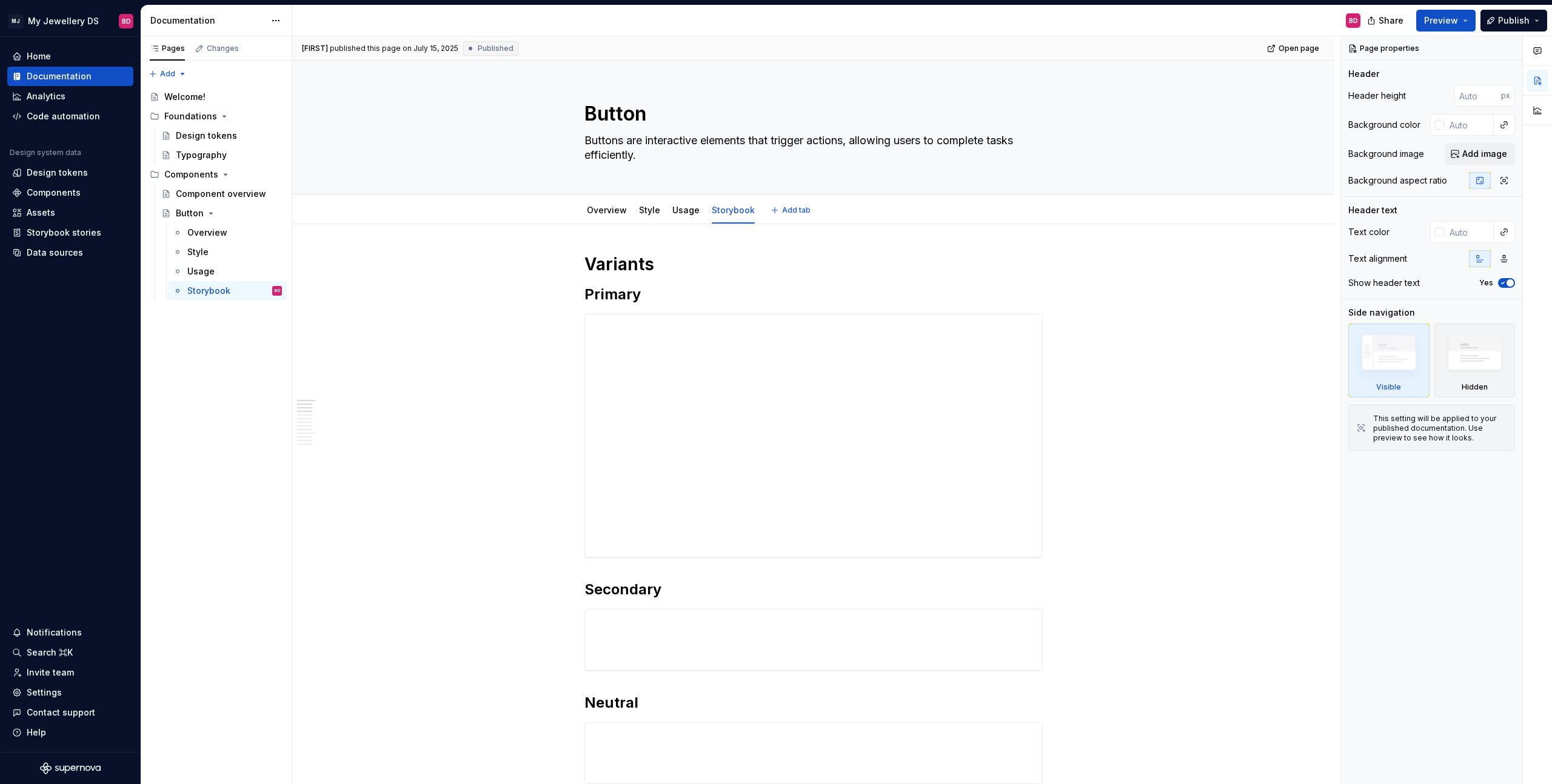 click on "Overview Style Usage Storybook" at bounding box center [671, 213] 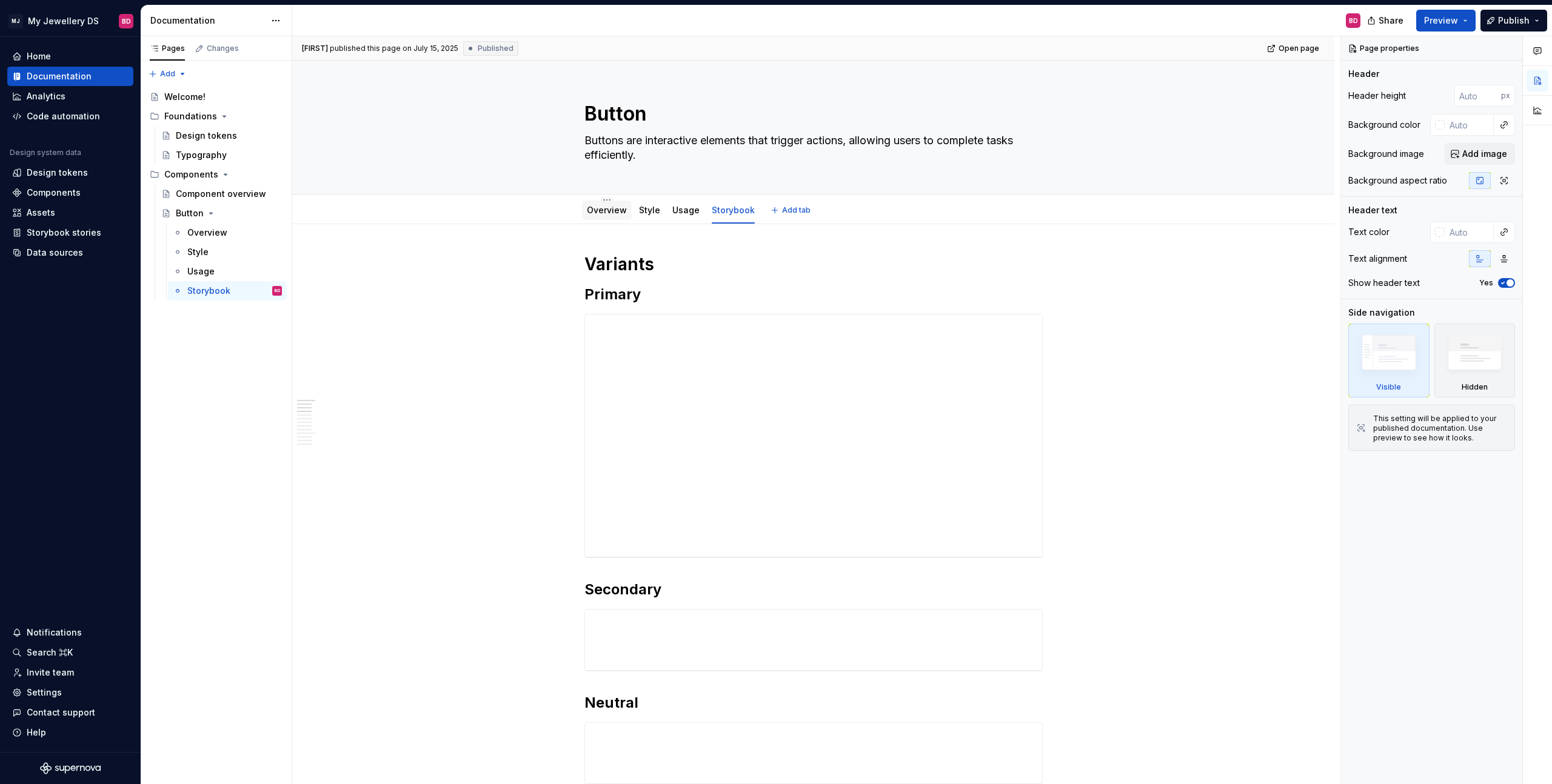 click on "Overview" at bounding box center (607, 210) 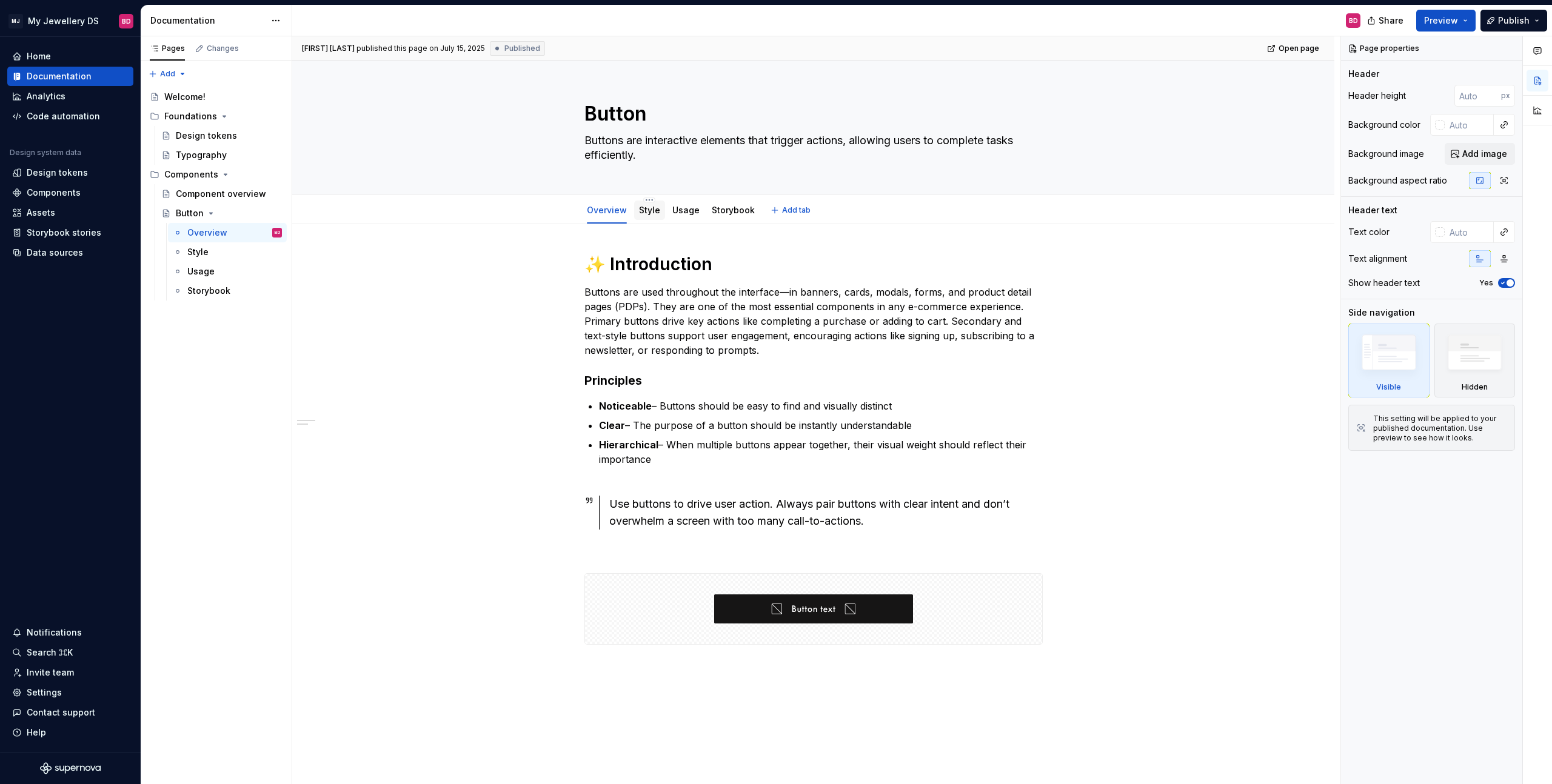click on "Style" at bounding box center [649, 210] 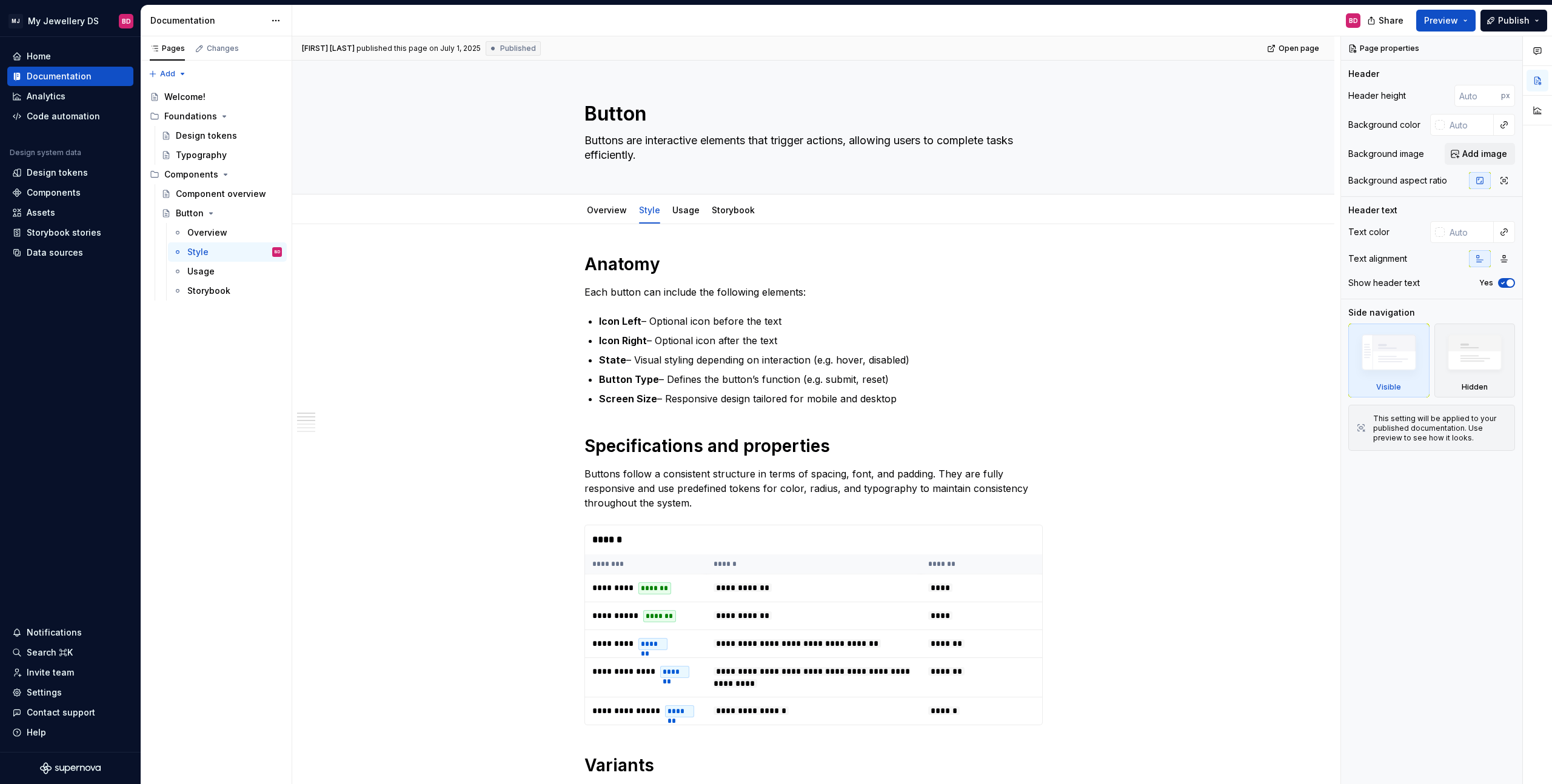 type on "*" 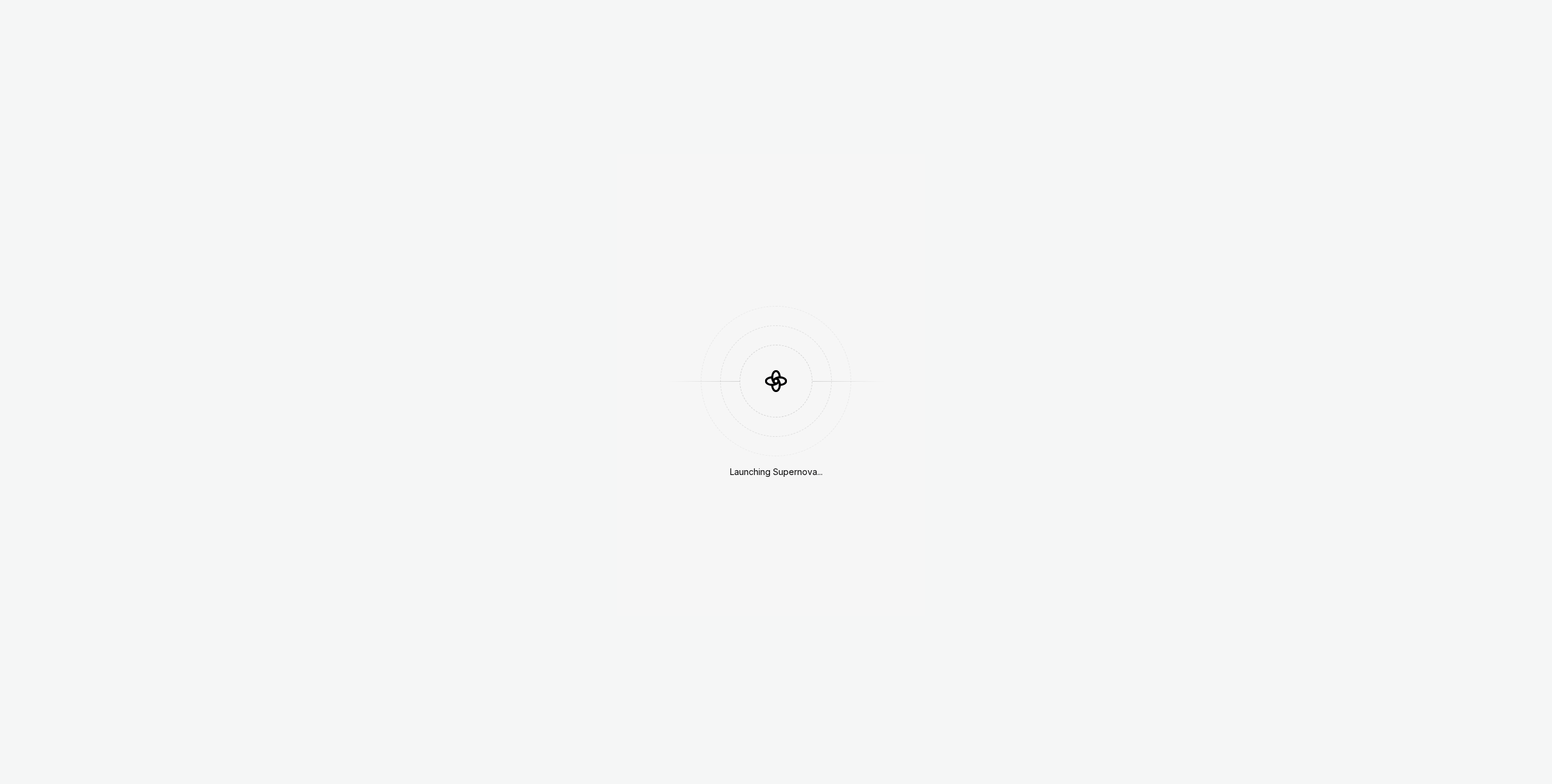 scroll, scrollTop: 0, scrollLeft: 0, axis: both 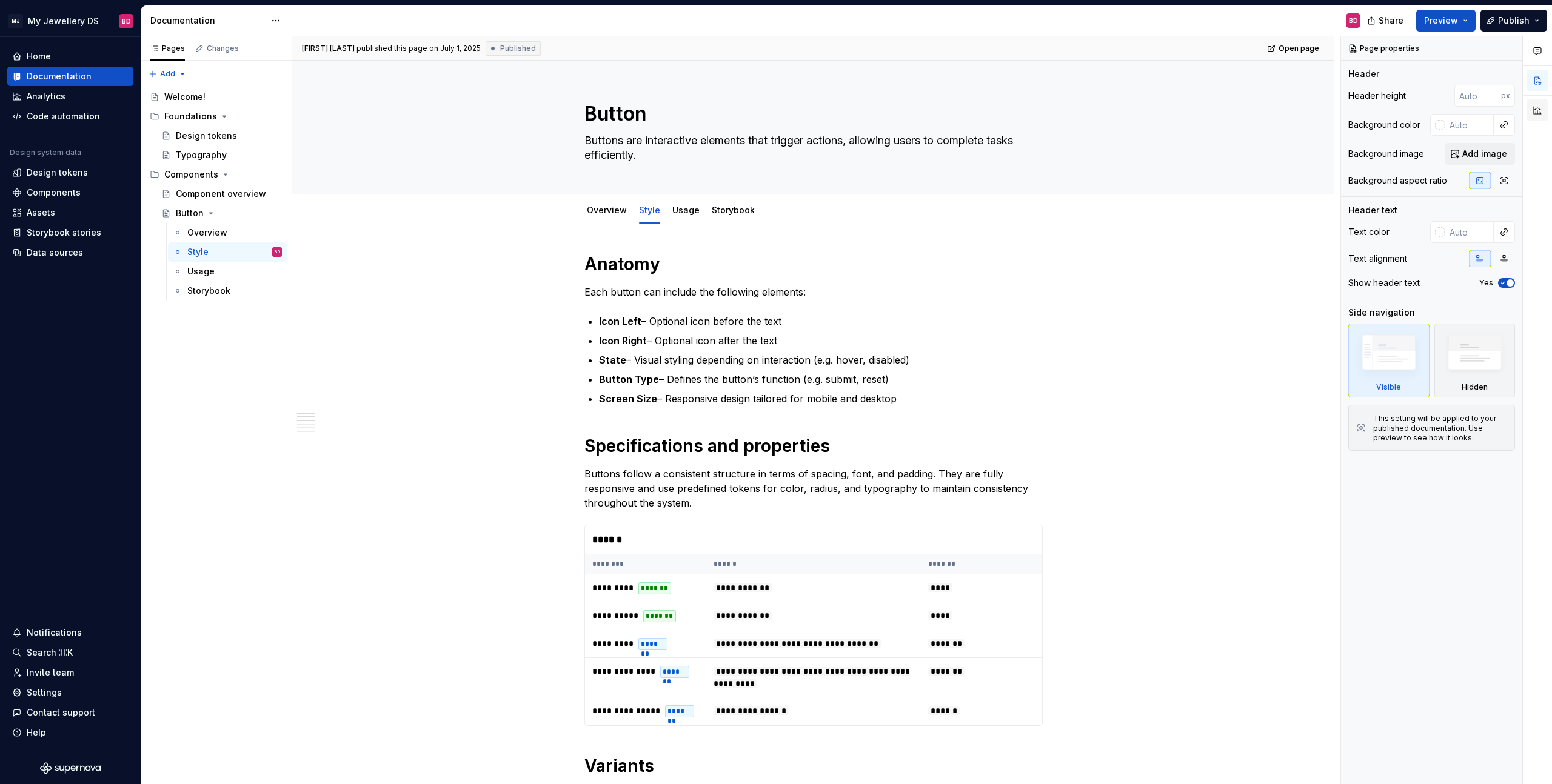 click at bounding box center (1537, 110) 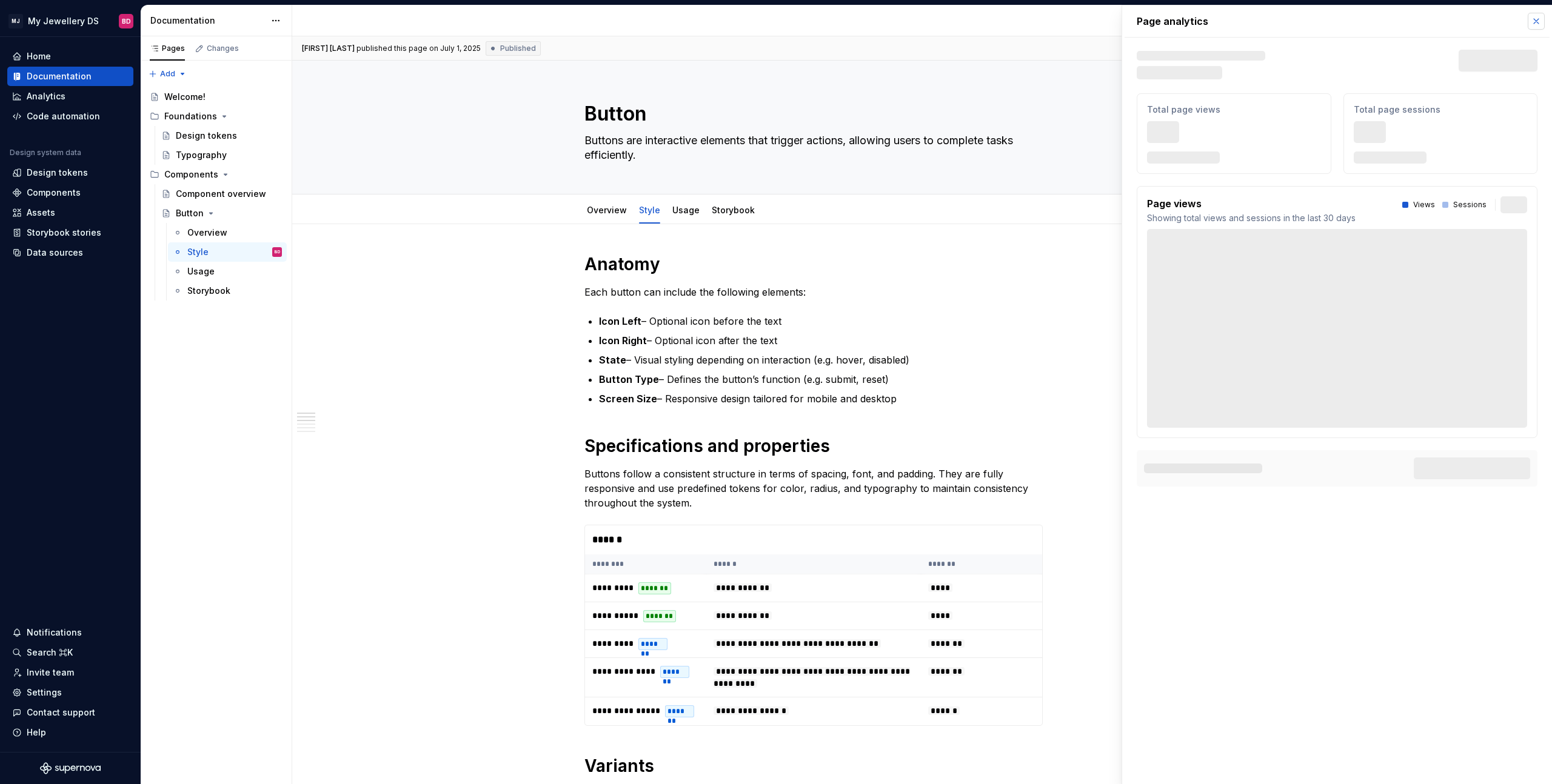 click at bounding box center (1536, 21) 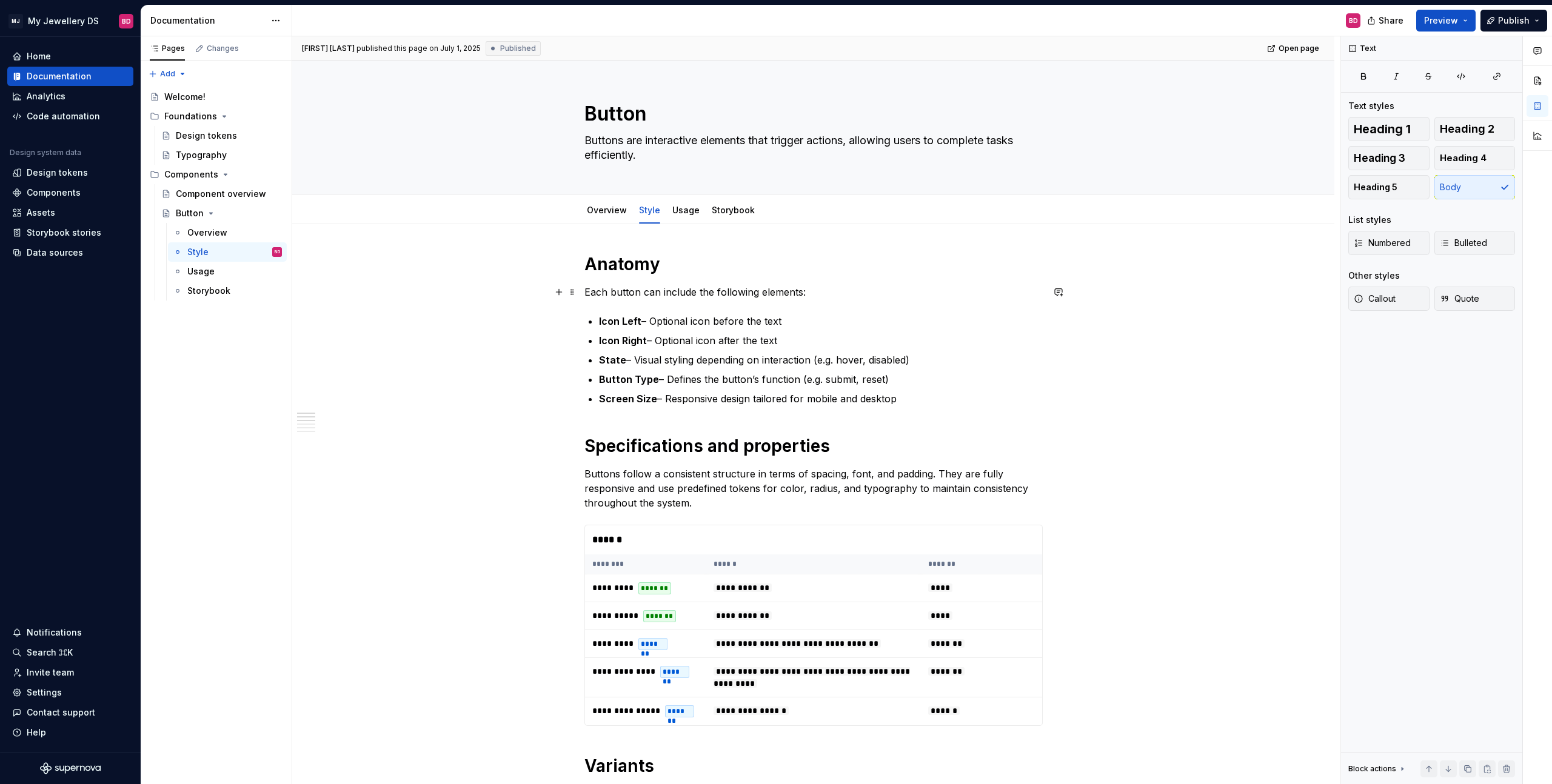 click on "Each button can include the following elements:" at bounding box center (814, 292) 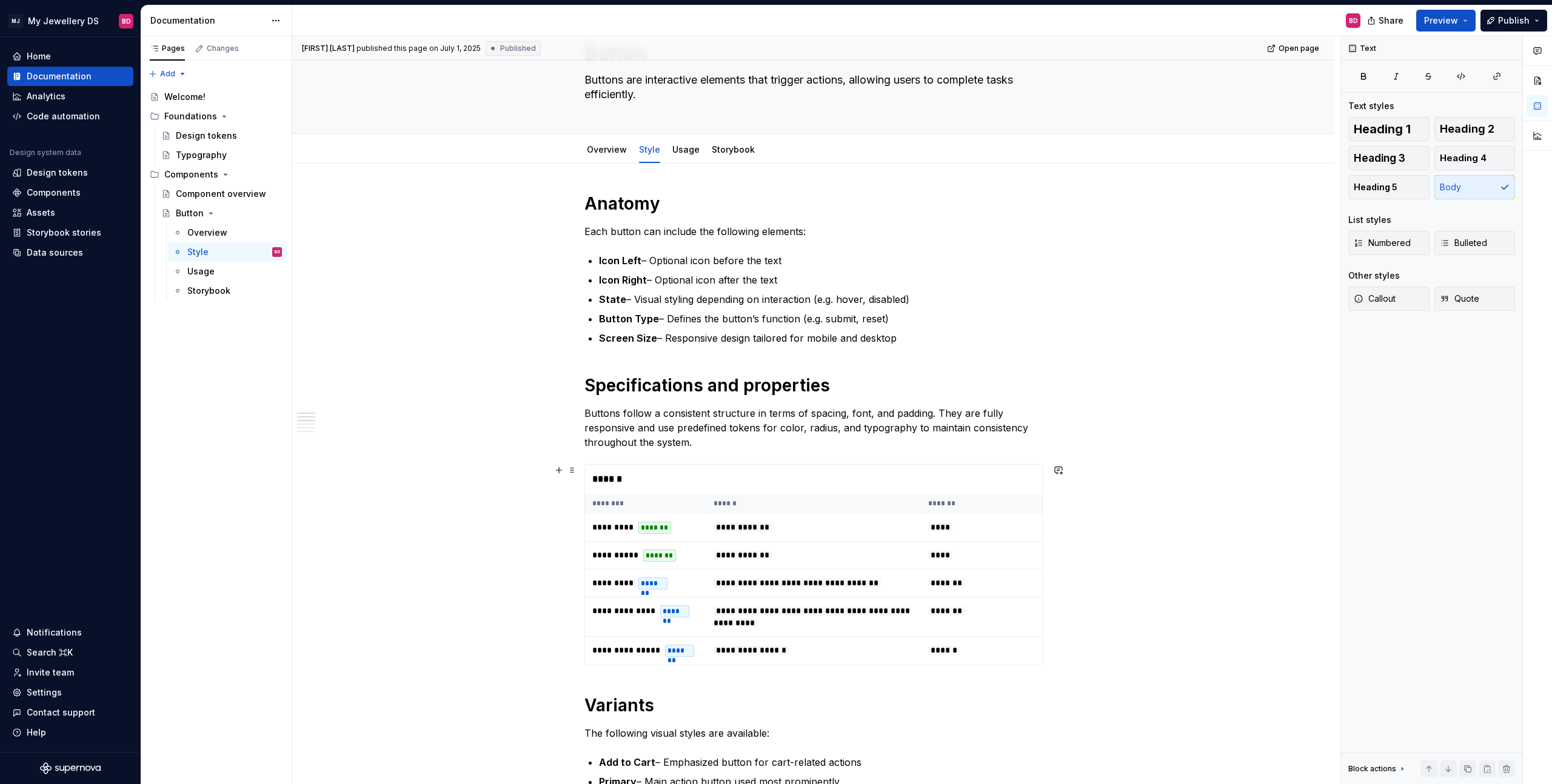 scroll, scrollTop: 128, scrollLeft: 0, axis: vertical 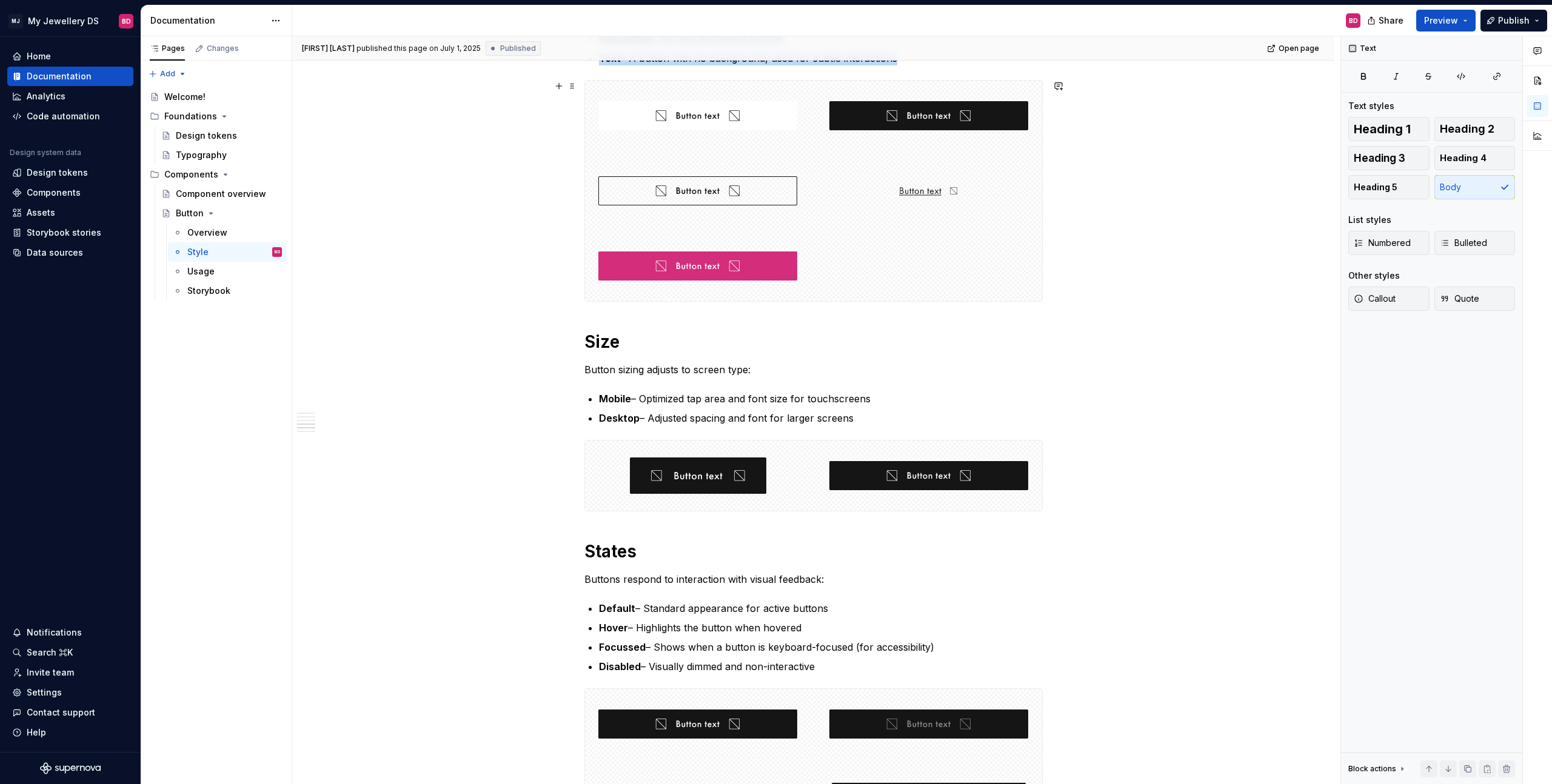 click at bounding box center [814, 191] 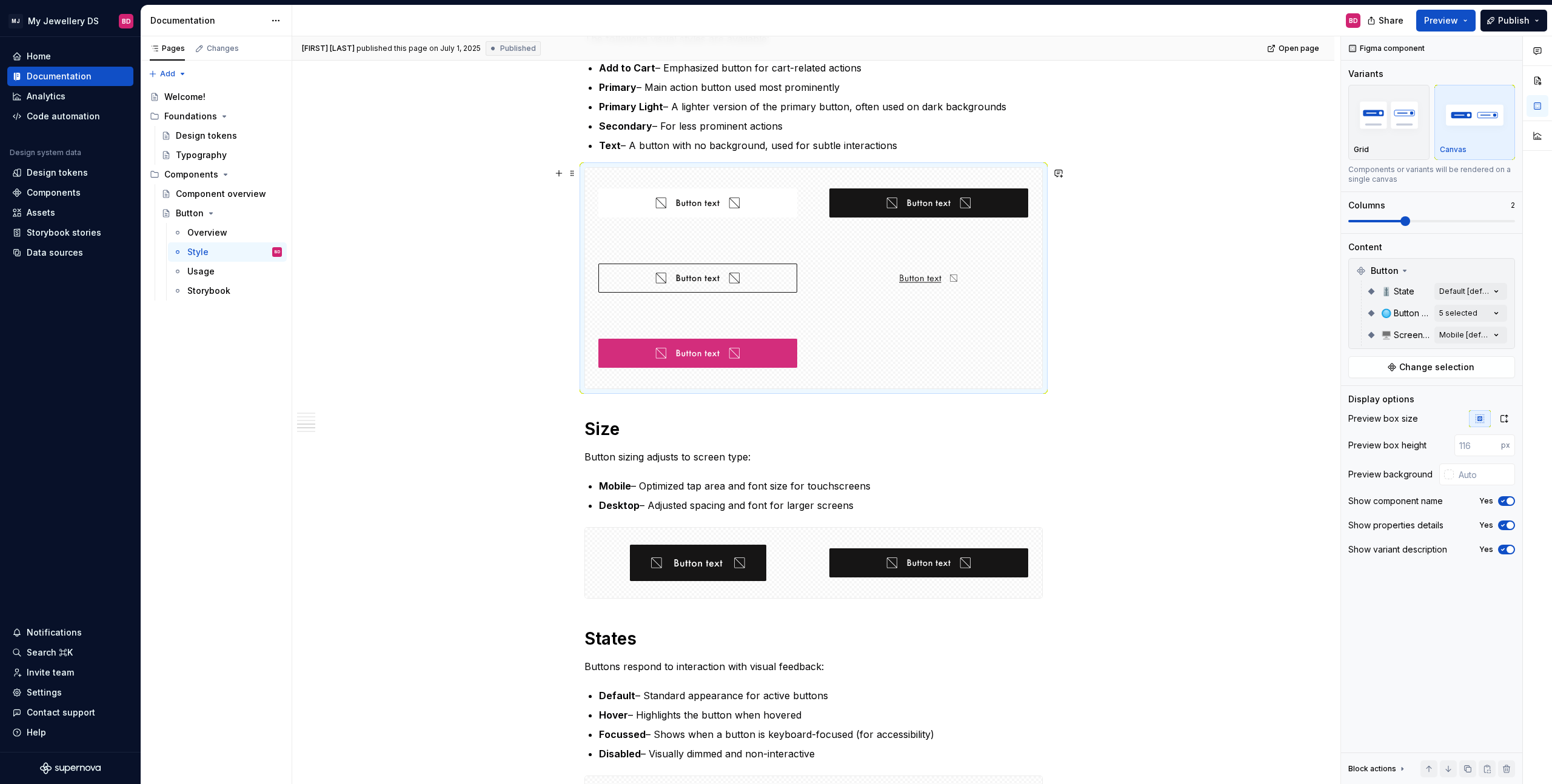 scroll, scrollTop: 749, scrollLeft: 0, axis: vertical 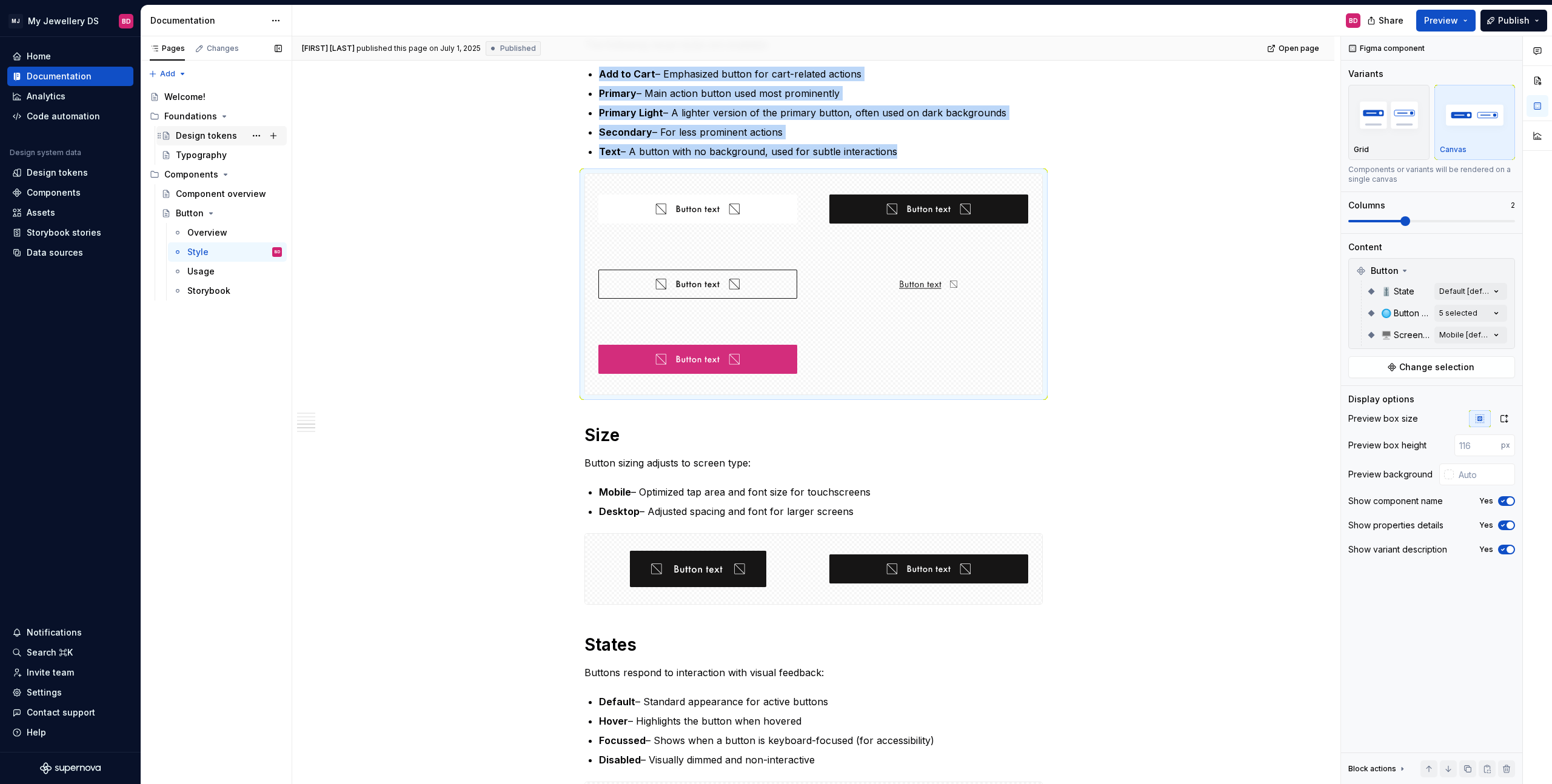click on "Design tokens" at bounding box center (229, 136) 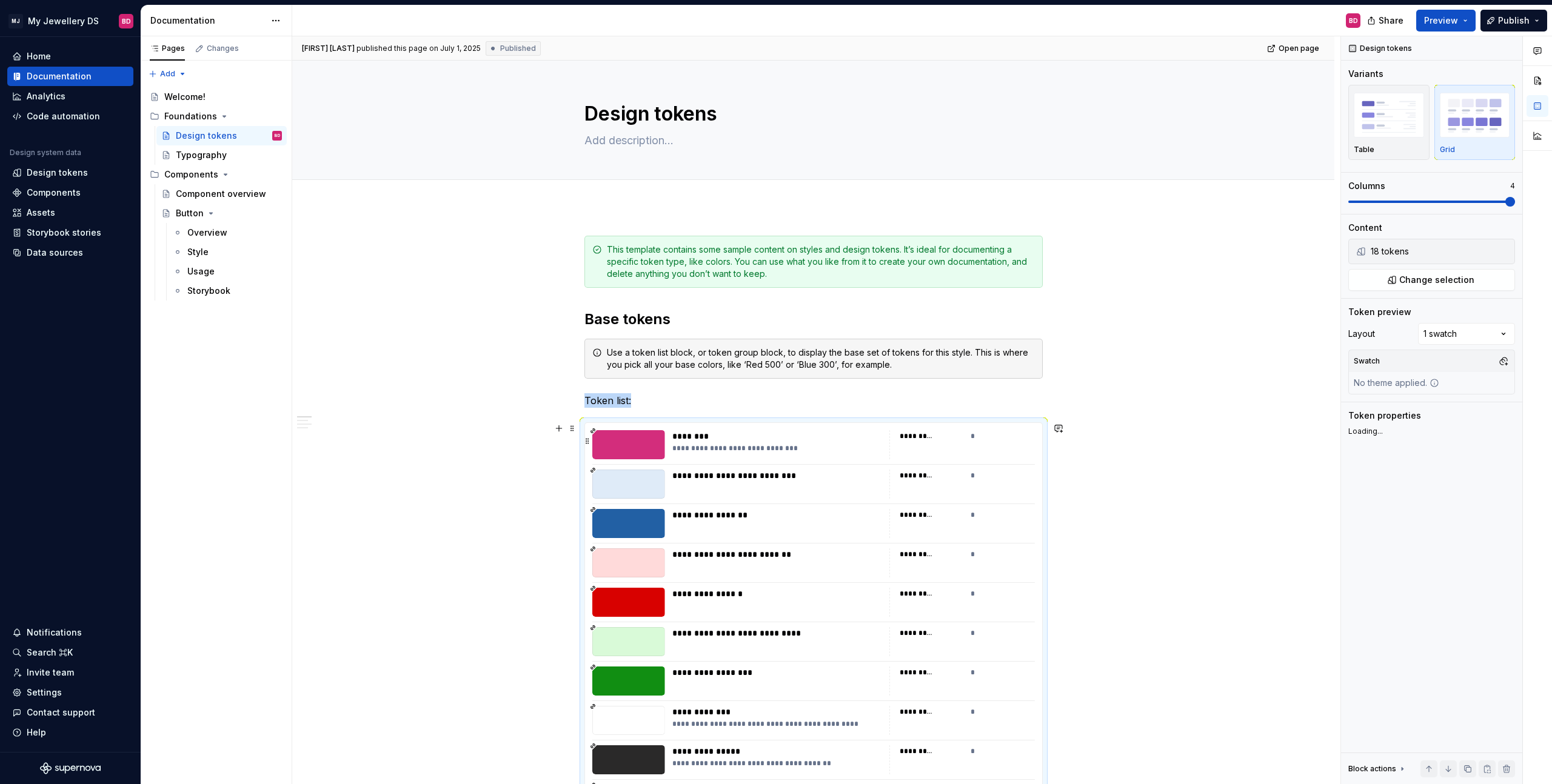 click on "********* *" at bounding box center (962, 445) 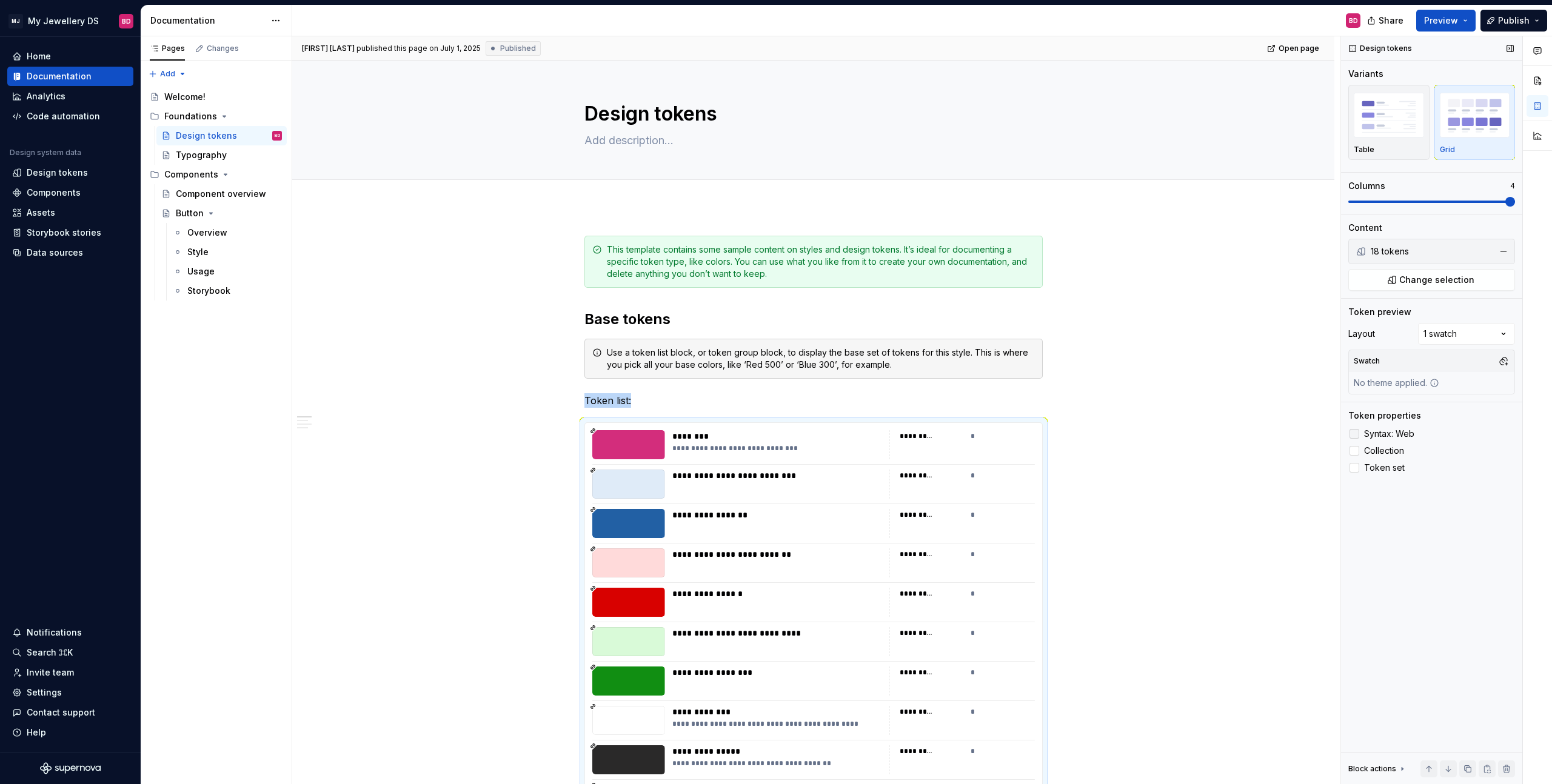 click on "Syntax: Web" at bounding box center [1389, 434] 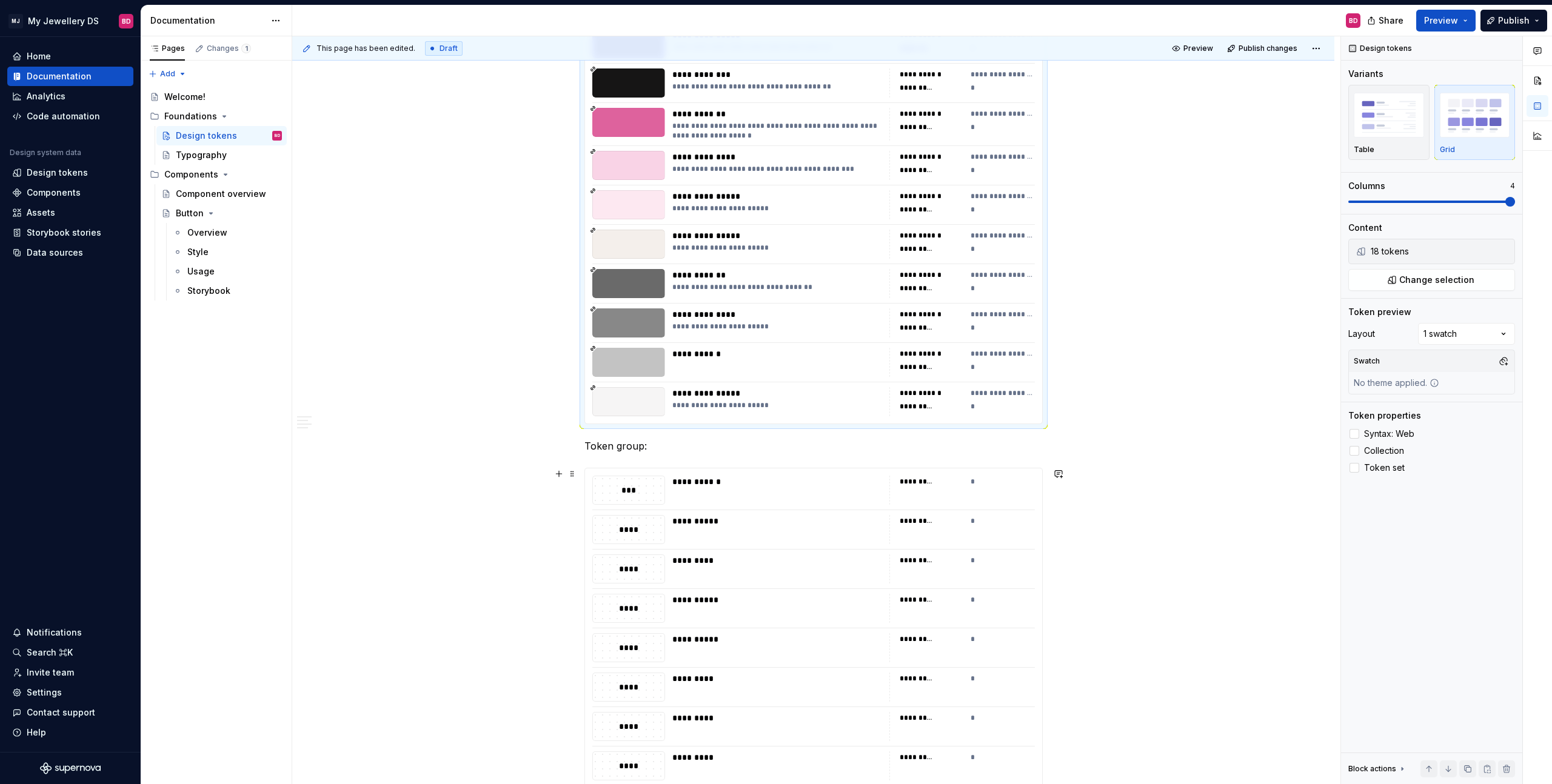 scroll, scrollTop: 843, scrollLeft: 0, axis: vertical 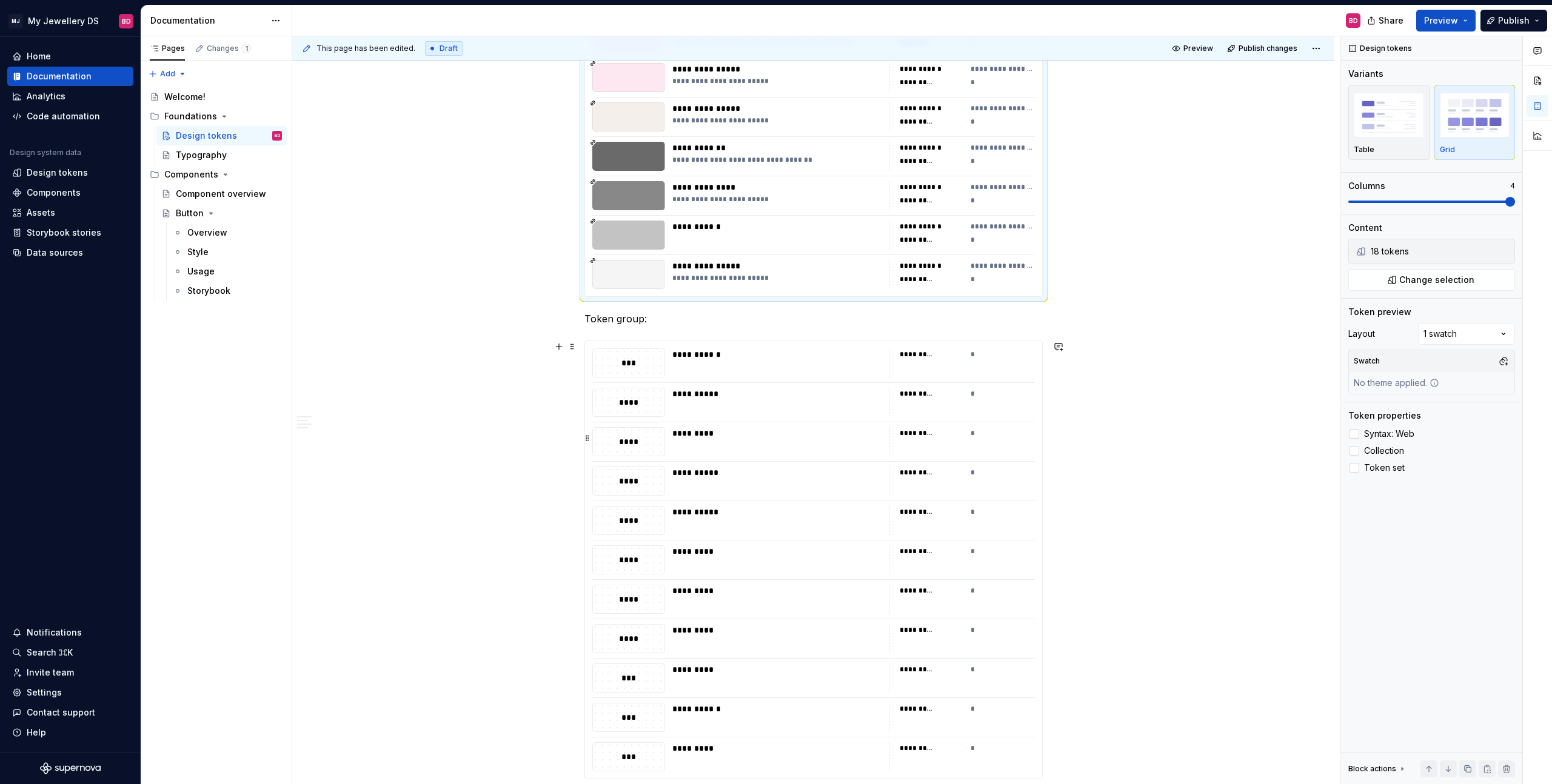 click on "********* *" at bounding box center (962, 442) 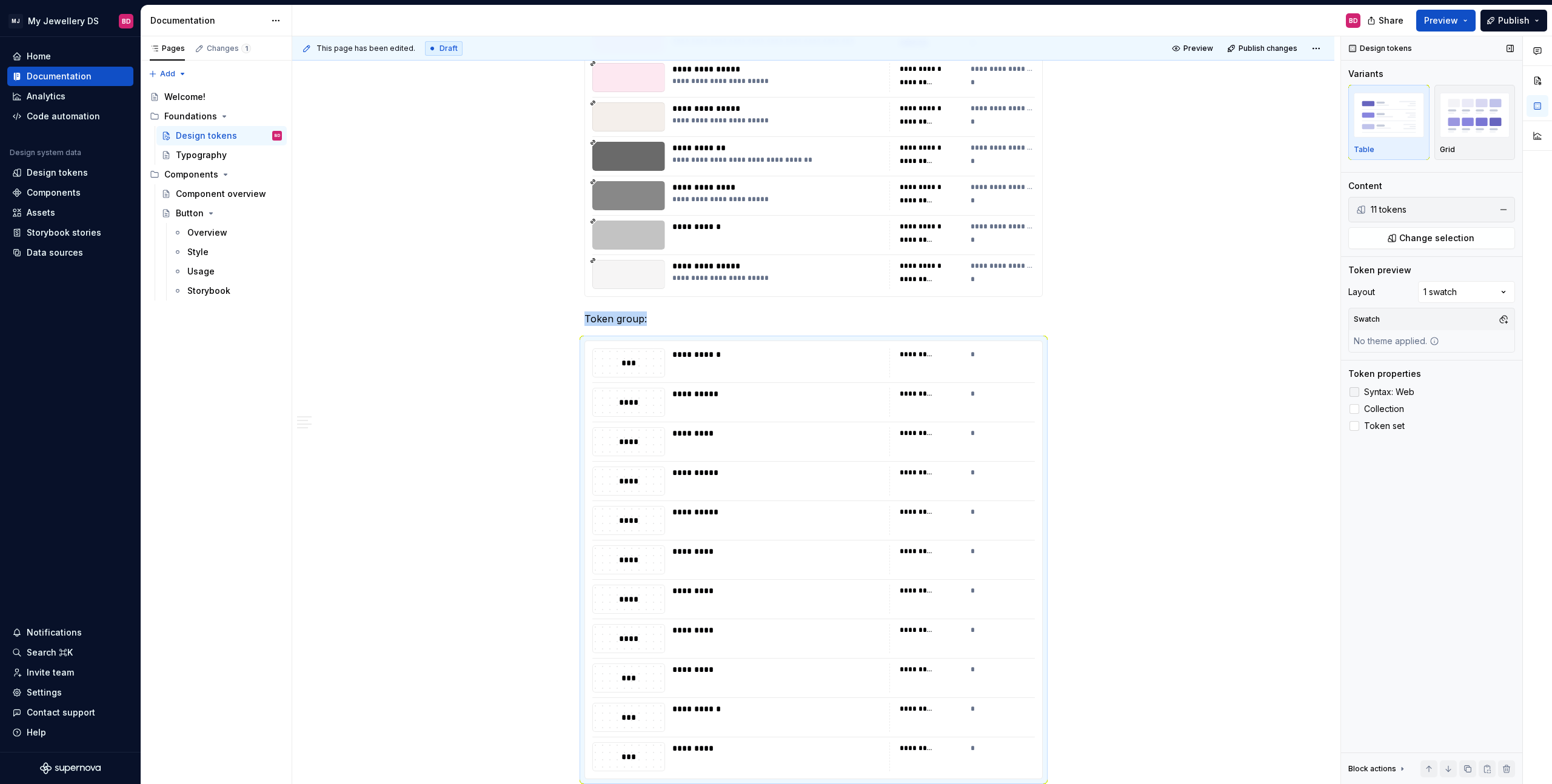 drag, startPoint x: 1393, startPoint y: 394, endPoint x: 1382, endPoint y: 394, distance: 11 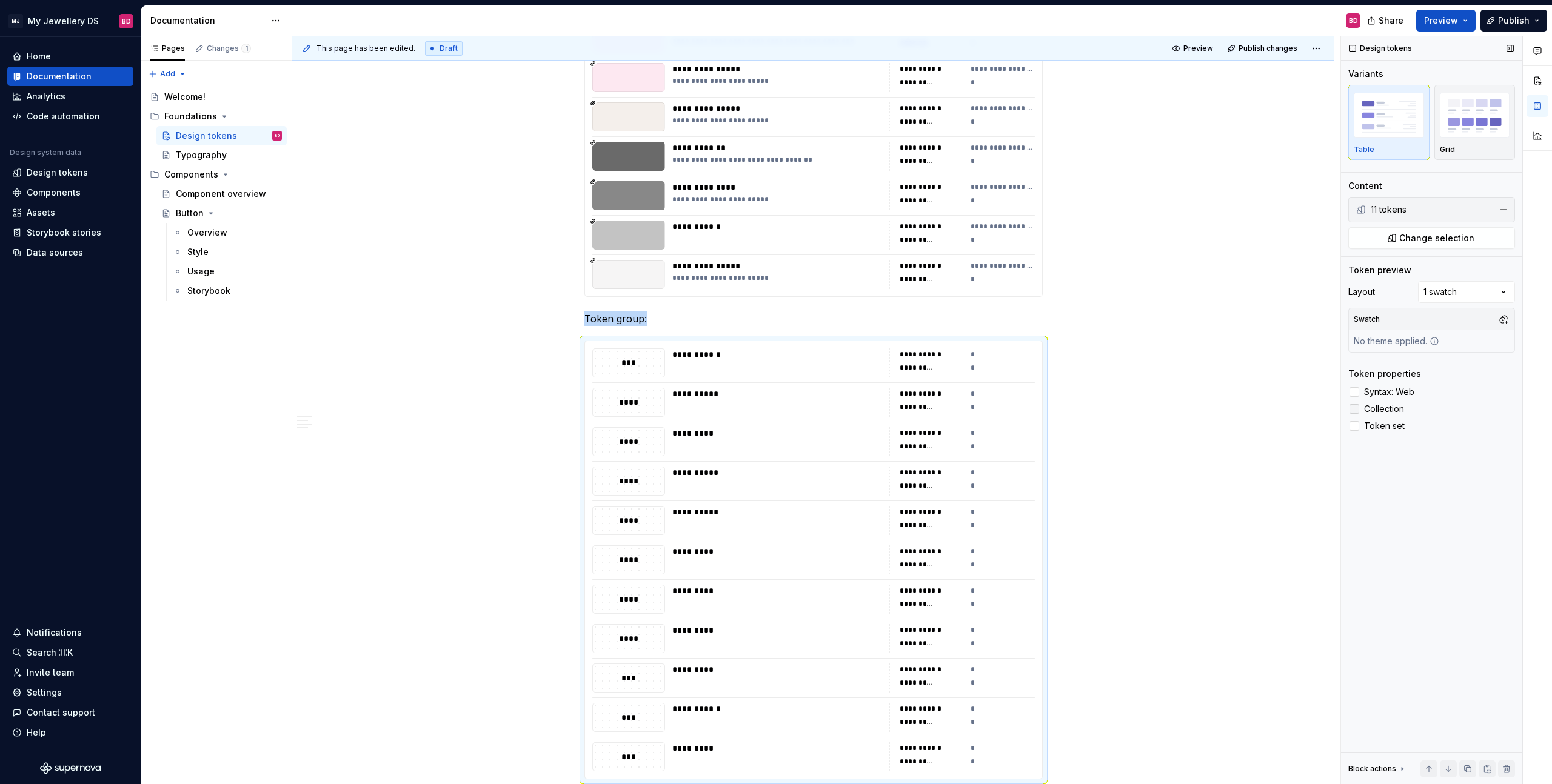 click on "Collection" at bounding box center (1384, 409) 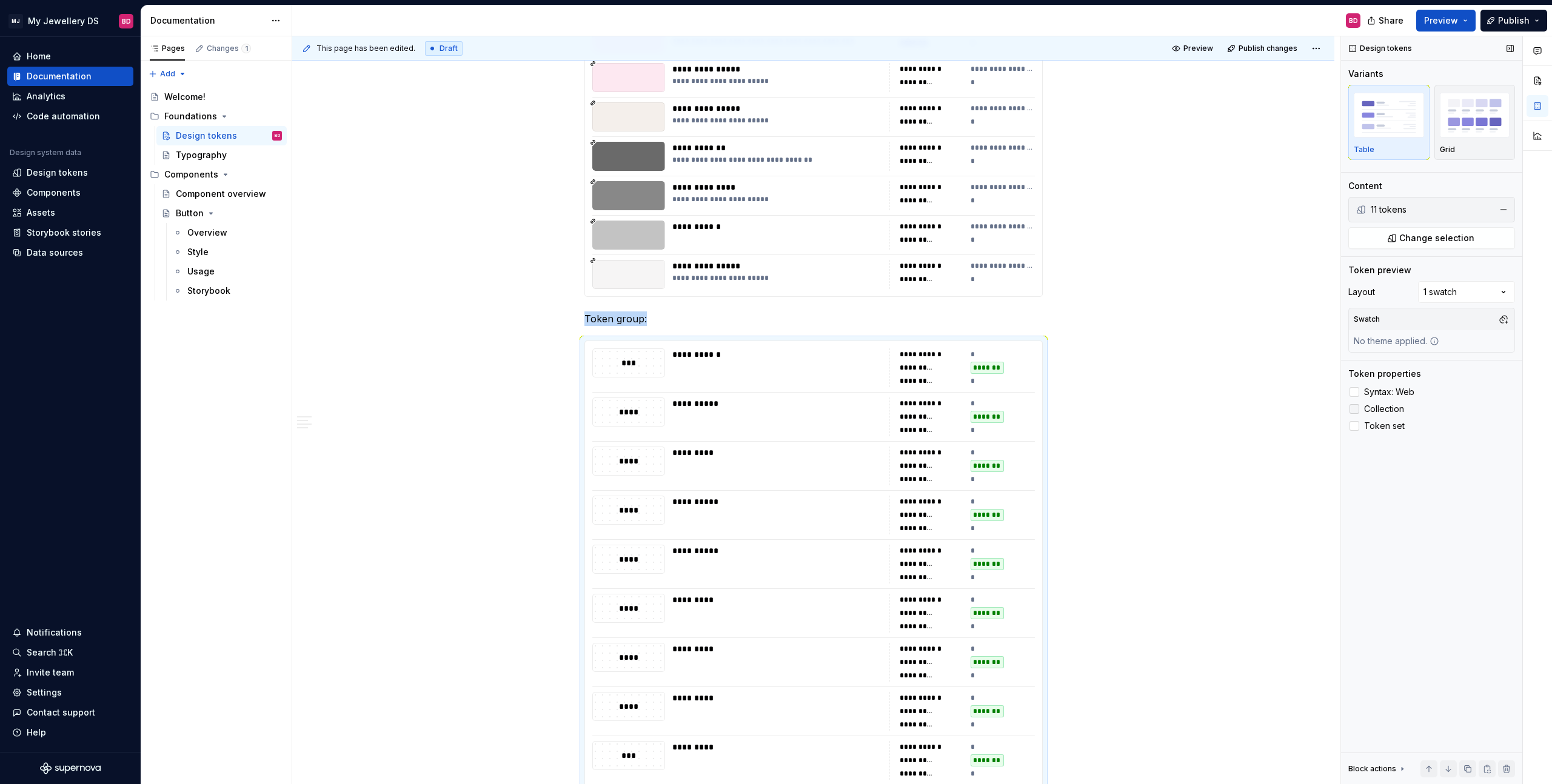 click on "Collection" at bounding box center [1384, 409] 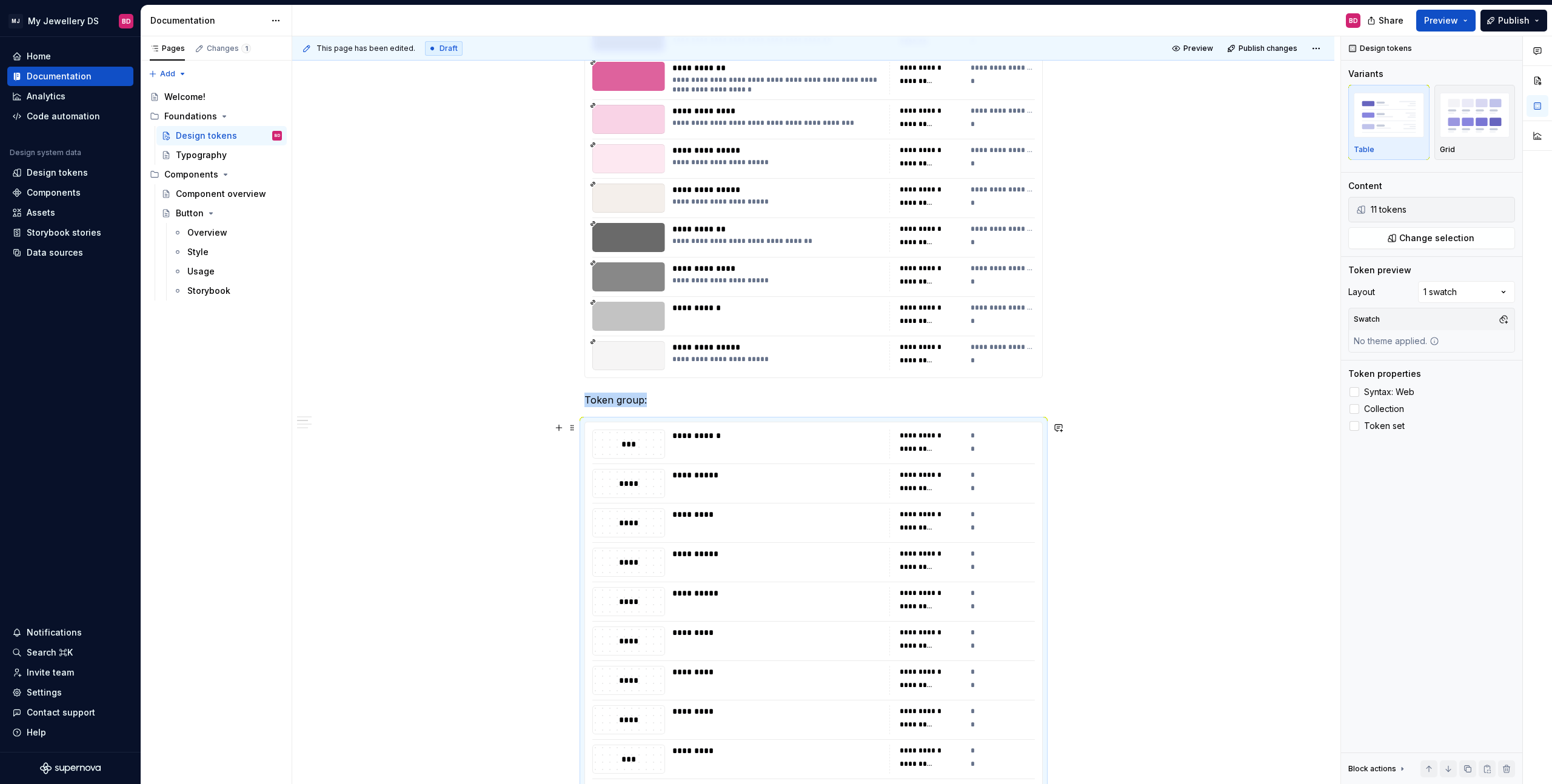 scroll, scrollTop: 680, scrollLeft: 0, axis: vertical 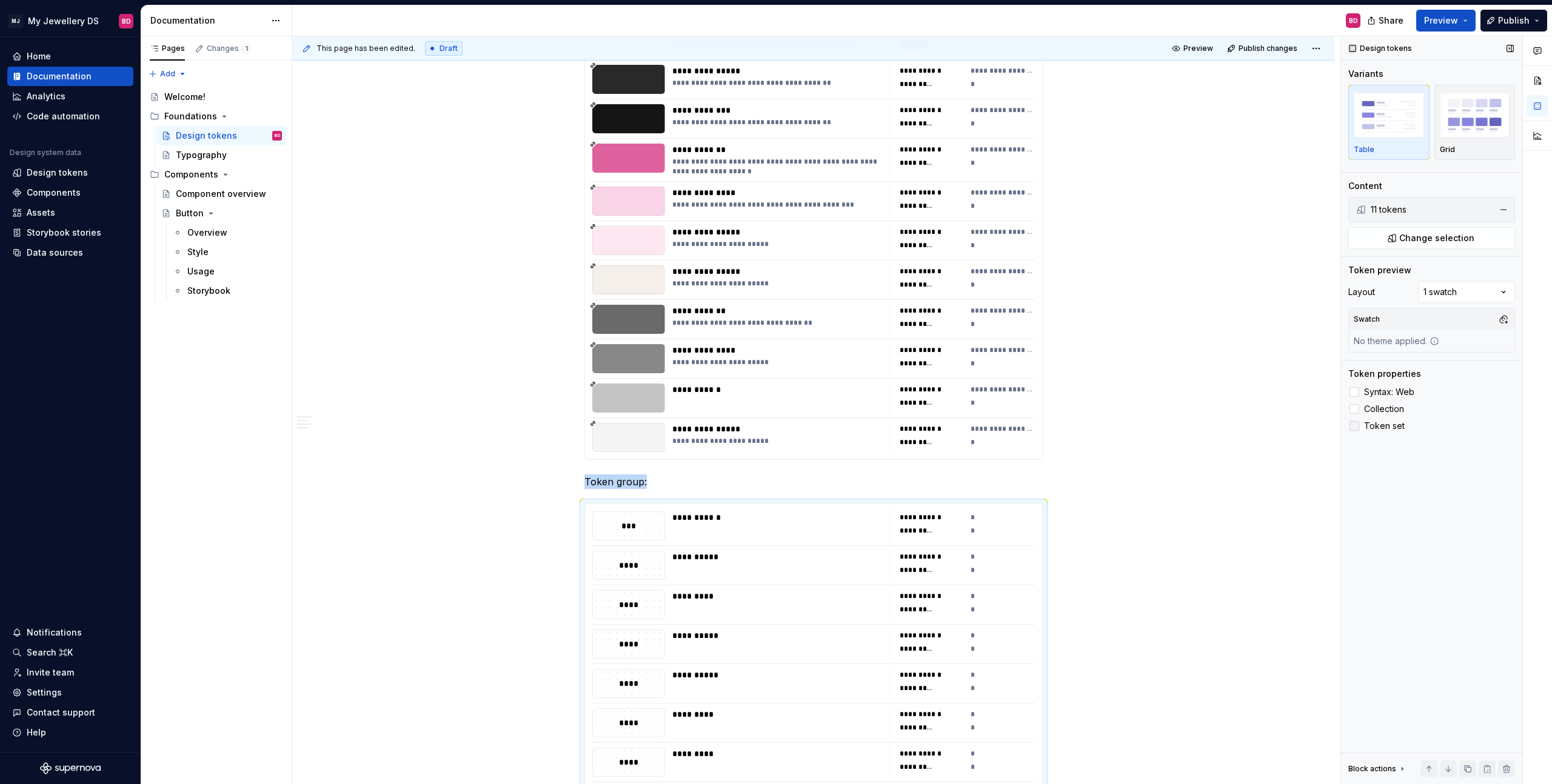 click 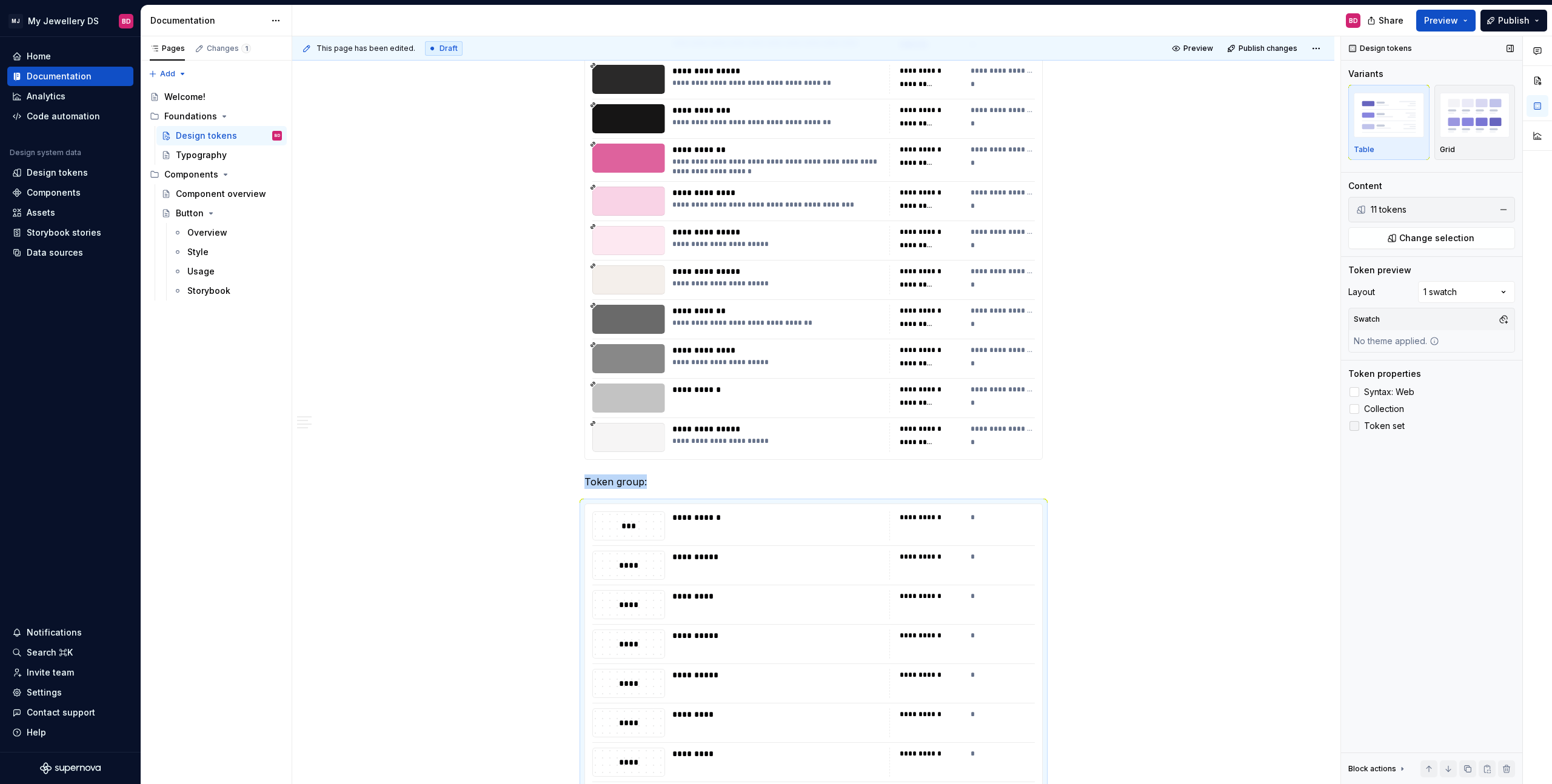 click at bounding box center (1354, 426) 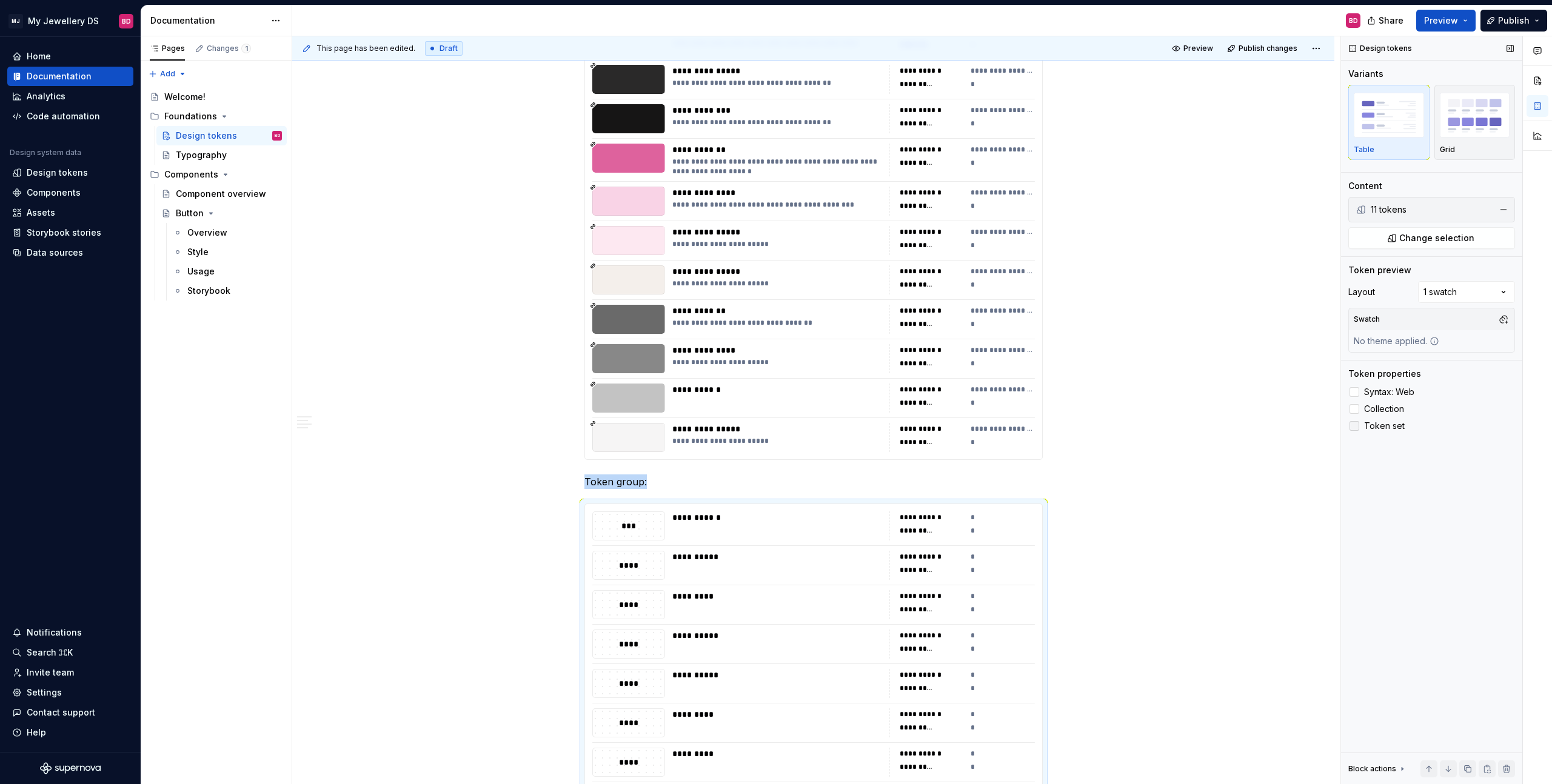 click 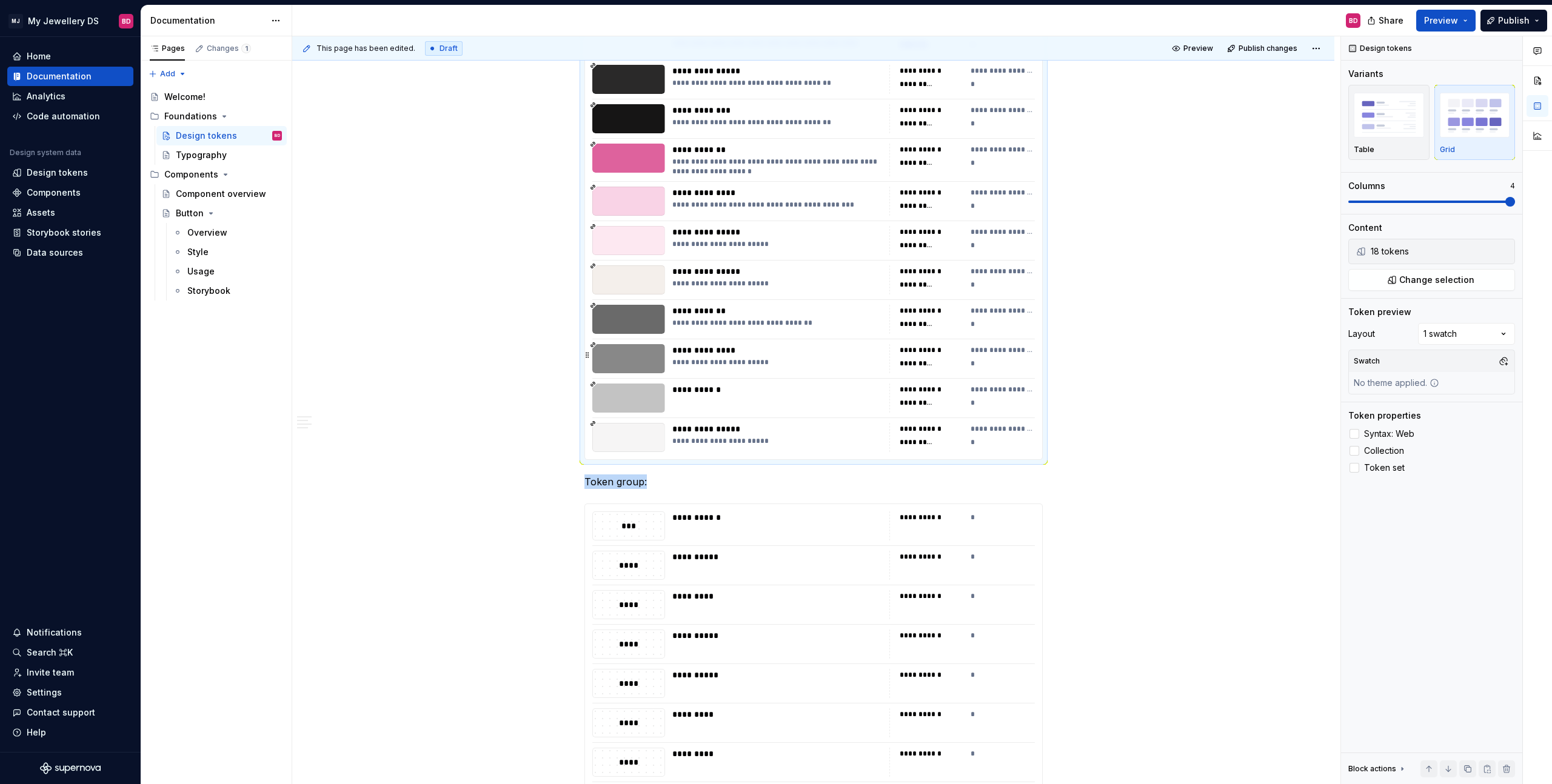click on "*" at bounding box center [1003, 364] 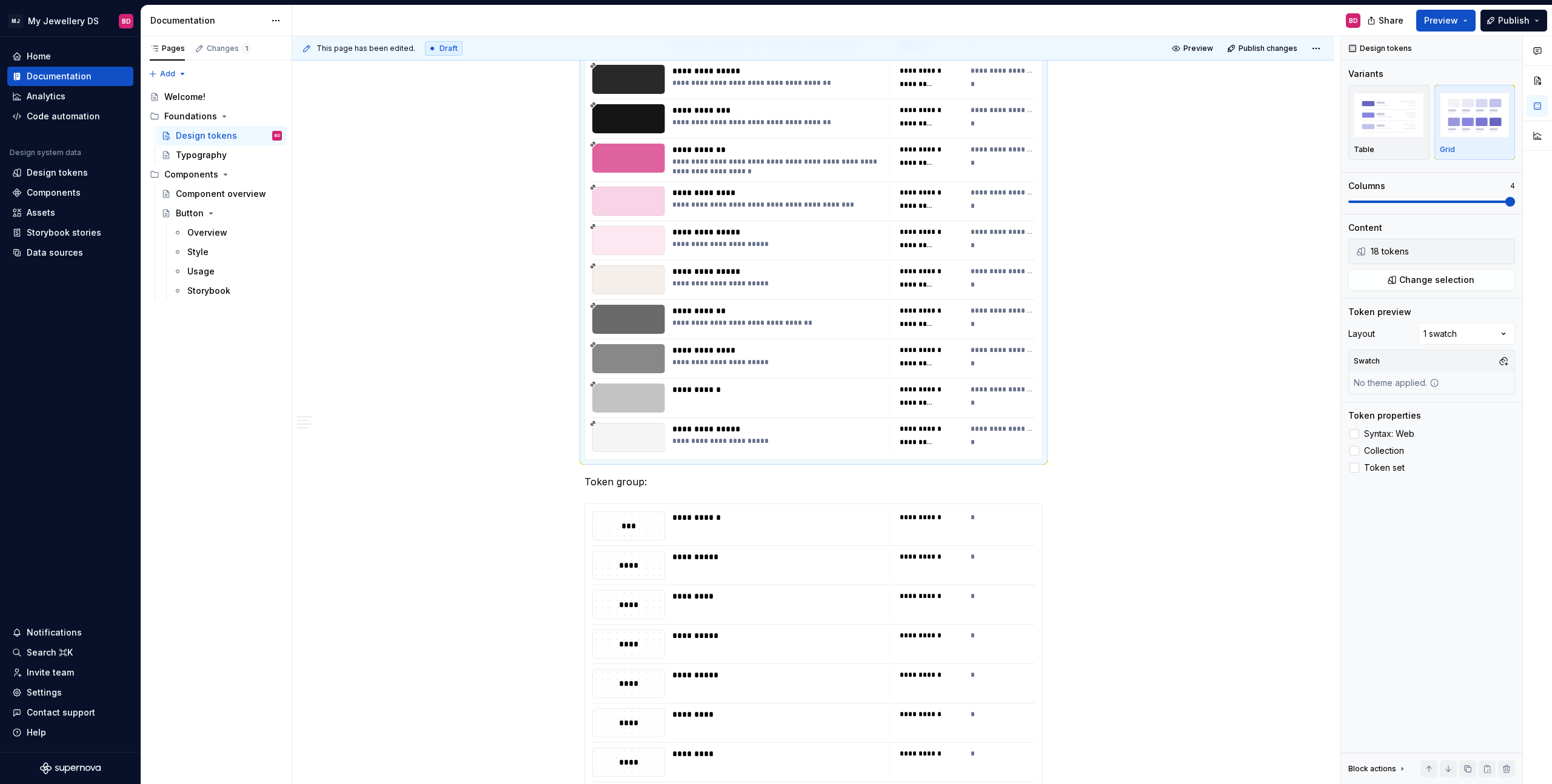 drag, startPoint x: 1357, startPoint y: 468, endPoint x: 1316, endPoint y: 459, distance: 41.976184 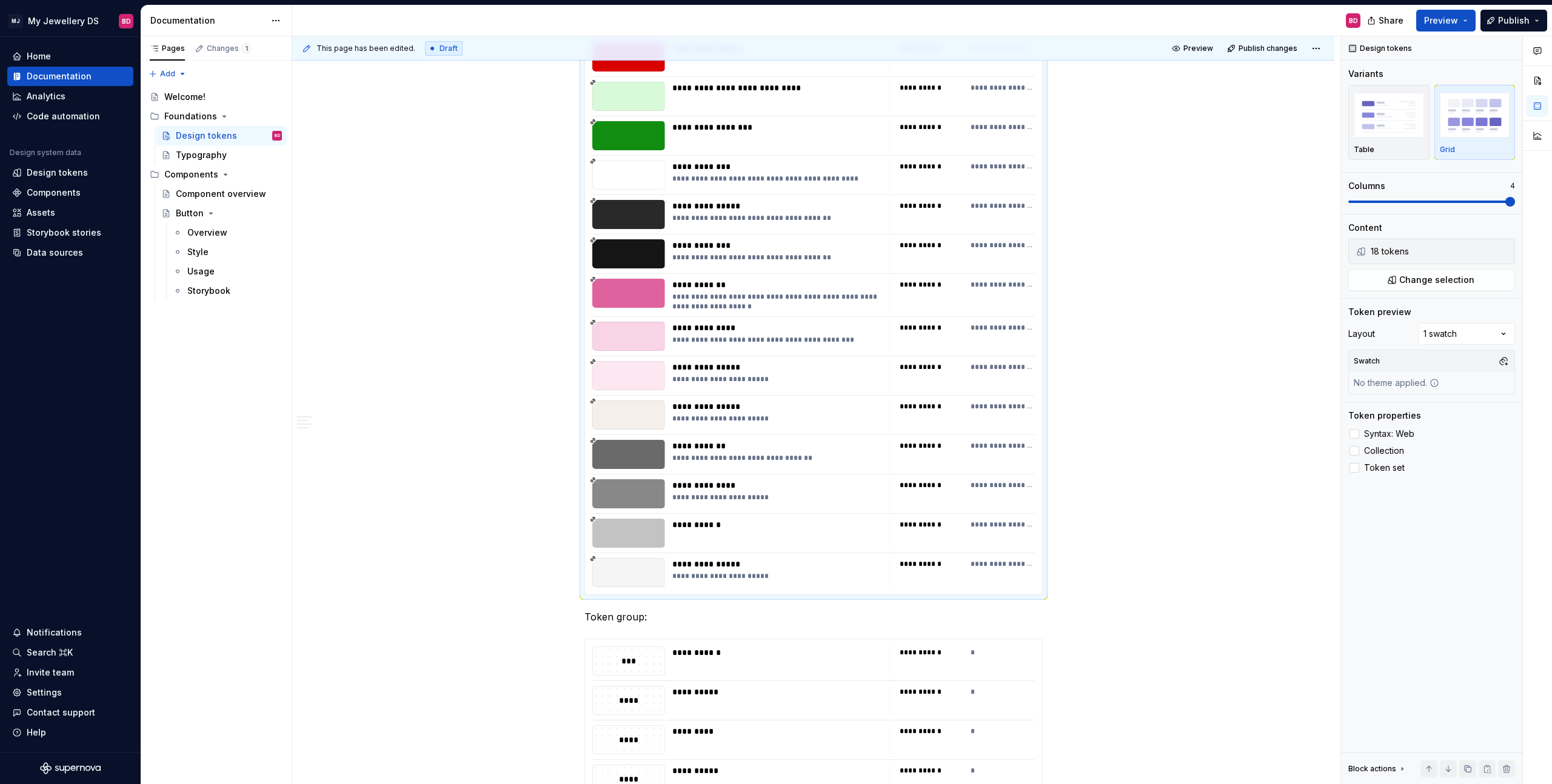 scroll, scrollTop: 447, scrollLeft: 0, axis: vertical 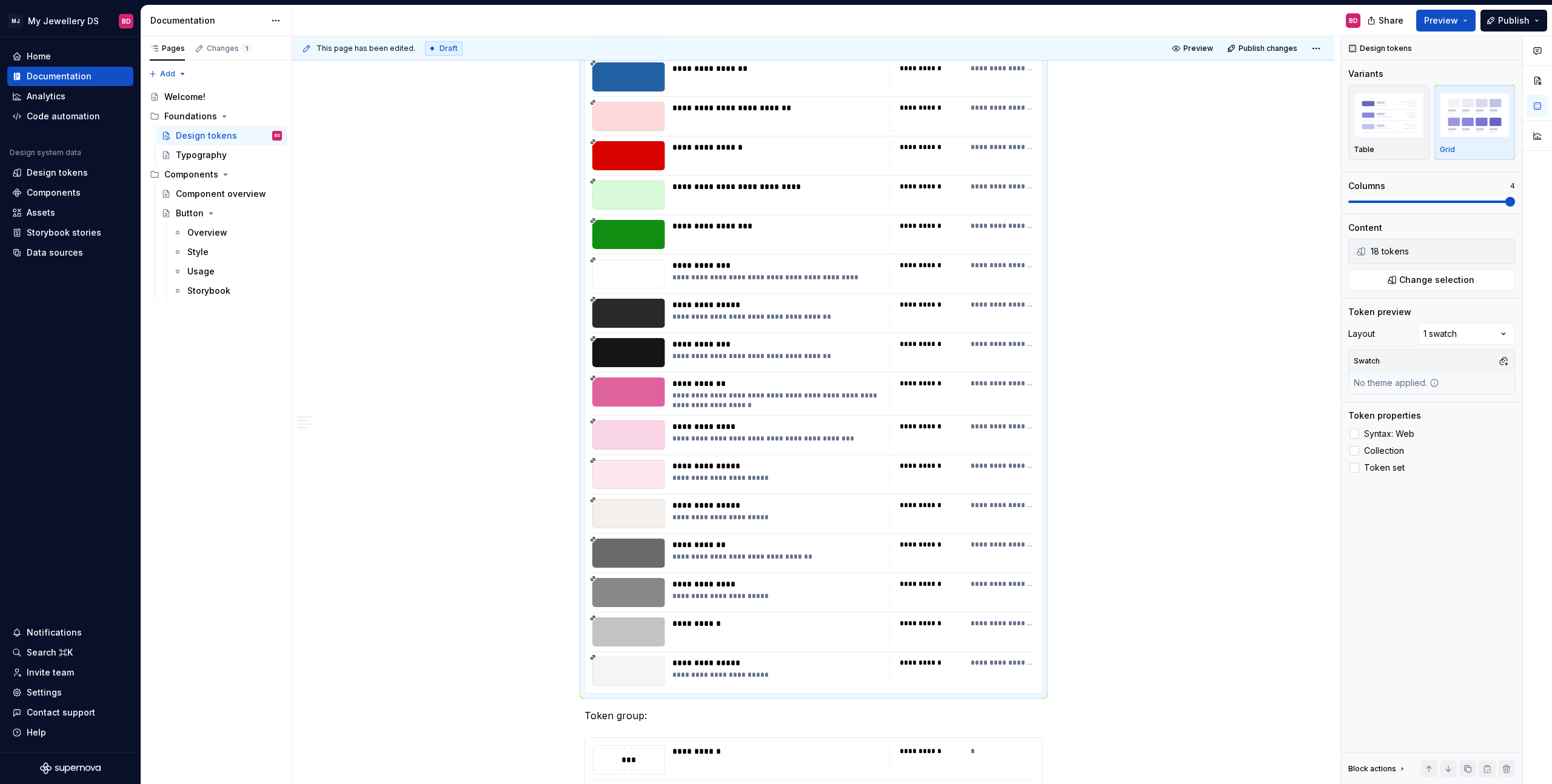 drag, startPoint x: 1039, startPoint y: 284, endPoint x: 1051, endPoint y: 284, distance: 12 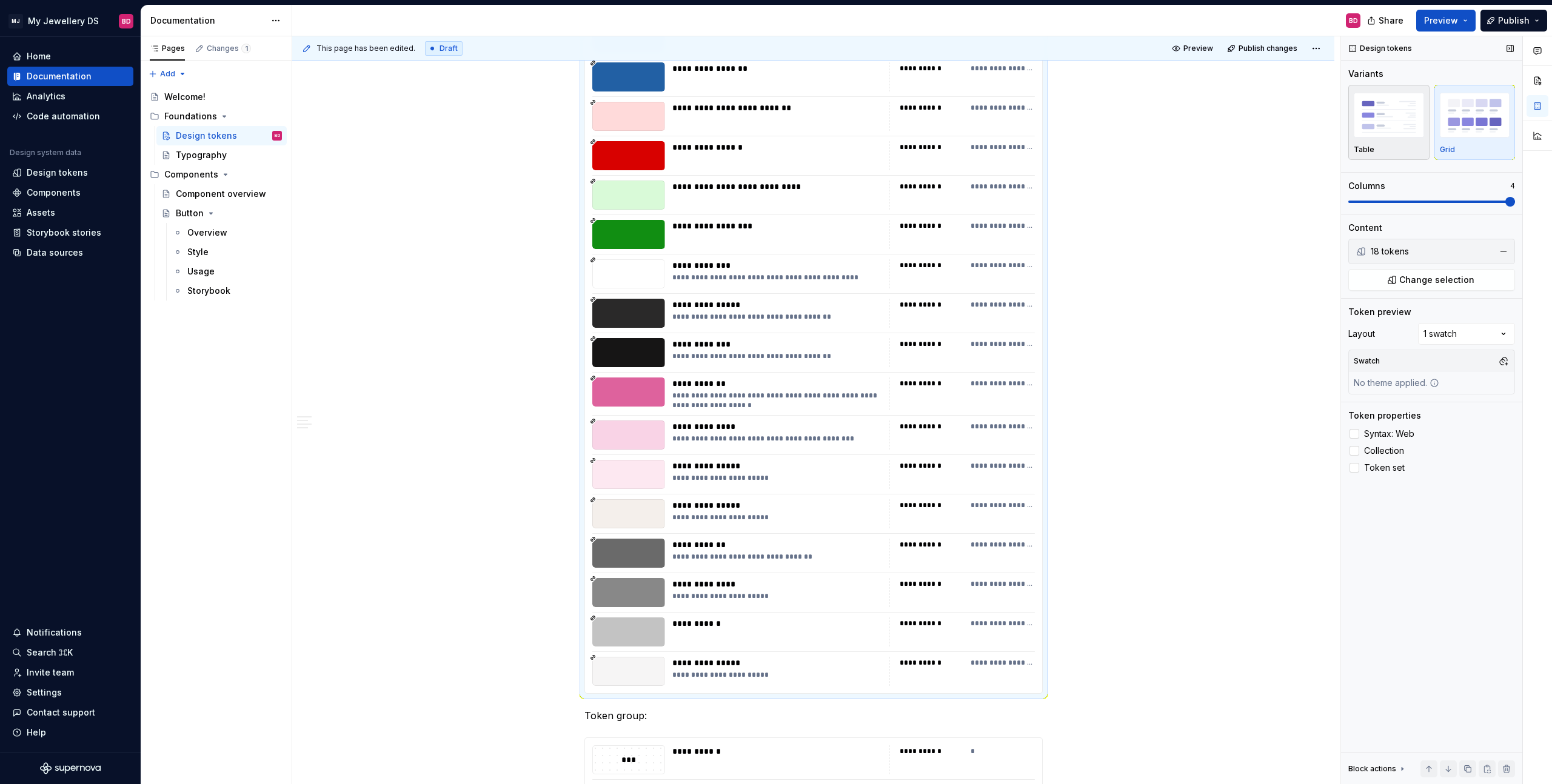 click at bounding box center [1389, 115] 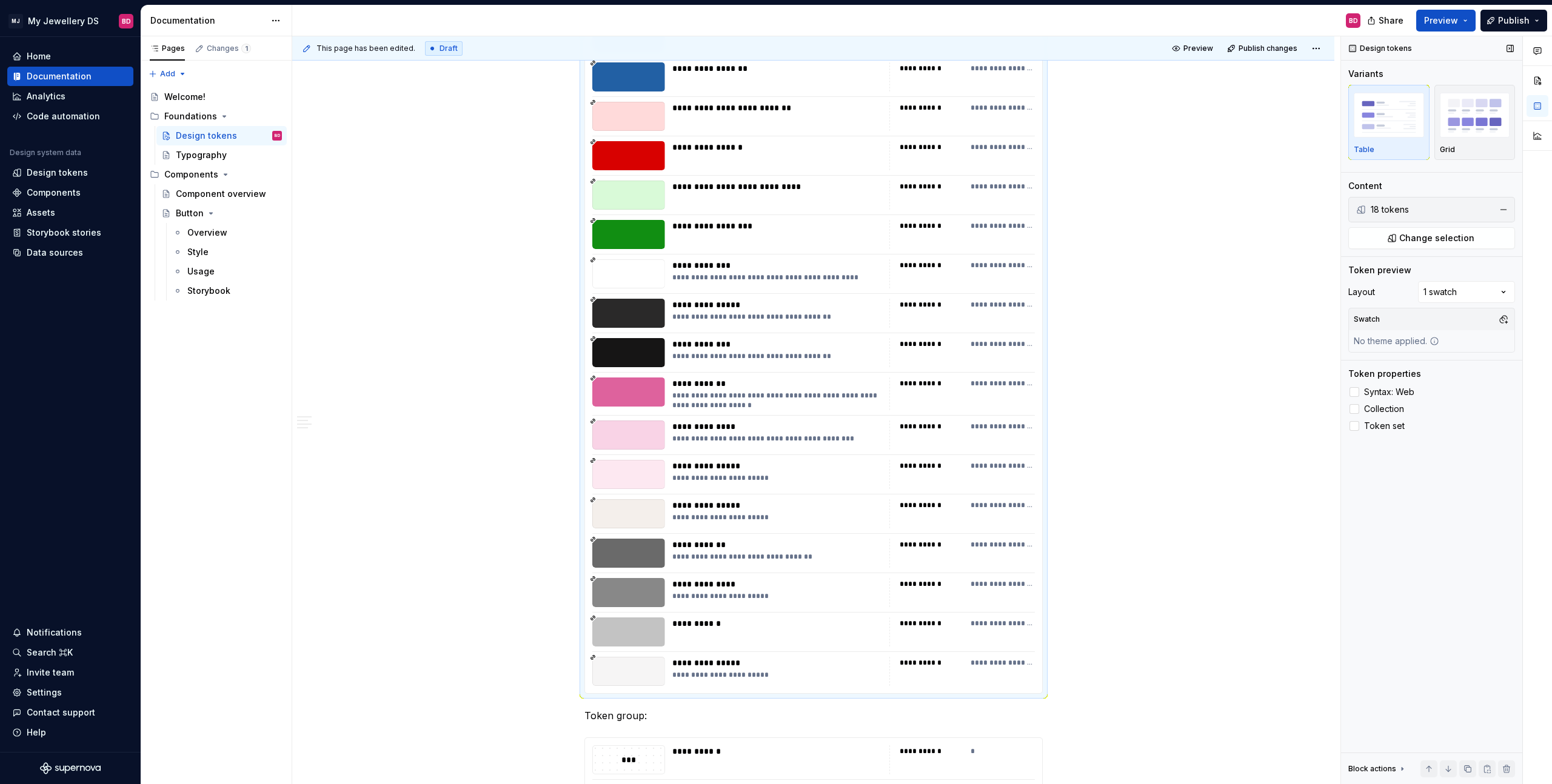 scroll, scrollTop: 386, scrollLeft: 0, axis: vertical 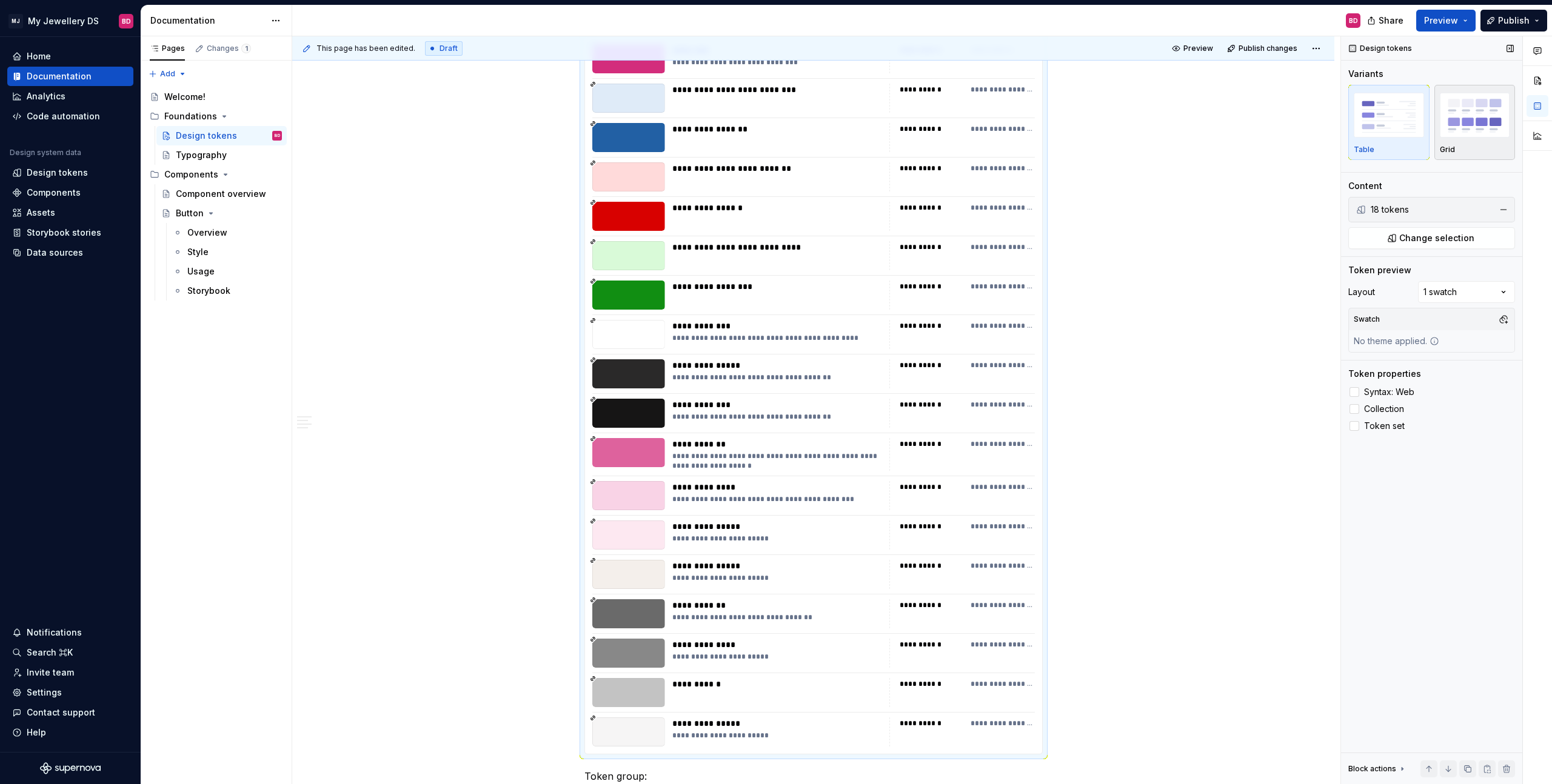 click at bounding box center [1475, 115] 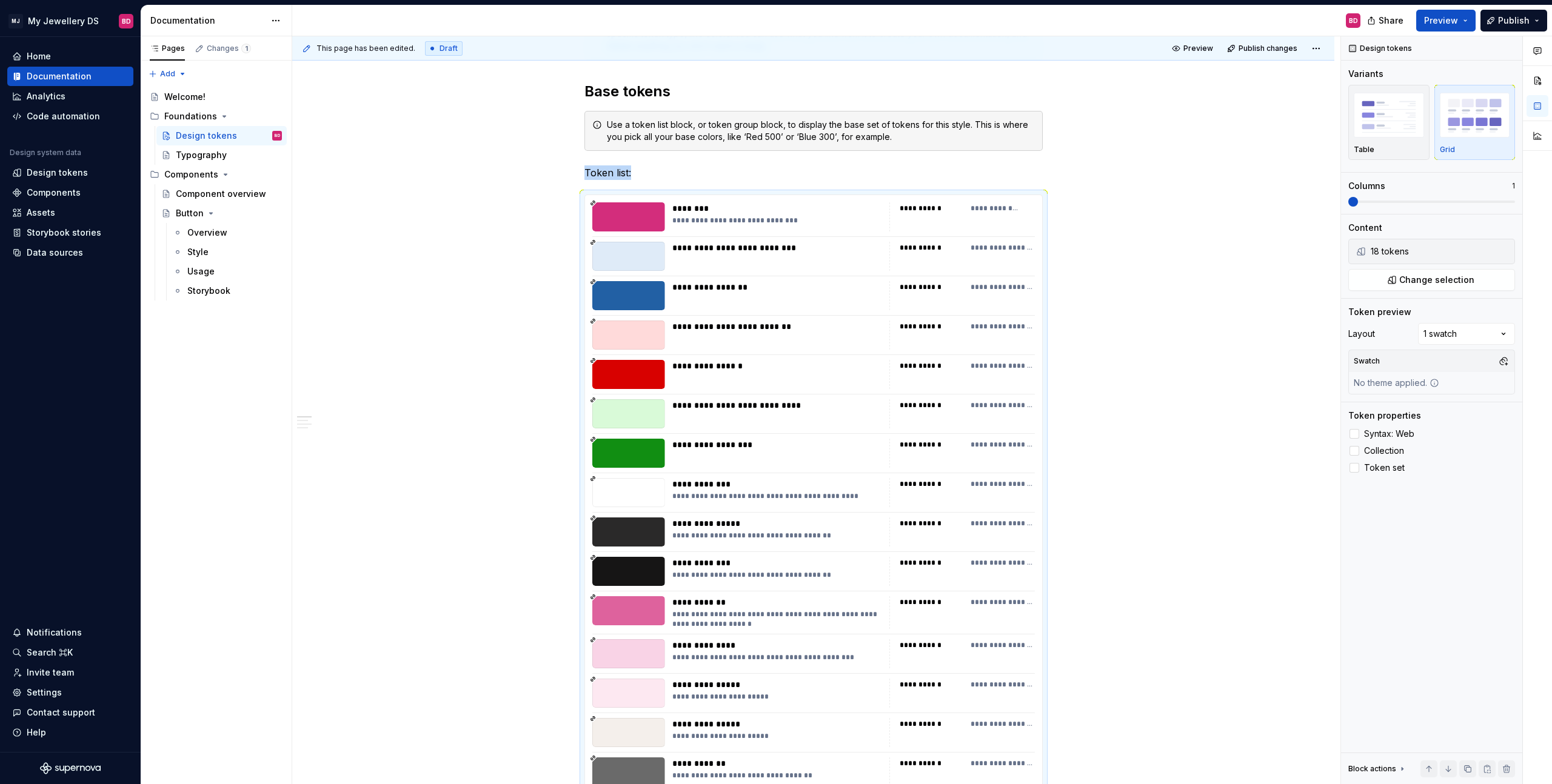 scroll, scrollTop: 0, scrollLeft: 0, axis: both 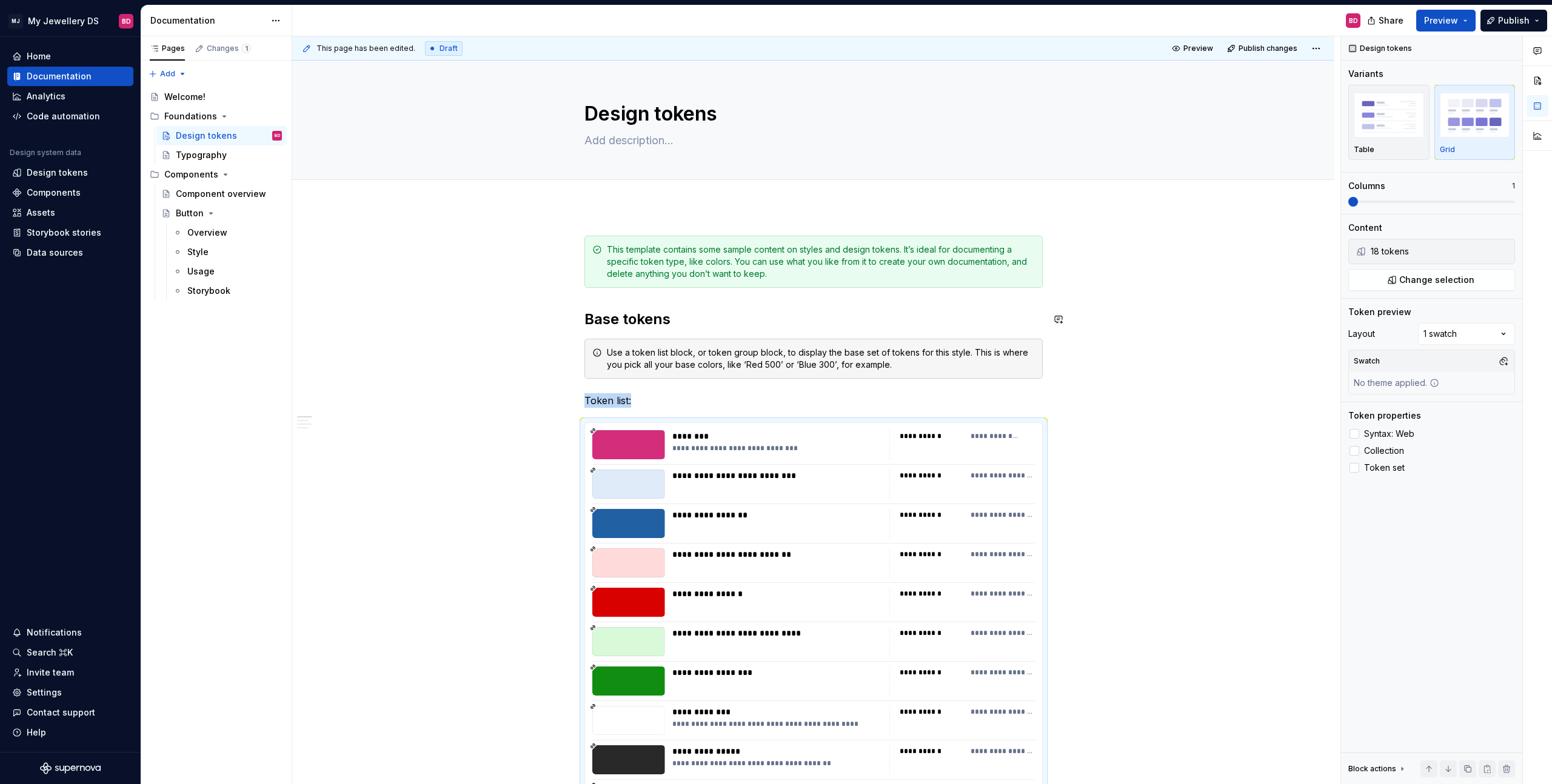 click on "**********" at bounding box center [813, 1387] 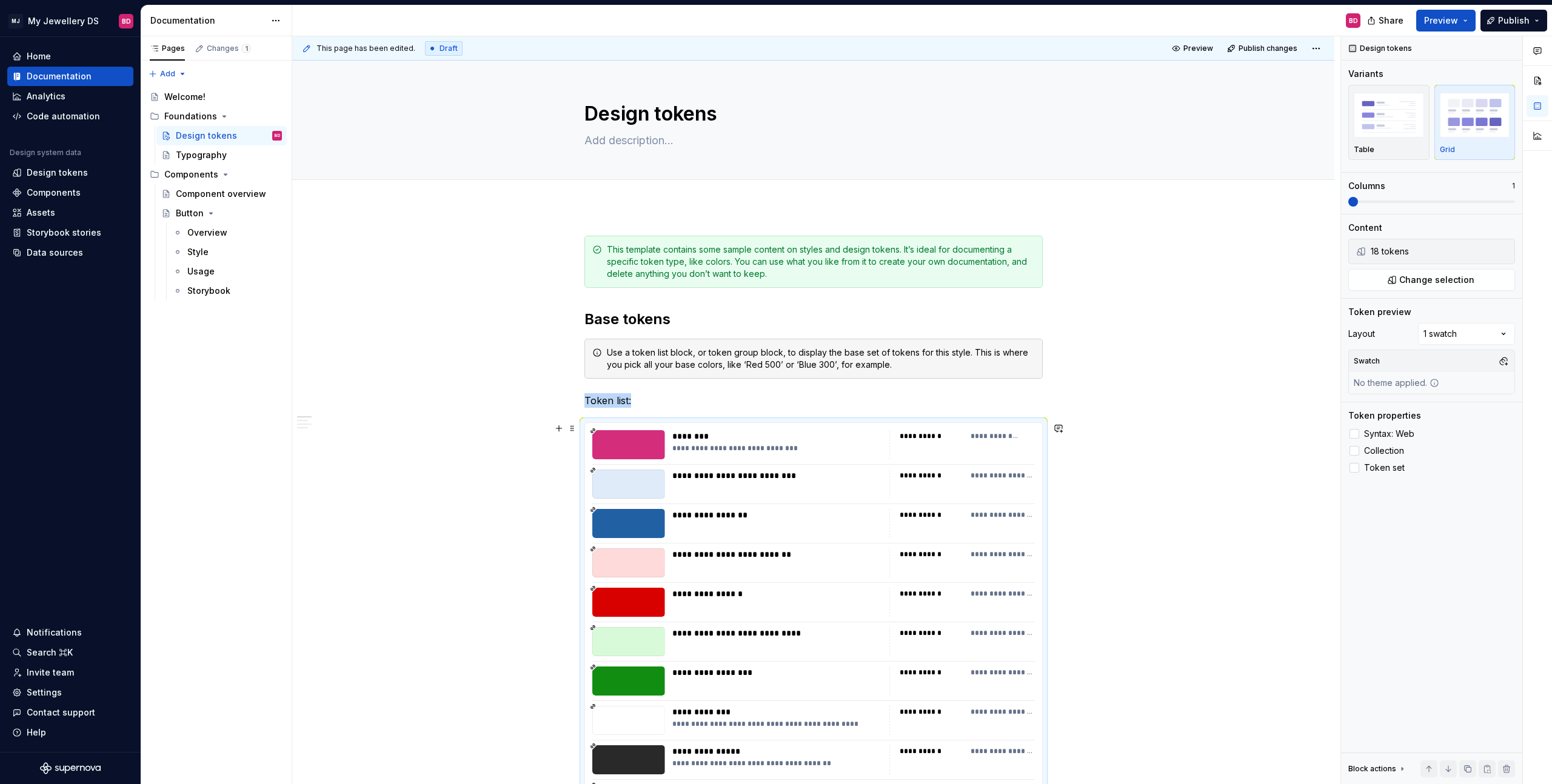 click on "**********" at bounding box center (814, 781) 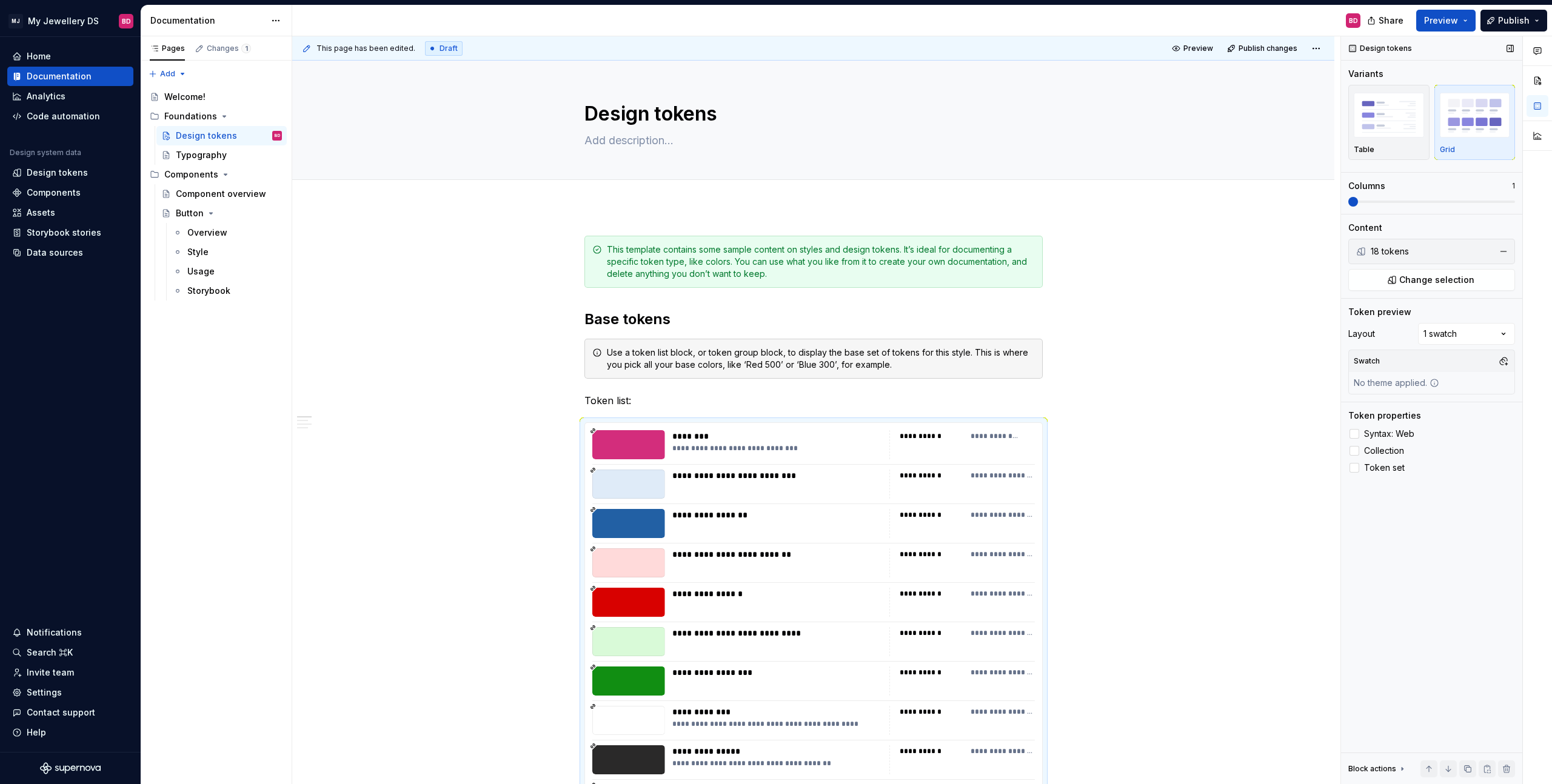 drag, startPoint x: 1469, startPoint y: 127, endPoint x: 1357, endPoint y: 204, distance: 135.91541 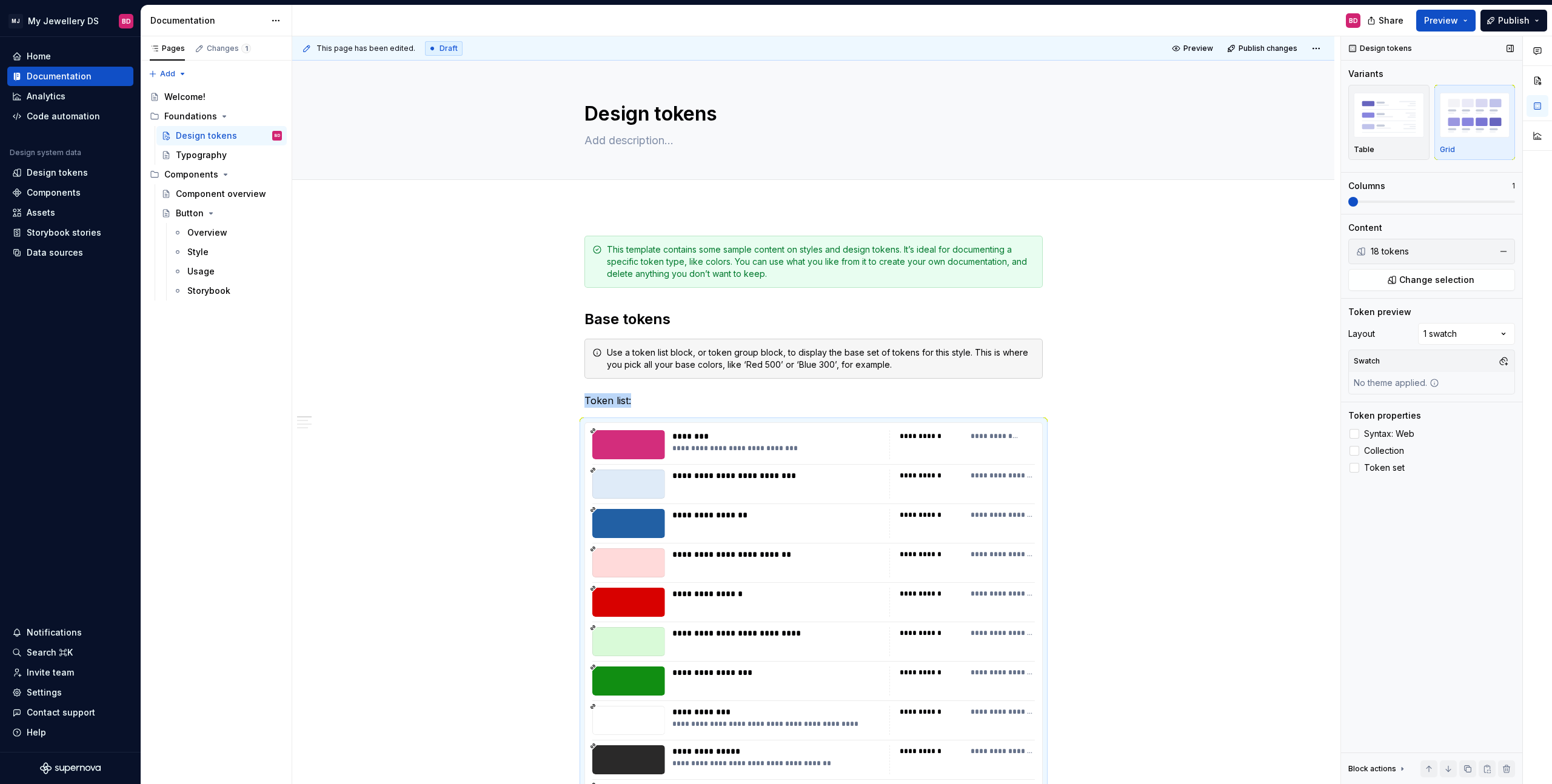 scroll, scrollTop: 356, scrollLeft: 0, axis: vertical 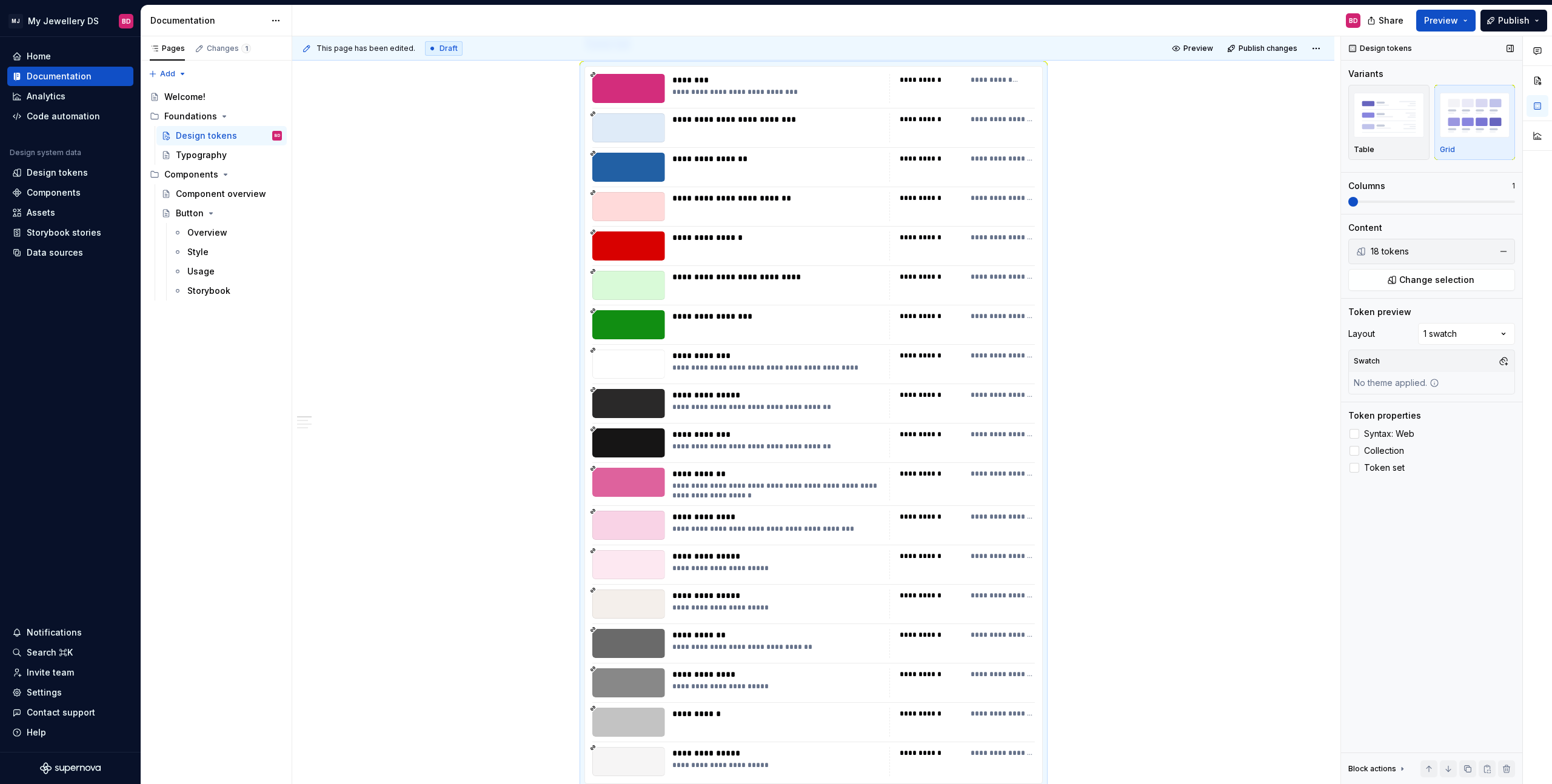 click at bounding box center [1431, 202] 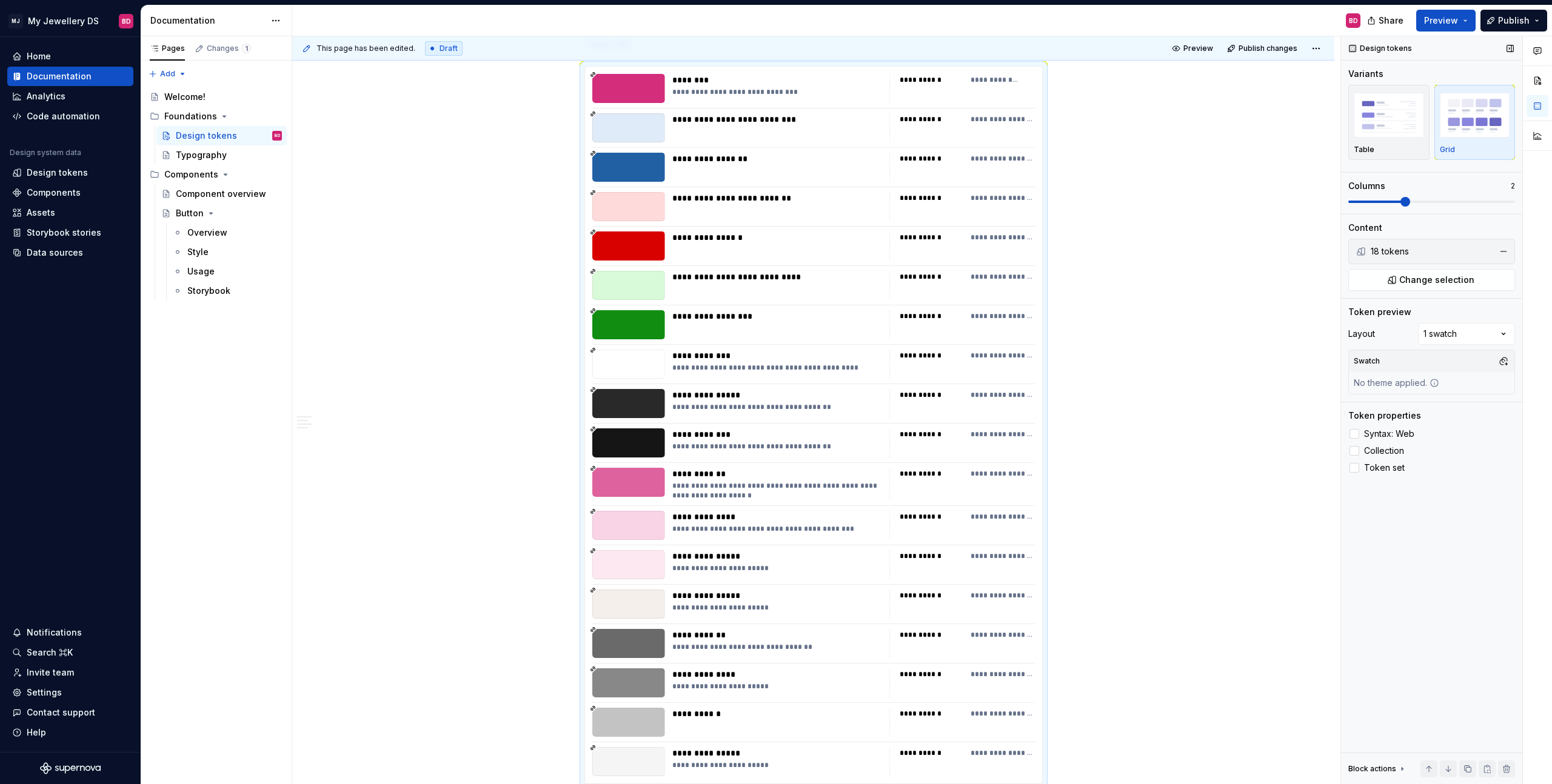 drag, startPoint x: 1431, startPoint y: 207, endPoint x: 1439, endPoint y: 207, distance: 8 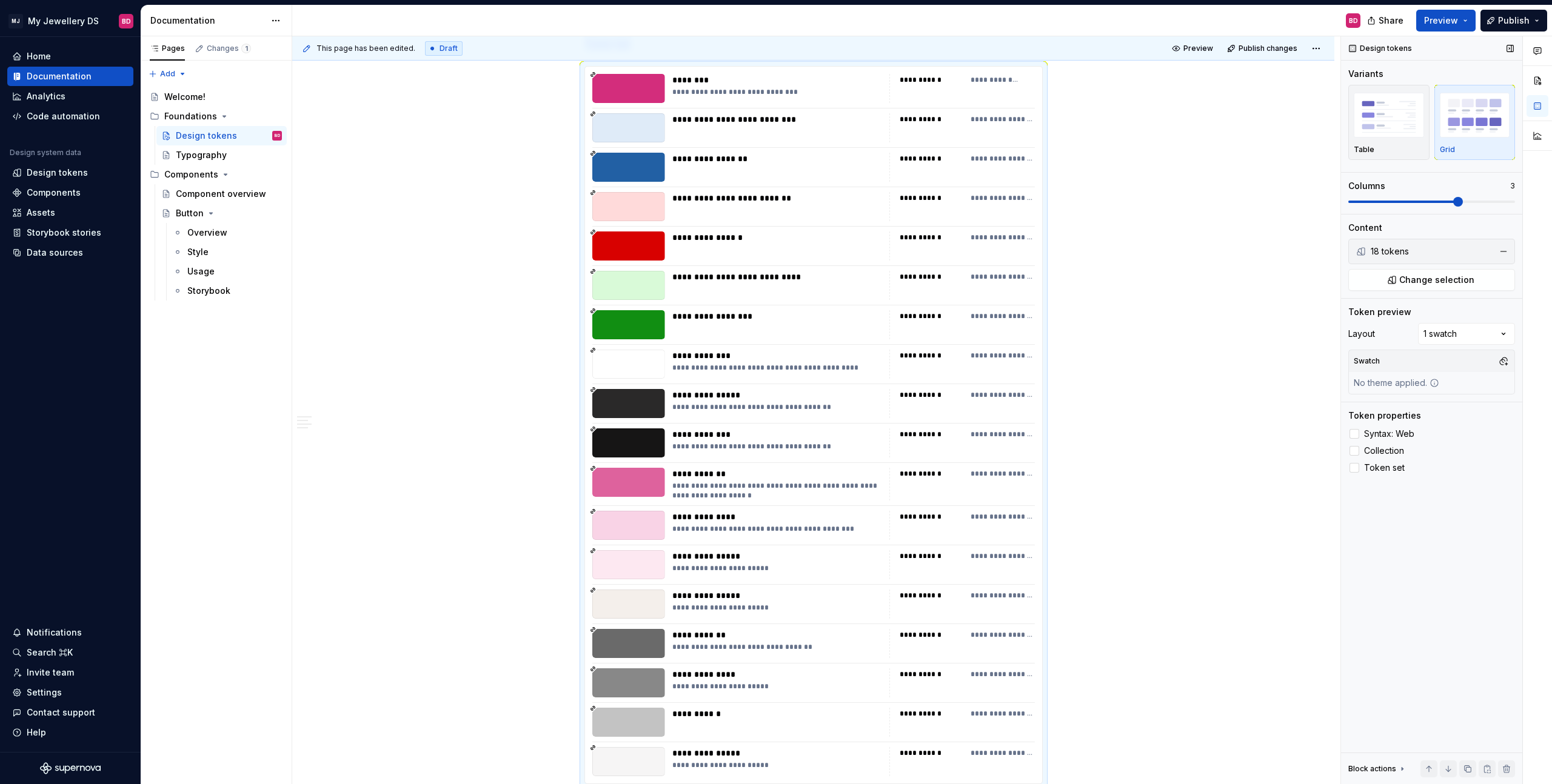 click at bounding box center (1458, 202) 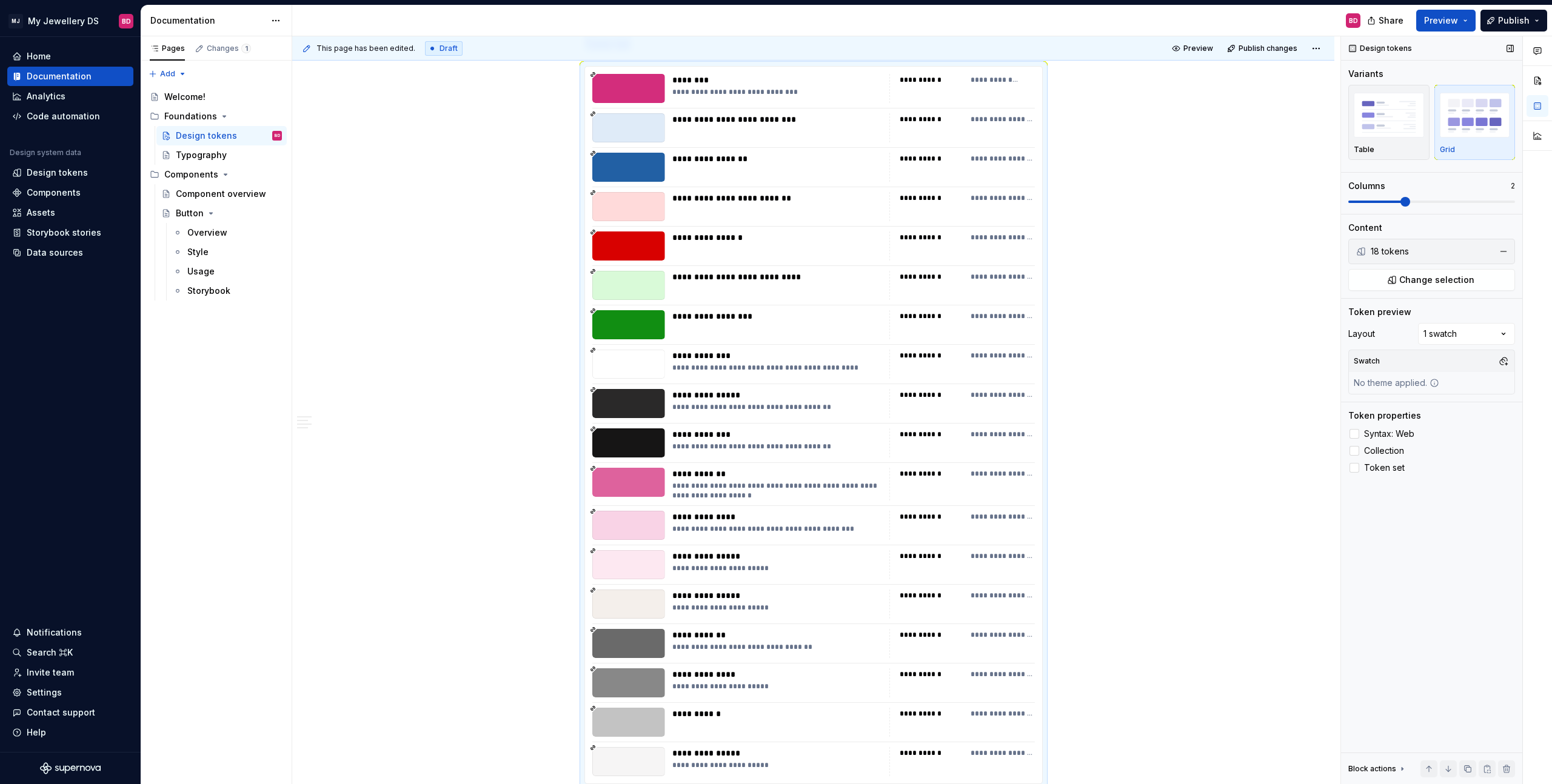 click on "Variants Table Grid Columns 2" at bounding box center [1431, 141] 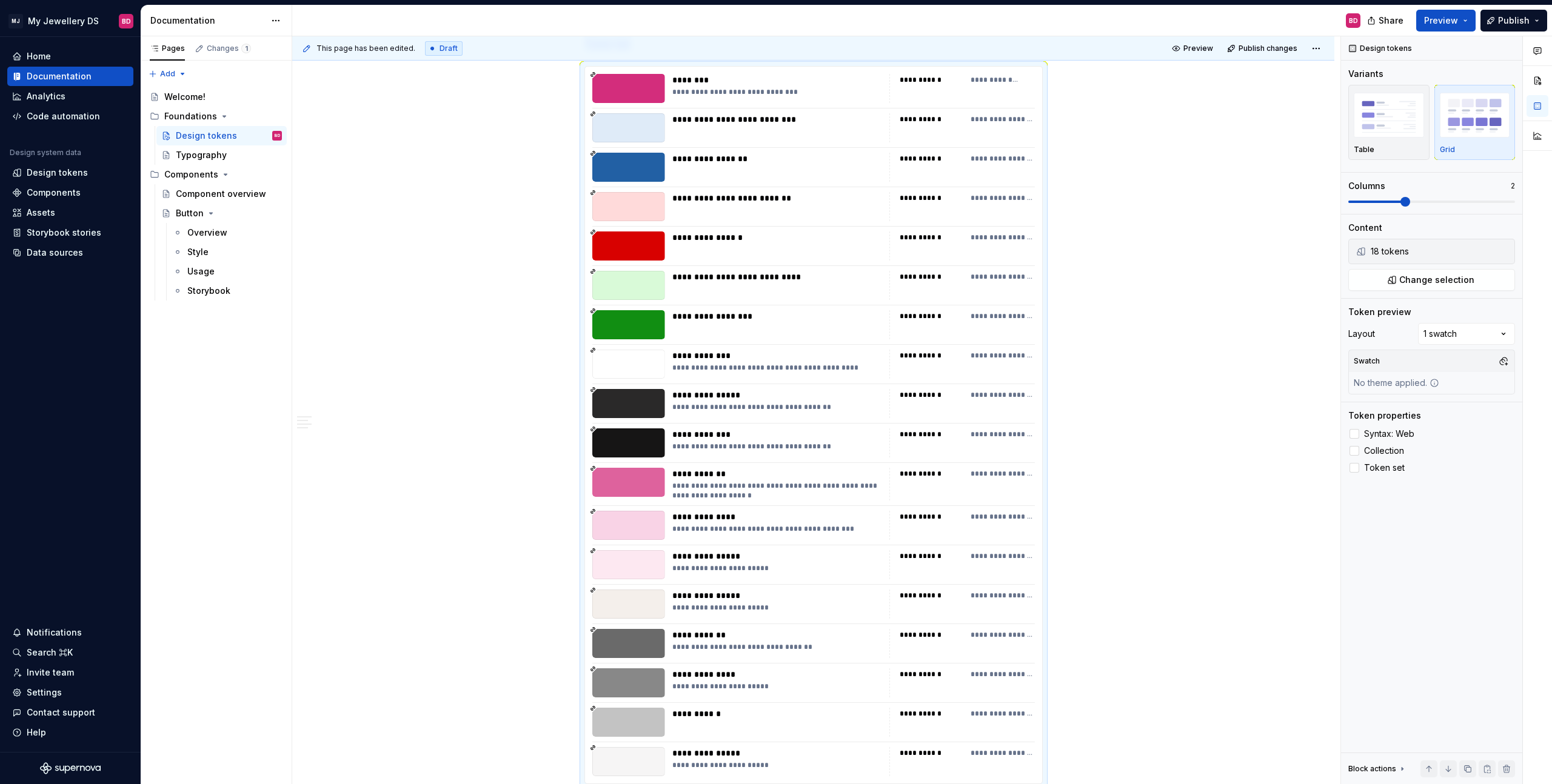 drag, startPoint x: 1316, startPoint y: 205, endPoint x: 1282, endPoint y: 204, distance: 34.014703 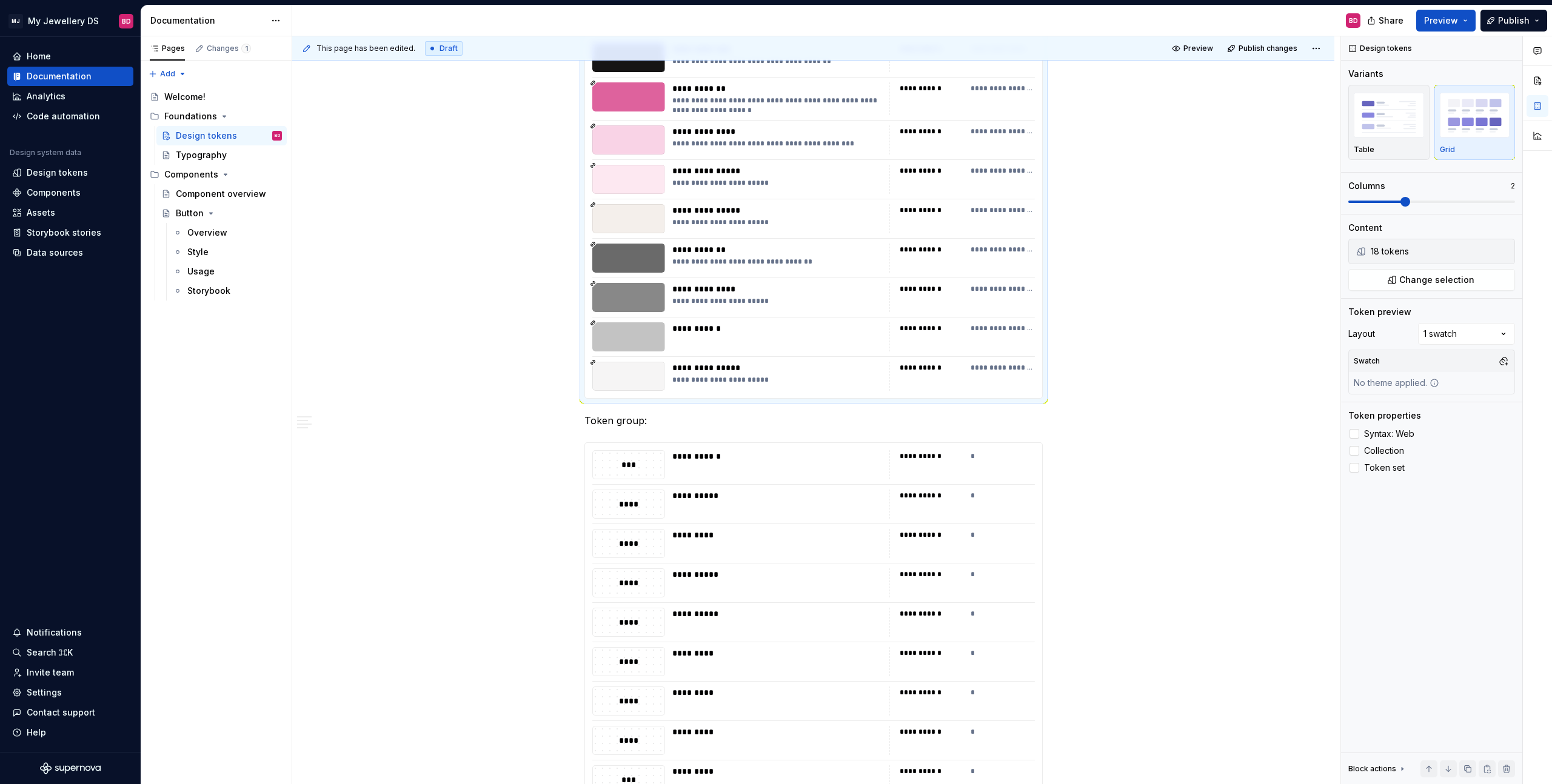 scroll, scrollTop: 628, scrollLeft: 0, axis: vertical 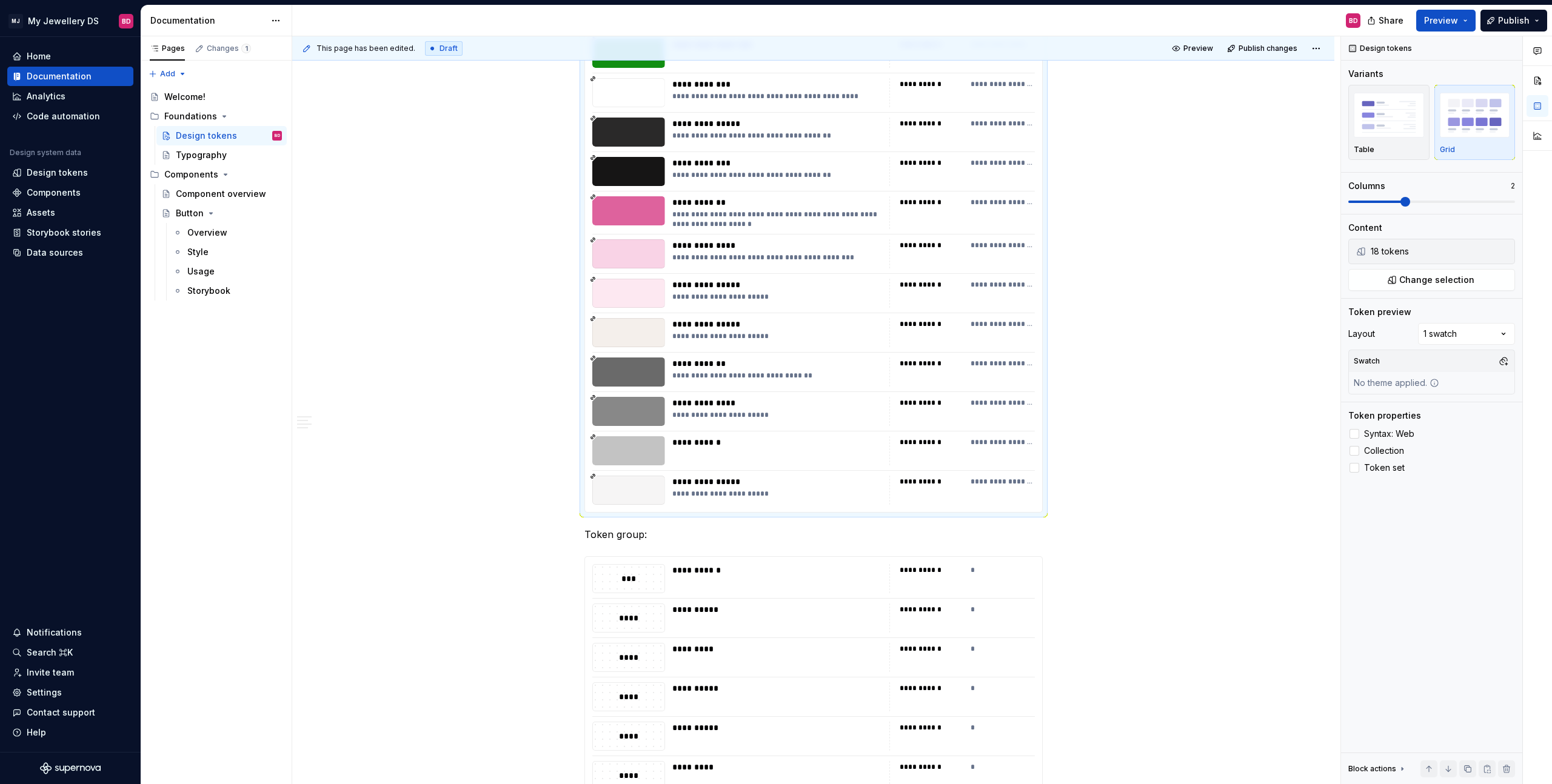 click on "**********" at bounding box center [814, 153] 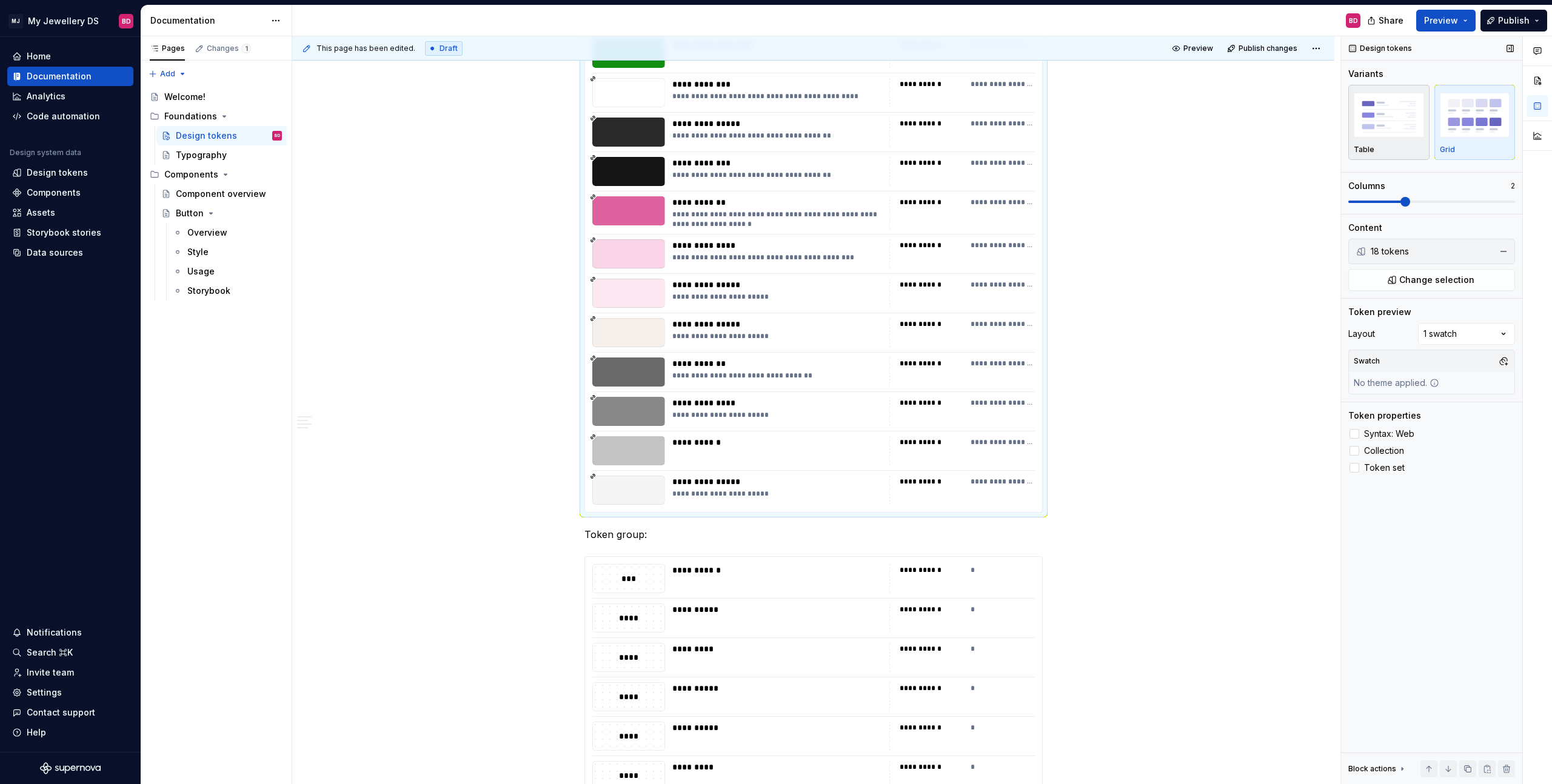 click at bounding box center (1389, 115) 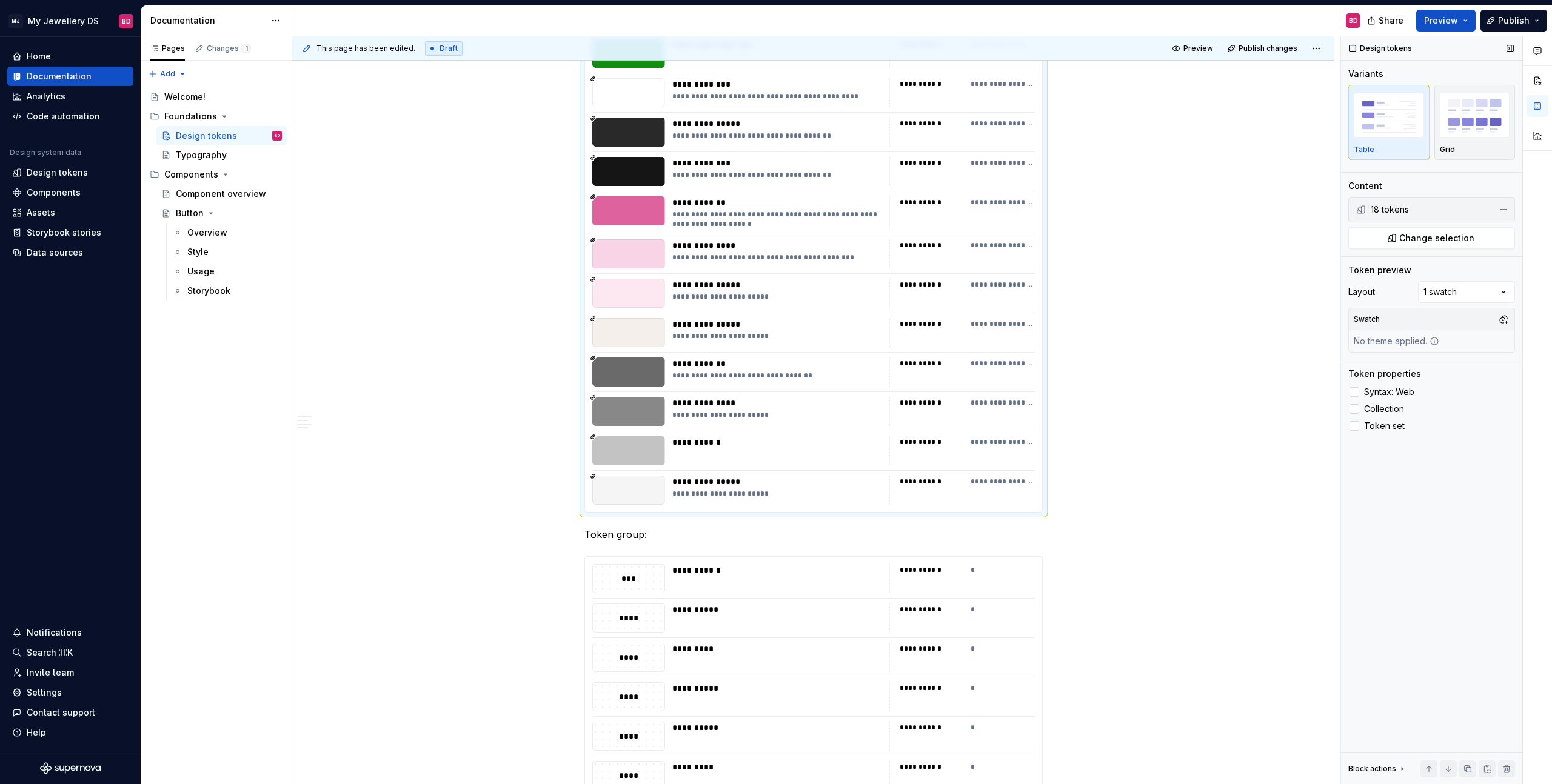 scroll, scrollTop: 386, scrollLeft: 0, axis: vertical 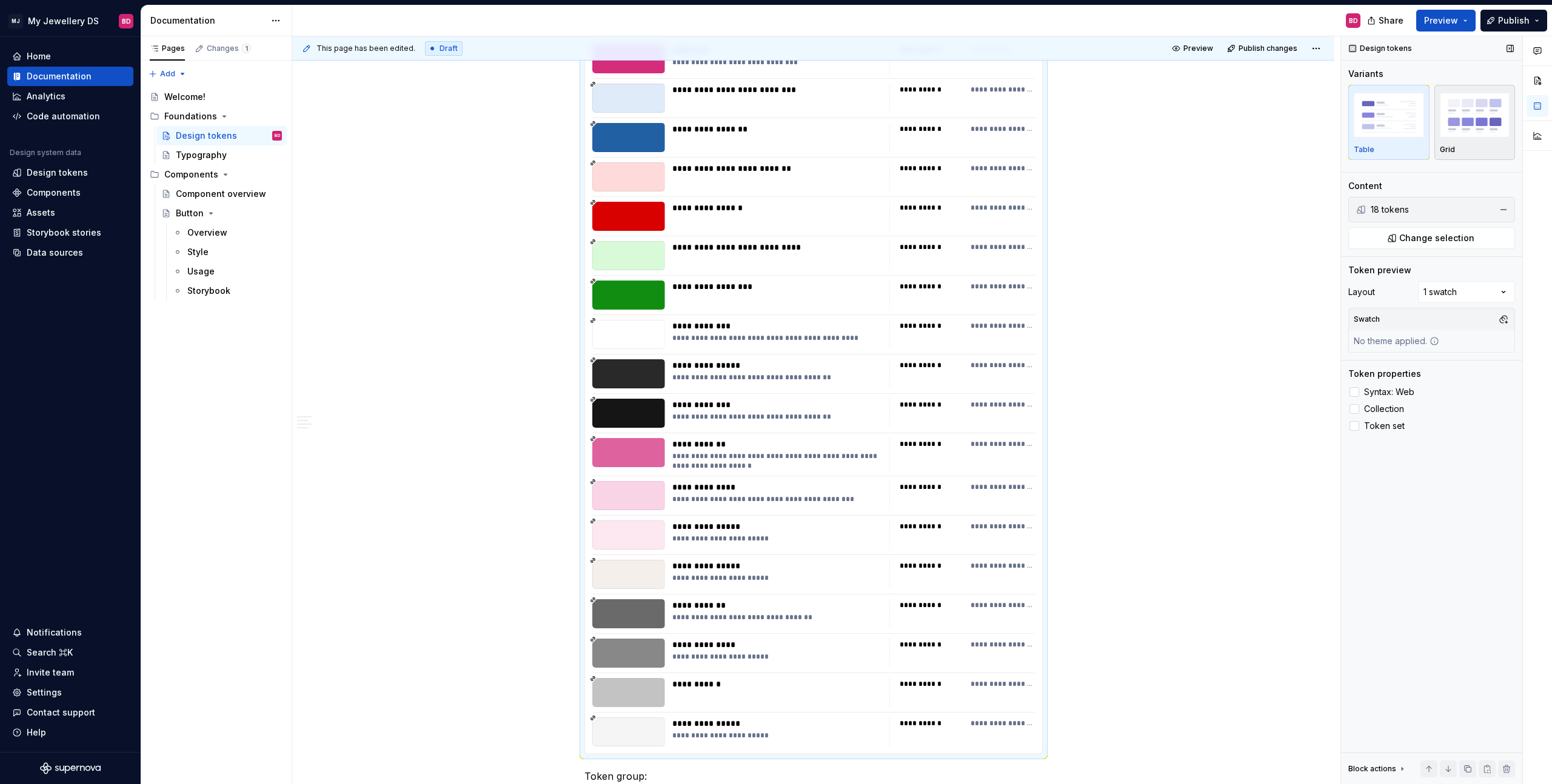click at bounding box center (1475, 115) 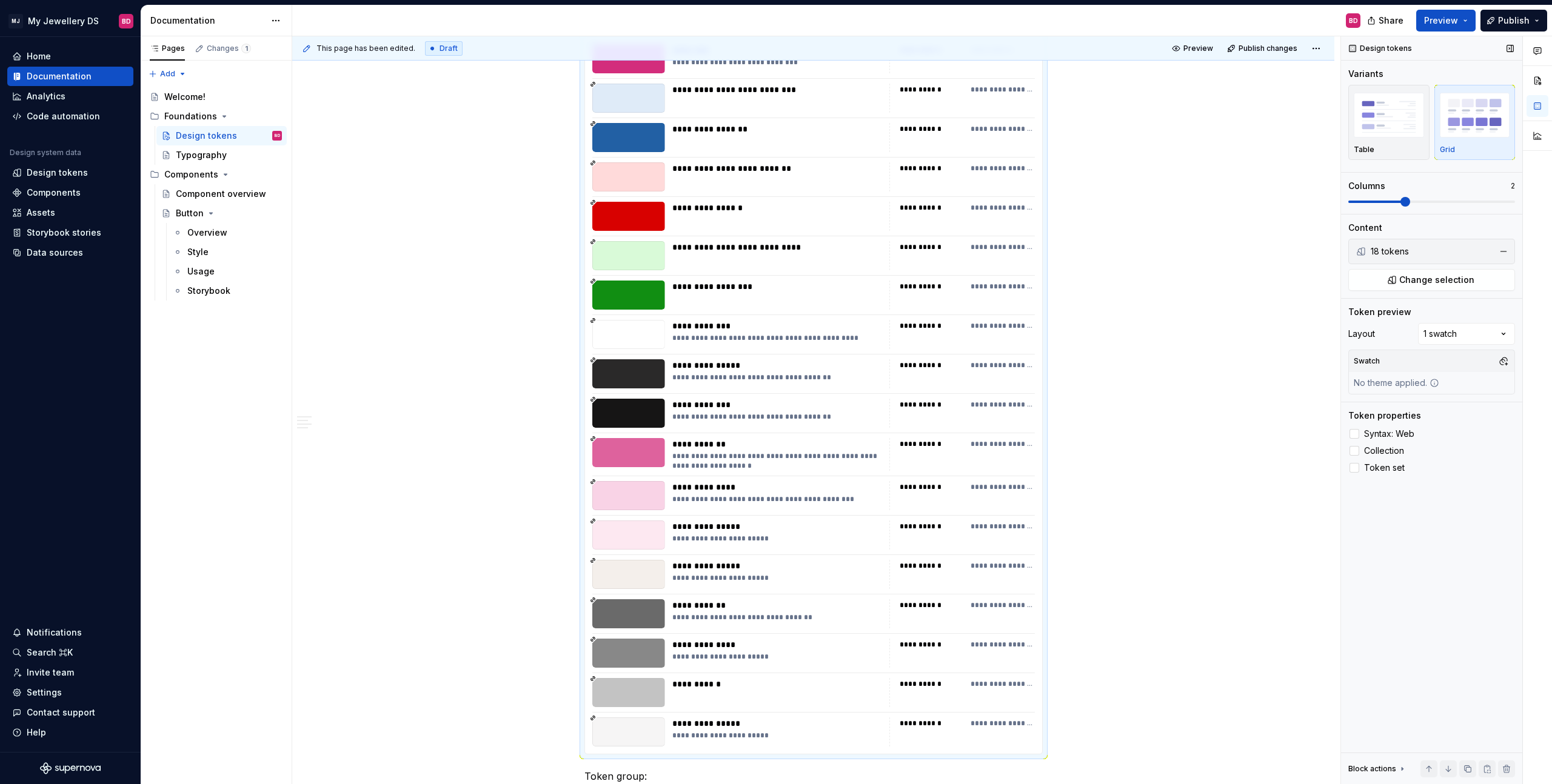 click at bounding box center (1405, 202) 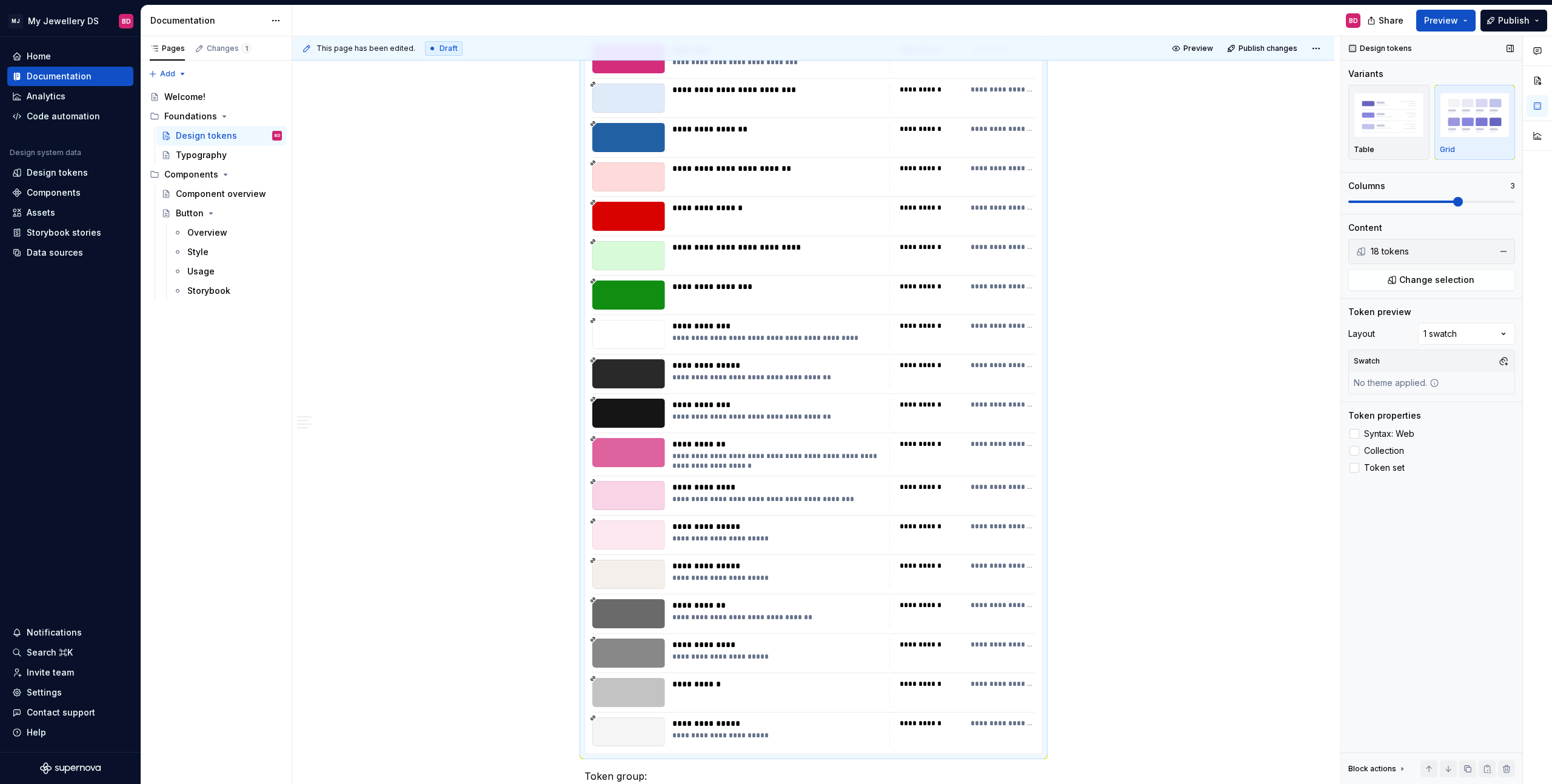 click at bounding box center (1431, 202) 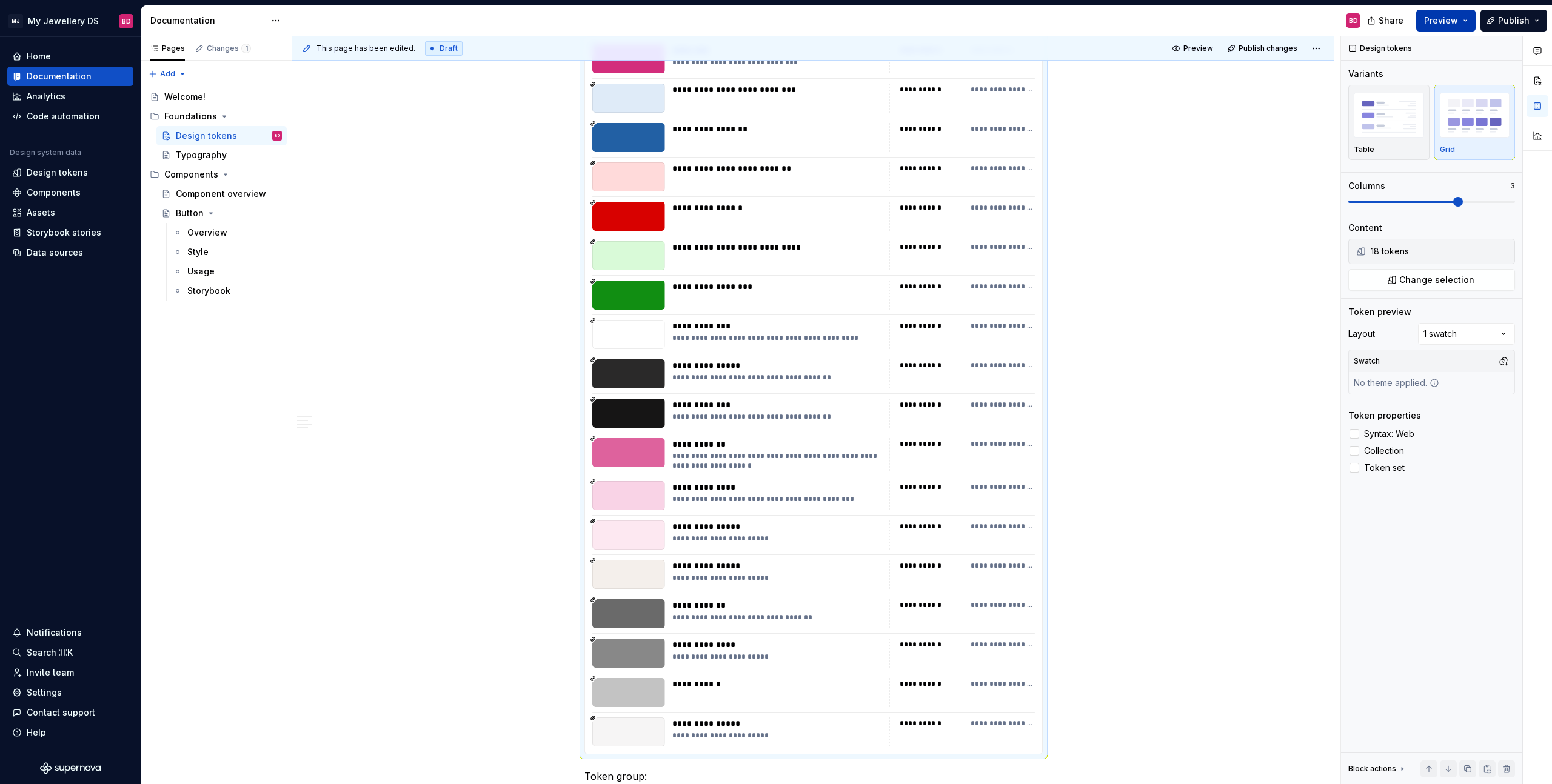 click on "Preview" at bounding box center [1441, 21] 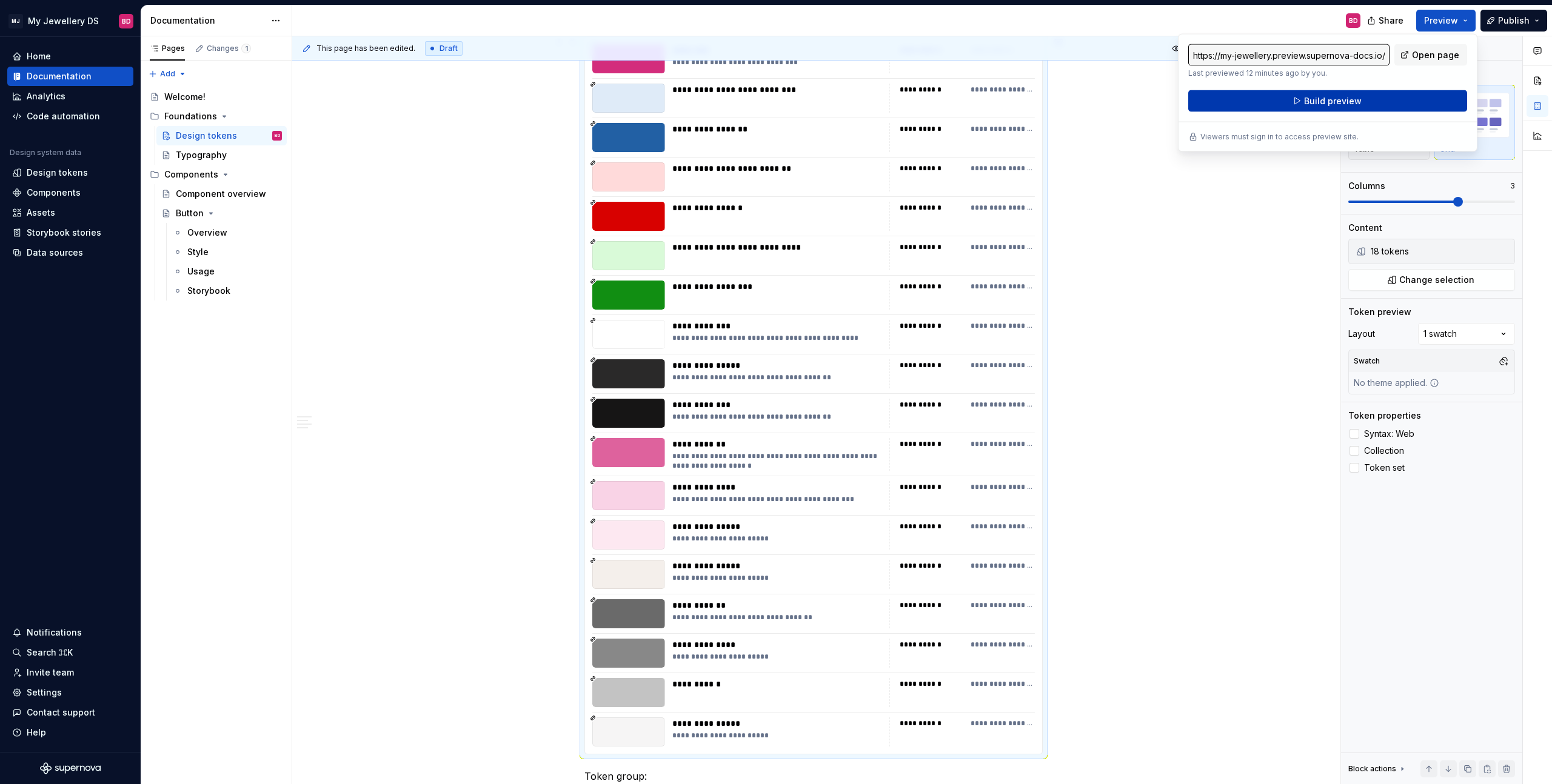 click on "Build preview" at bounding box center [1333, 101] 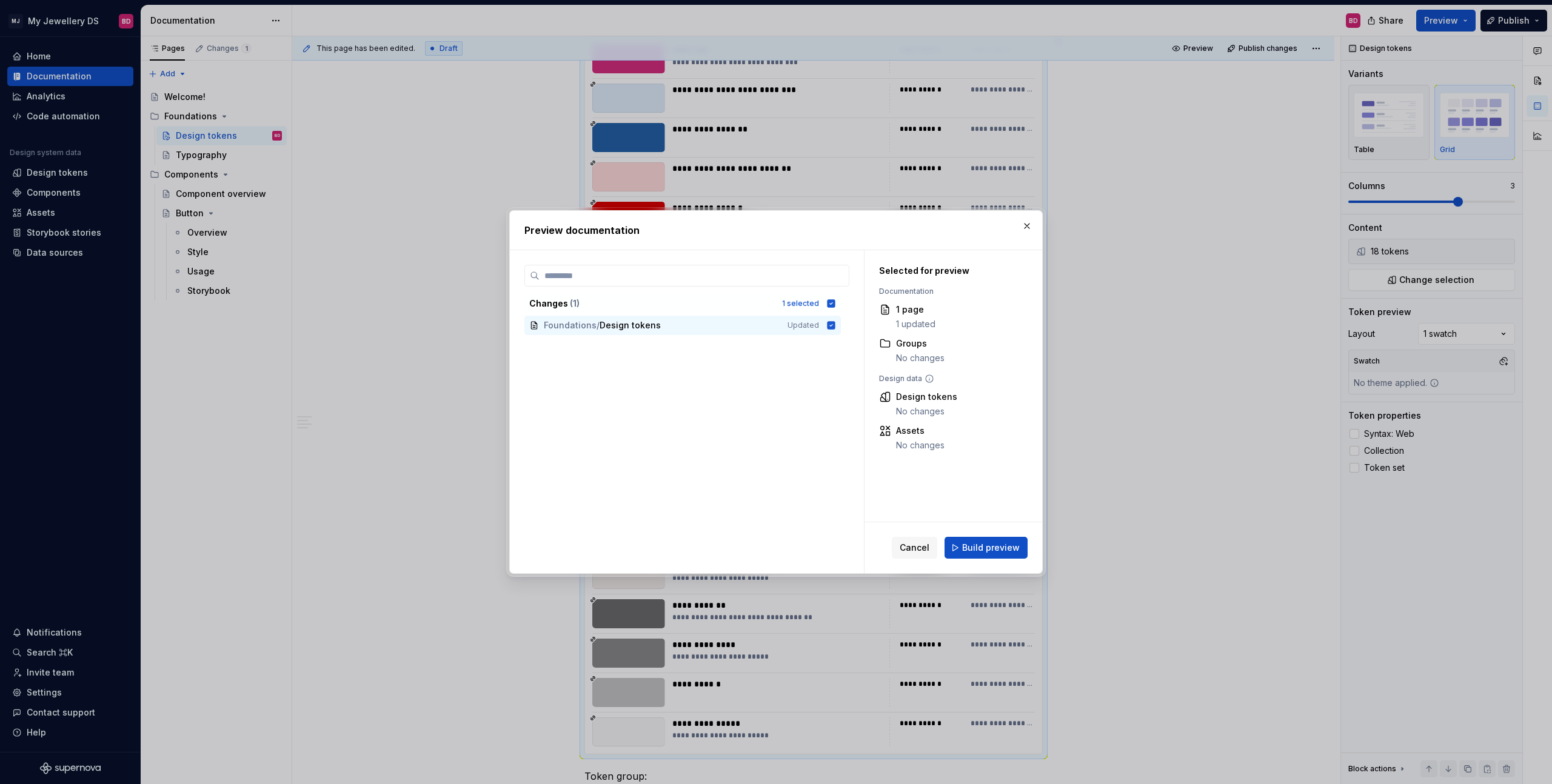 click on "Build preview" at bounding box center (986, 548) 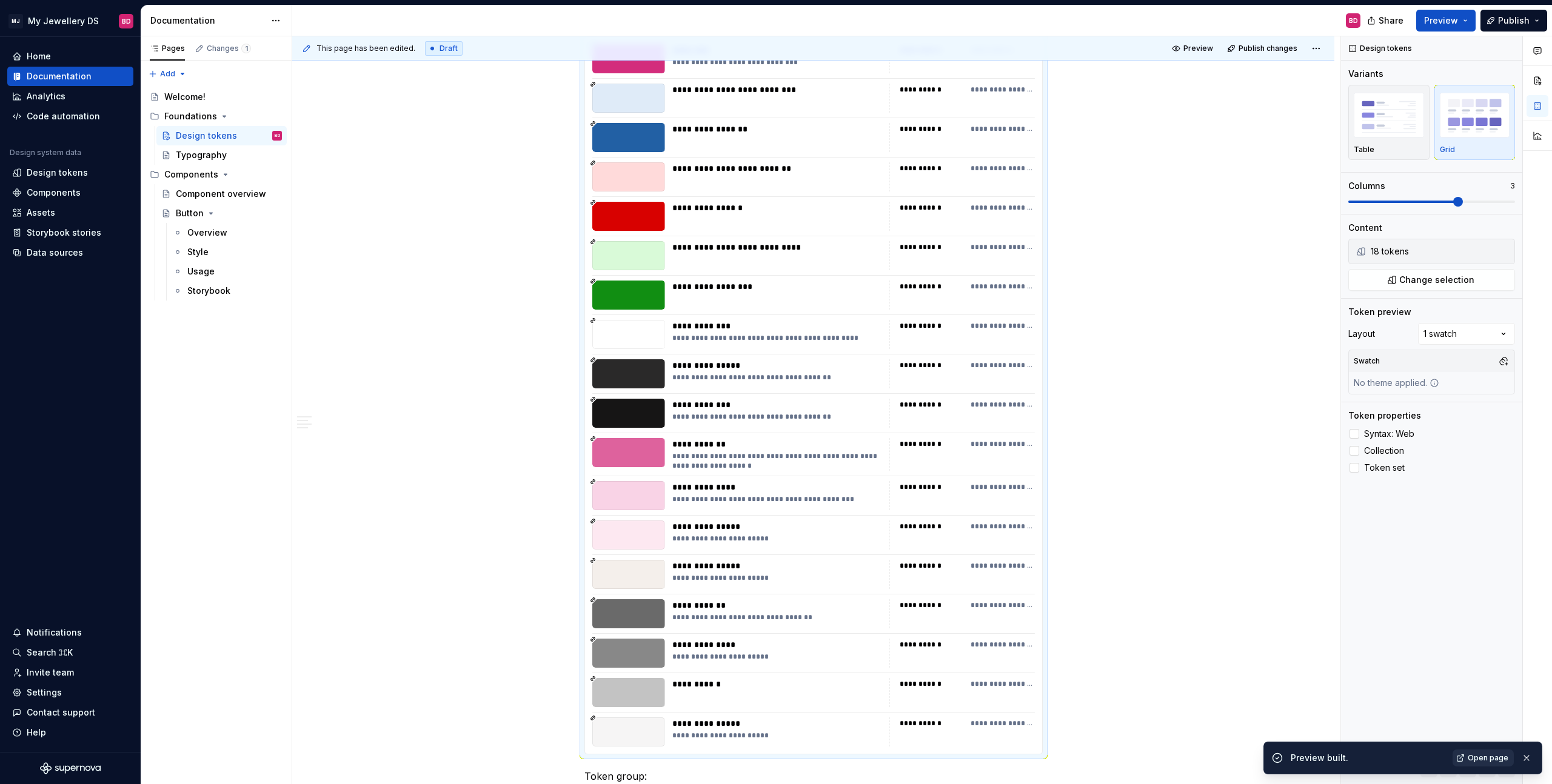 click on "Open page" at bounding box center (1488, 758) 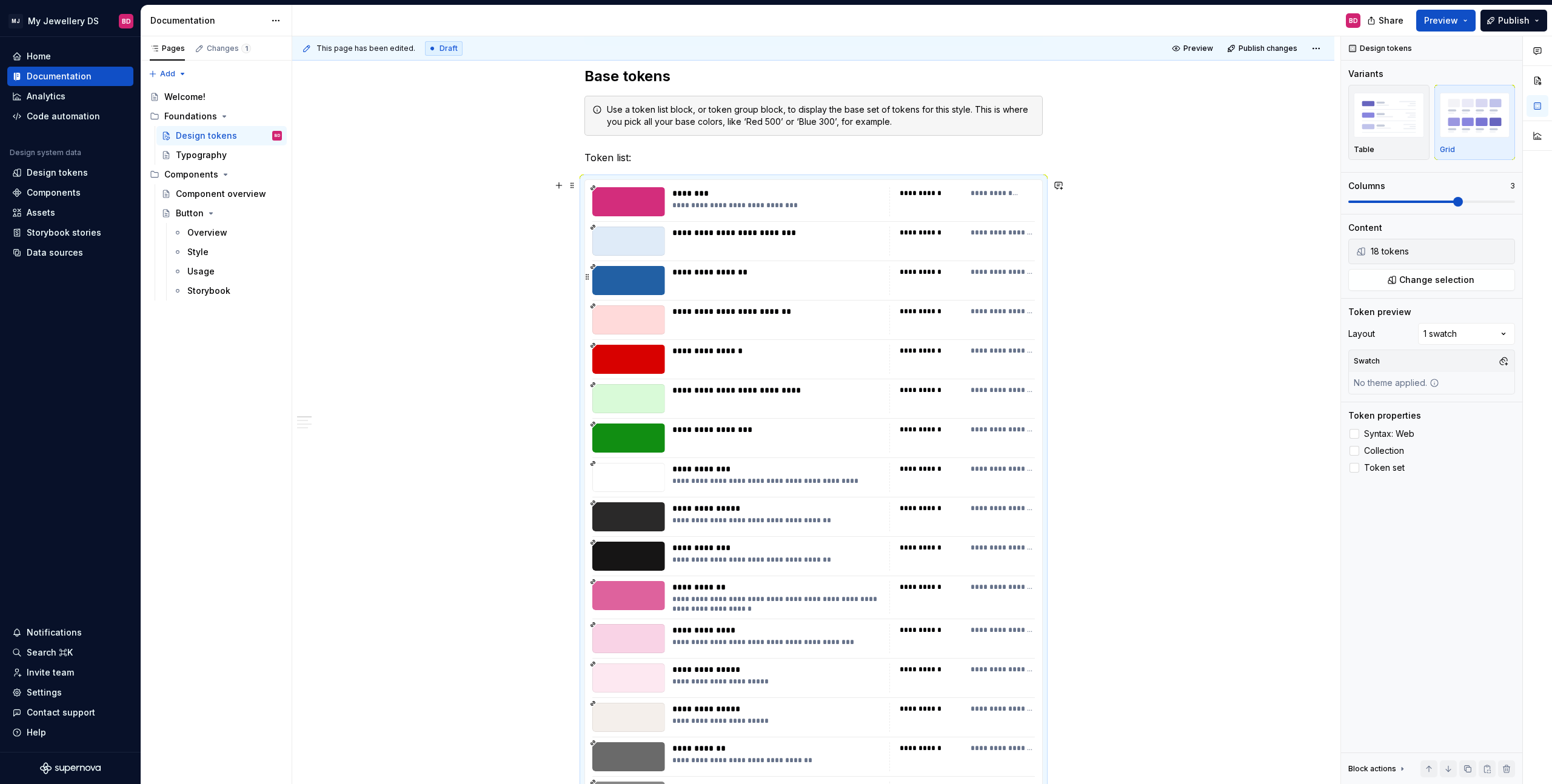 scroll, scrollTop: 238, scrollLeft: 0, axis: vertical 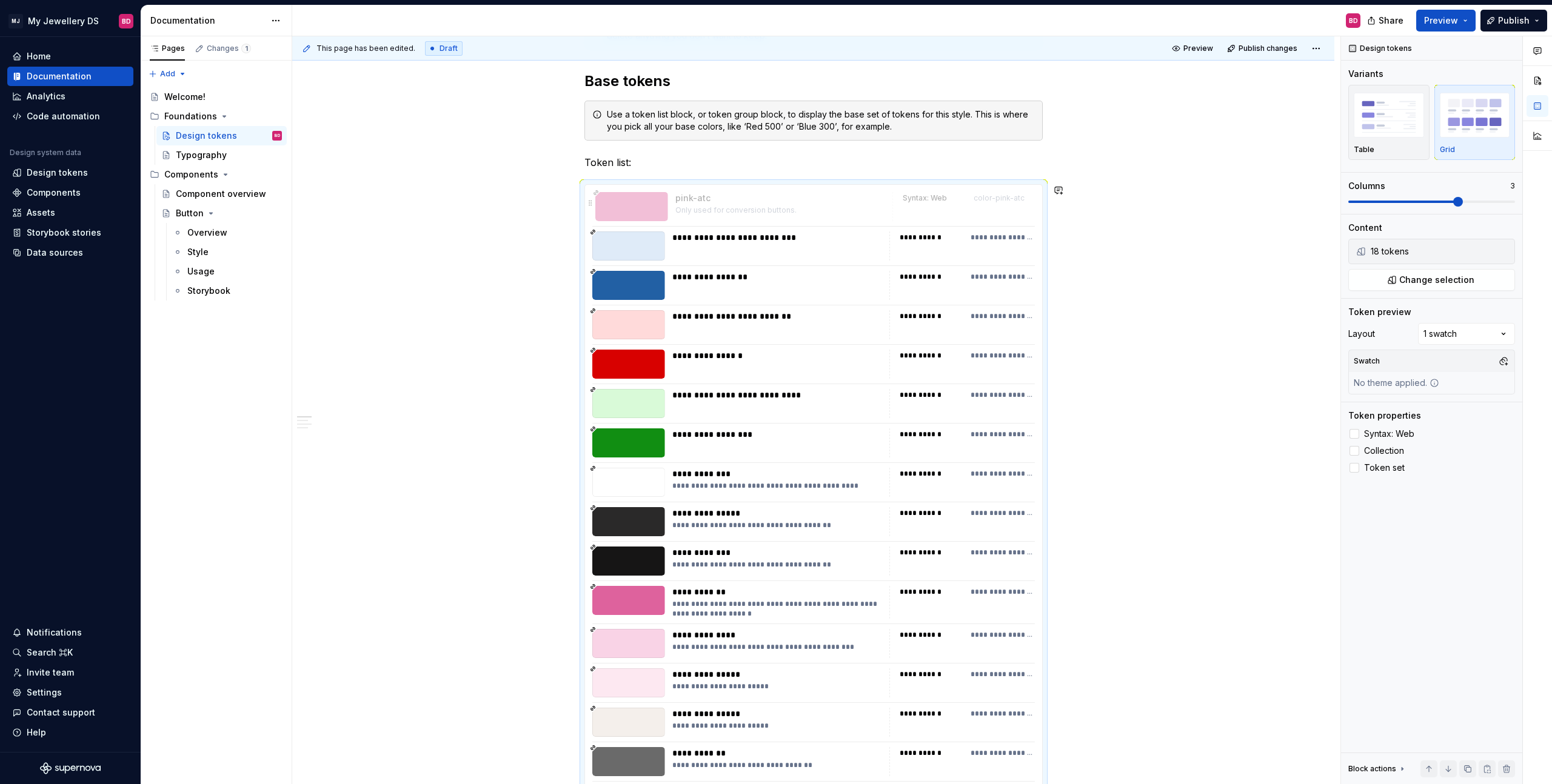 drag, startPoint x: 673, startPoint y: 199, endPoint x: 695, endPoint y: 202, distance: 22.203603 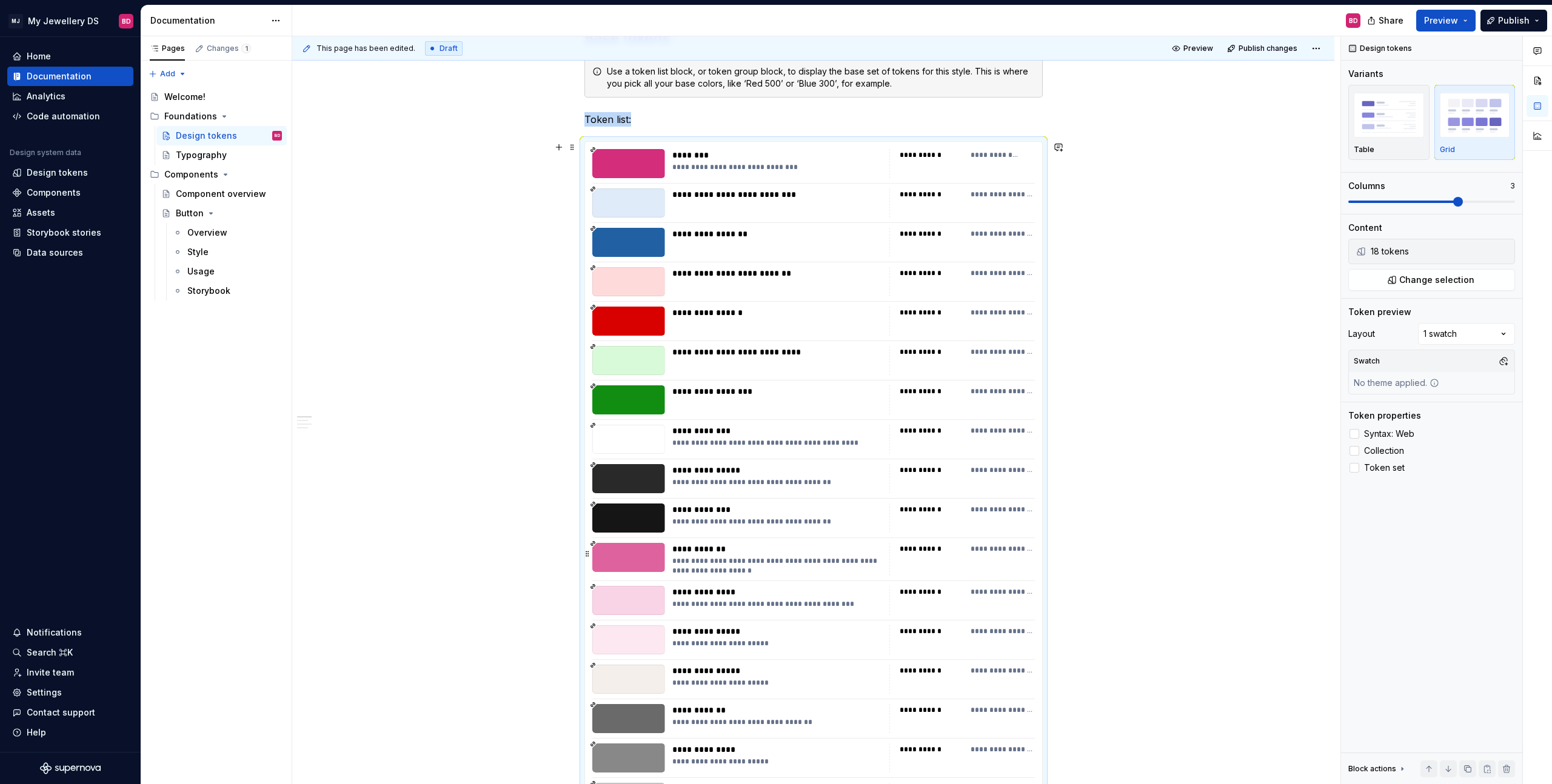 scroll, scrollTop: 280, scrollLeft: 0, axis: vertical 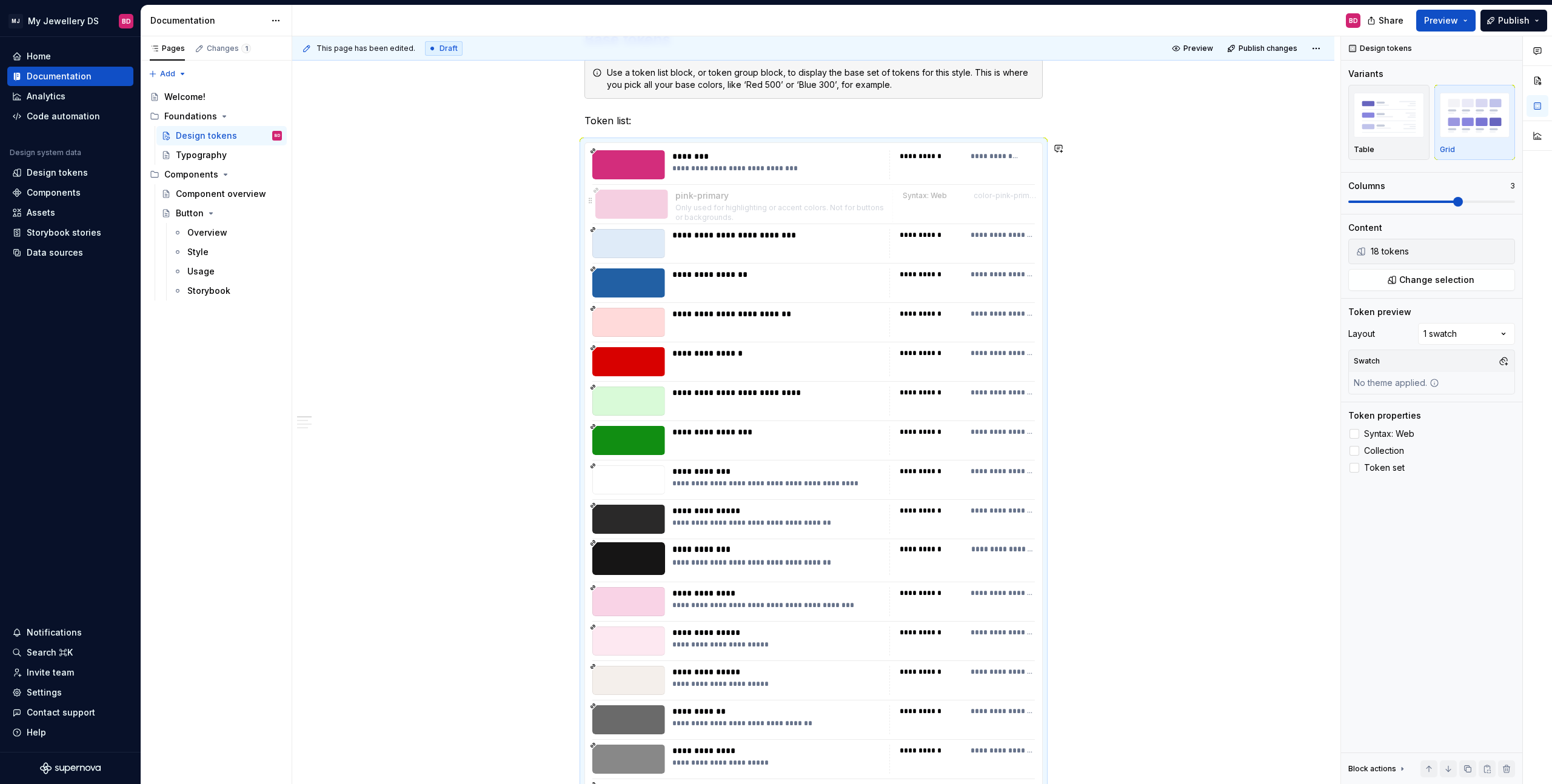 drag, startPoint x: 764, startPoint y: 555, endPoint x: 755, endPoint y: 210, distance: 345.1174 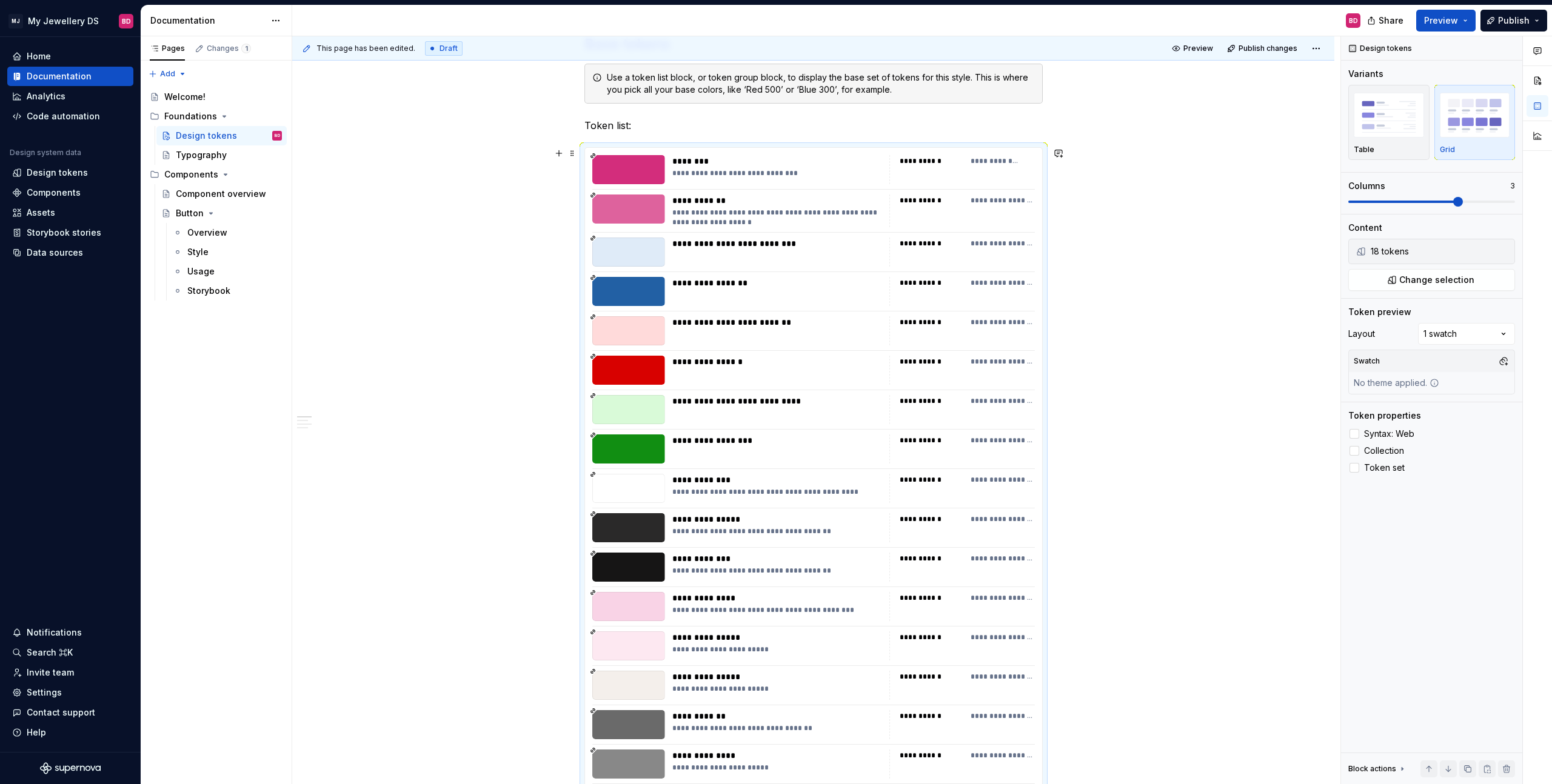 scroll, scrollTop: 260, scrollLeft: 0, axis: vertical 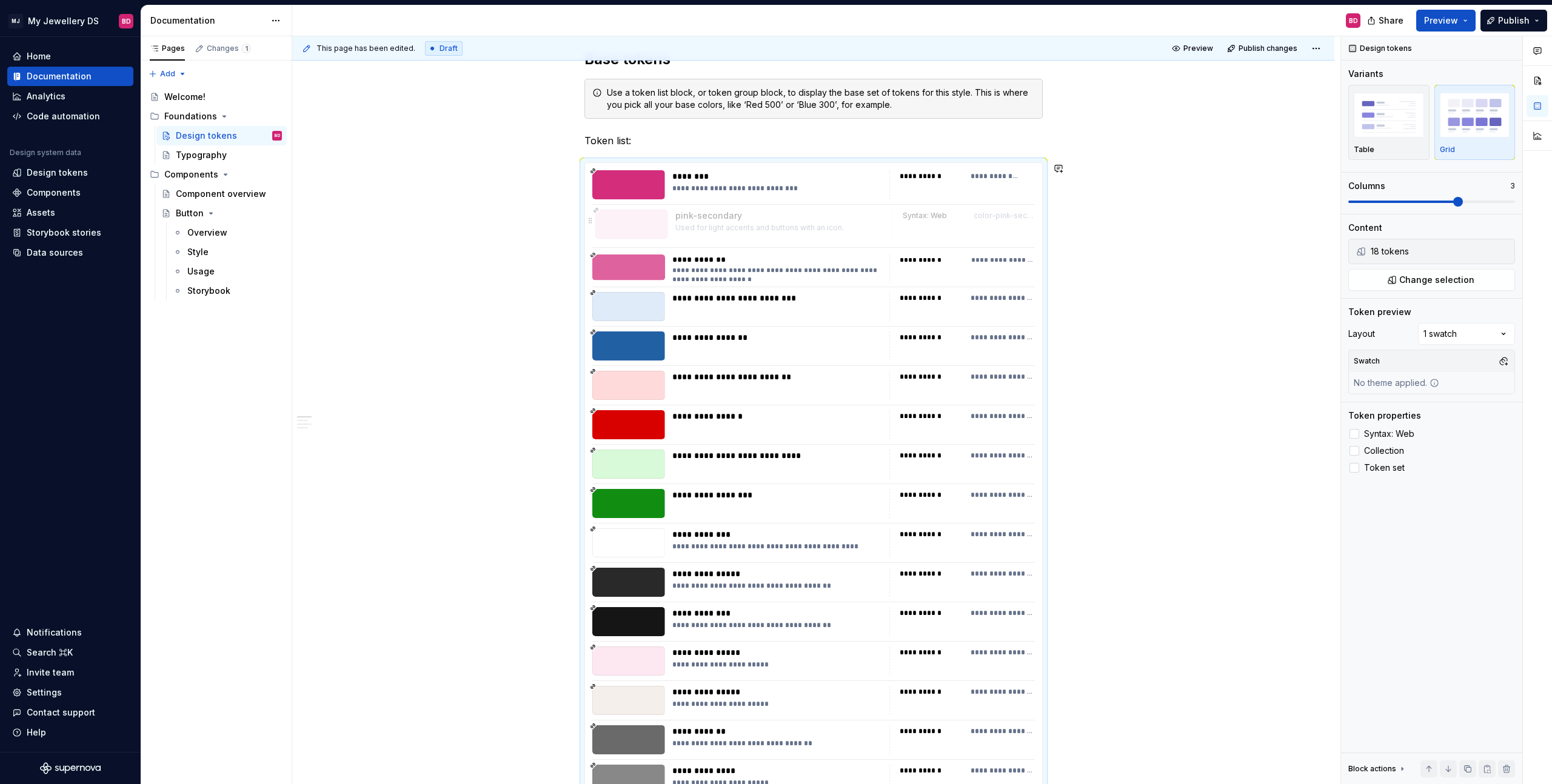 drag, startPoint x: 764, startPoint y: 615, endPoint x: 760, endPoint y: 223, distance: 392.02041 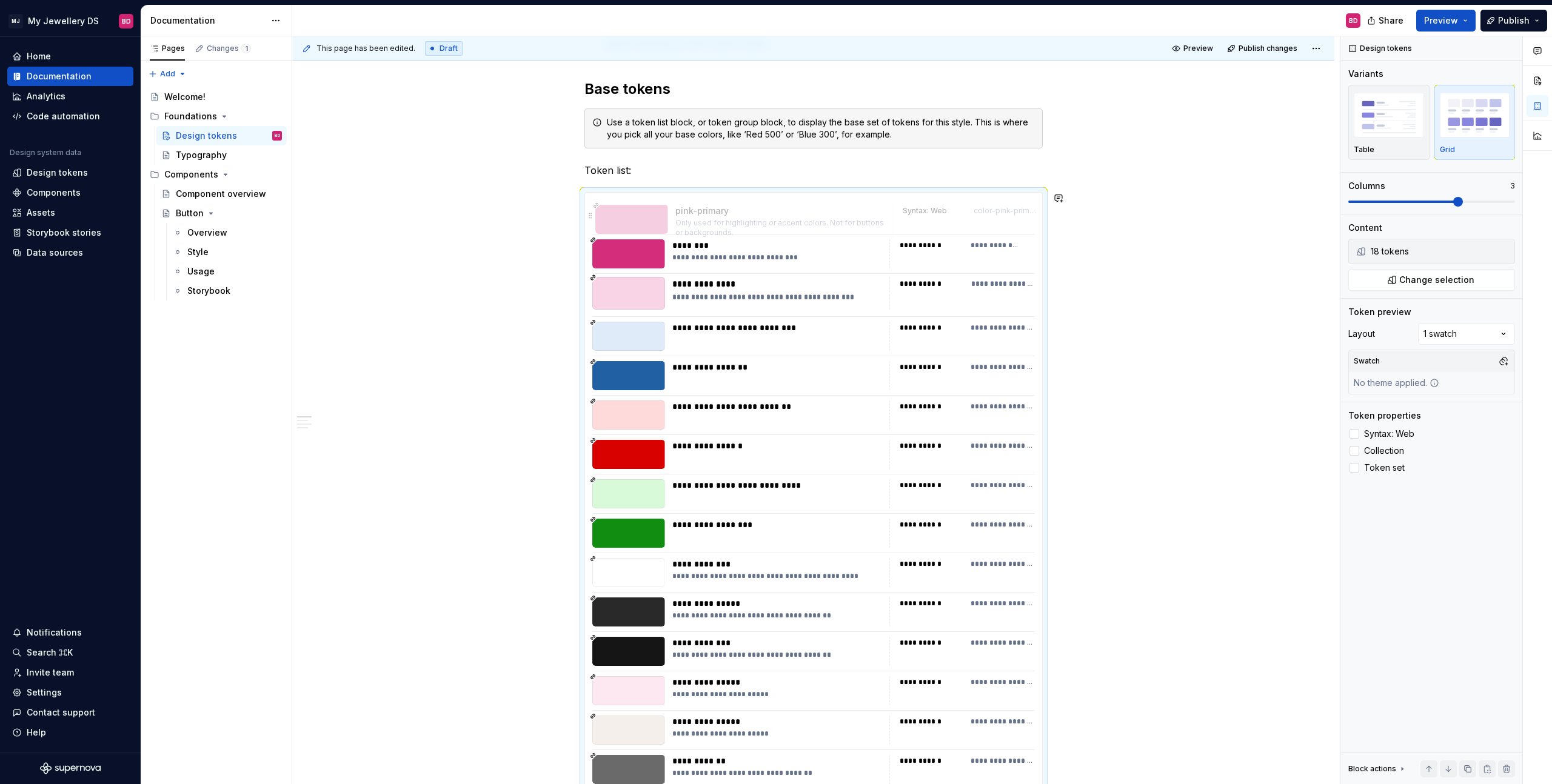 drag, startPoint x: 743, startPoint y: 248, endPoint x: 741, endPoint y: 195, distance: 53.03772 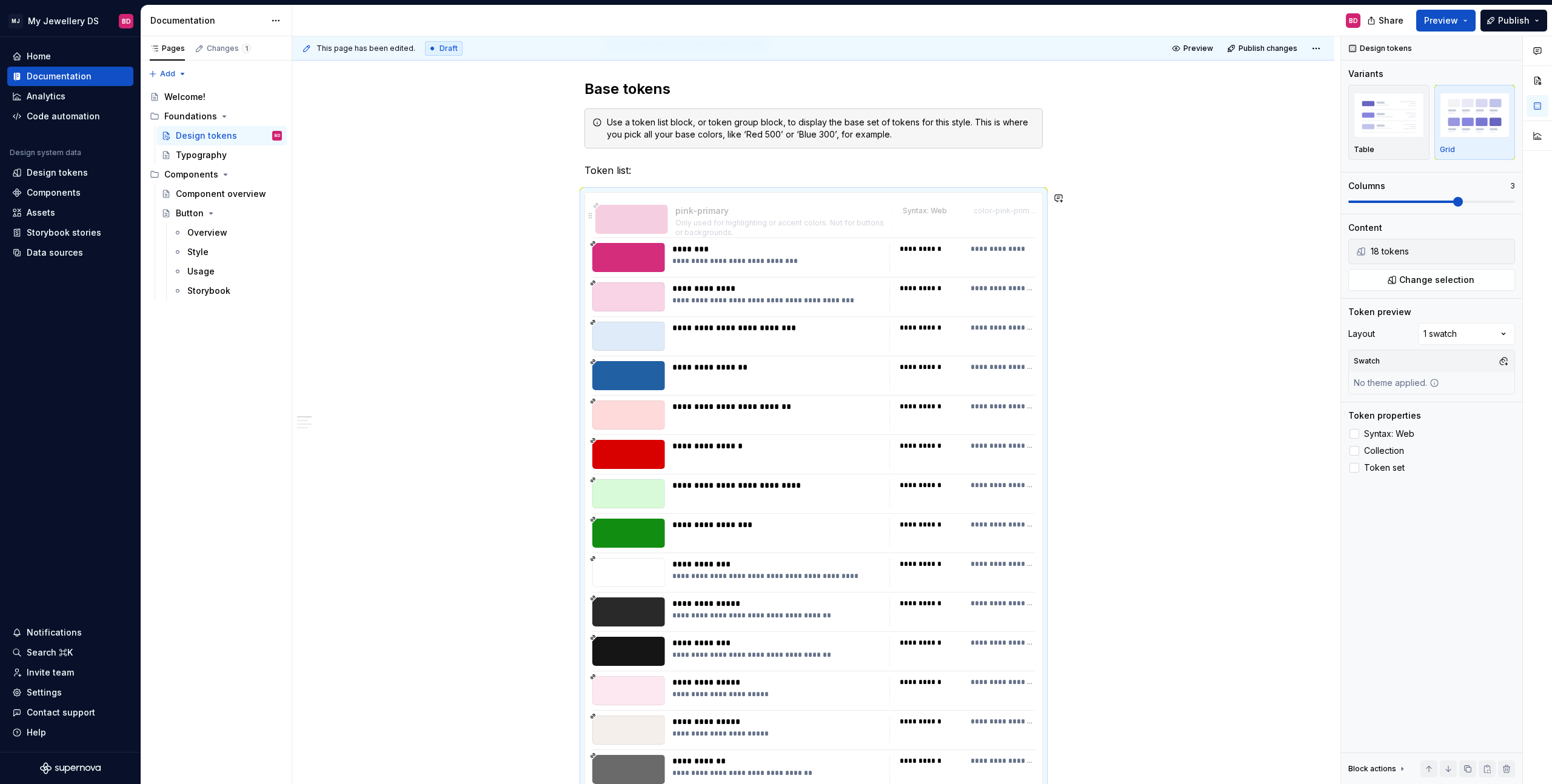 scroll, scrollTop: 225, scrollLeft: 0, axis: vertical 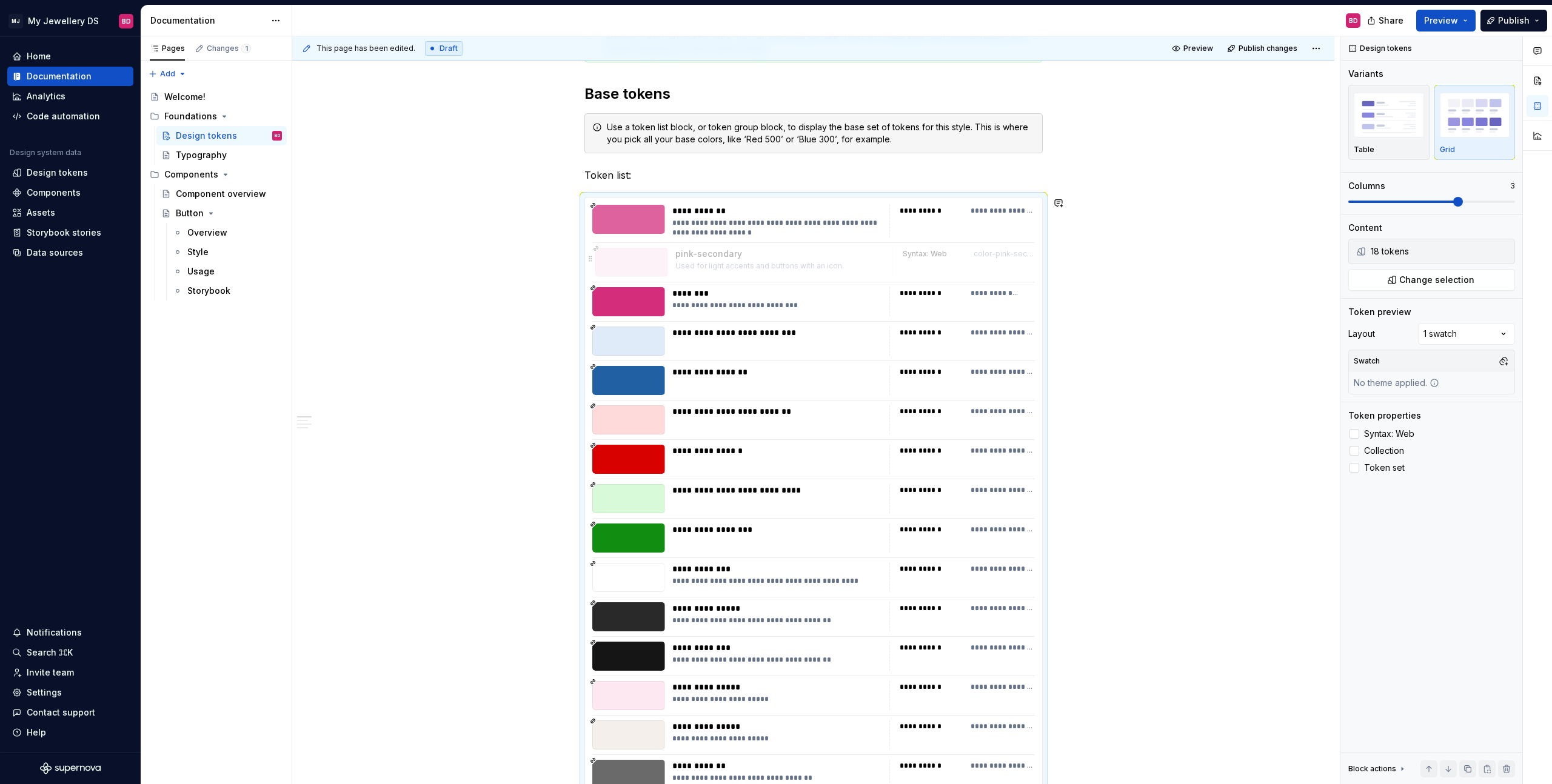 drag, startPoint x: 734, startPoint y: 293, endPoint x: 737, endPoint y: 253, distance: 40.112342 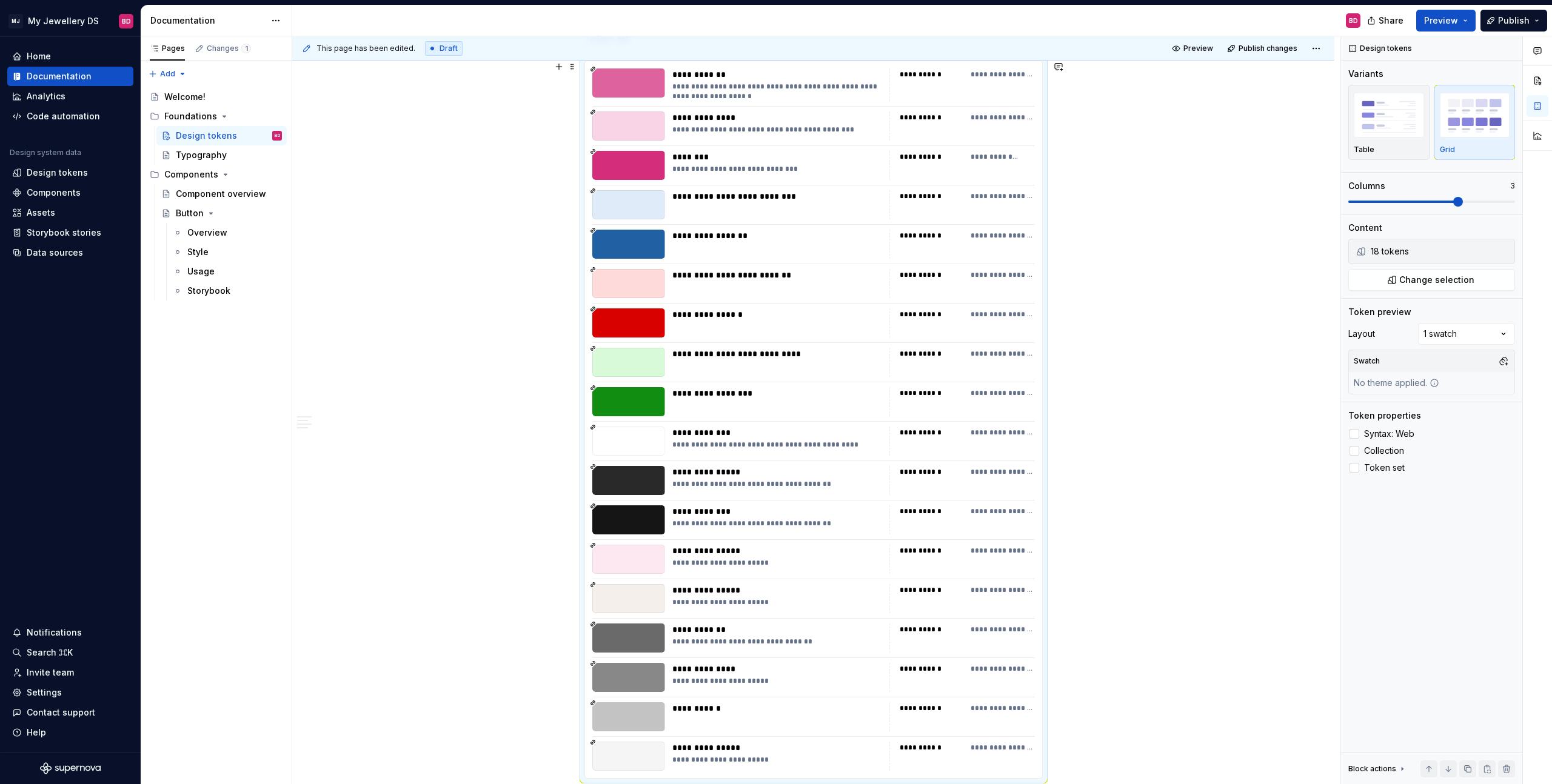 scroll, scrollTop: 355, scrollLeft: 0, axis: vertical 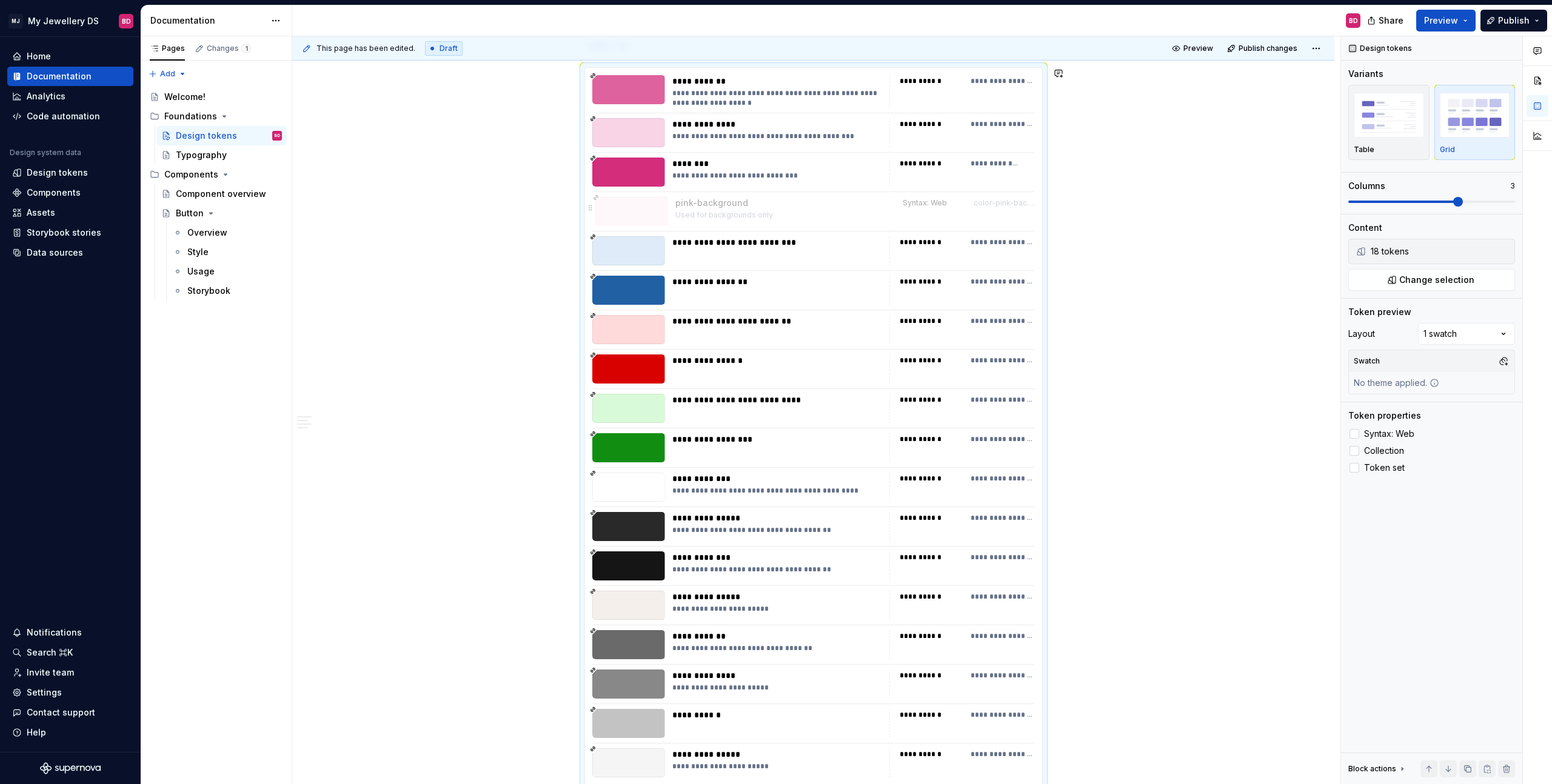 drag, startPoint x: 754, startPoint y: 529, endPoint x: 755, endPoint y: 221, distance: 308.00162 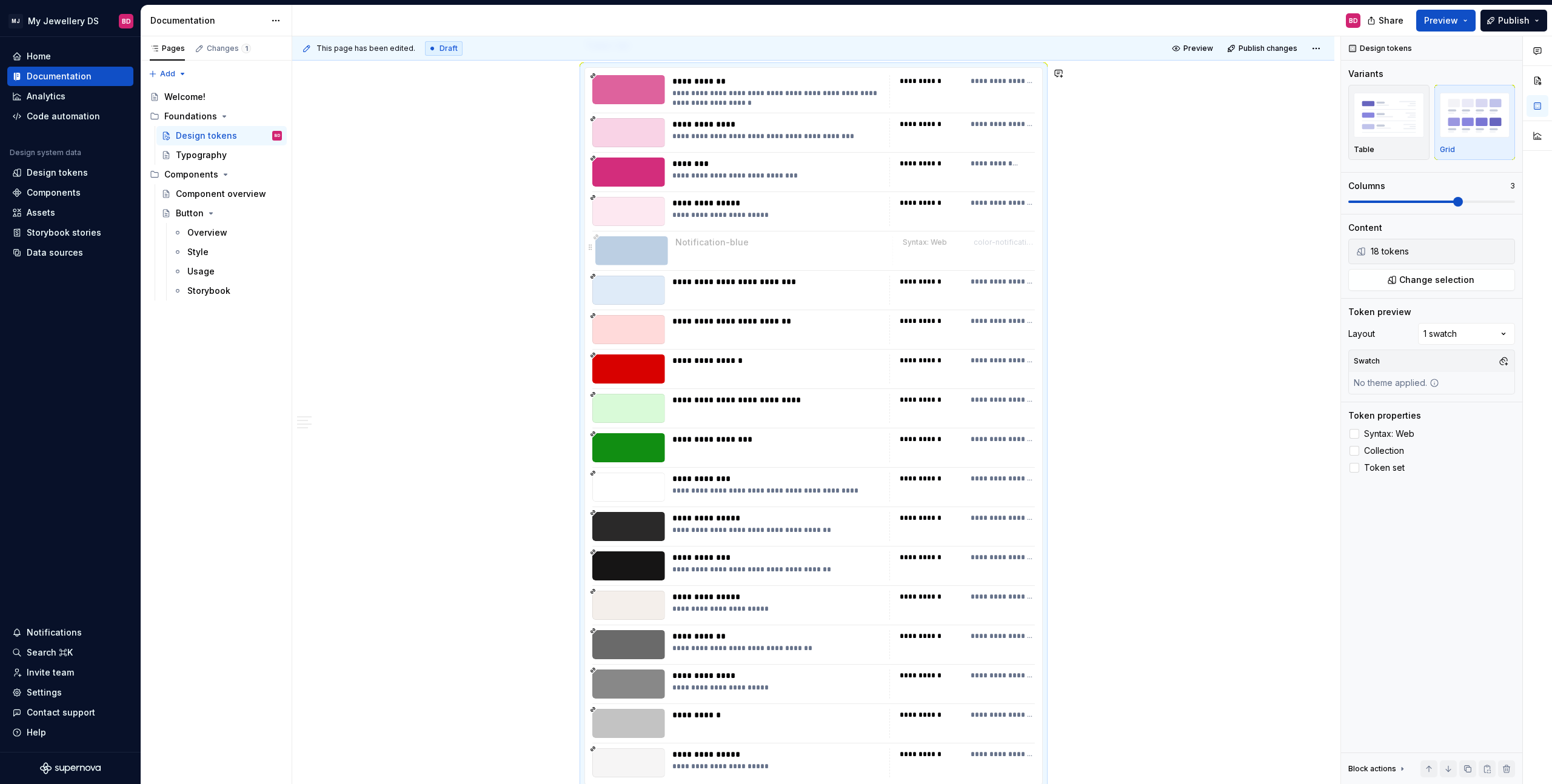 drag, startPoint x: 778, startPoint y: 287, endPoint x: 780, endPoint y: 251, distance: 36.05551 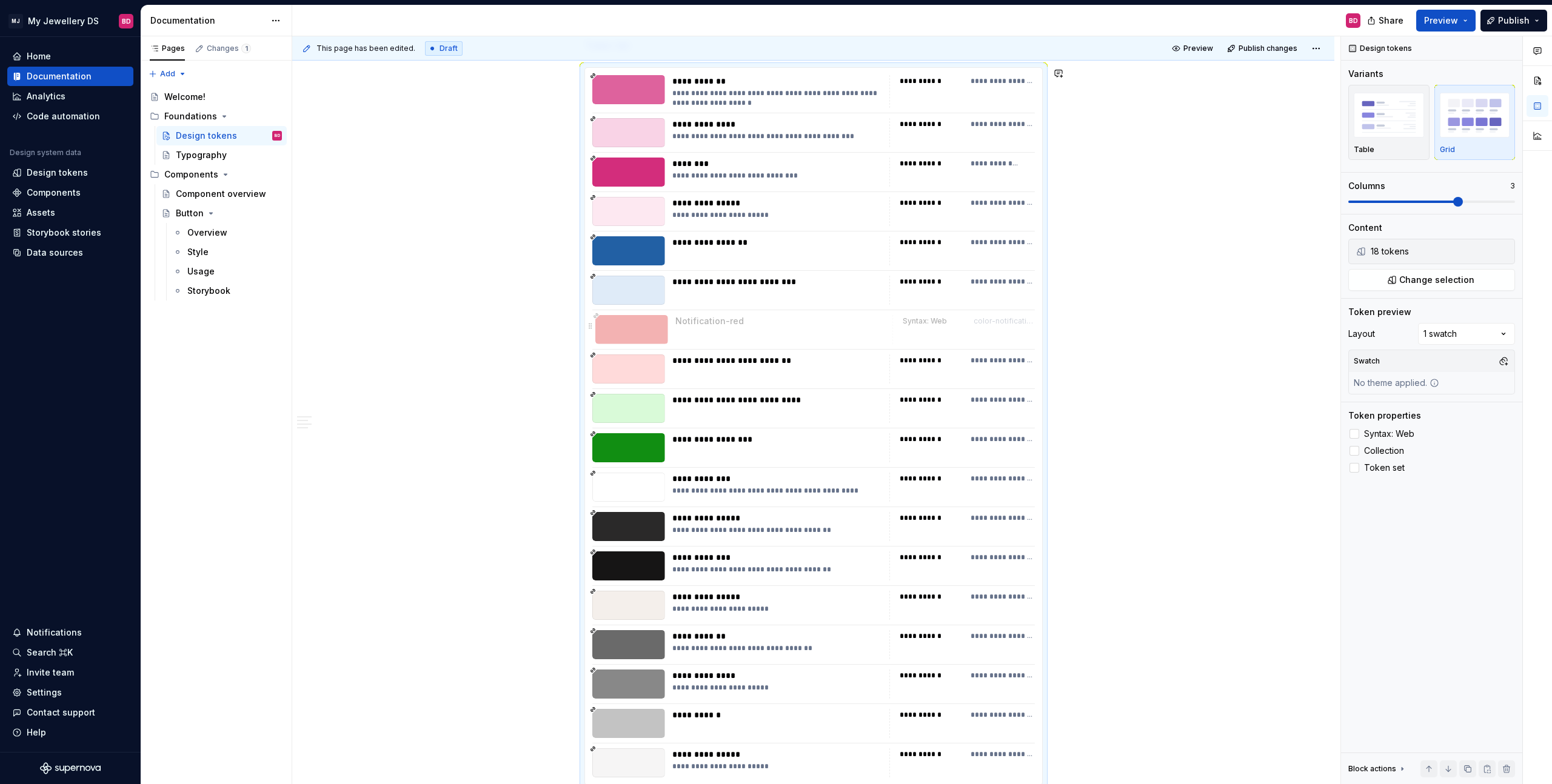 drag, startPoint x: 749, startPoint y: 362, endPoint x: 756, endPoint y: 353, distance: 11 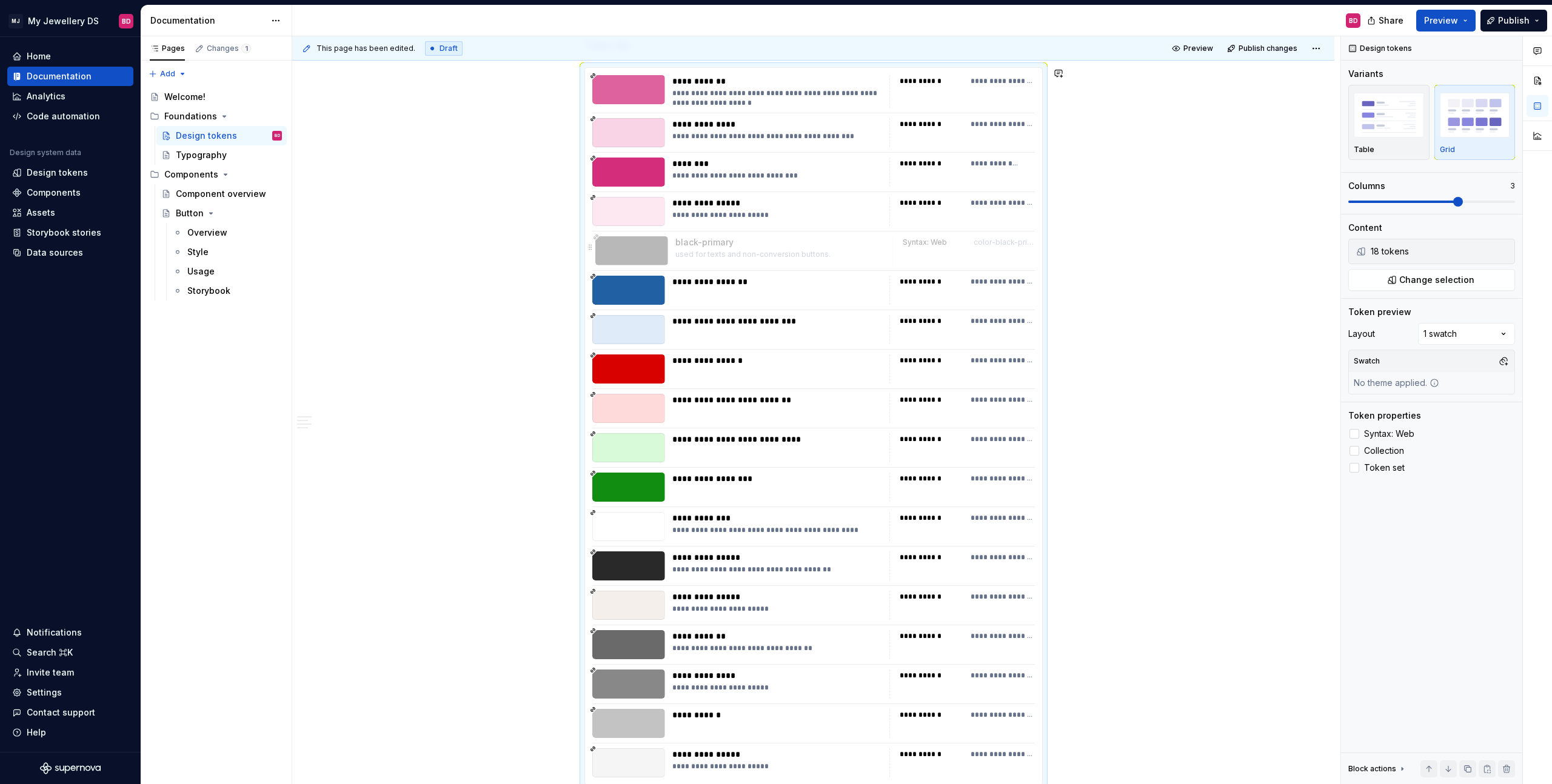 drag, startPoint x: 730, startPoint y: 553, endPoint x: 729, endPoint y: 244, distance: 309.00162 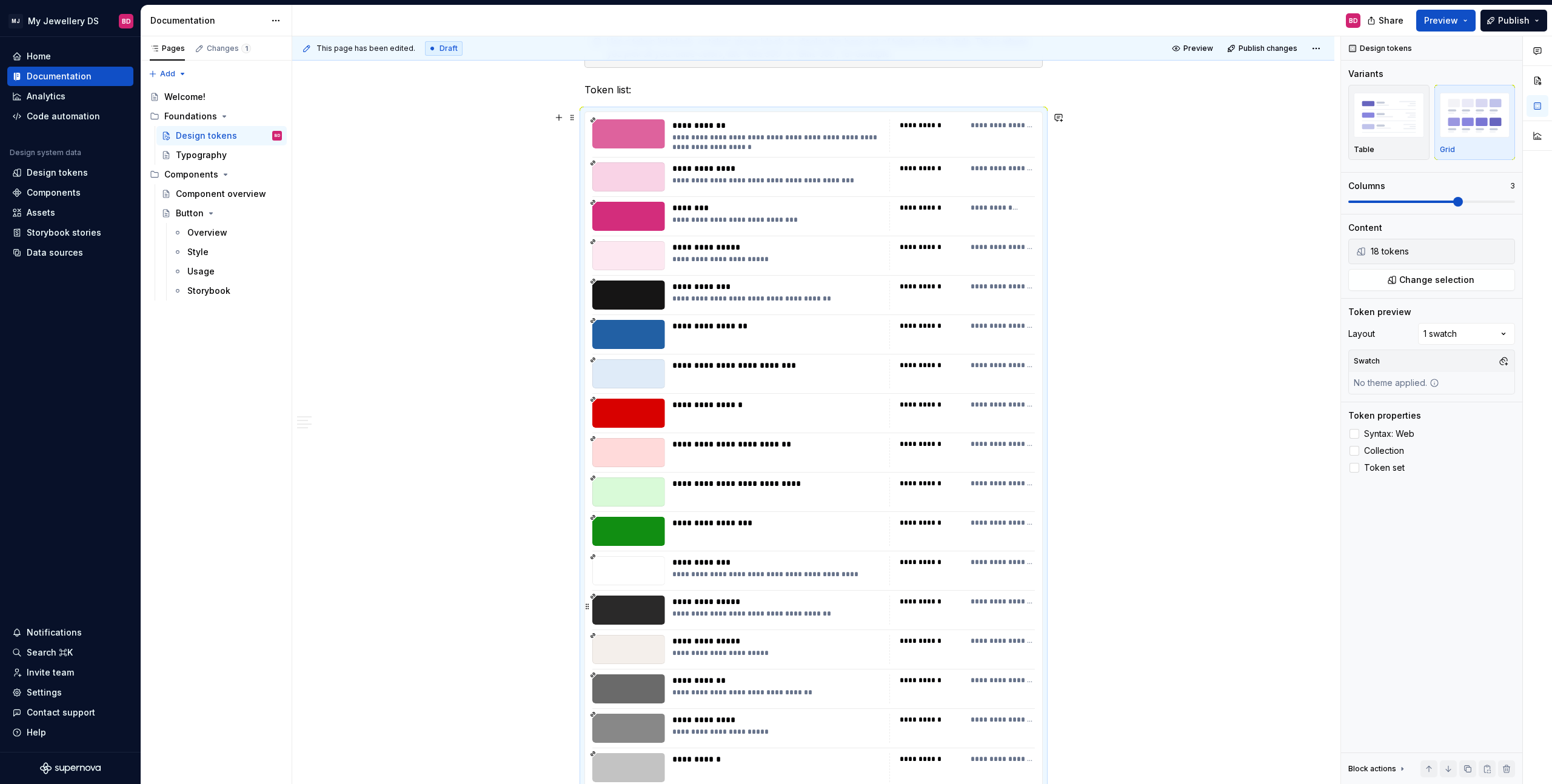 scroll, scrollTop: 294, scrollLeft: 0, axis: vertical 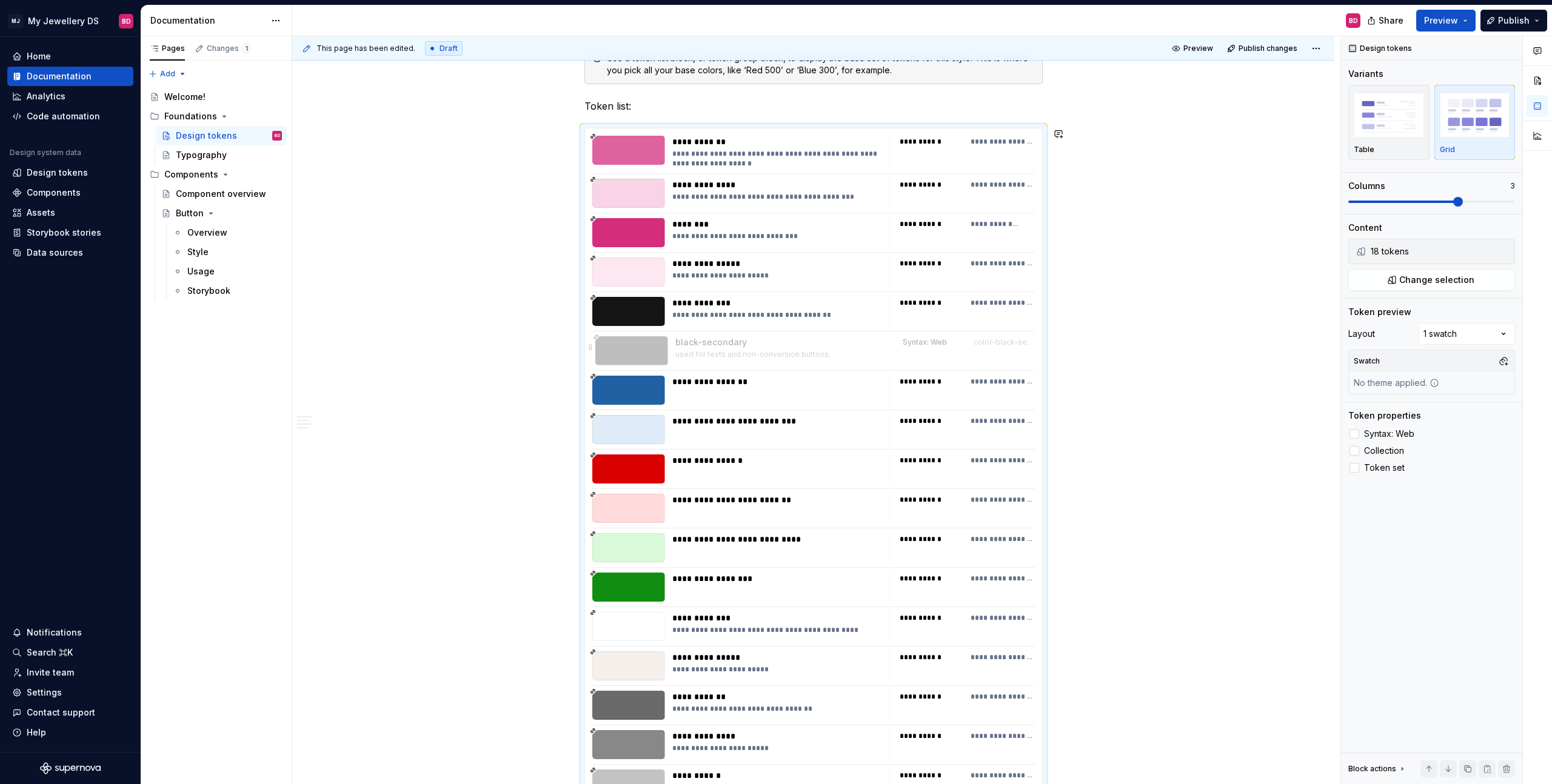 drag, startPoint x: 740, startPoint y: 541, endPoint x: 738, endPoint y: 357, distance: 184.0109 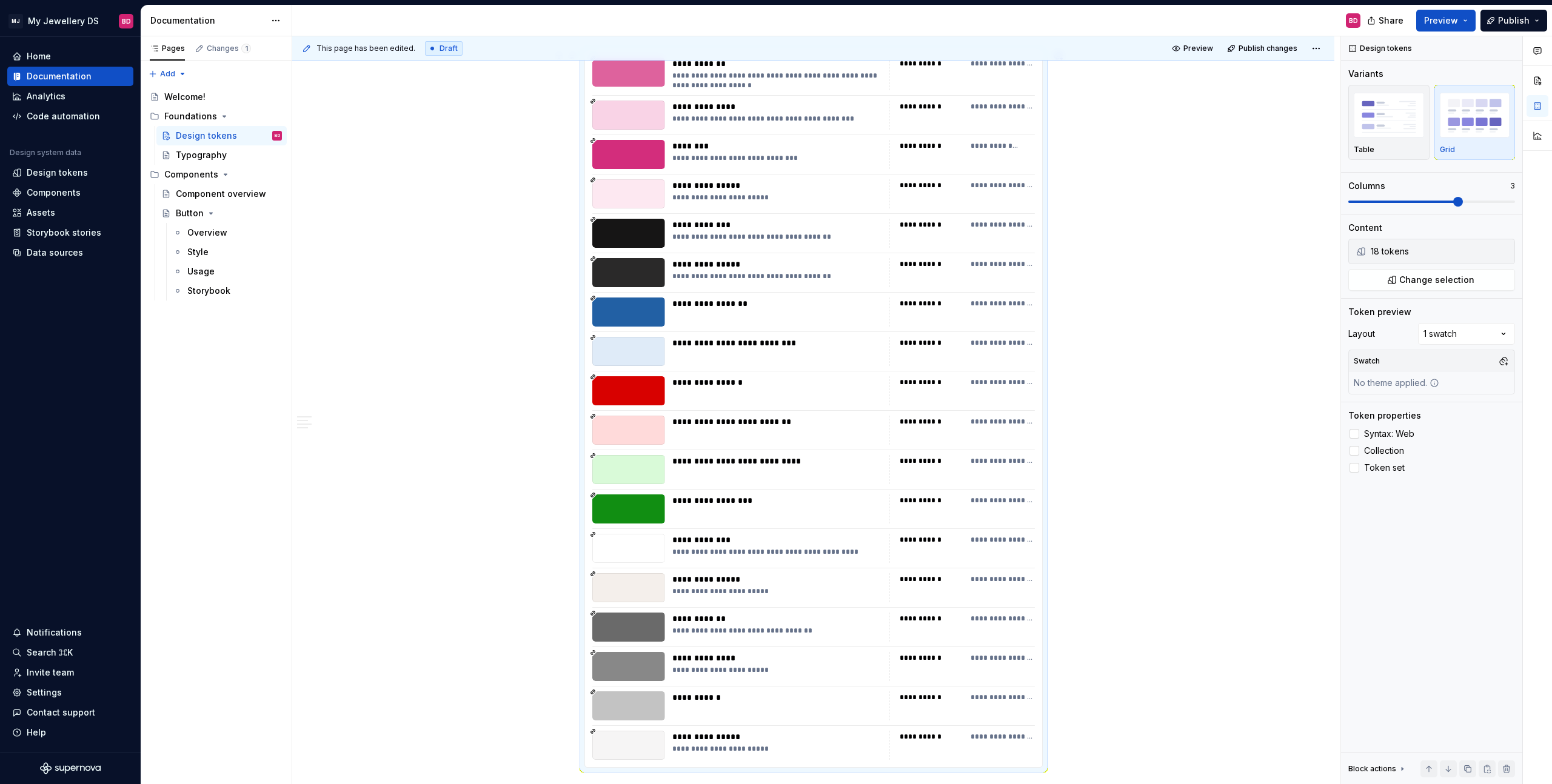 scroll, scrollTop: 379, scrollLeft: 0, axis: vertical 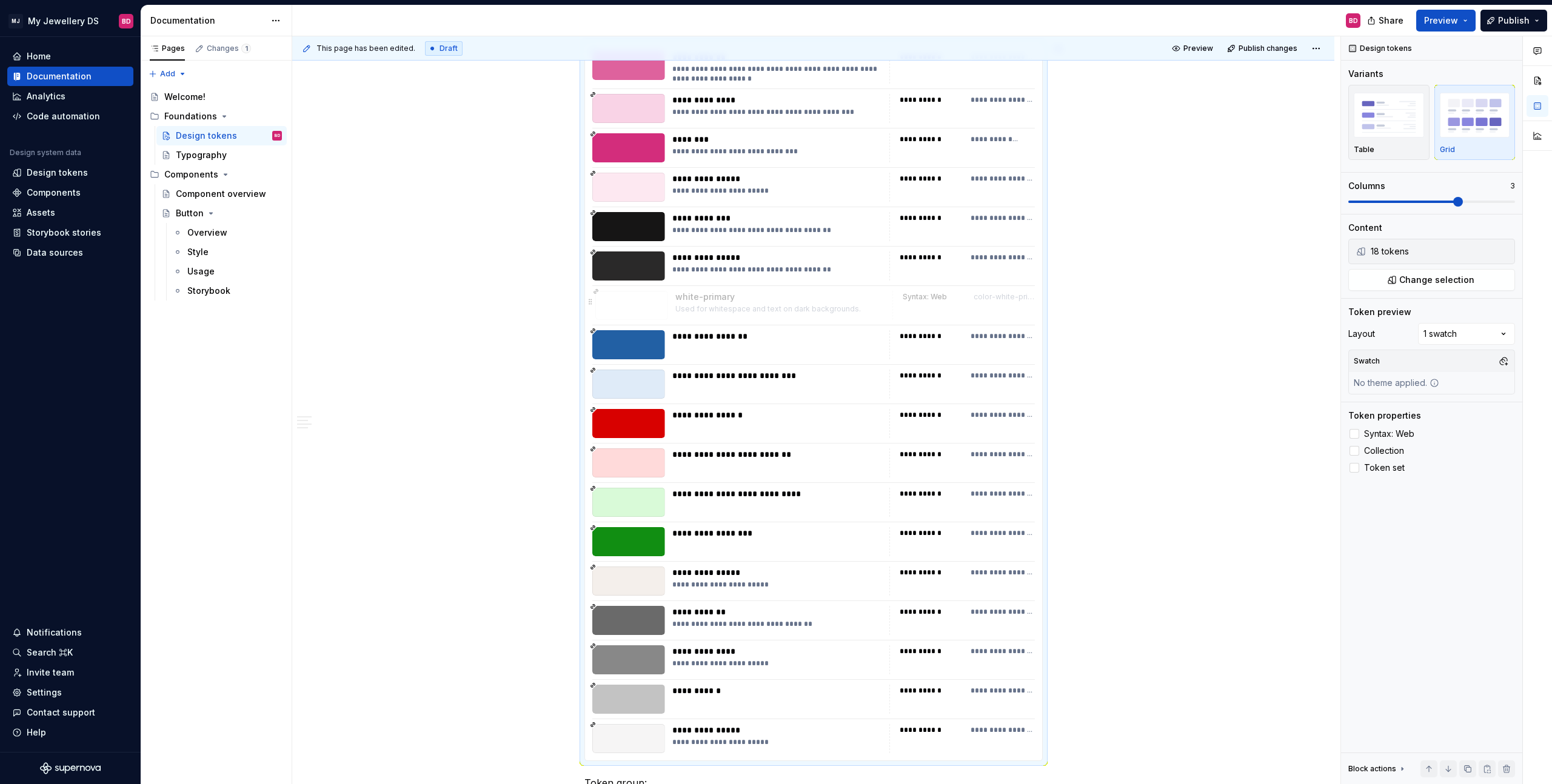 drag, startPoint x: 747, startPoint y: 549, endPoint x: 751, endPoint y: 307, distance: 242.0331 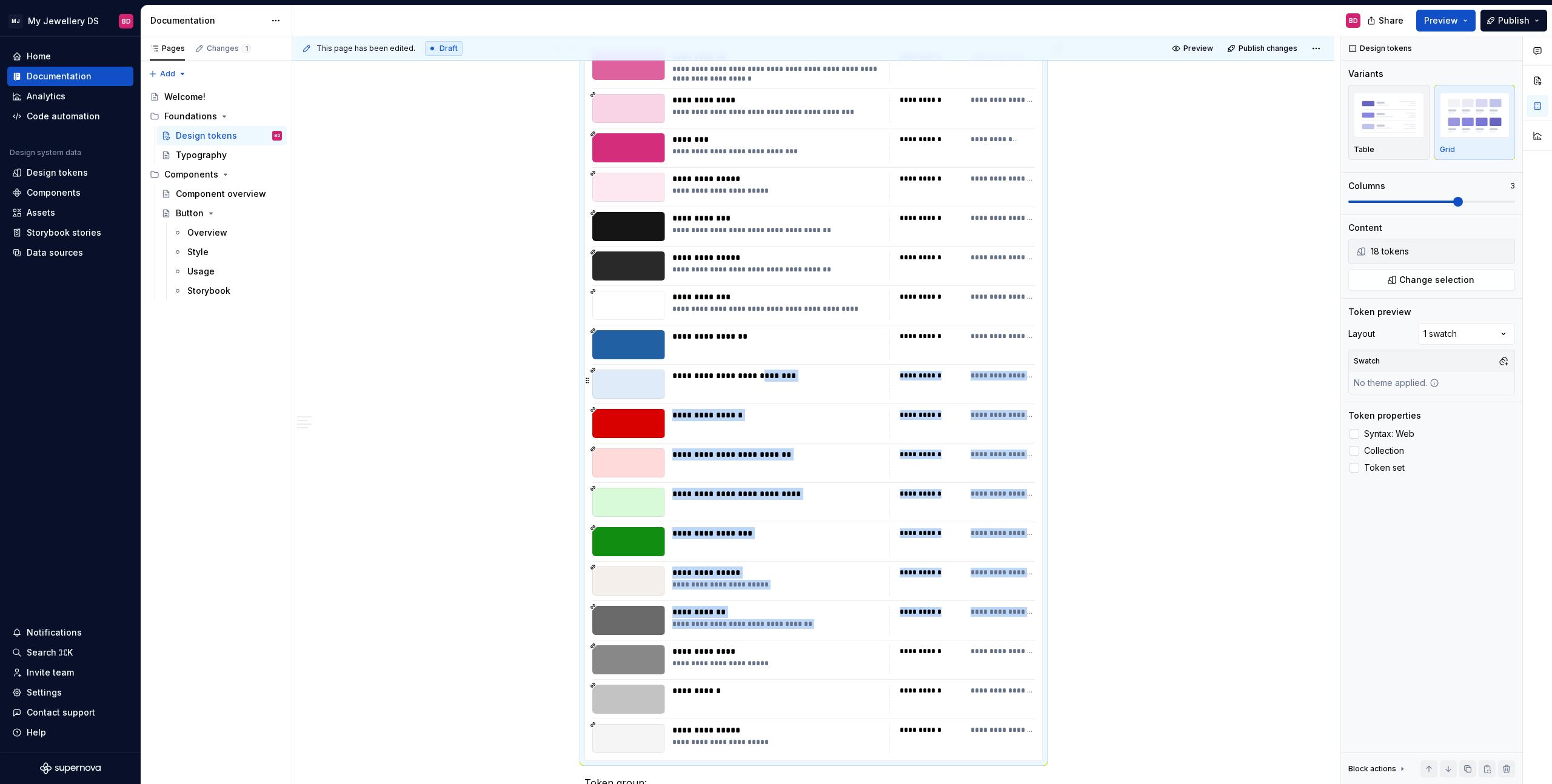 drag, startPoint x: 758, startPoint y: 635, endPoint x: 761, endPoint y: 400, distance: 235.01915 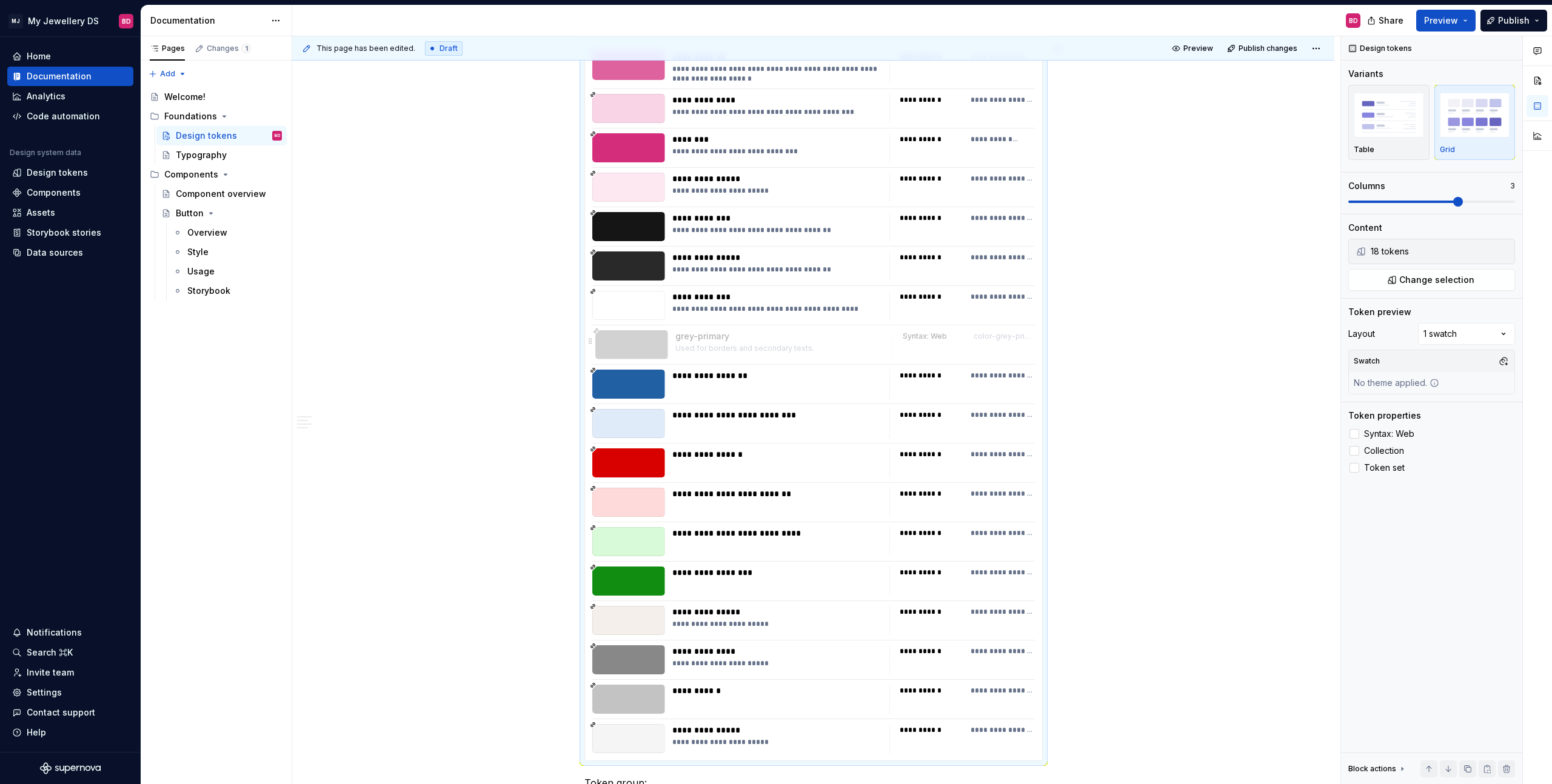 drag, startPoint x: 721, startPoint y: 623, endPoint x: 721, endPoint y: 348, distance: 275 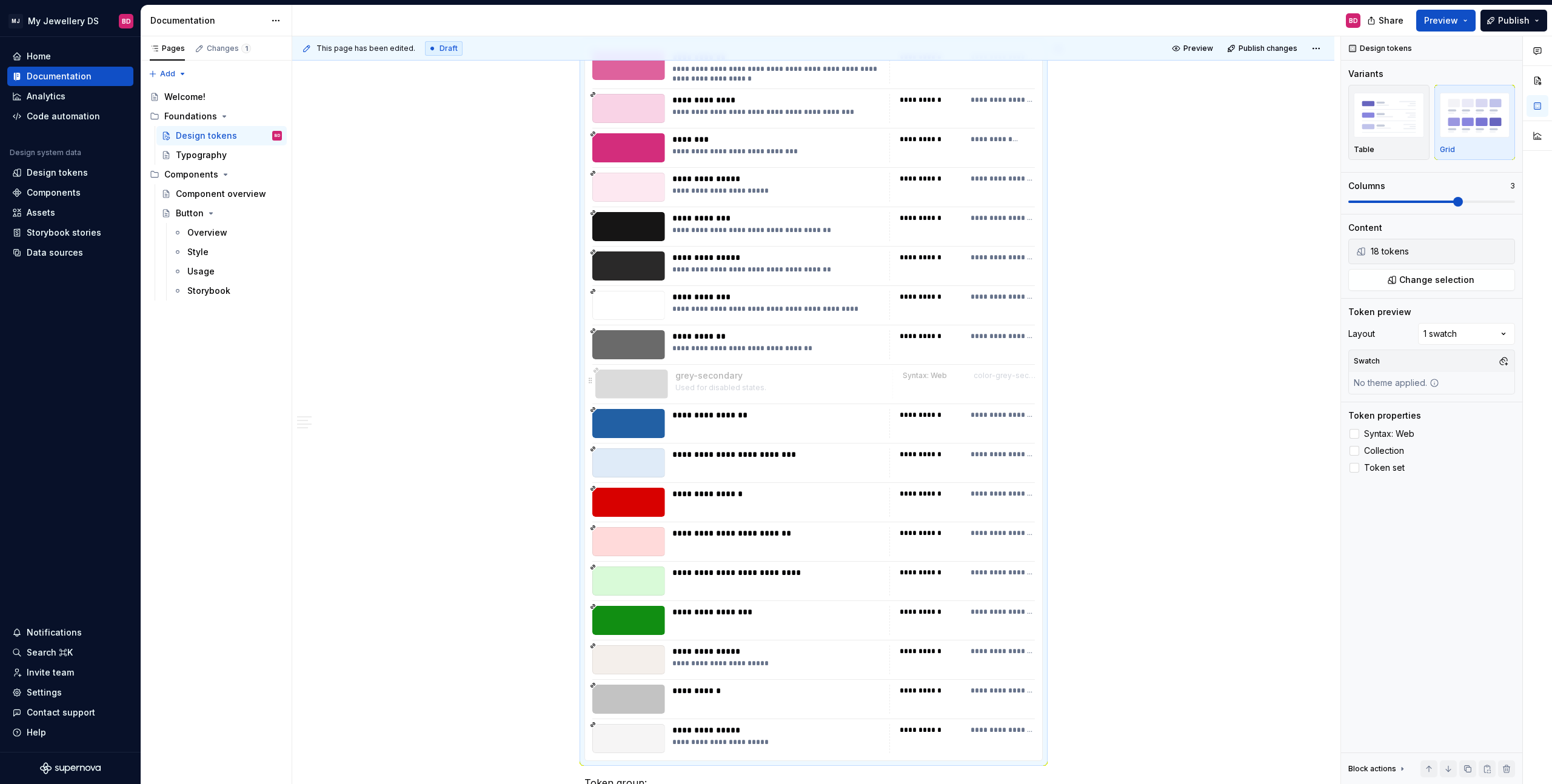 drag, startPoint x: 740, startPoint y: 663, endPoint x: 738, endPoint y: 391, distance: 272.00735 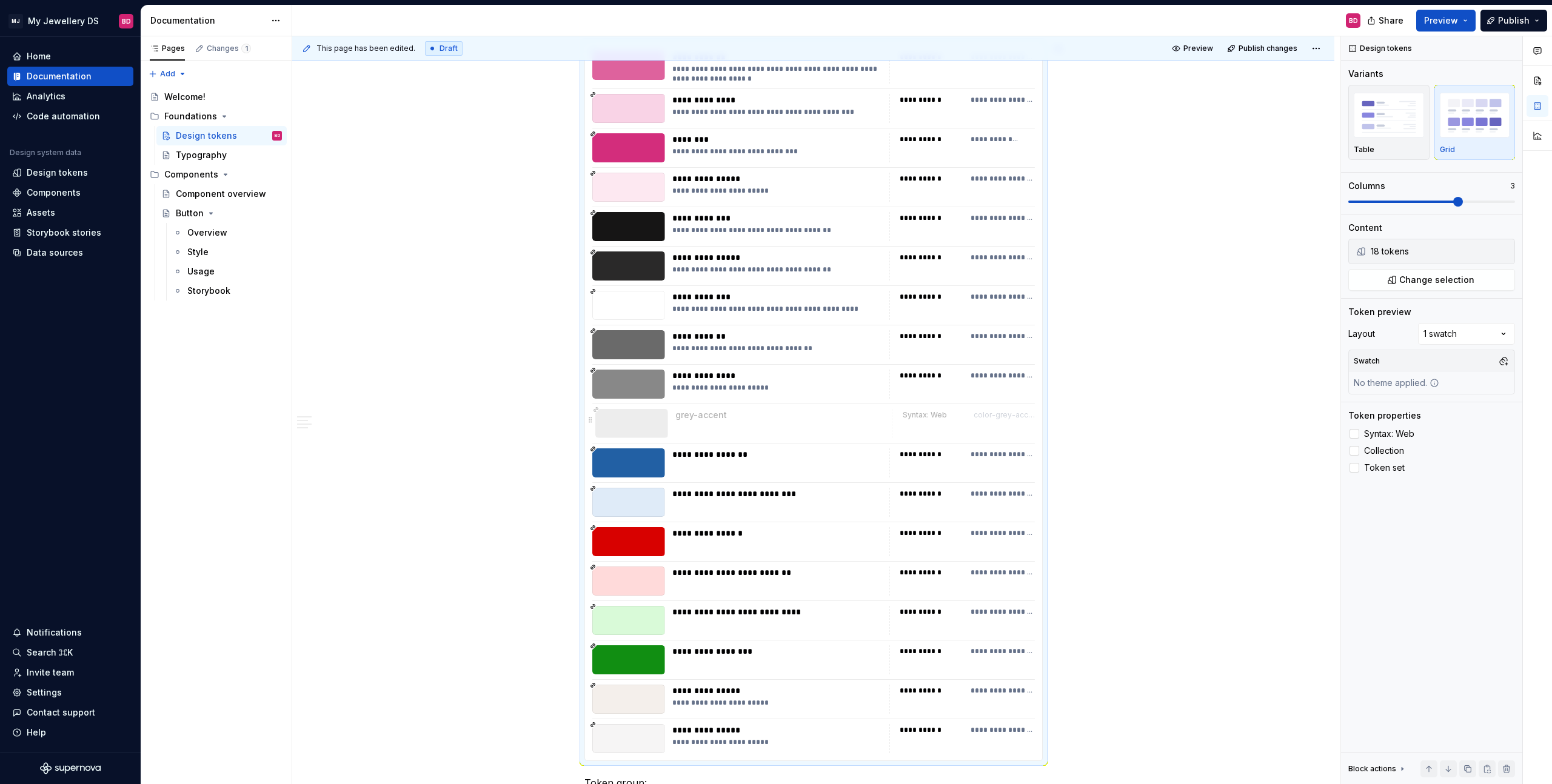 drag, startPoint x: 739, startPoint y: 689, endPoint x: 749, endPoint y: 414, distance: 275.18176 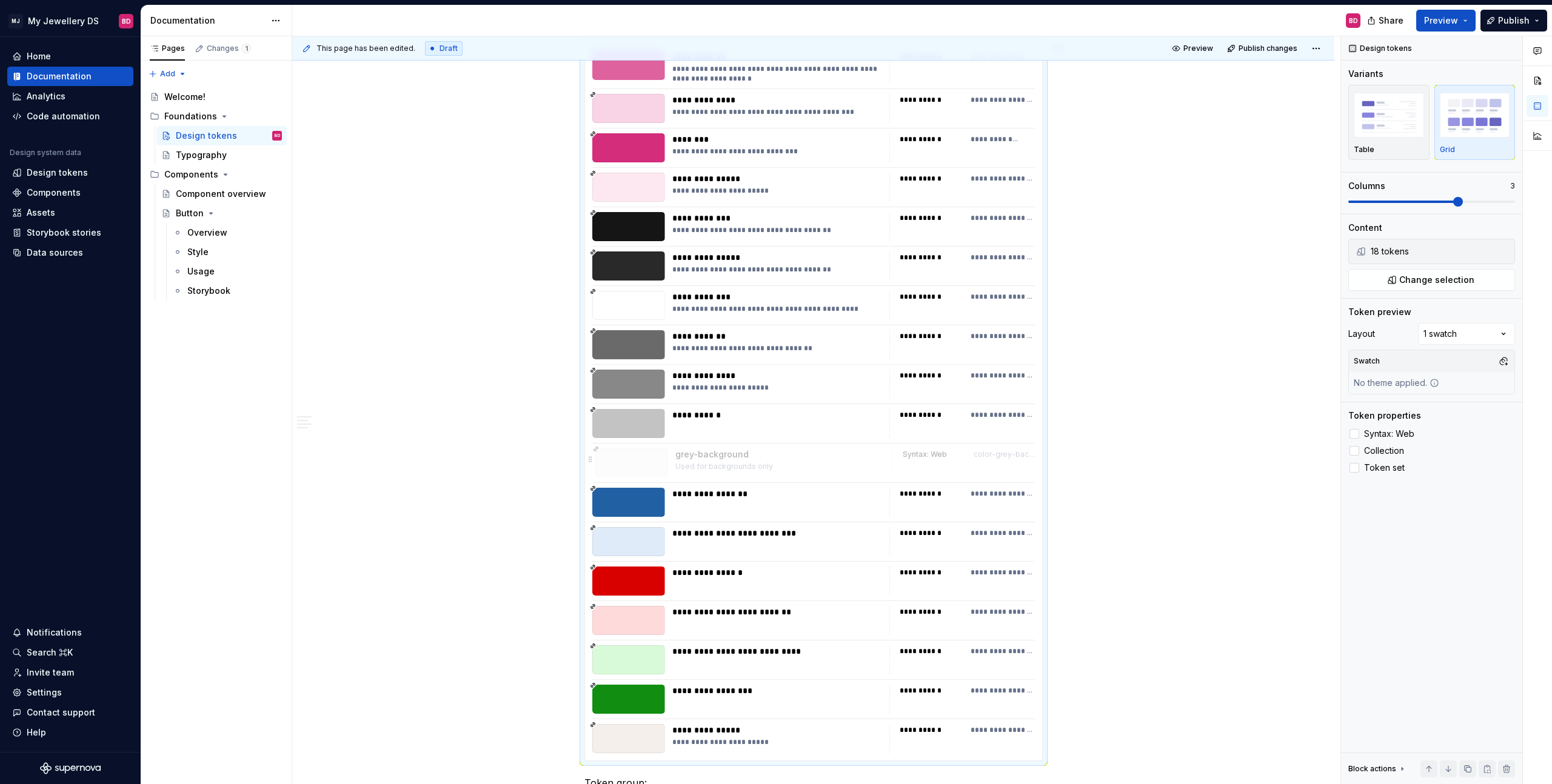 drag, startPoint x: 744, startPoint y: 689, endPoint x: 749, endPoint y: 473, distance: 216.05786 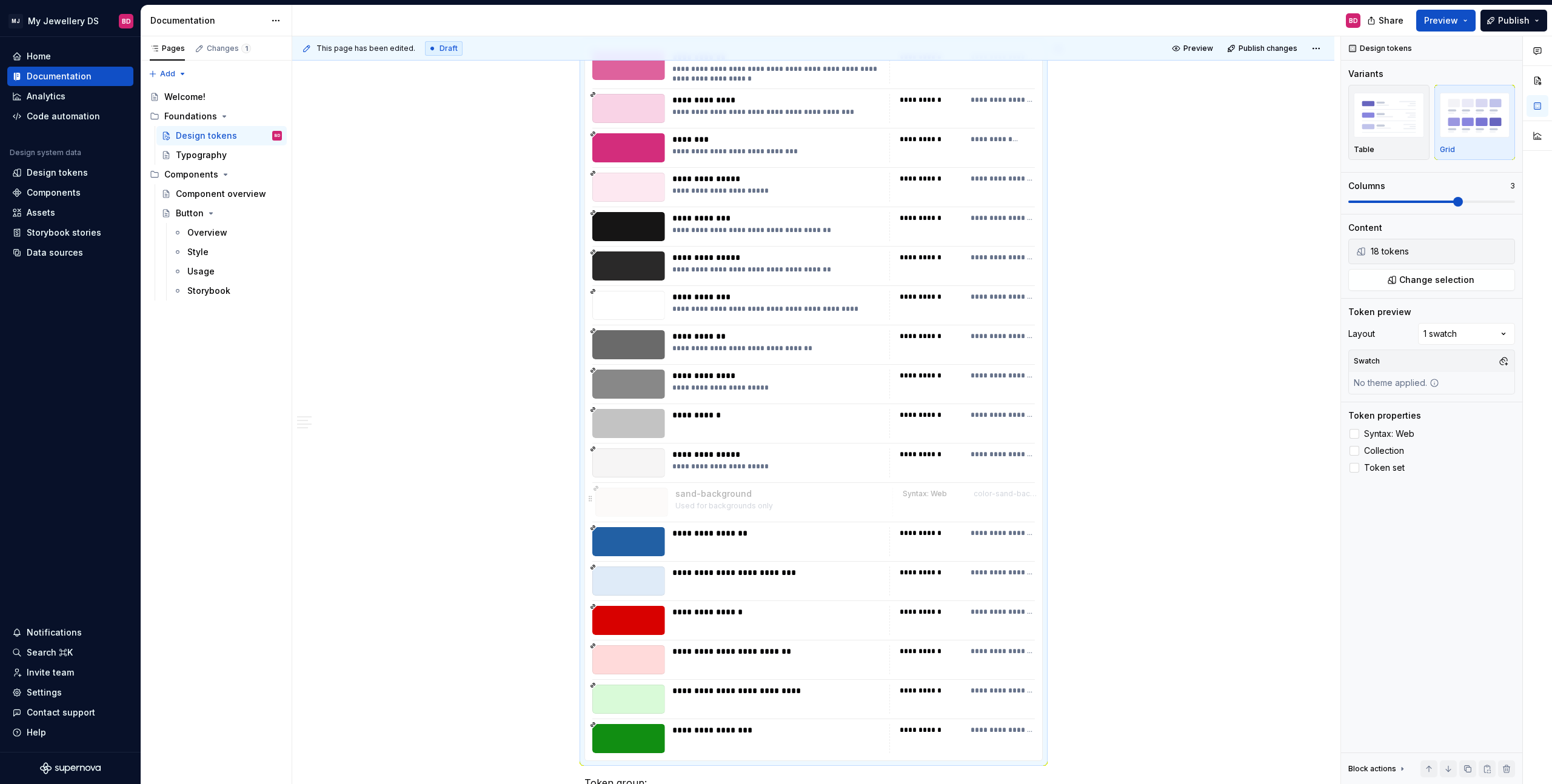 drag, startPoint x: 741, startPoint y: 736, endPoint x: 746, endPoint y: 504, distance: 232.05387 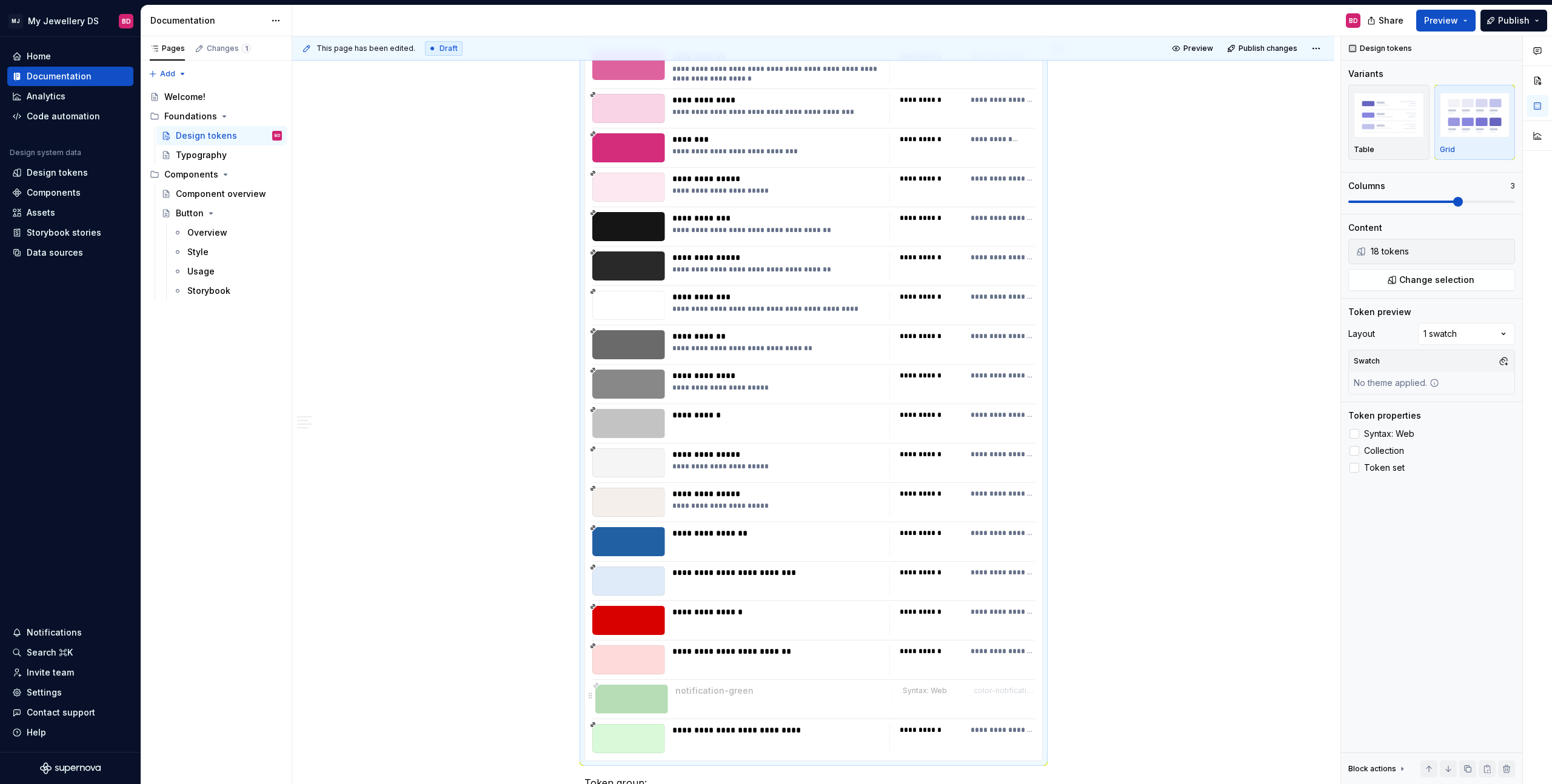 drag, startPoint x: 751, startPoint y: 738, endPoint x: 751, endPoint y: 695, distance: 43 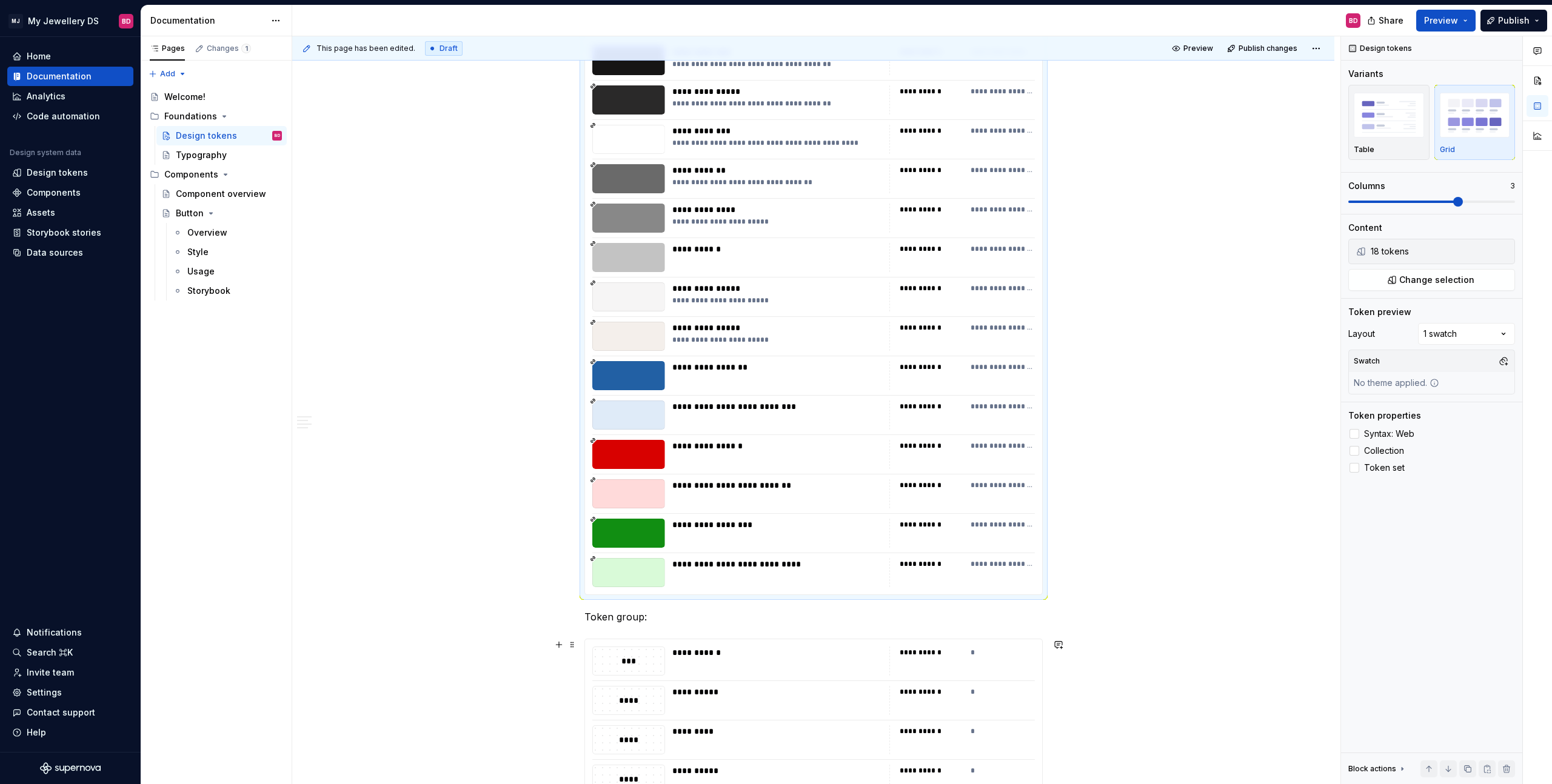 scroll, scrollTop: 599, scrollLeft: 0, axis: vertical 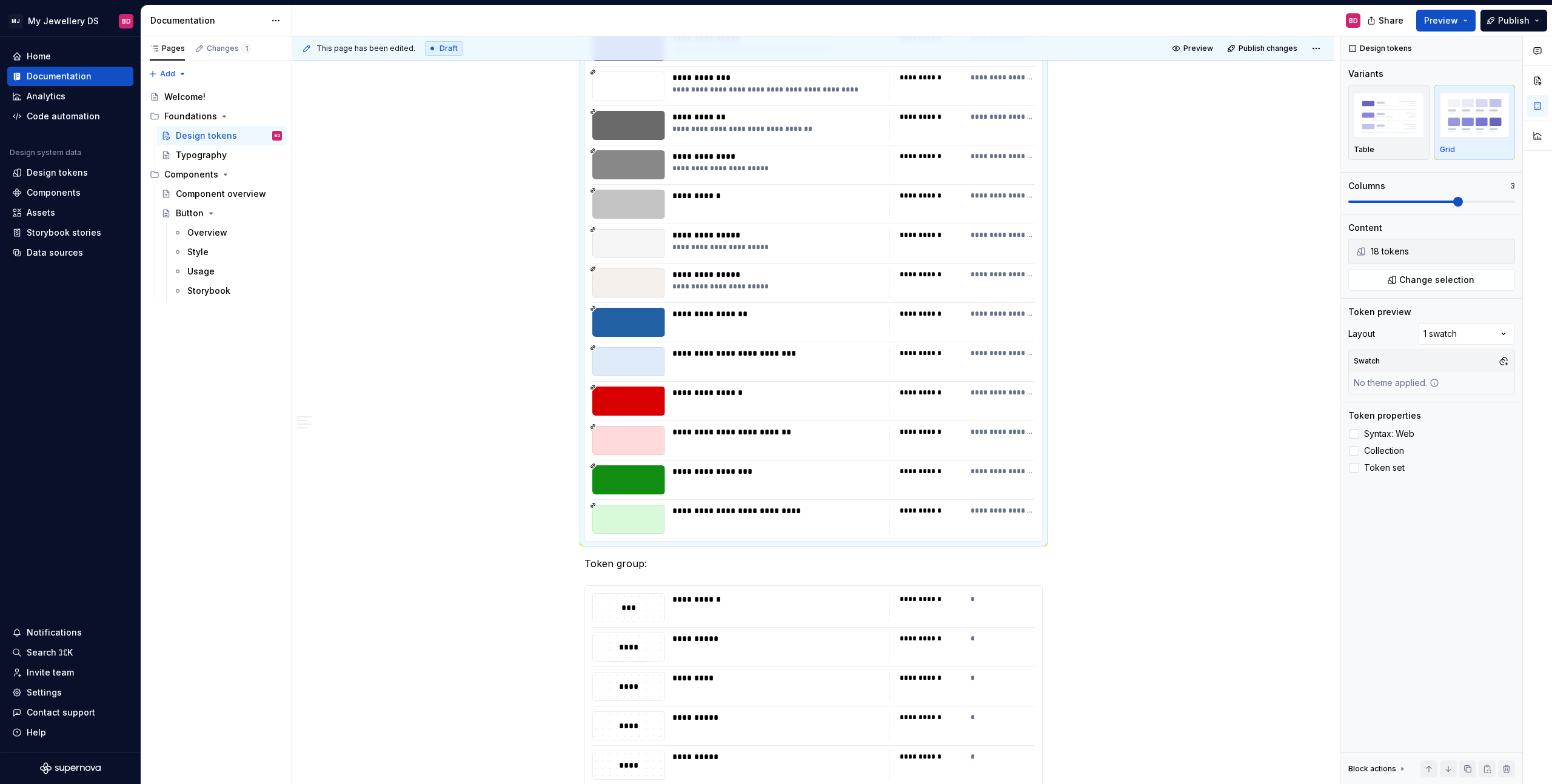 click on "Share Preview Publish" at bounding box center (1461, 20) 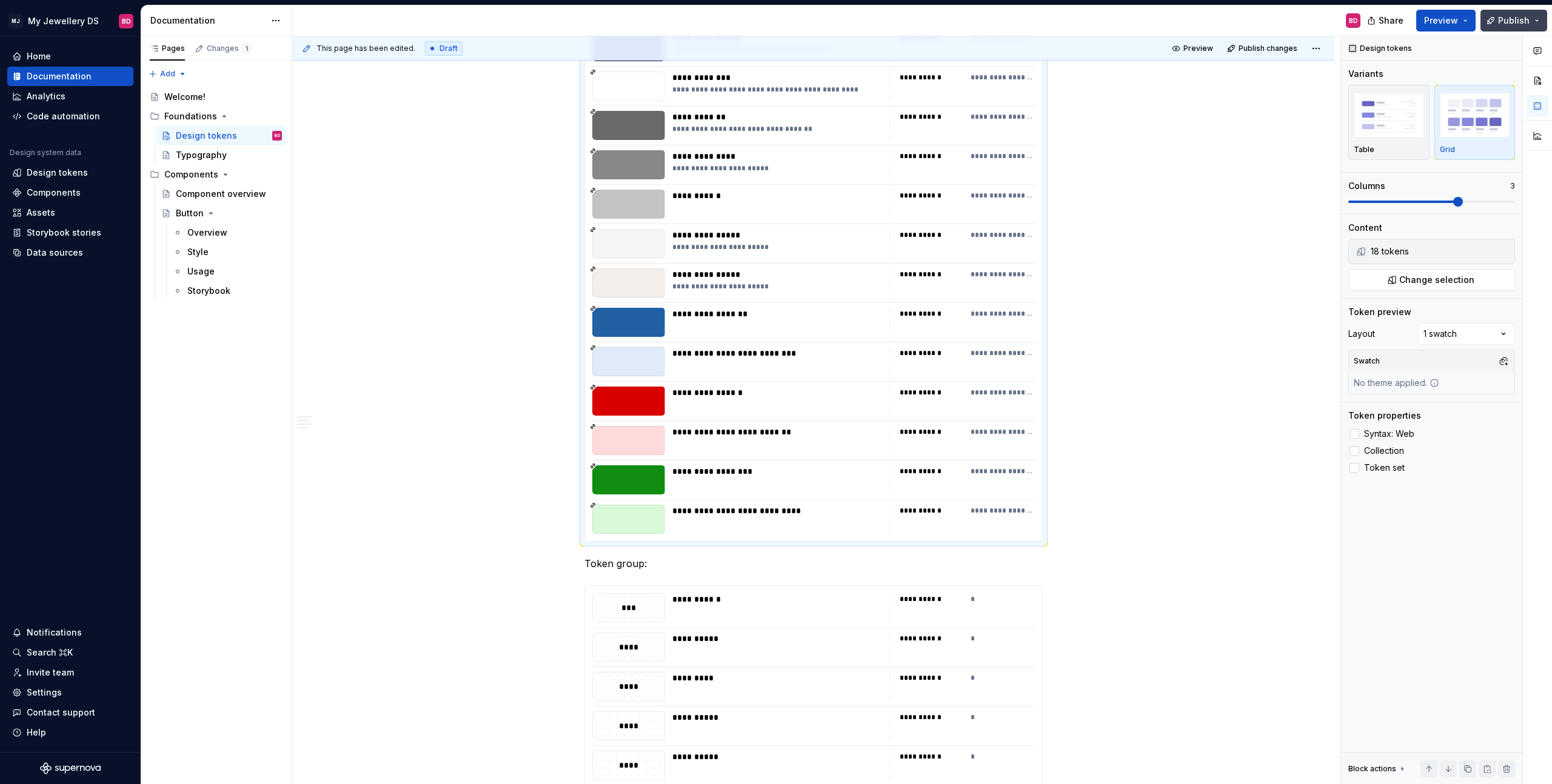 click on "Publish" at bounding box center (1514, 21) 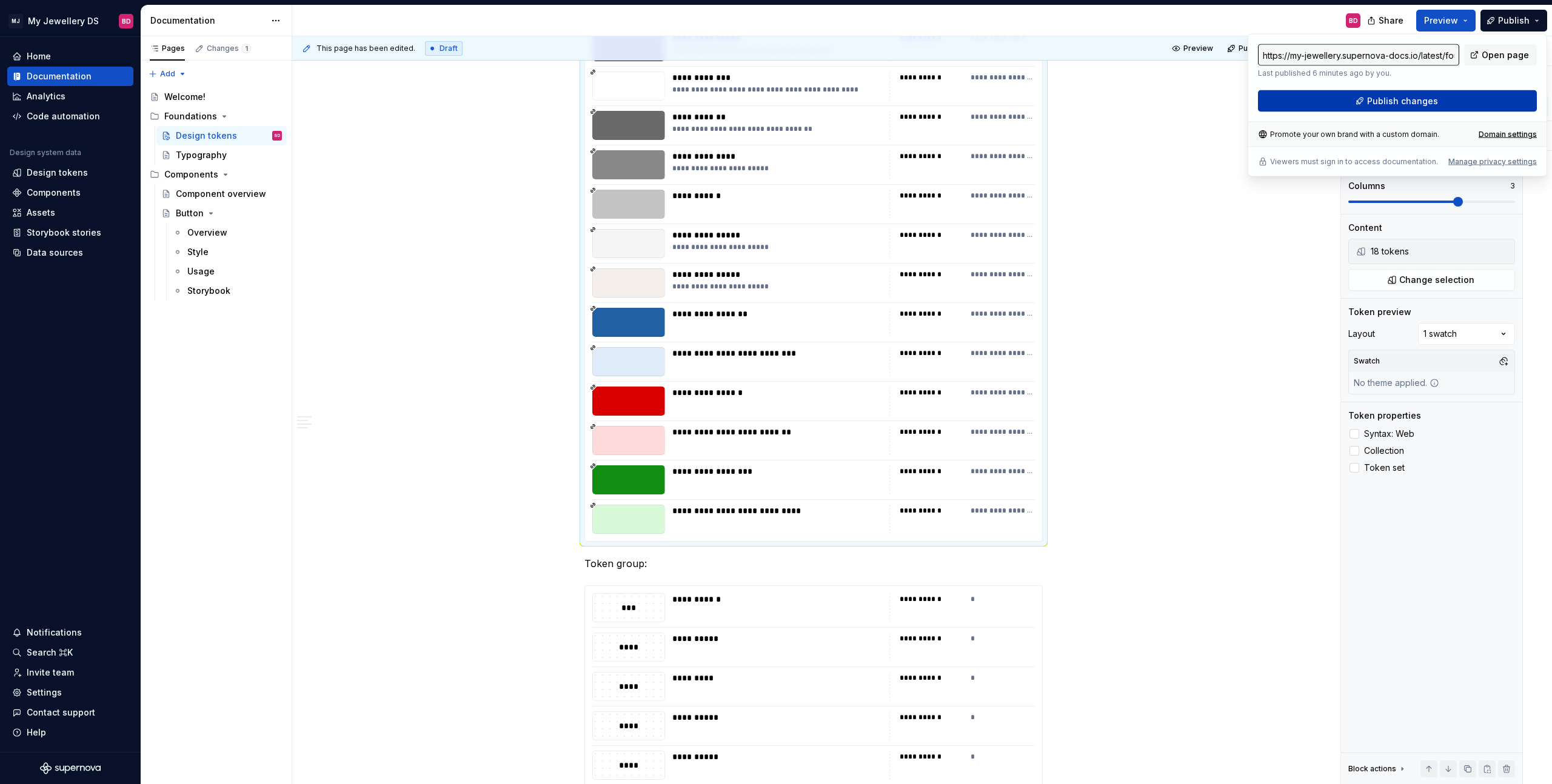click on "Publish changes" at bounding box center [1397, 101] 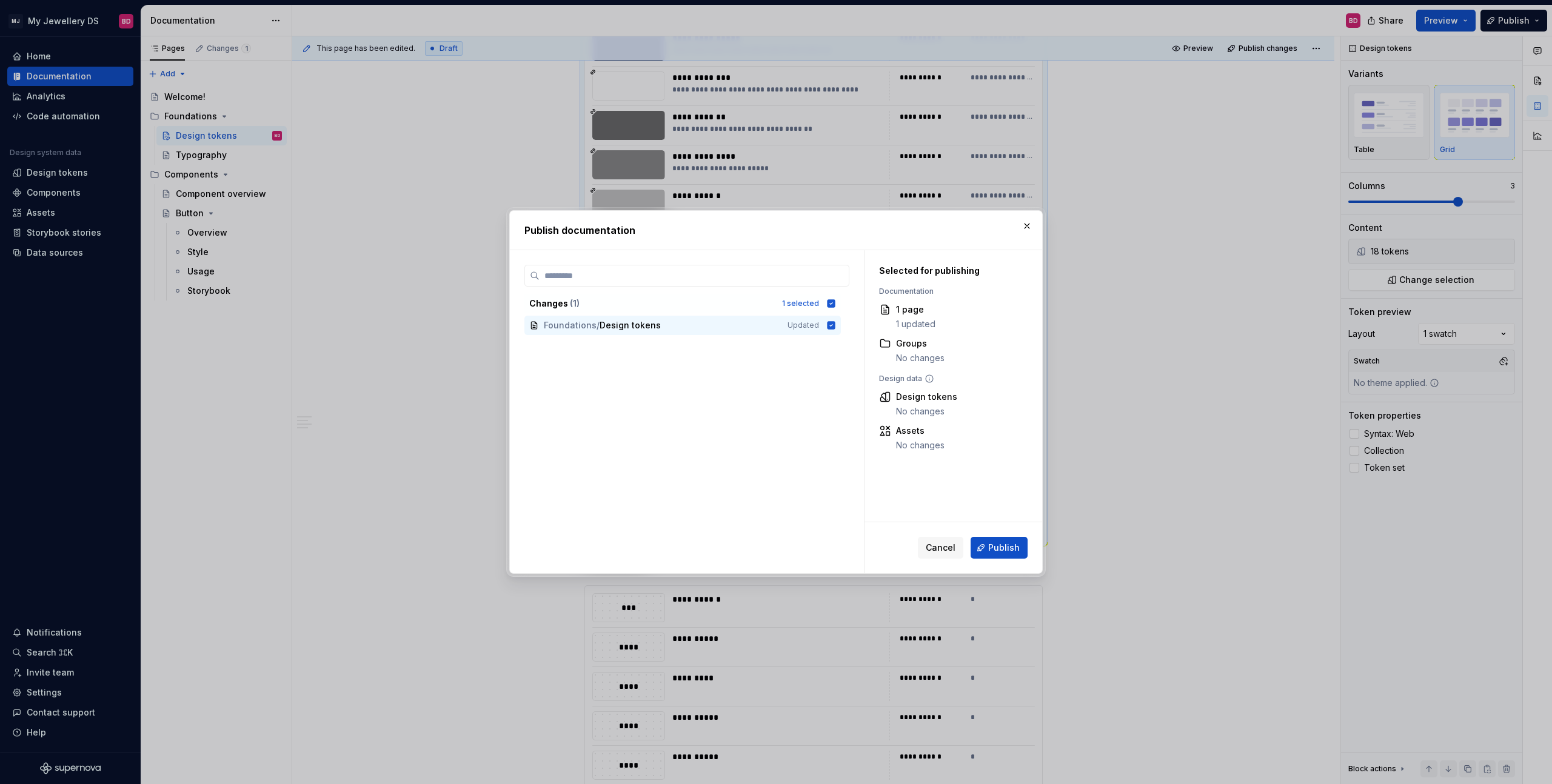 click on "Cancel Publish" at bounding box center (953, 548) 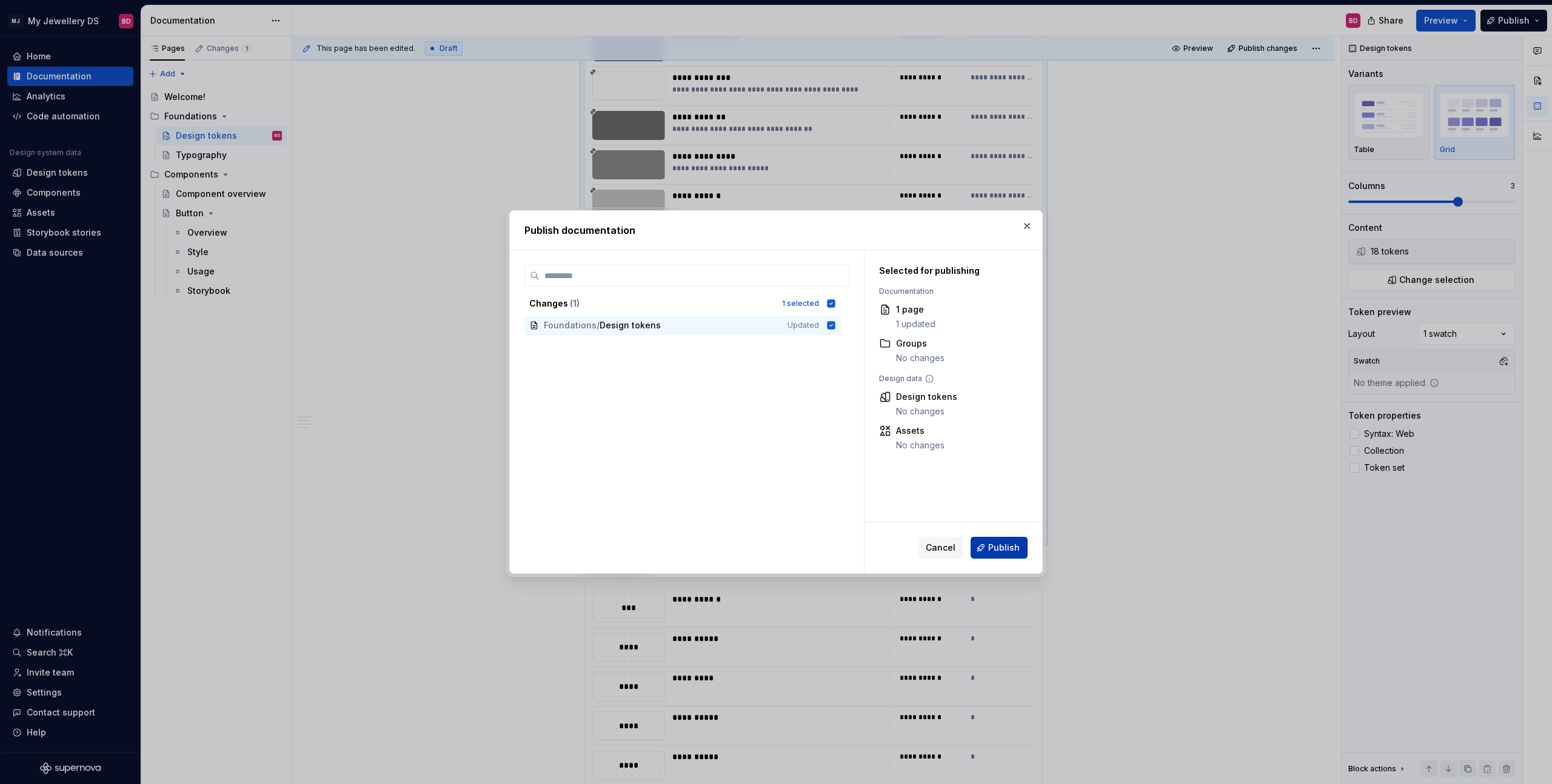 click on "Publish" at bounding box center [999, 548] 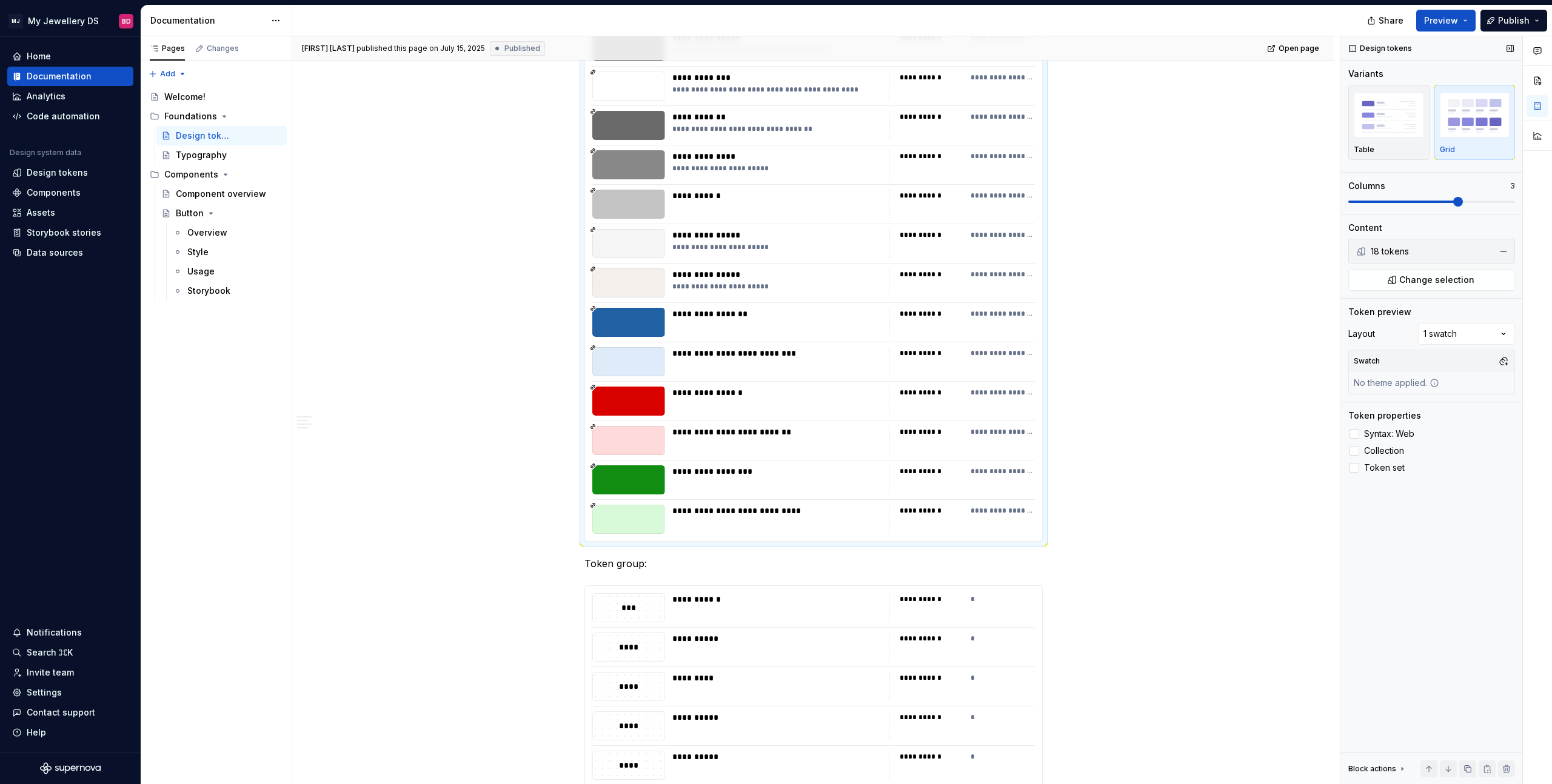 type on "*" 